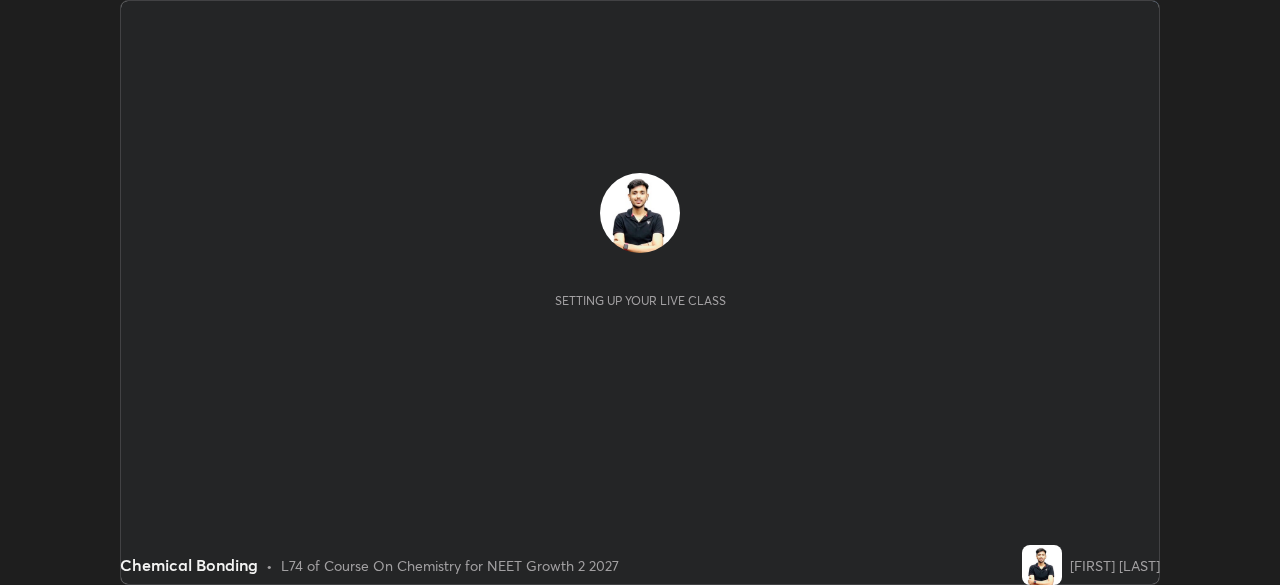 scroll, scrollTop: 0, scrollLeft: 0, axis: both 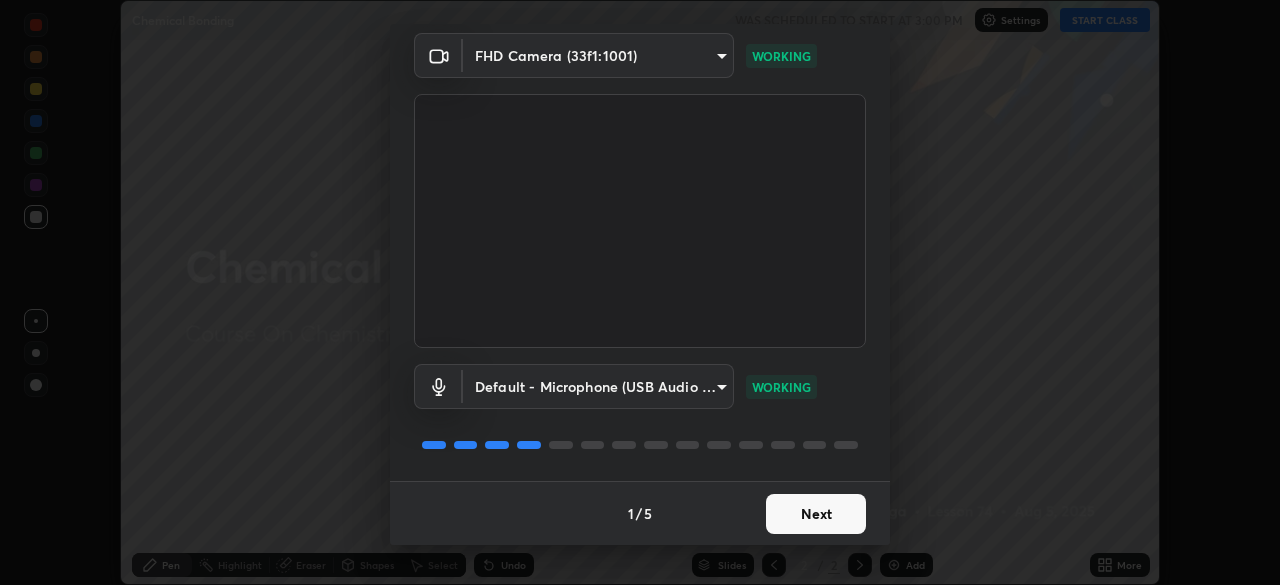 click on "Next" at bounding box center (816, 514) 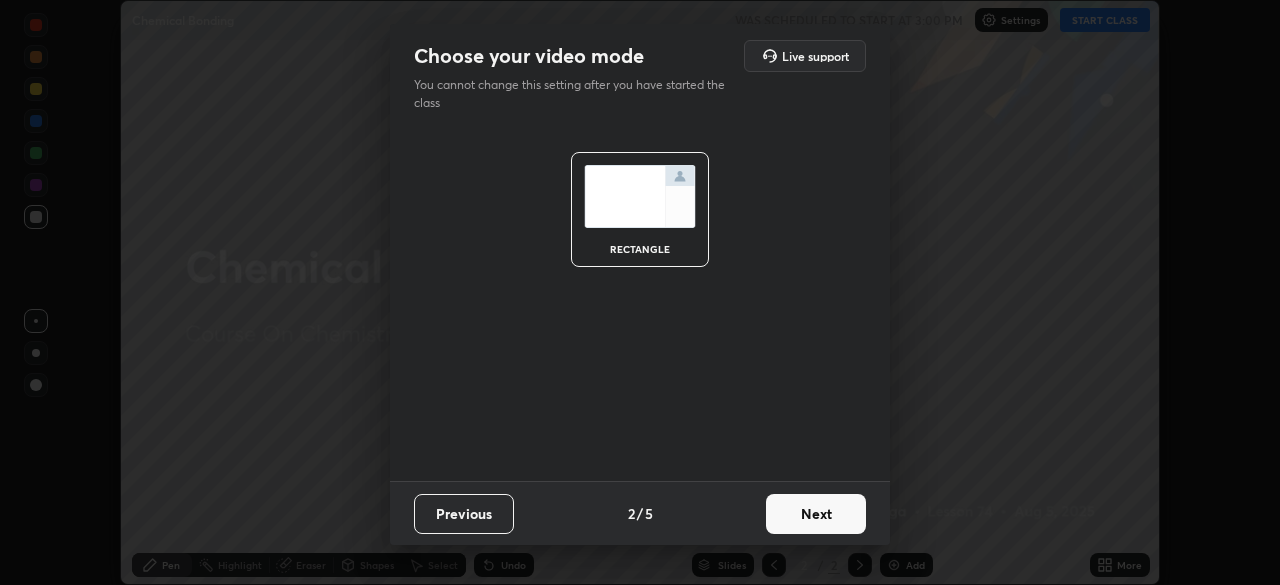 scroll, scrollTop: 0, scrollLeft: 0, axis: both 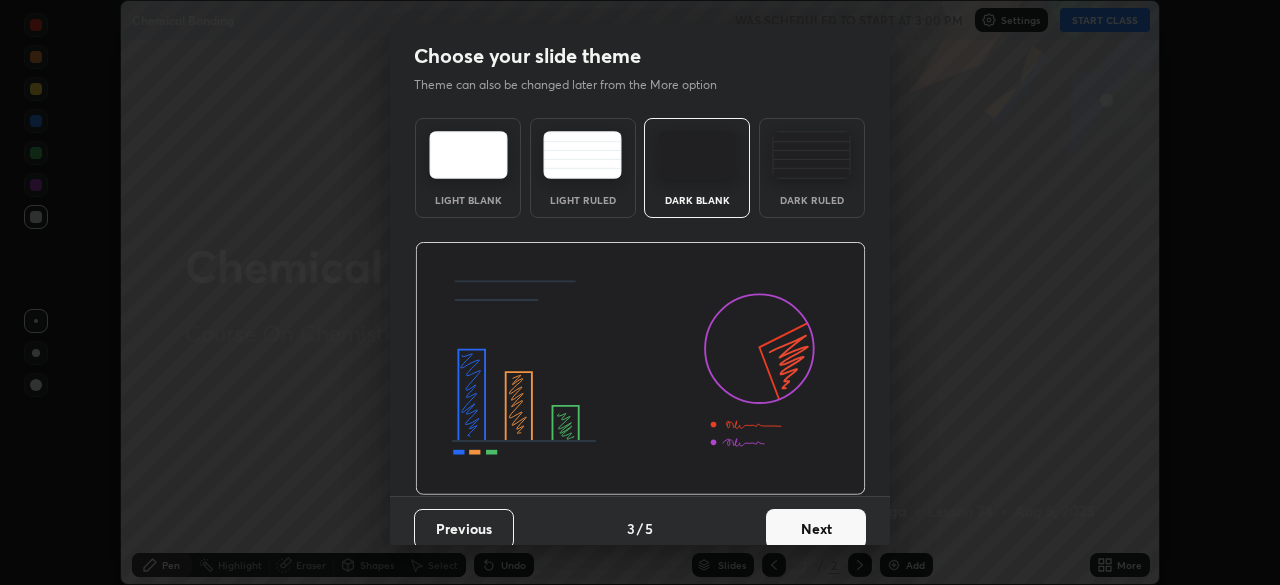 click on "Next" at bounding box center [816, 529] 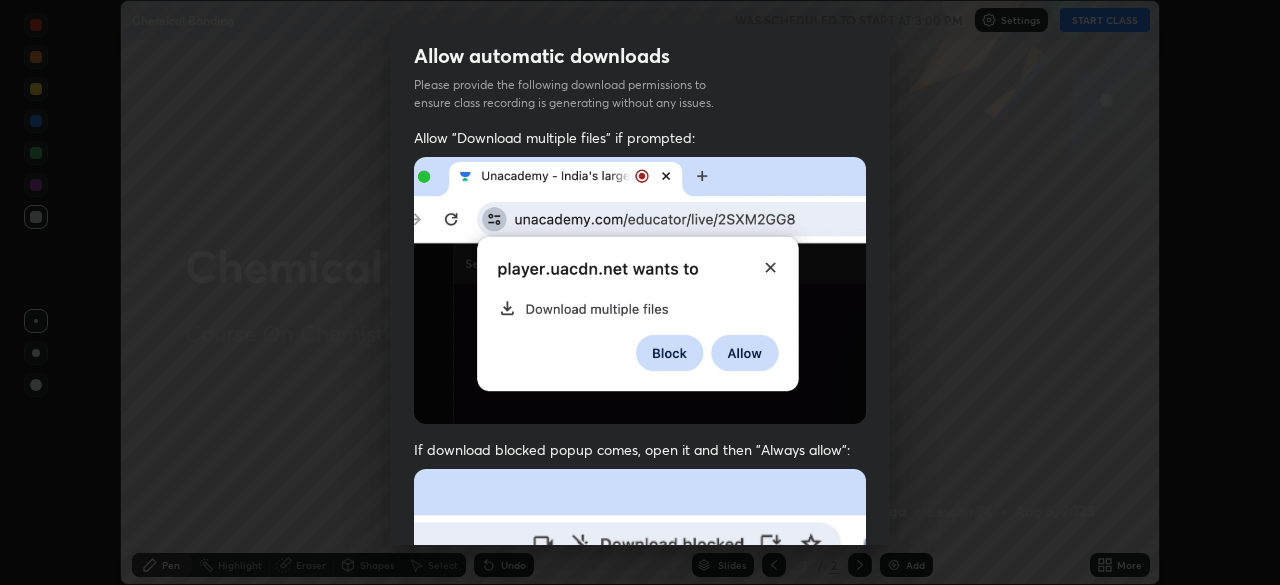 click at bounding box center [640, 687] 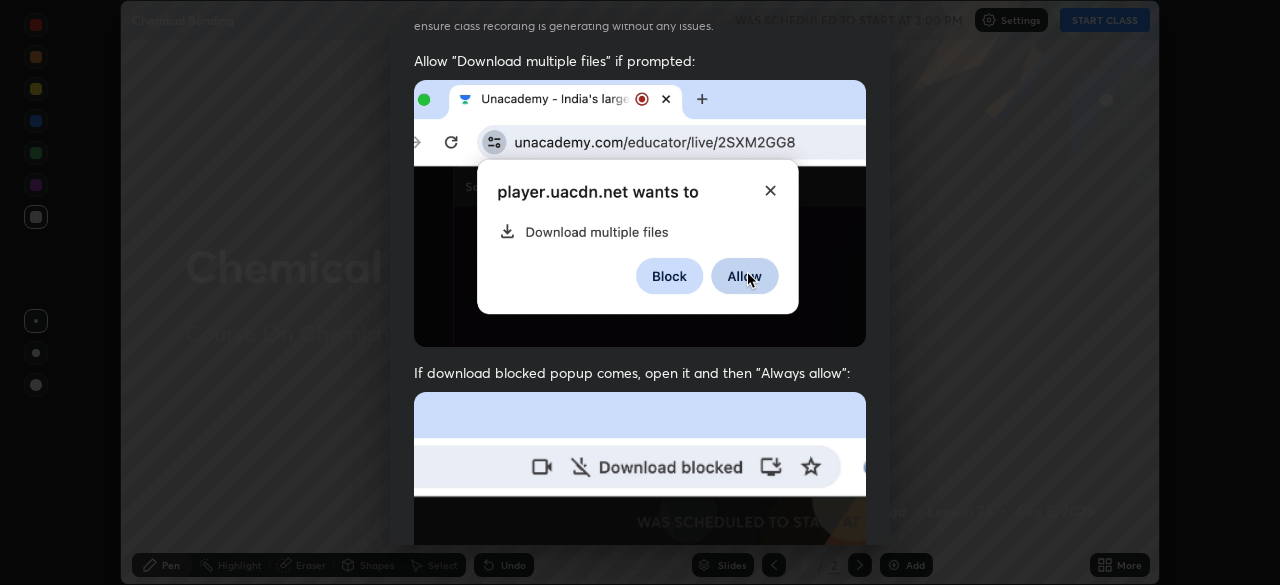 click on "If download blocked popup comes, open it and then "Always allow":" at bounding box center [640, 596] 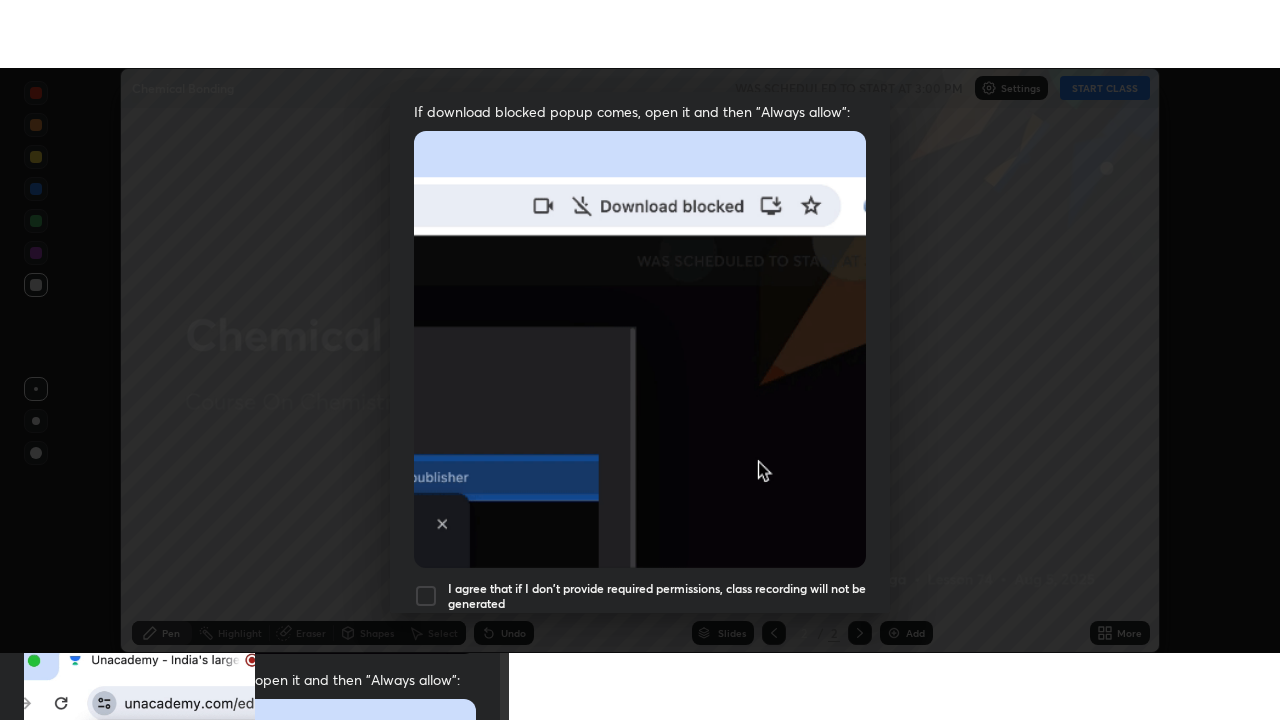 scroll, scrollTop: 479, scrollLeft: 0, axis: vertical 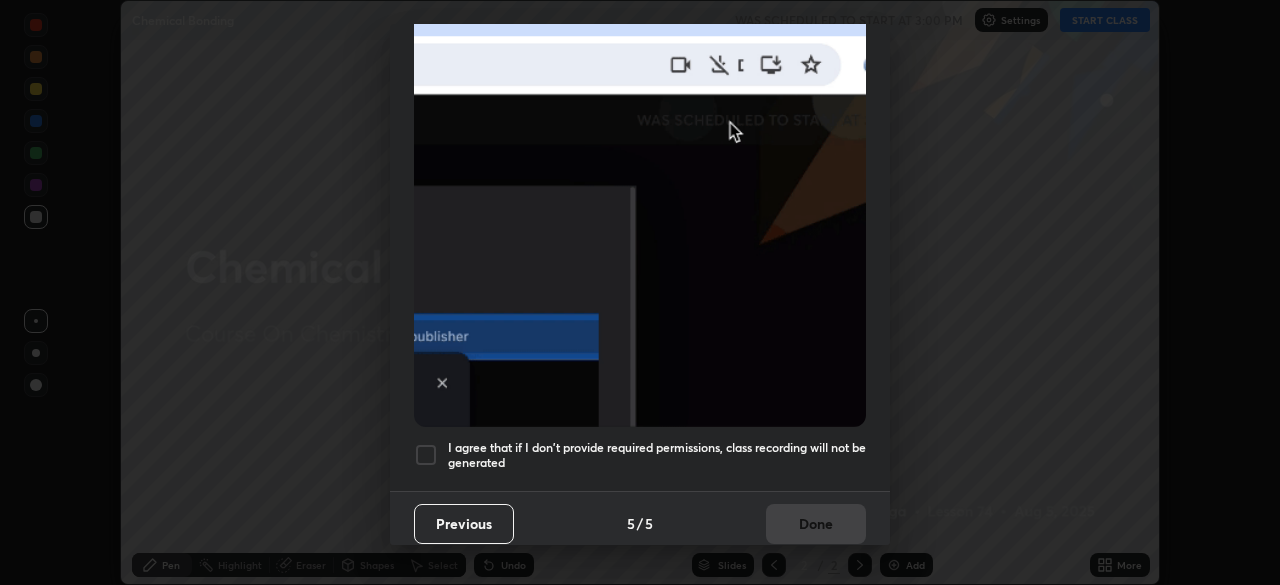 click at bounding box center (426, 455) 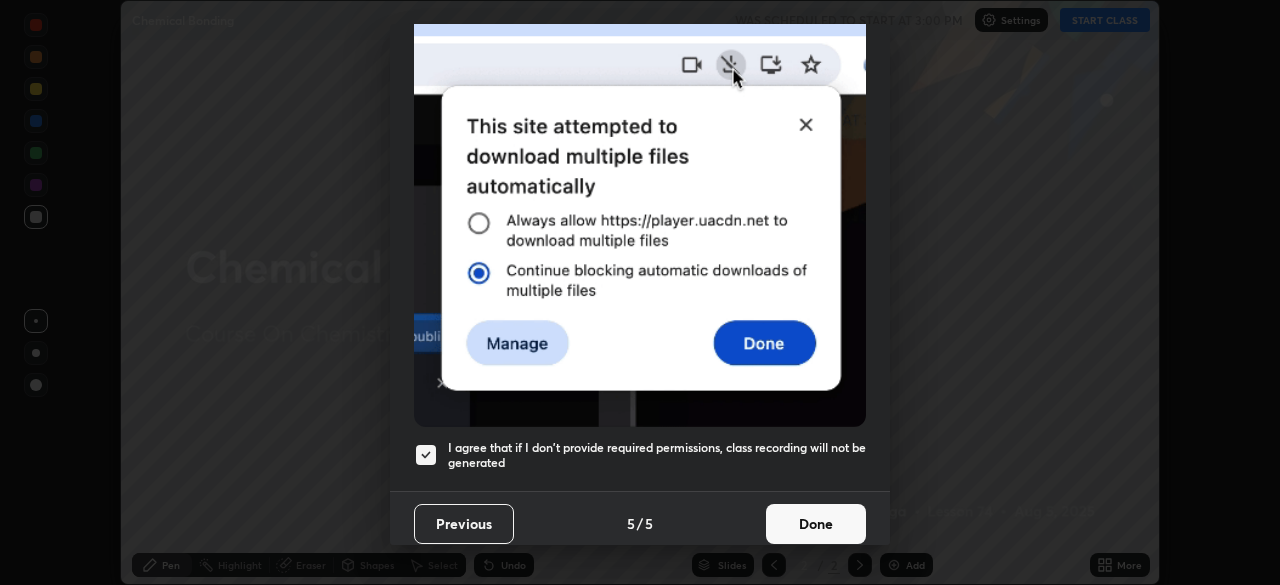 click on "Done" at bounding box center [816, 524] 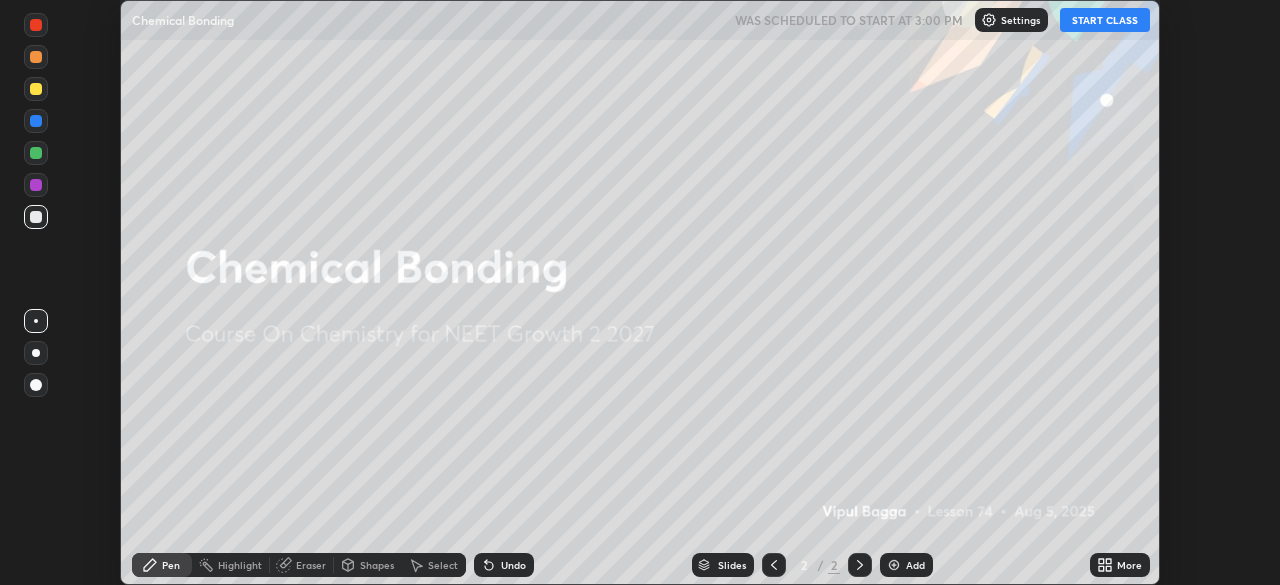 click on "START CLASS" at bounding box center [1105, 20] 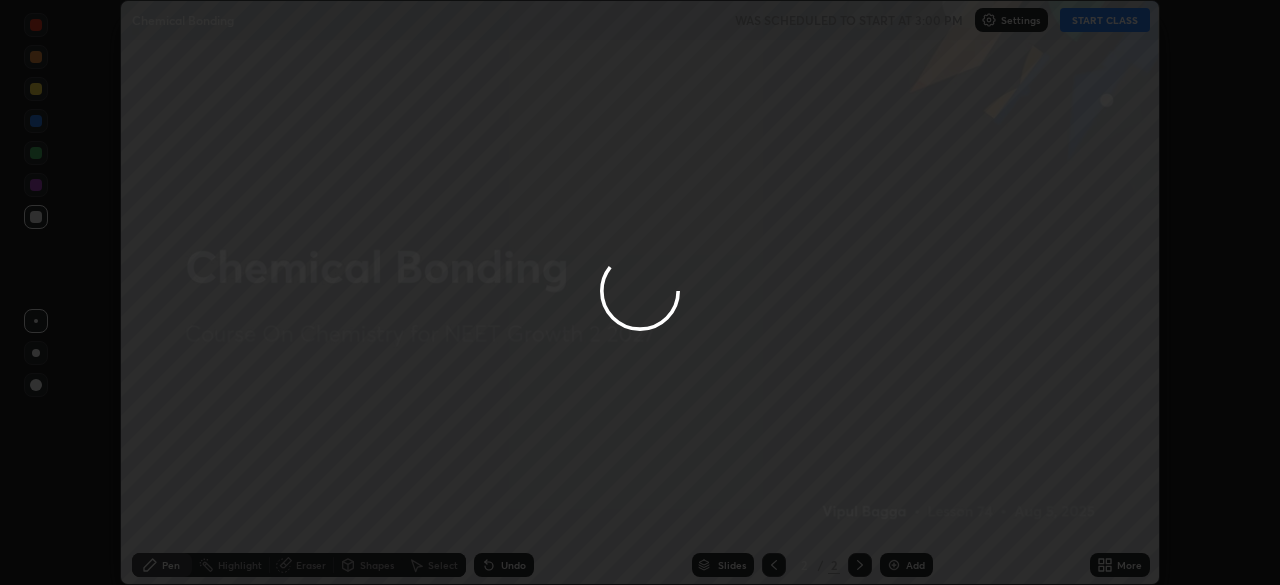 click at bounding box center (640, 292) 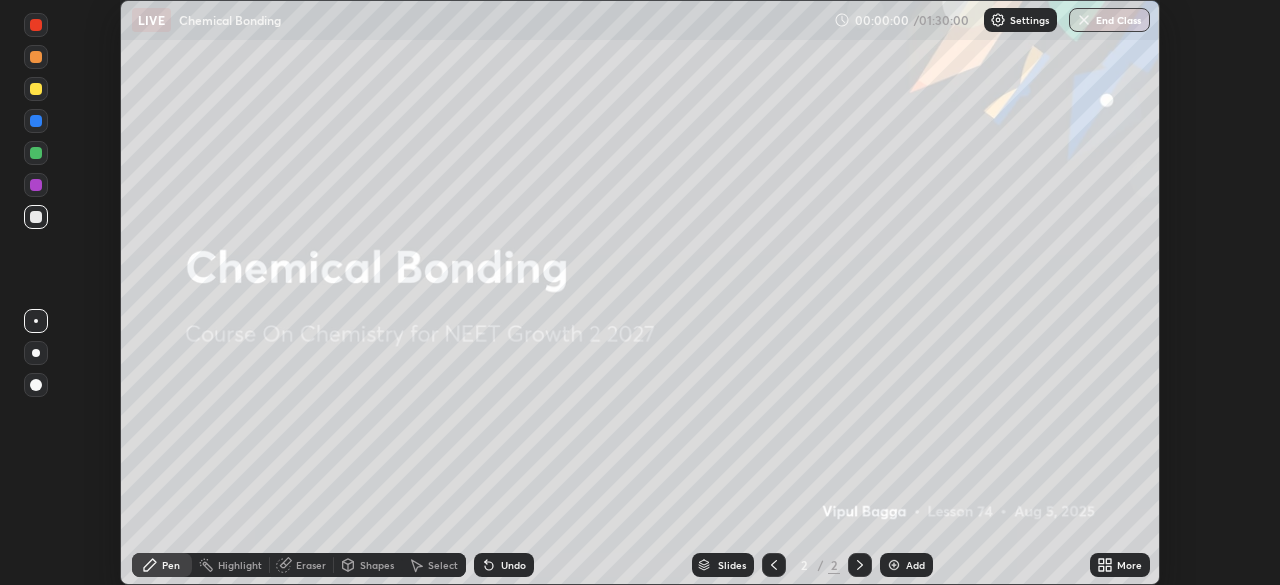 click 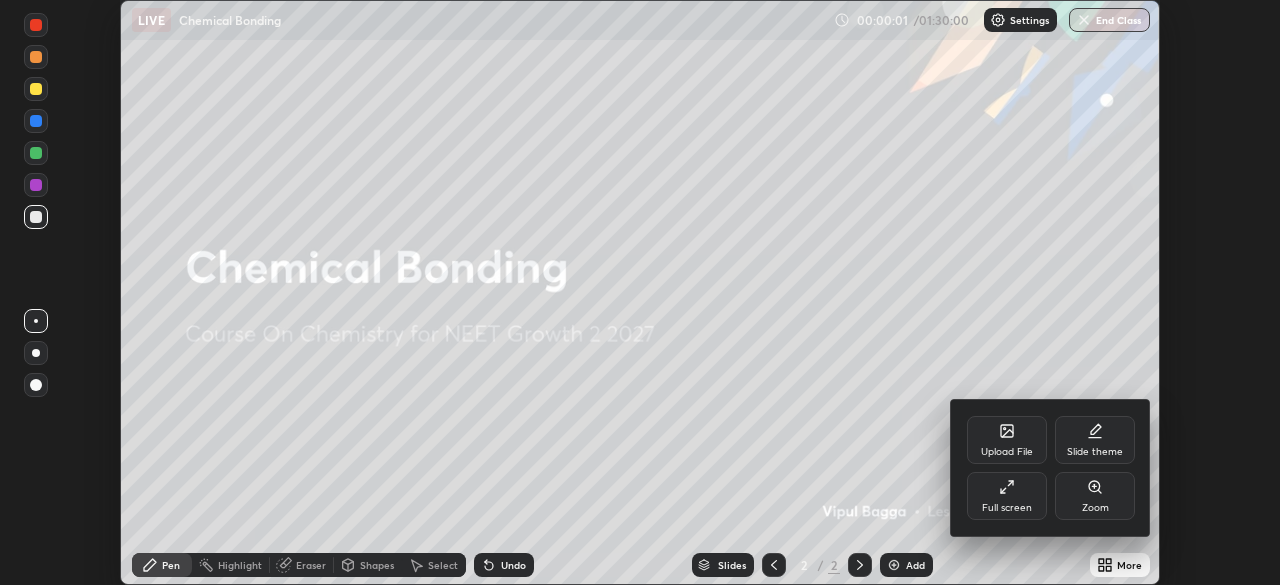 click on "Full screen" at bounding box center (1007, 508) 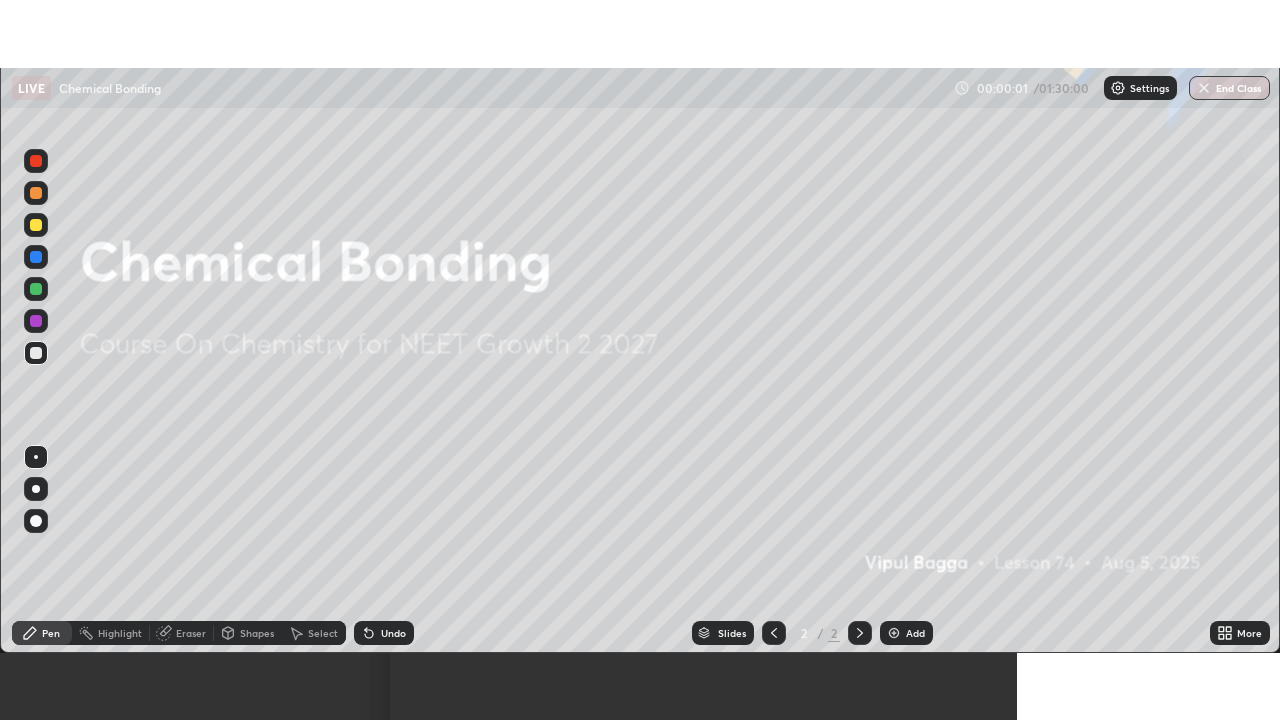 scroll, scrollTop: 99280, scrollLeft: 98720, axis: both 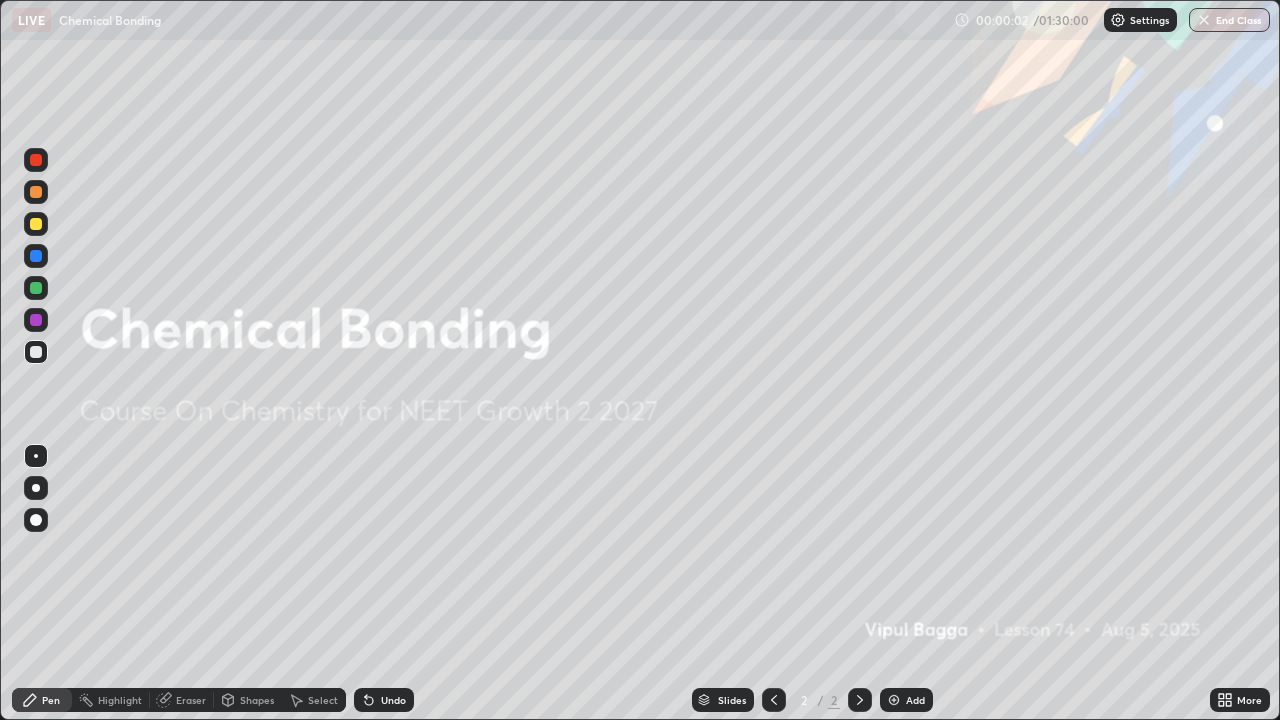 click at bounding box center [36, 224] 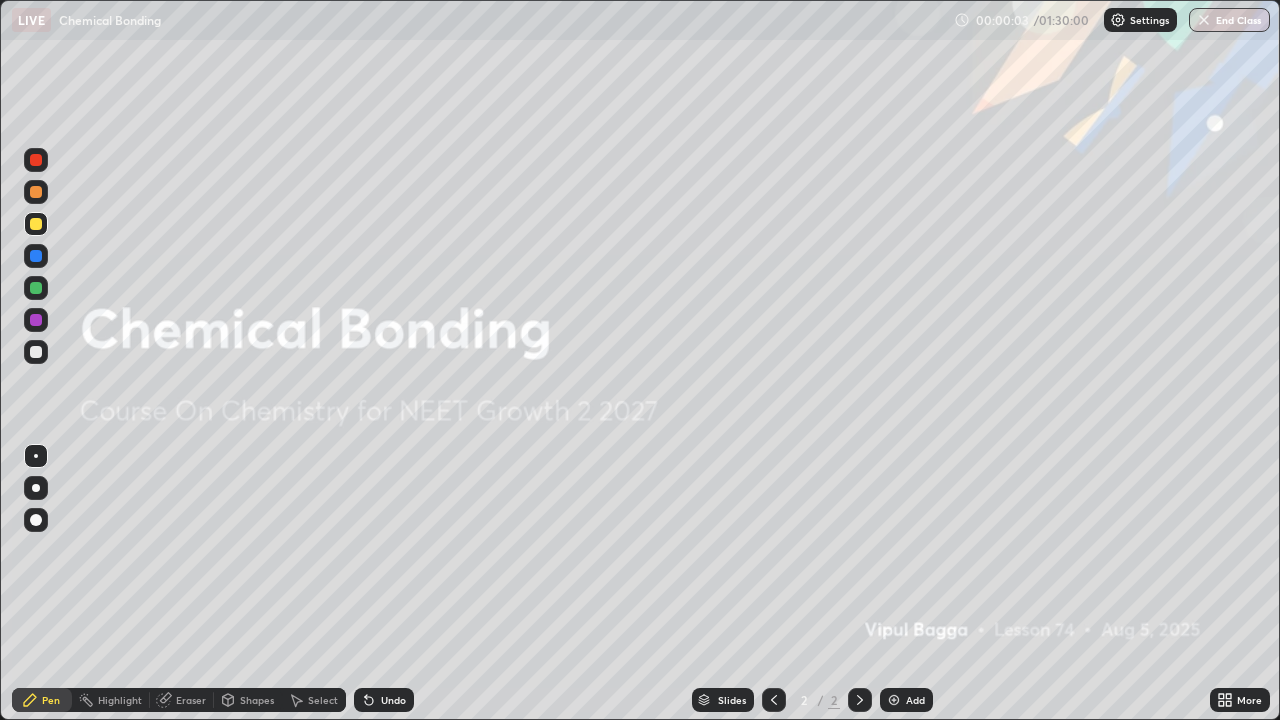click at bounding box center (36, 520) 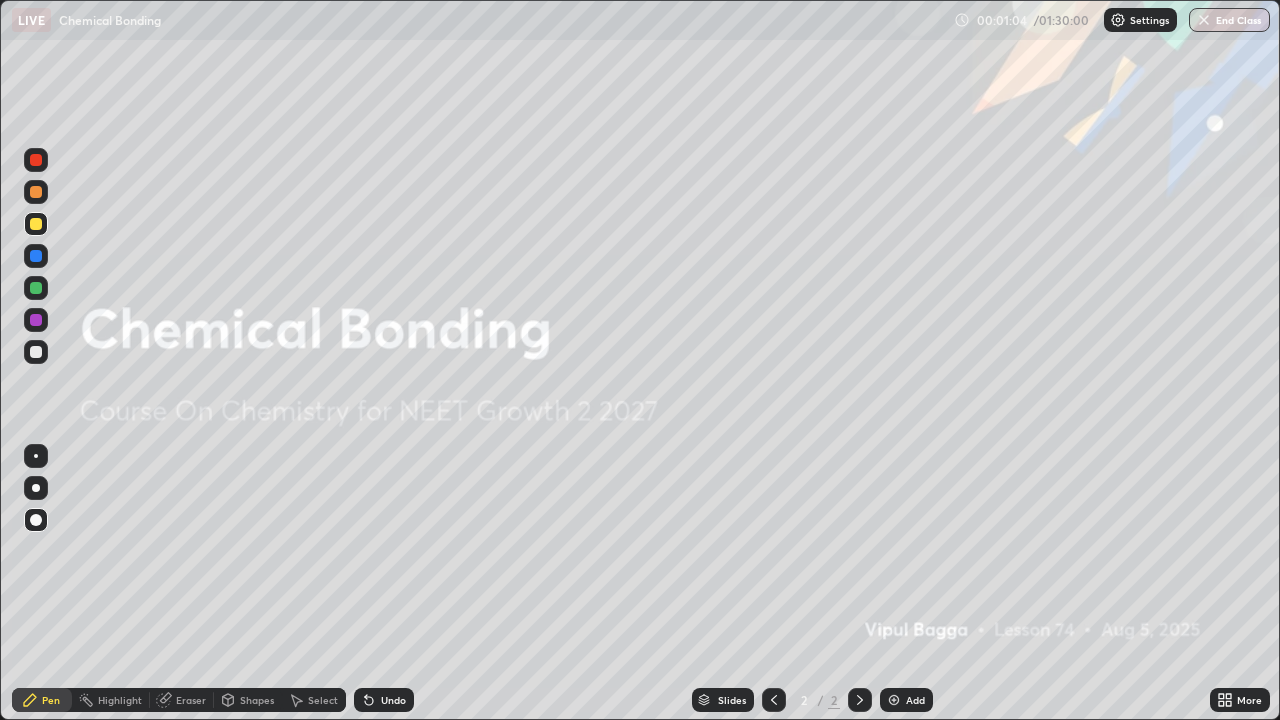 click at bounding box center (36, 224) 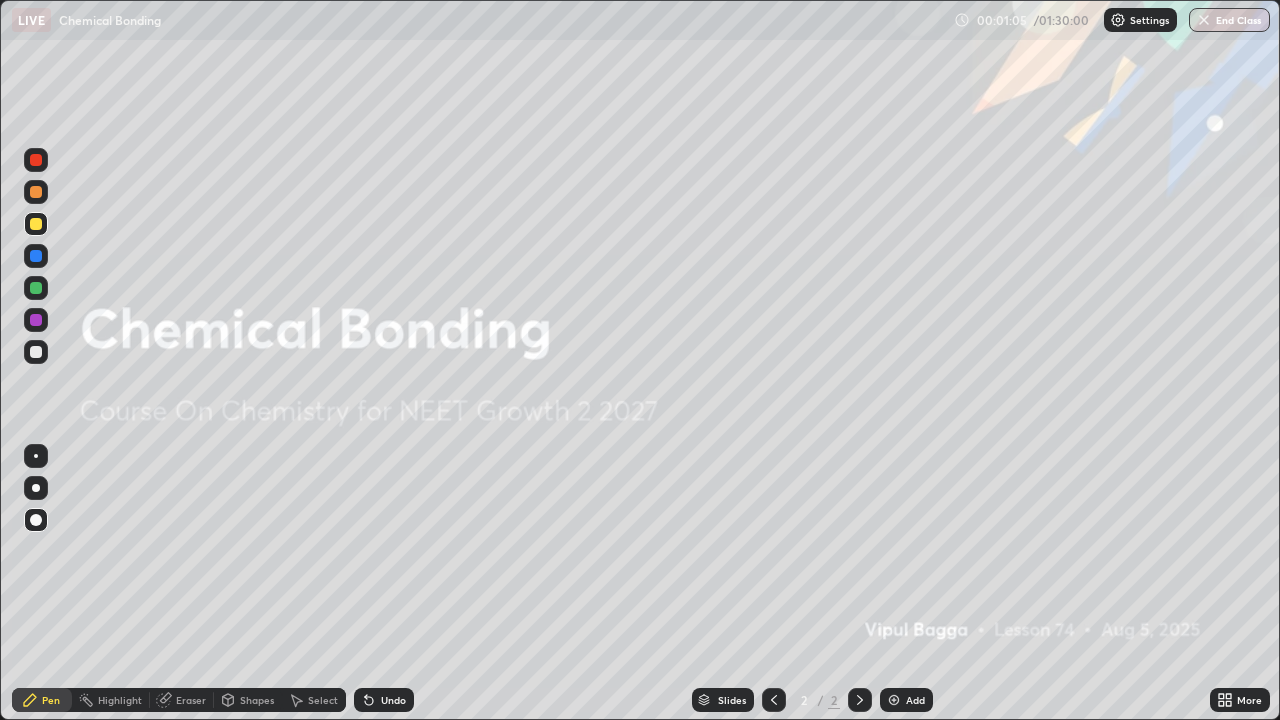 click at bounding box center (36, 224) 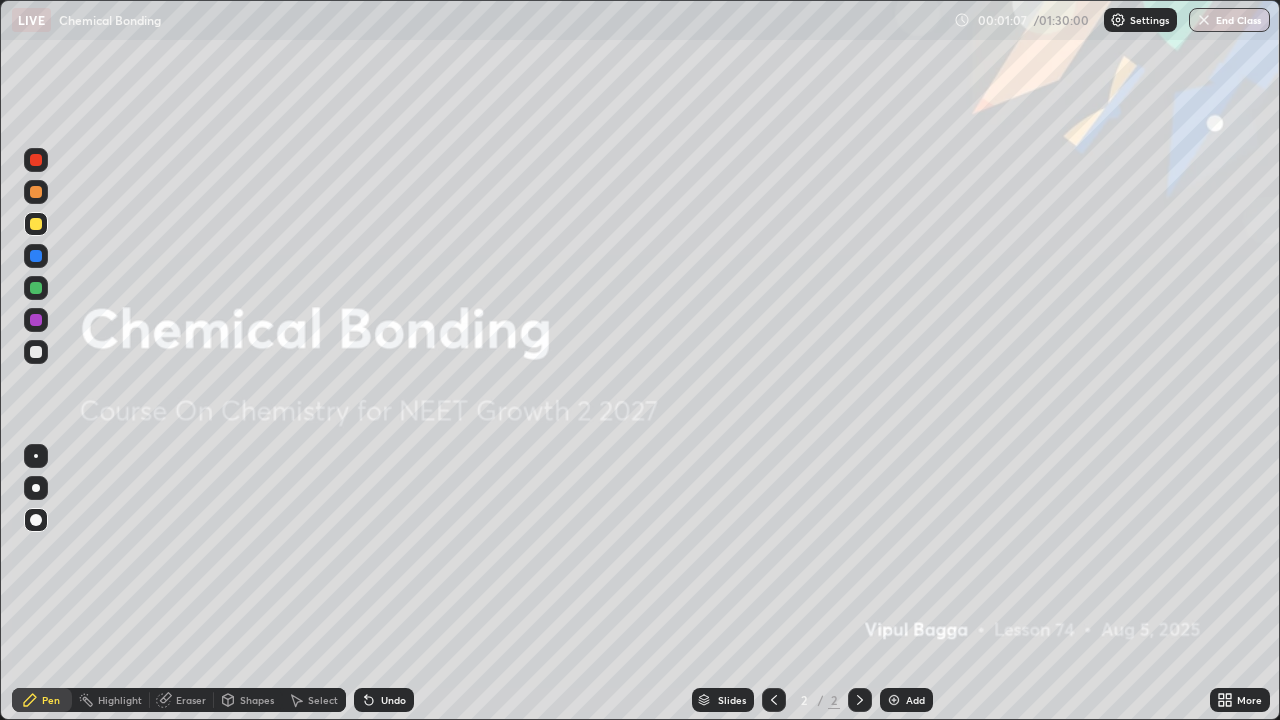 click on "Add" at bounding box center (906, 700) 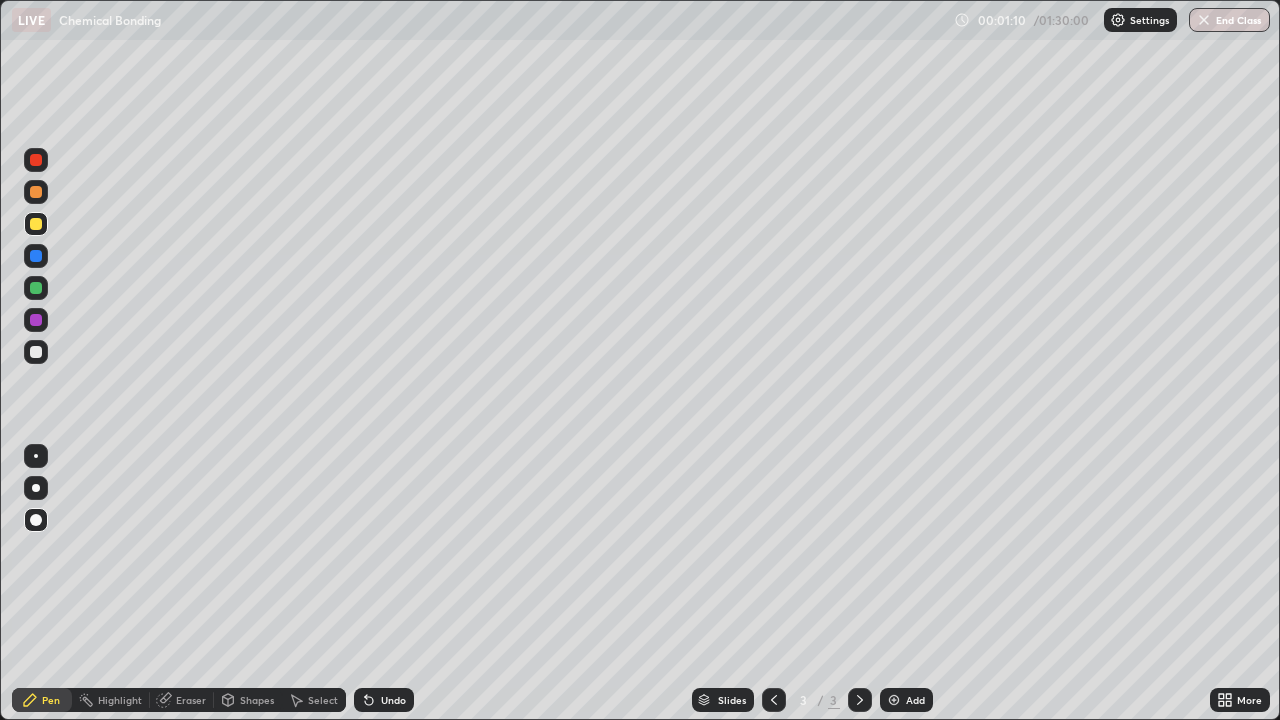 click 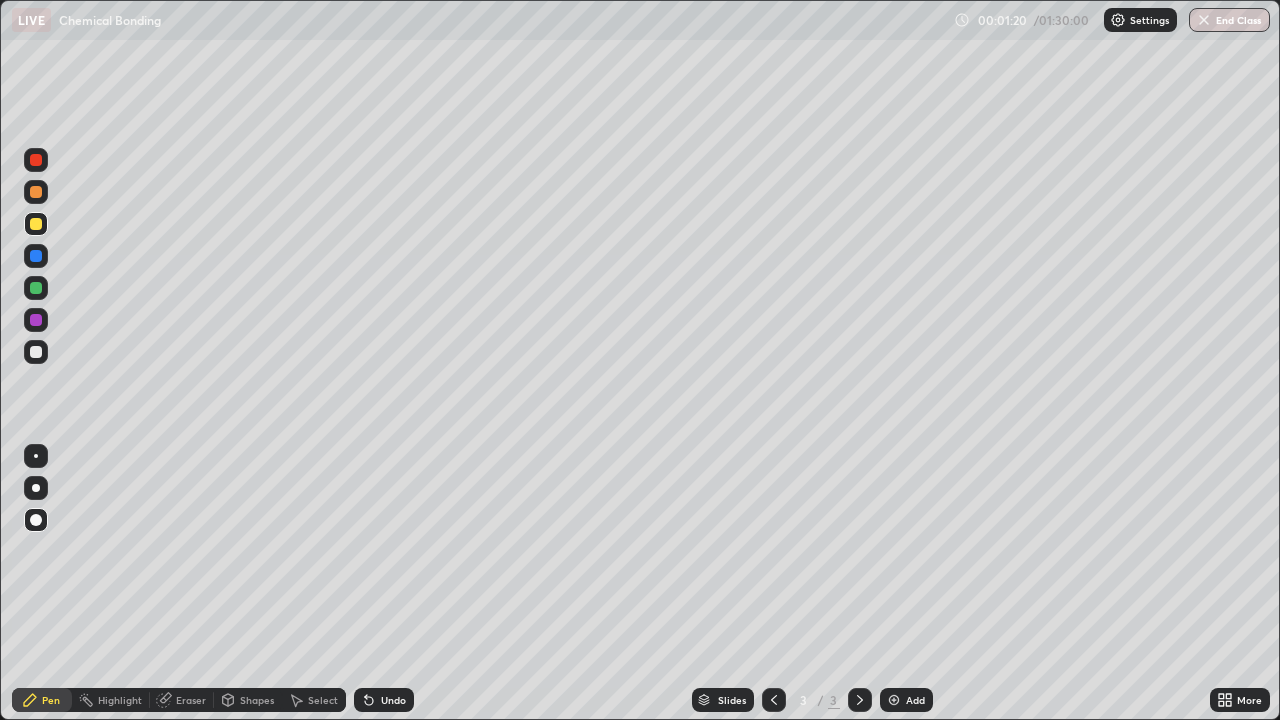 click on "Undo" at bounding box center [393, 700] 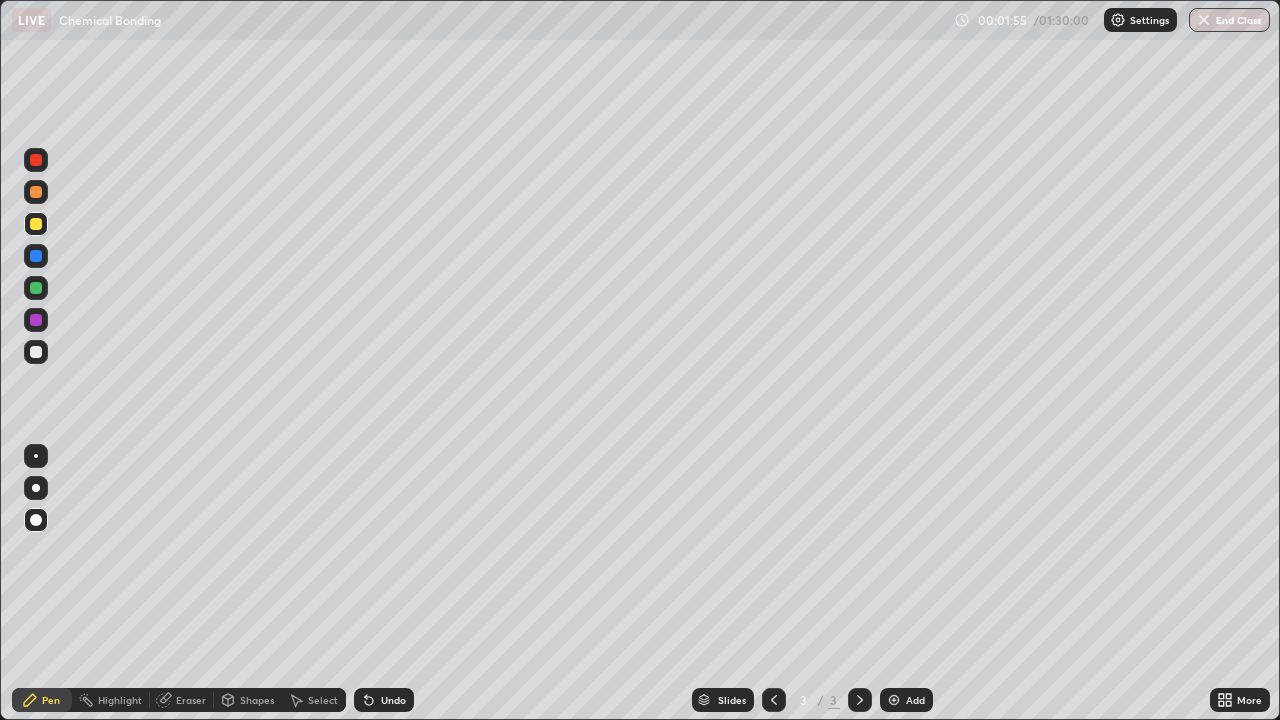 click 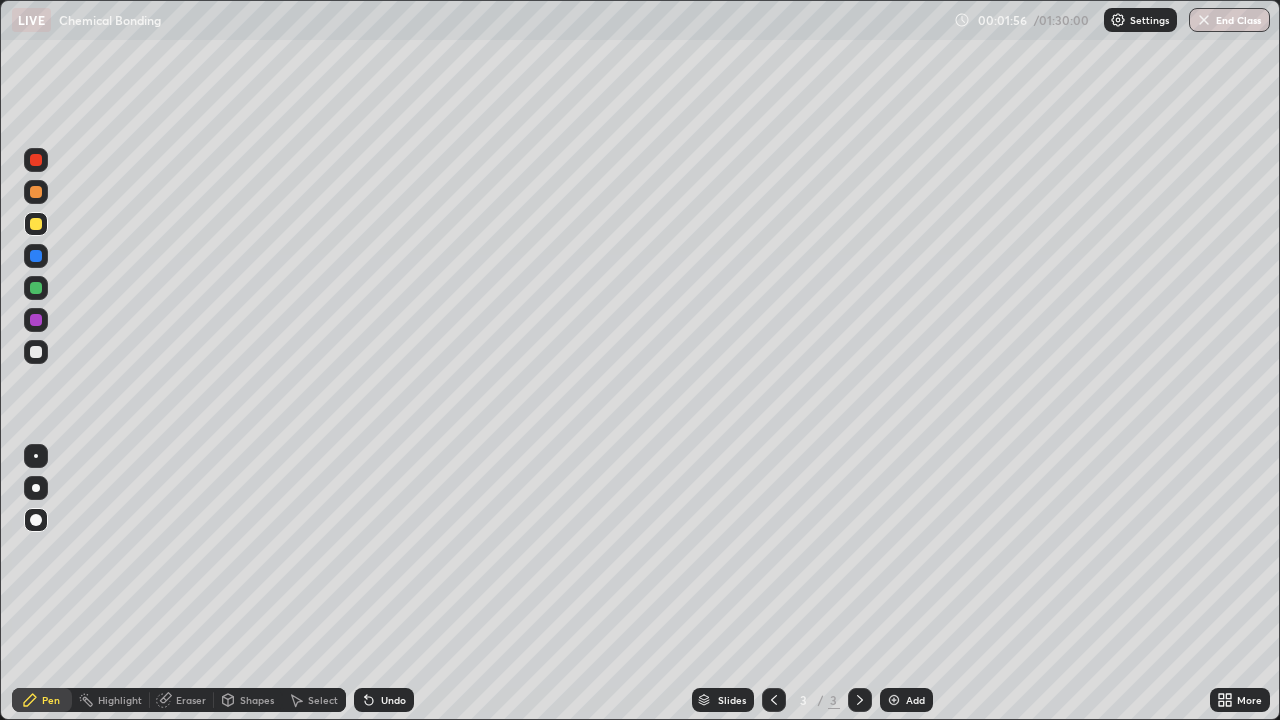 click on "Undo" at bounding box center [393, 700] 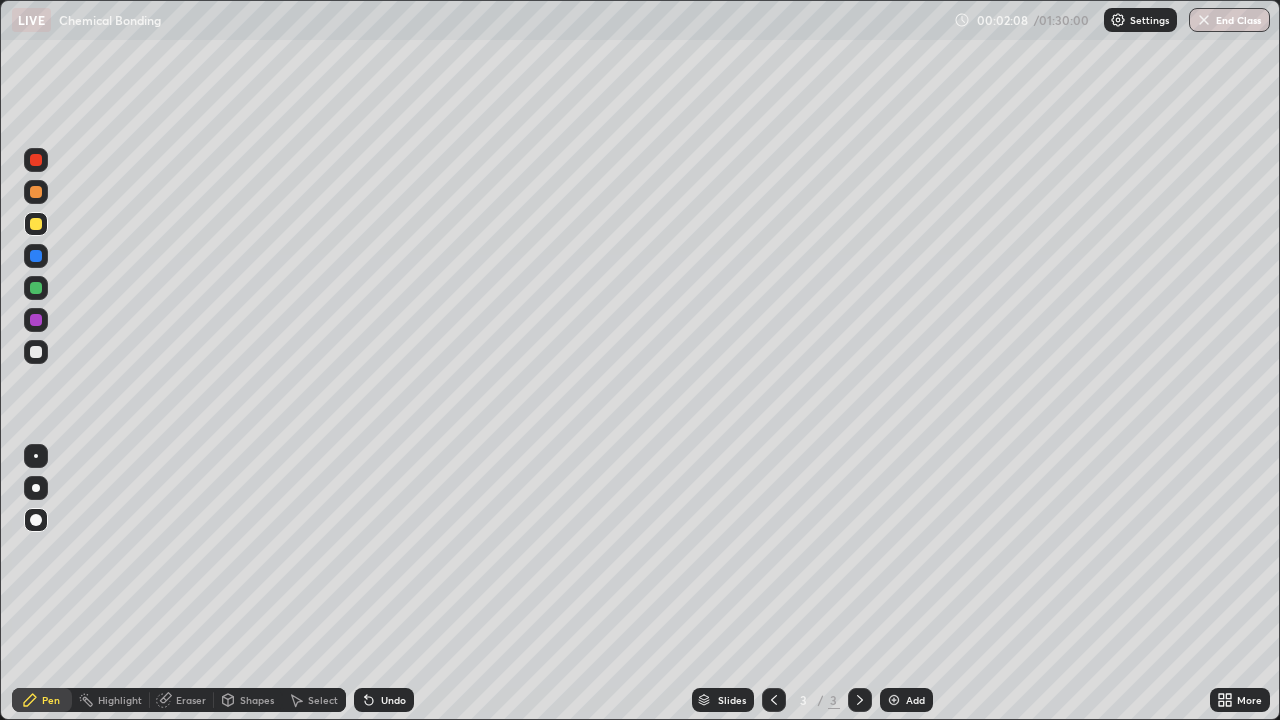 click on "Undo" at bounding box center (384, 700) 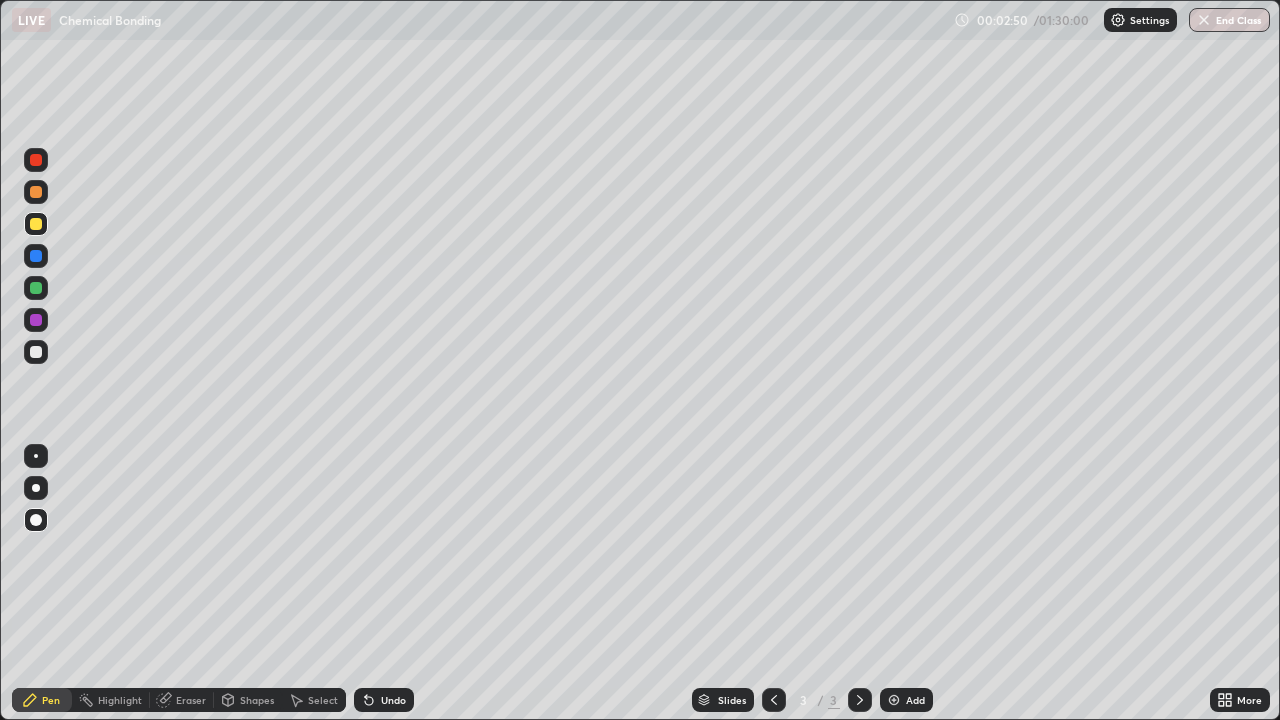 click on "Undo" at bounding box center (393, 700) 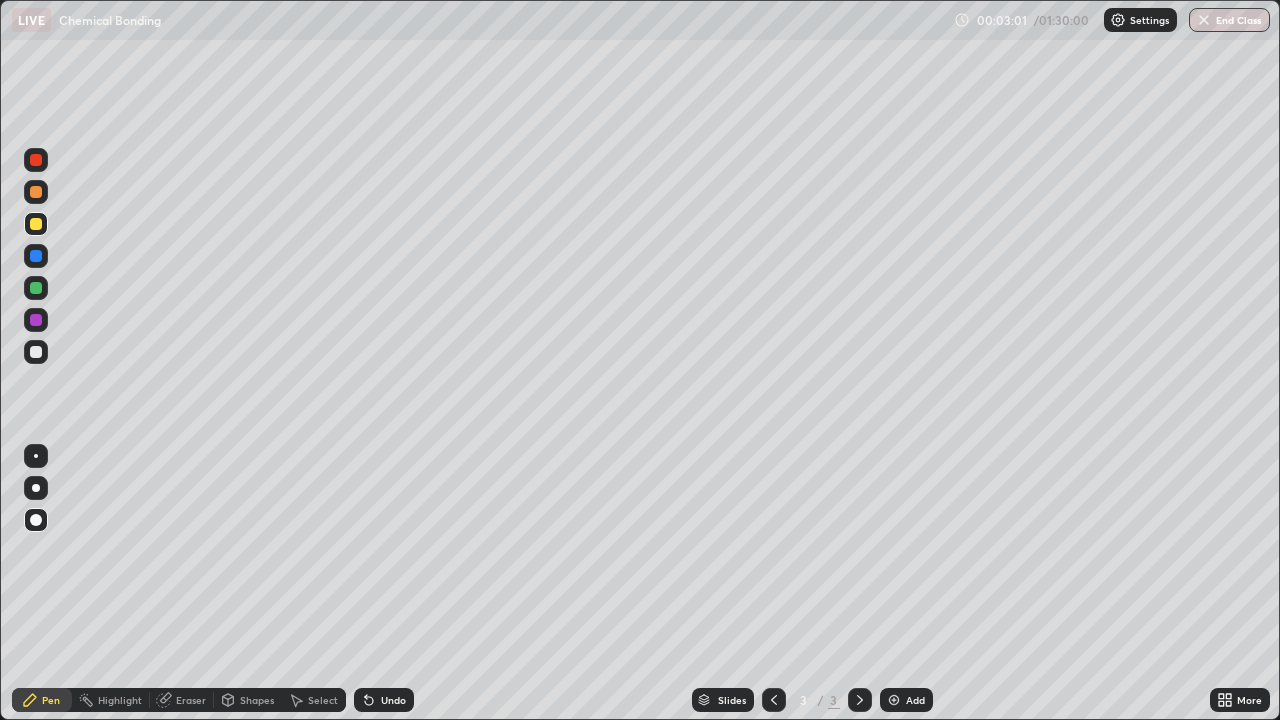 click on "Undo" at bounding box center [384, 700] 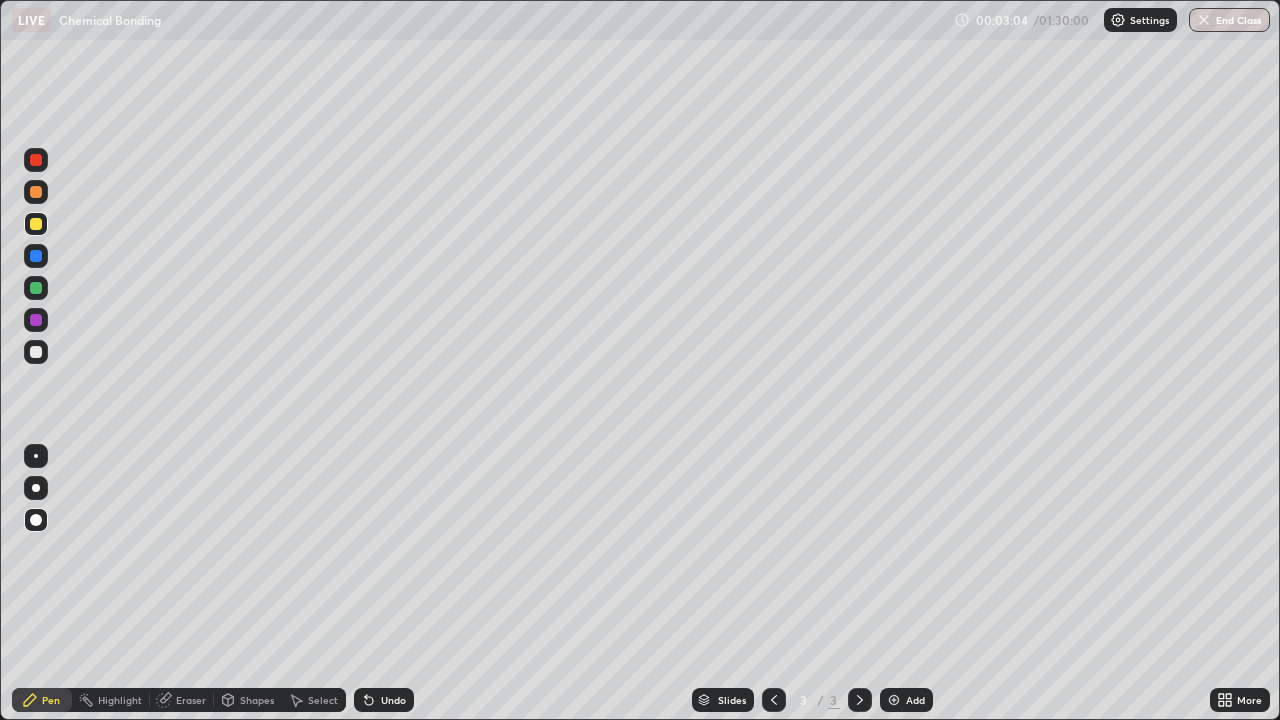 click at bounding box center (36, 352) 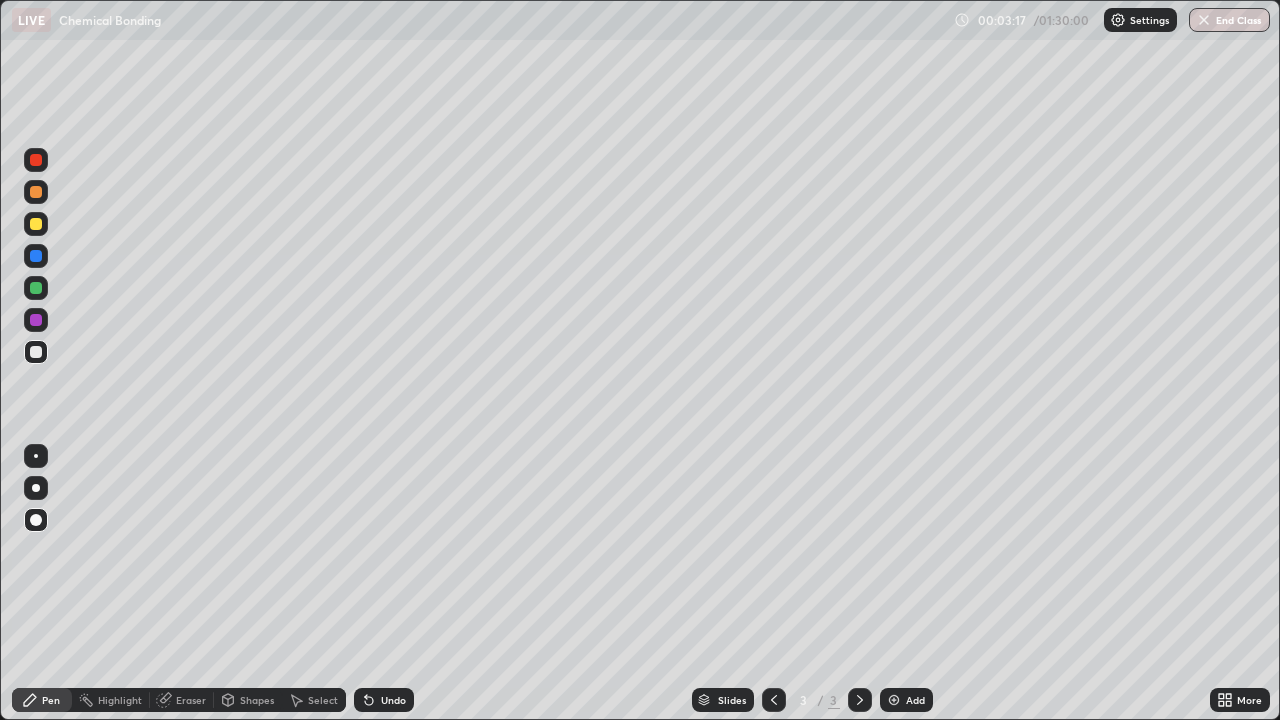 click at bounding box center (36, 352) 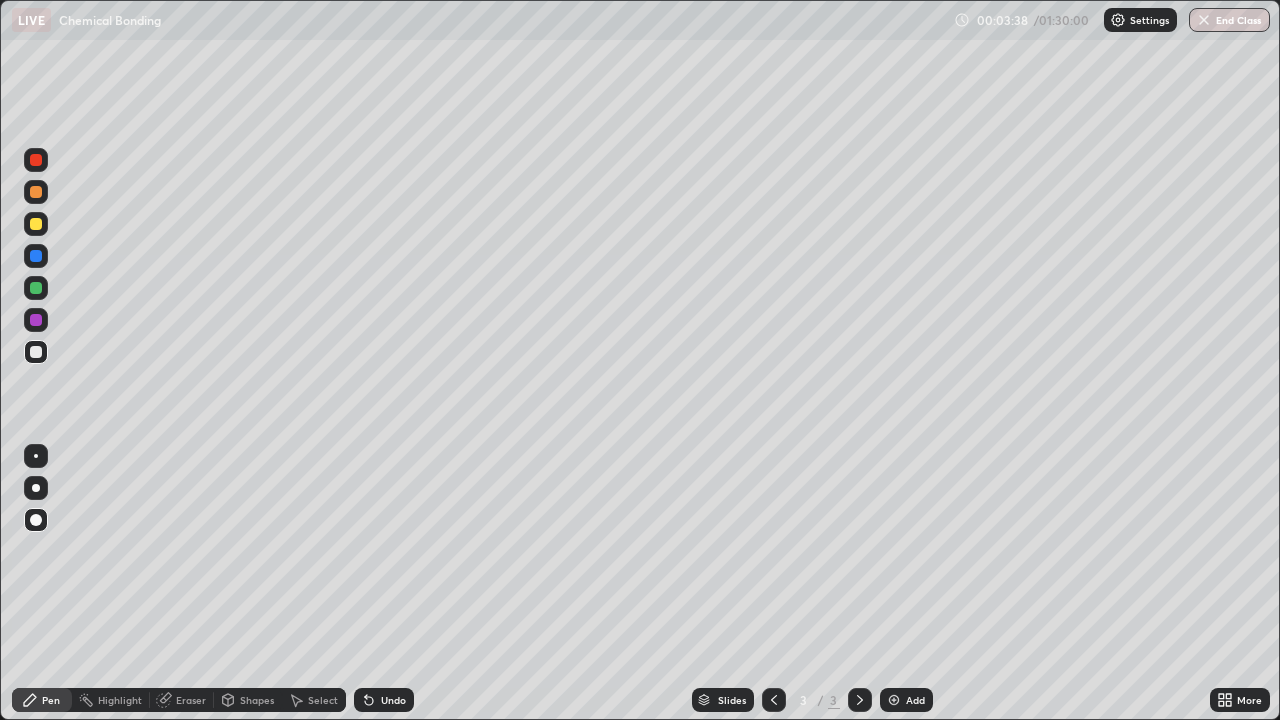 click at bounding box center [36, 352] 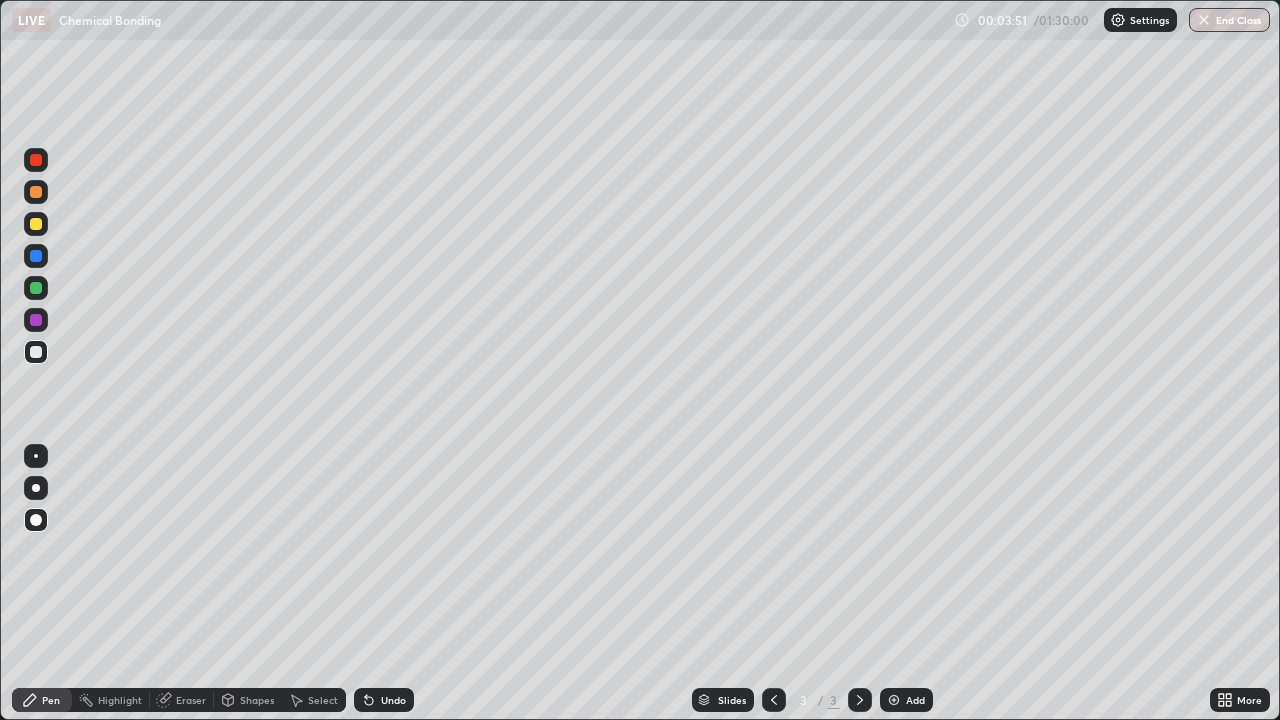 click at bounding box center [36, 320] 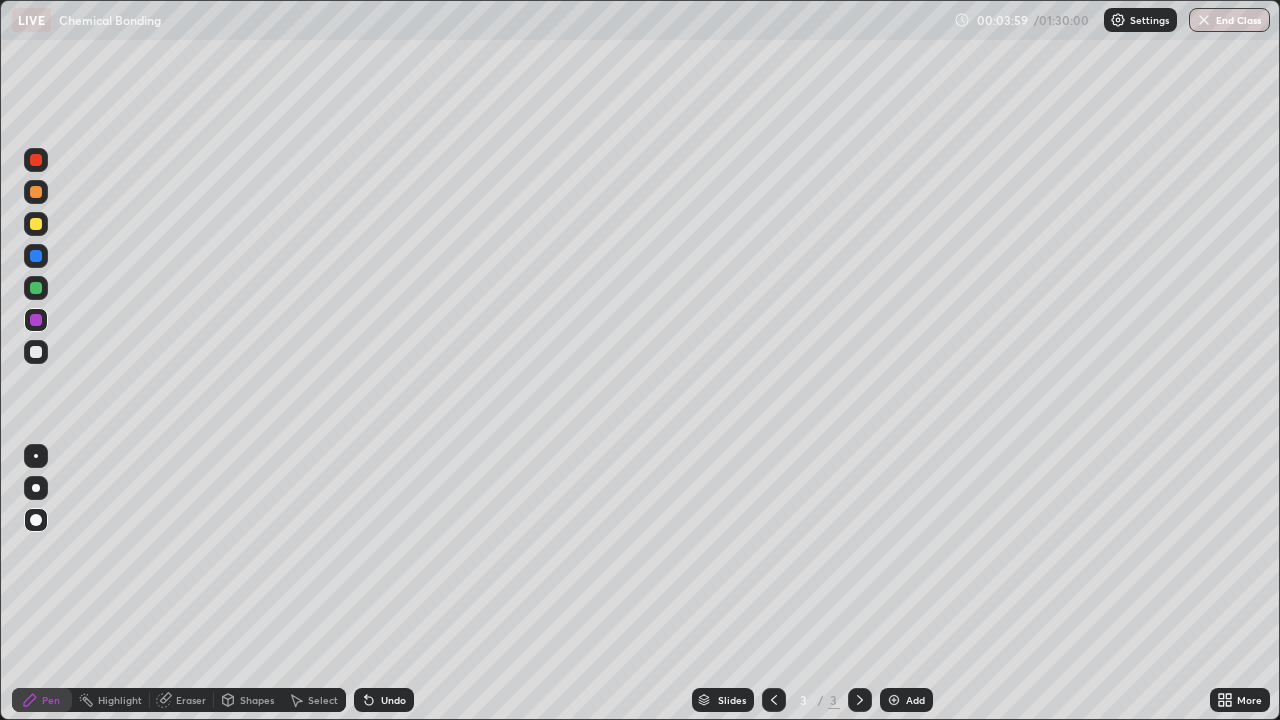 click at bounding box center [36, 352] 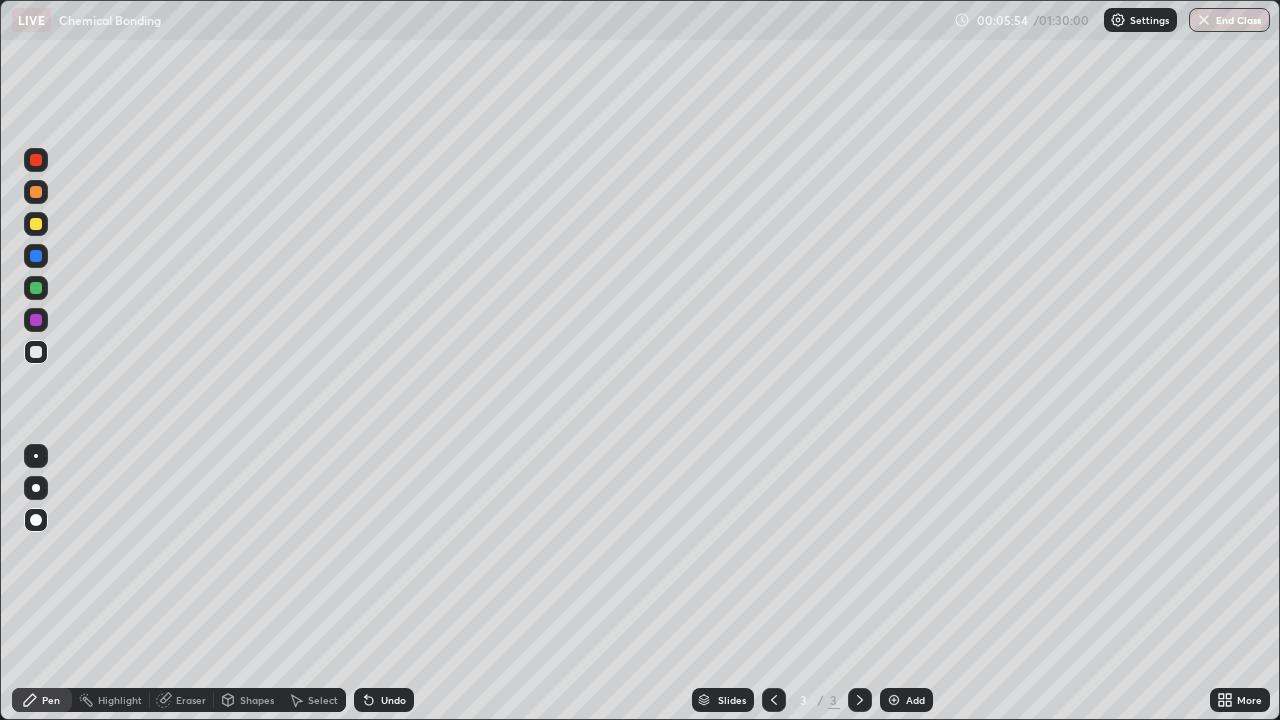click at bounding box center (36, 256) 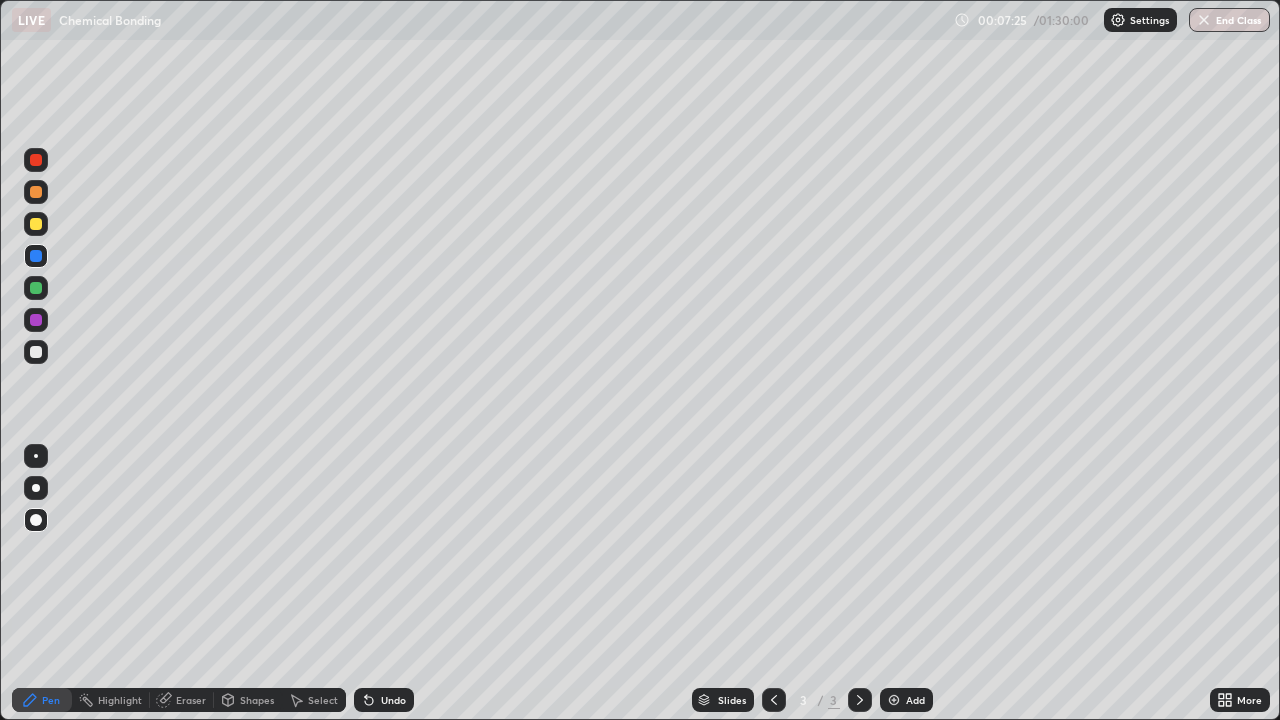 click at bounding box center [36, 320] 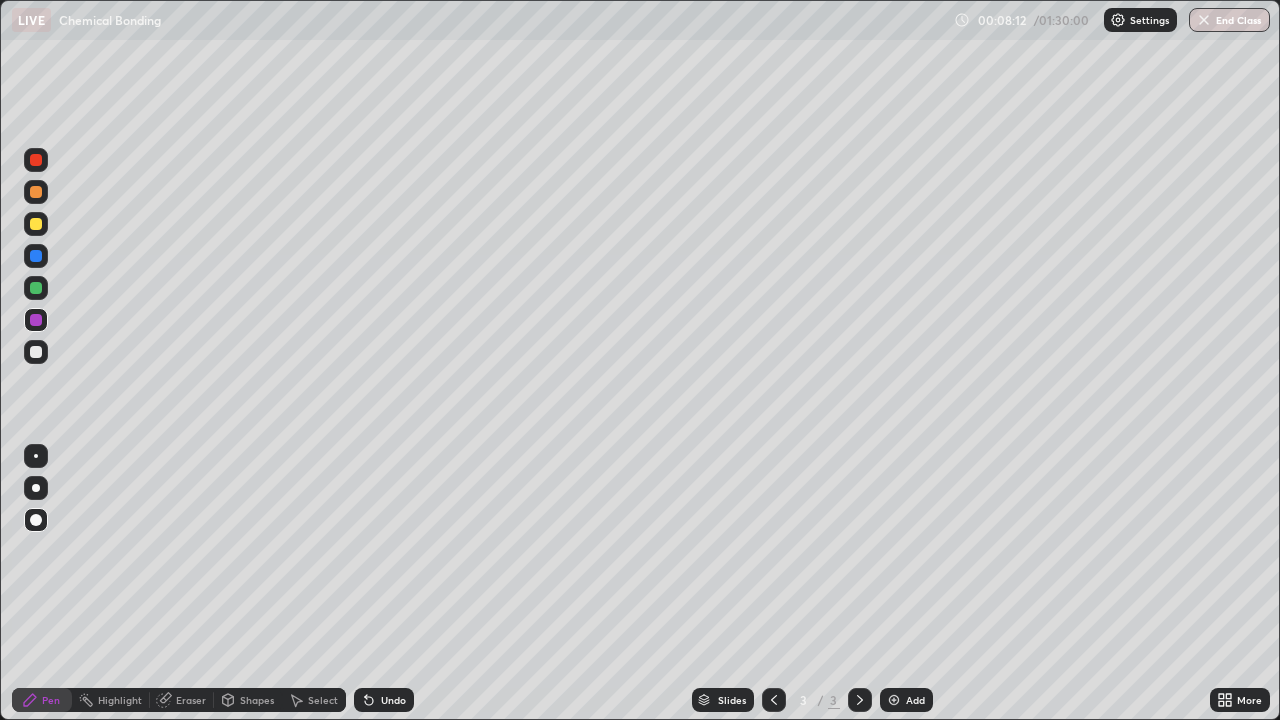 click at bounding box center [36, 320] 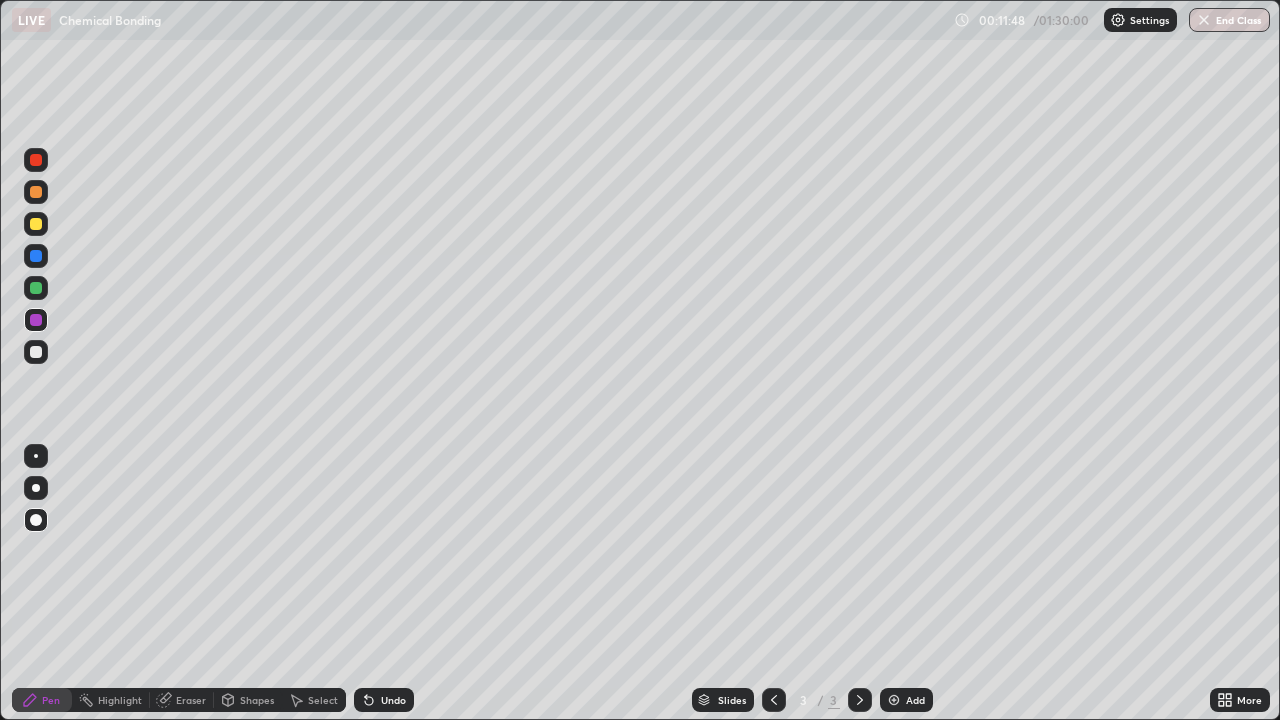 click on "Add" at bounding box center (915, 700) 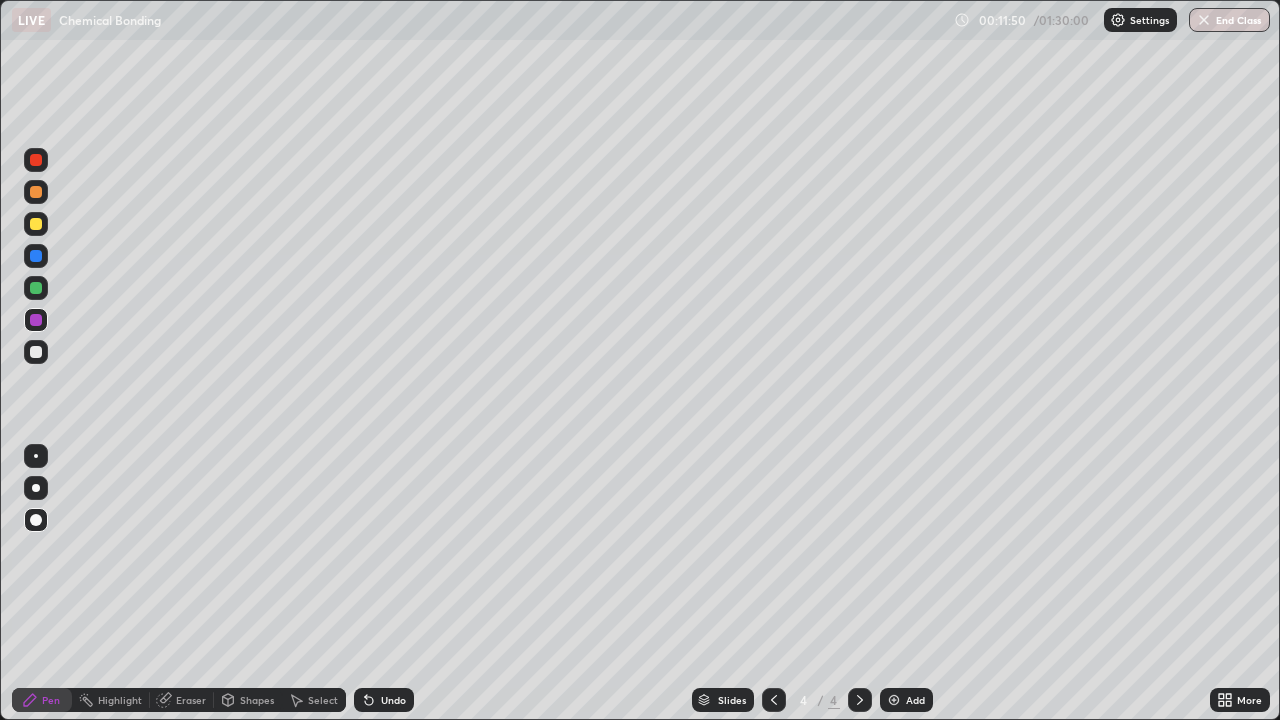 click at bounding box center [36, 224] 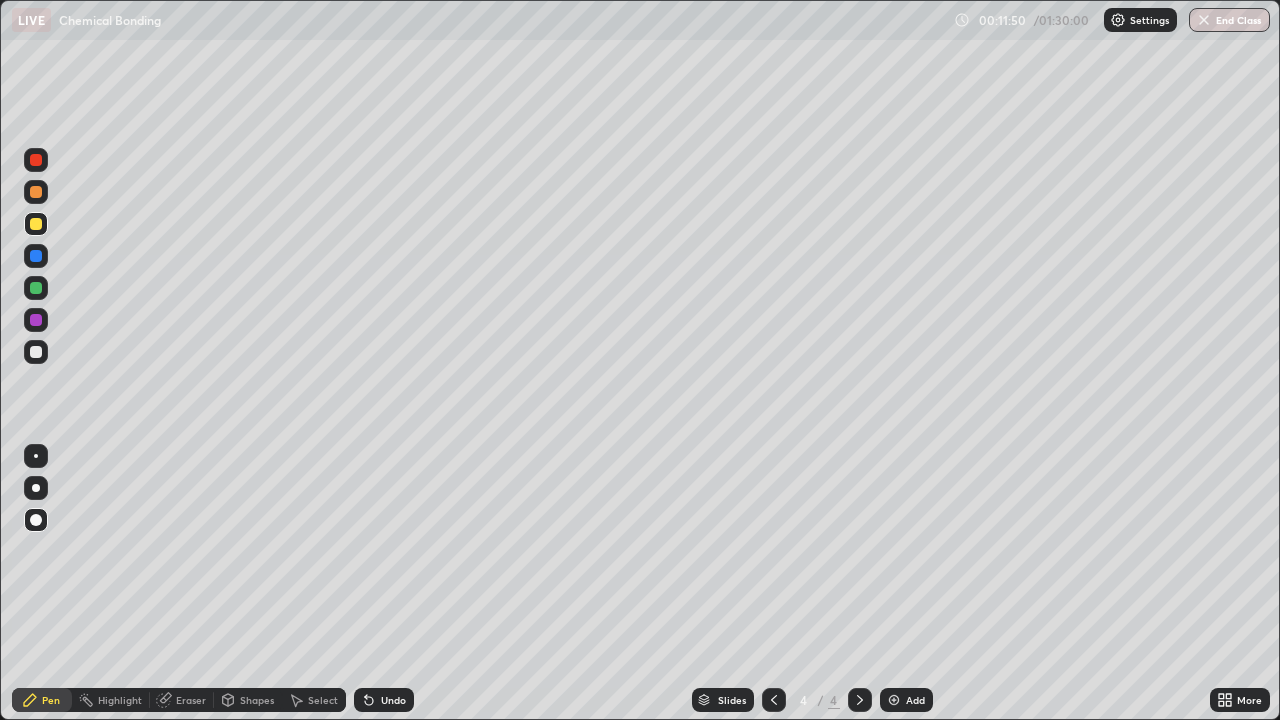 click on "Pen" at bounding box center (51, 700) 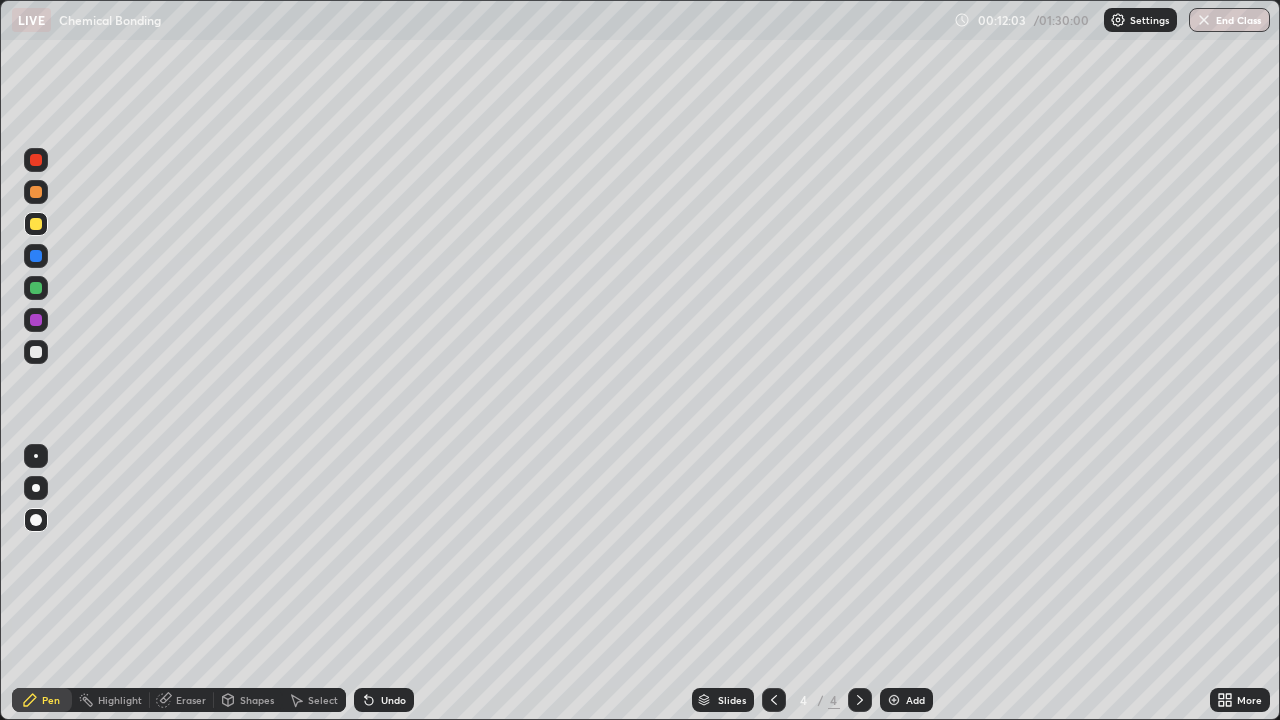 click on "Eraser" at bounding box center [191, 700] 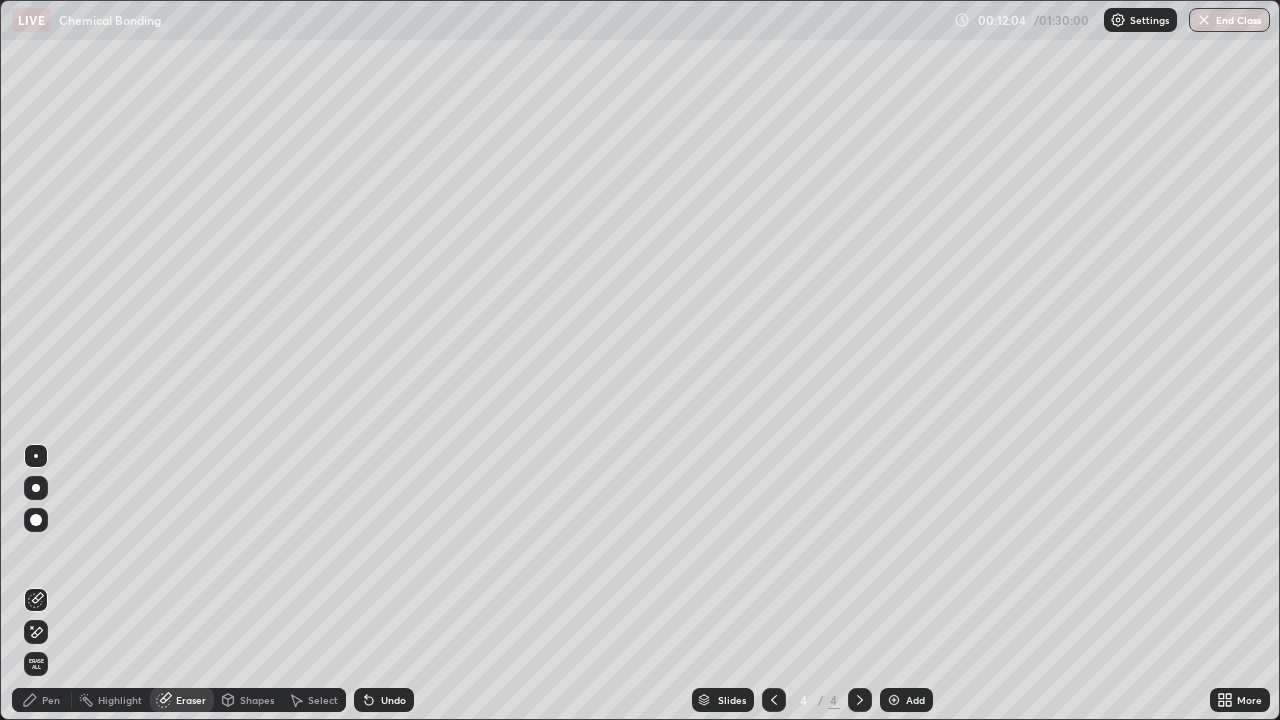 click on "Shapes" at bounding box center (248, 700) 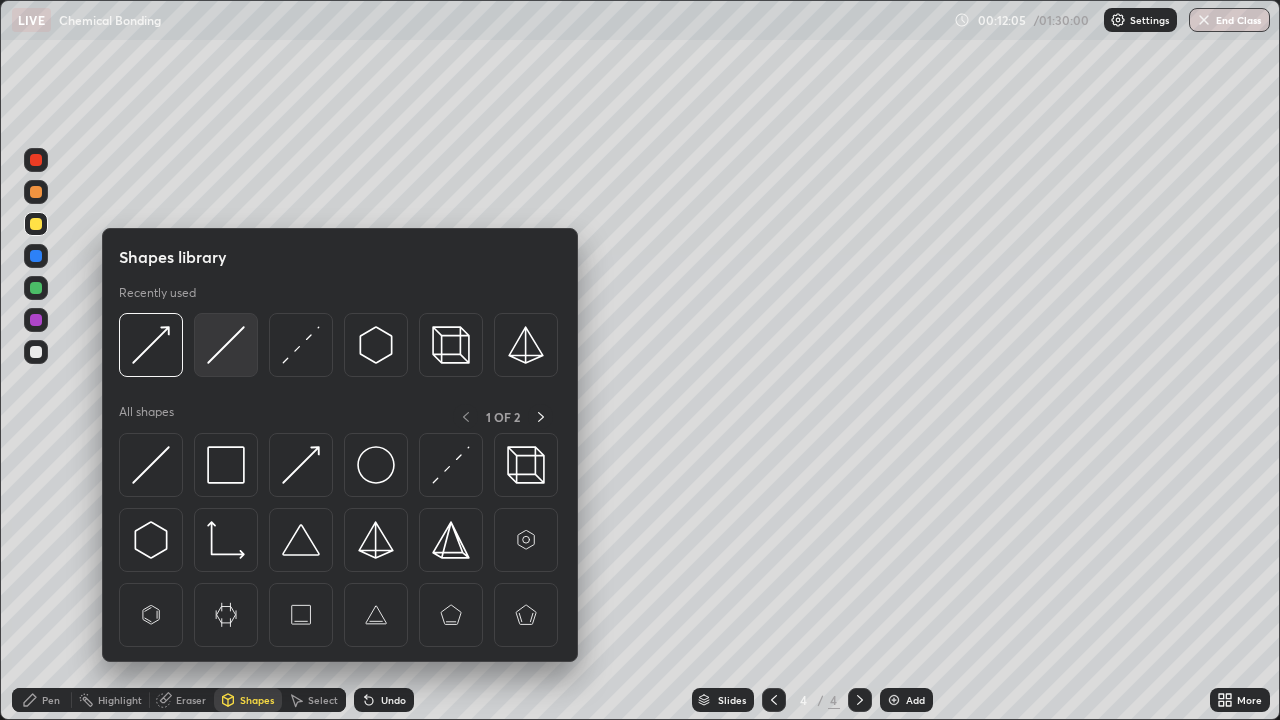 click at bounding box center [226, 345] 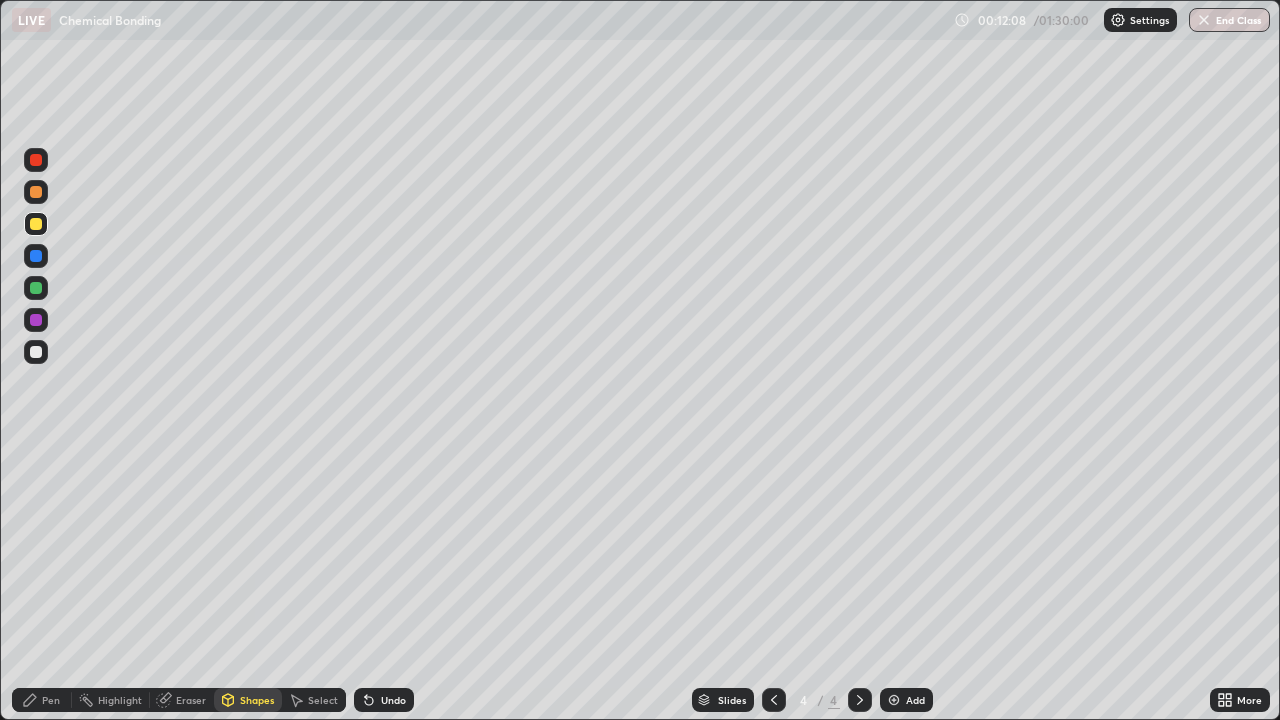click on "Pen" at bounding box center (42, 700) 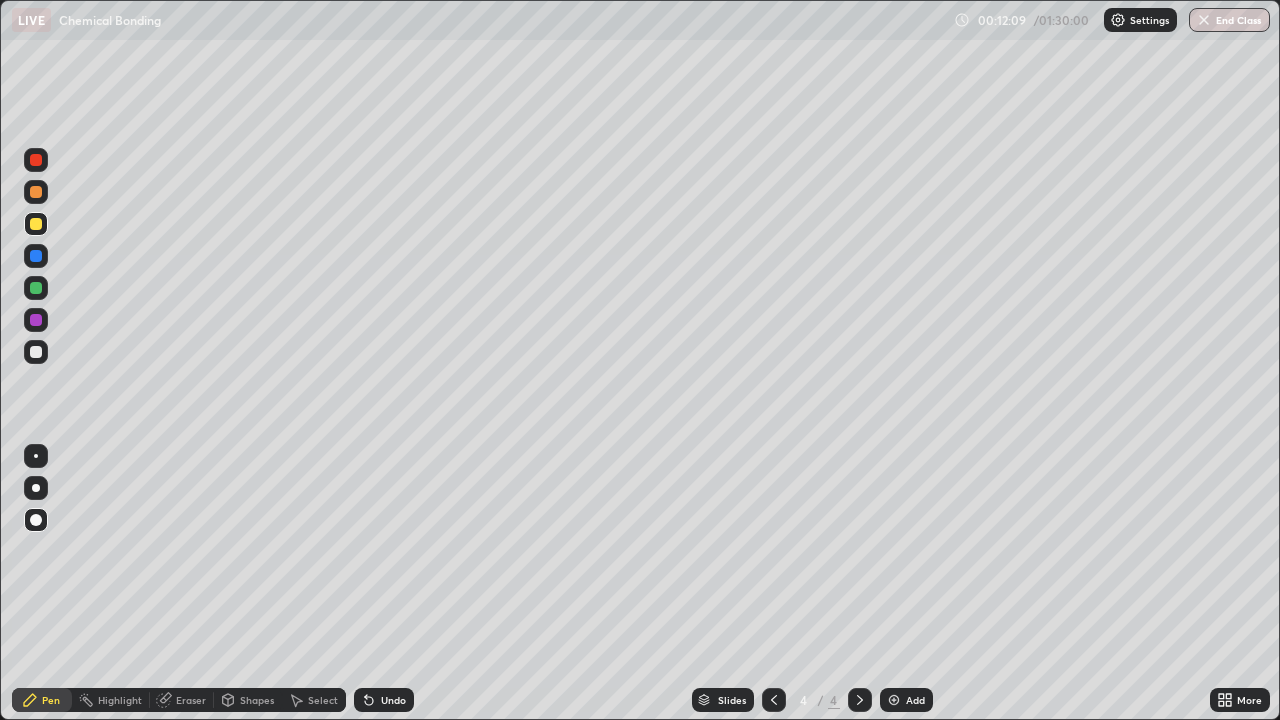 click at bounding box center [36, 352] 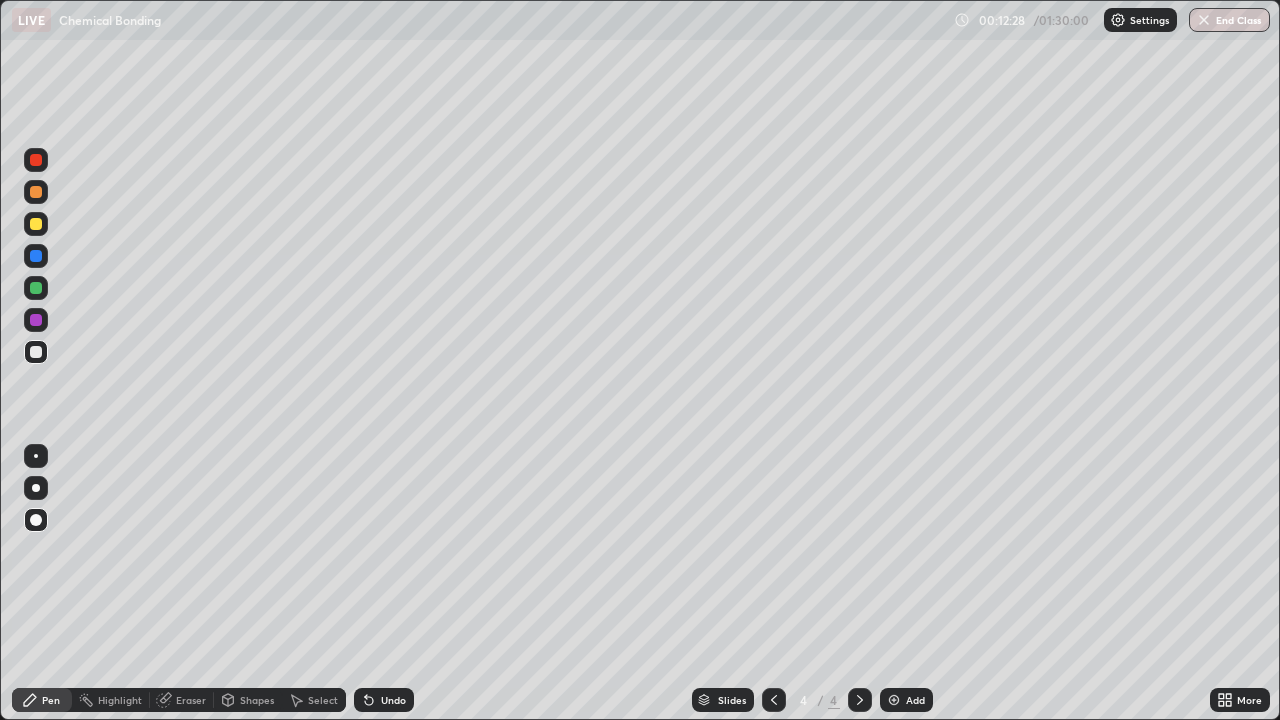 click on "Shapes" at bounding box center (257, 700) 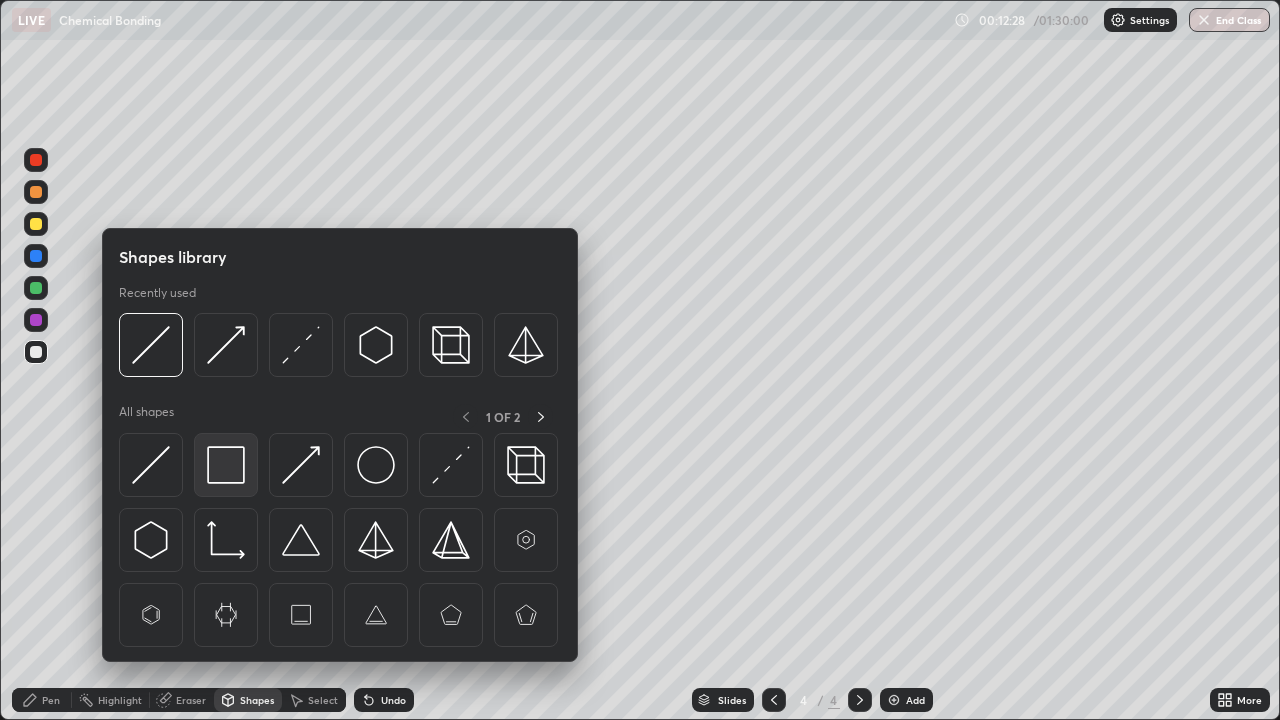 click at bounding box center [226, 465] 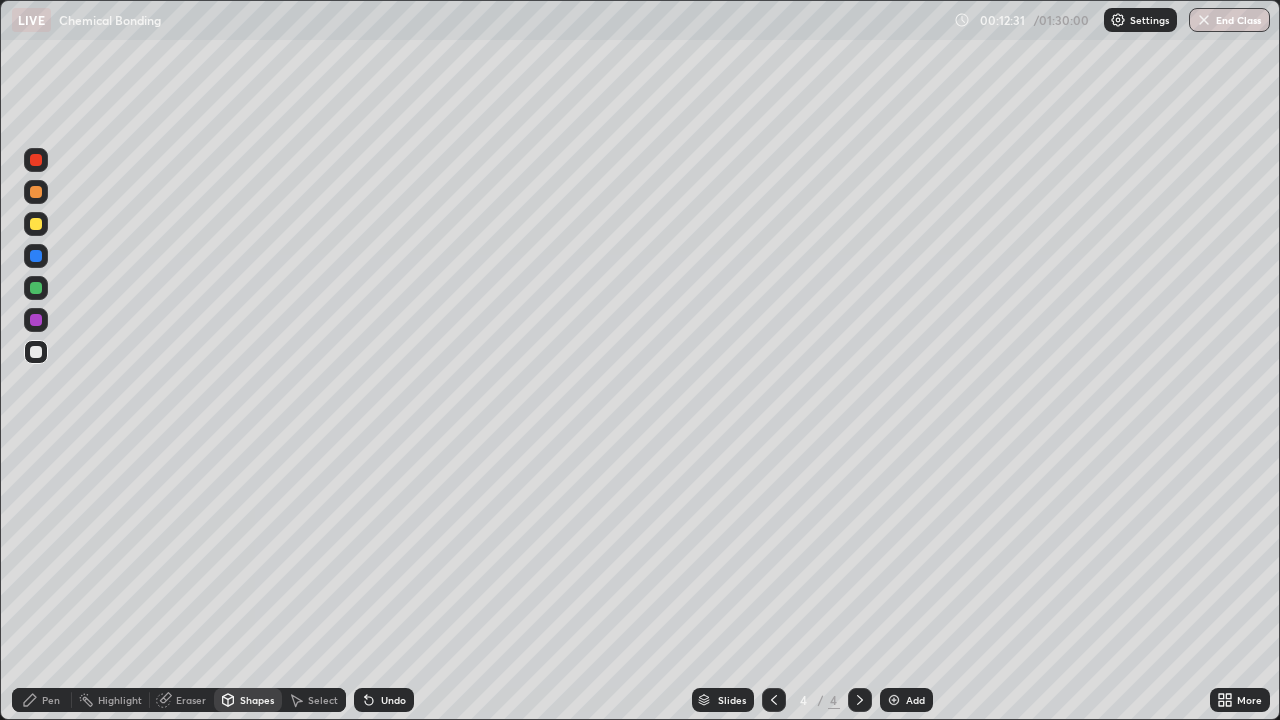 click on "Pen" at bounding box center [42, 700] 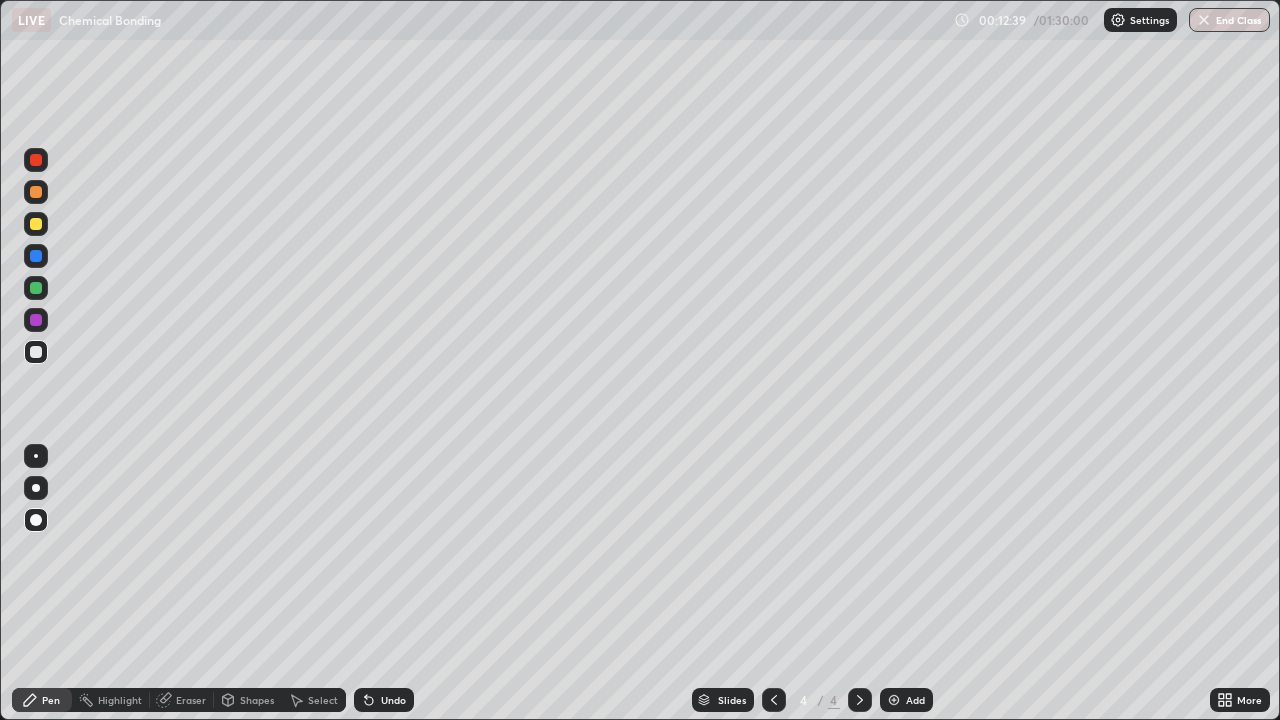 click on "Undo" at bounding box center (393, 700) 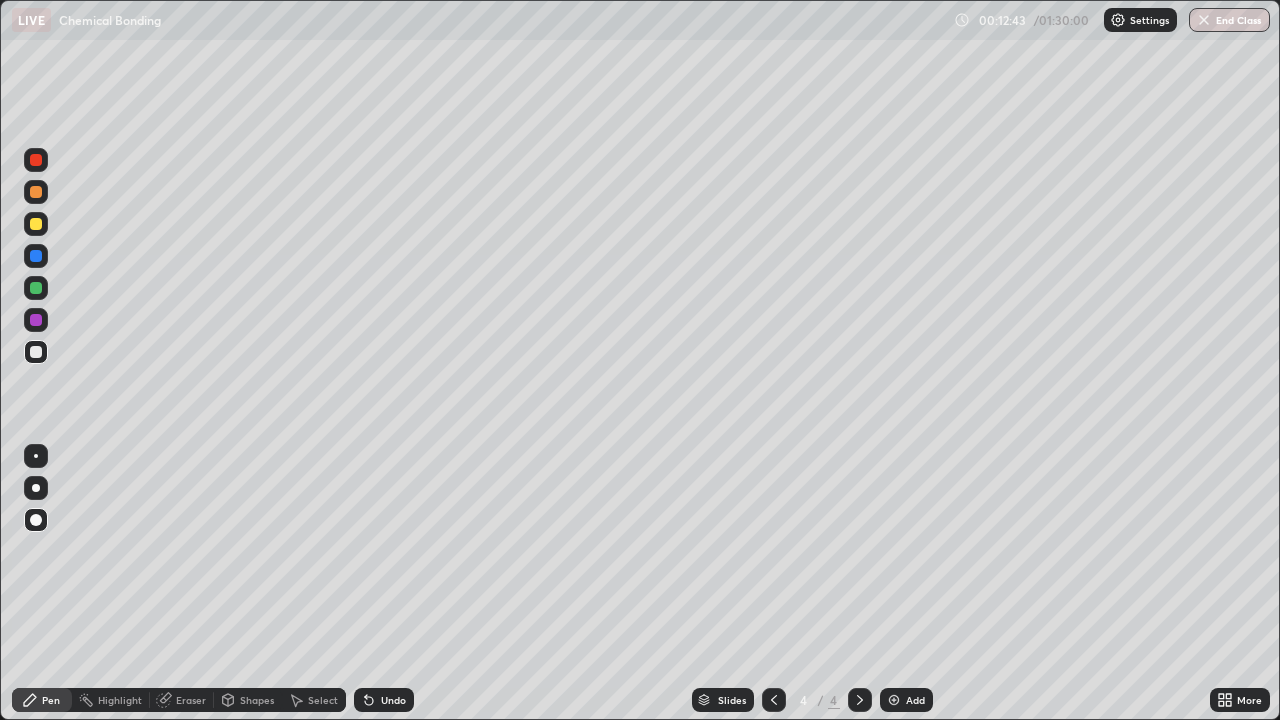click on "Pen" at bounding box center (51, 700) 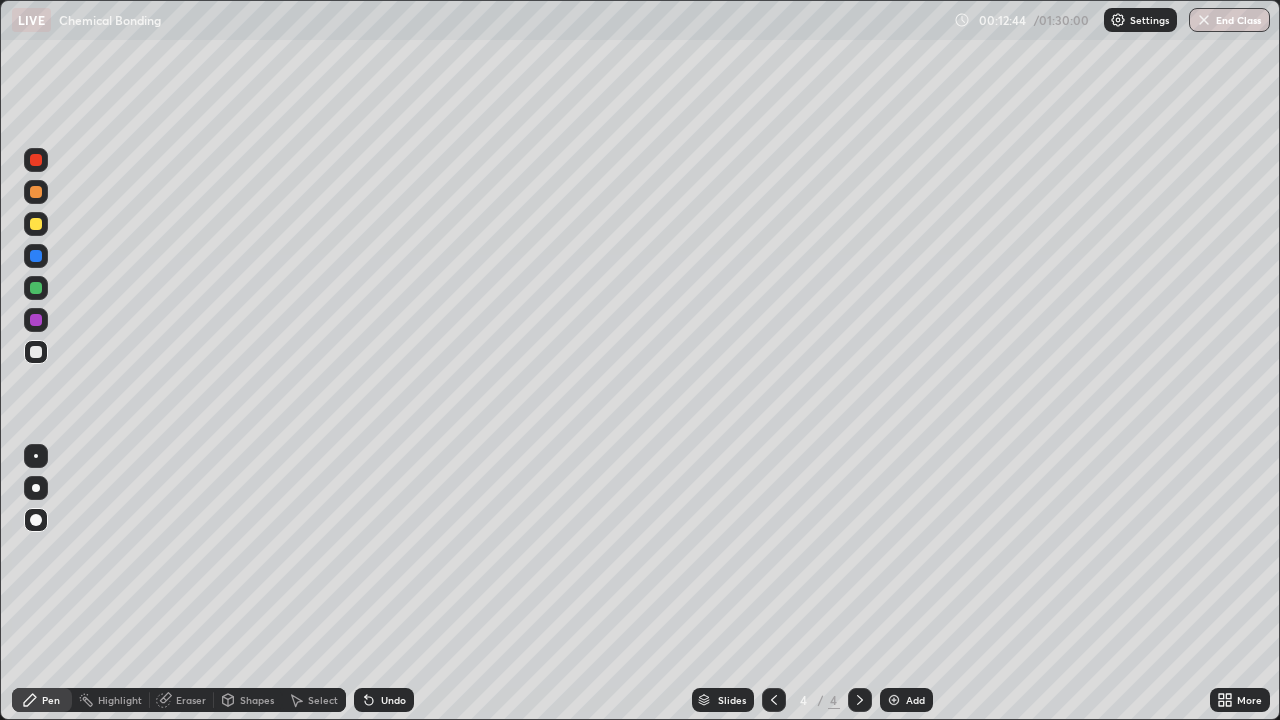 click at bounding box center [36, 320] 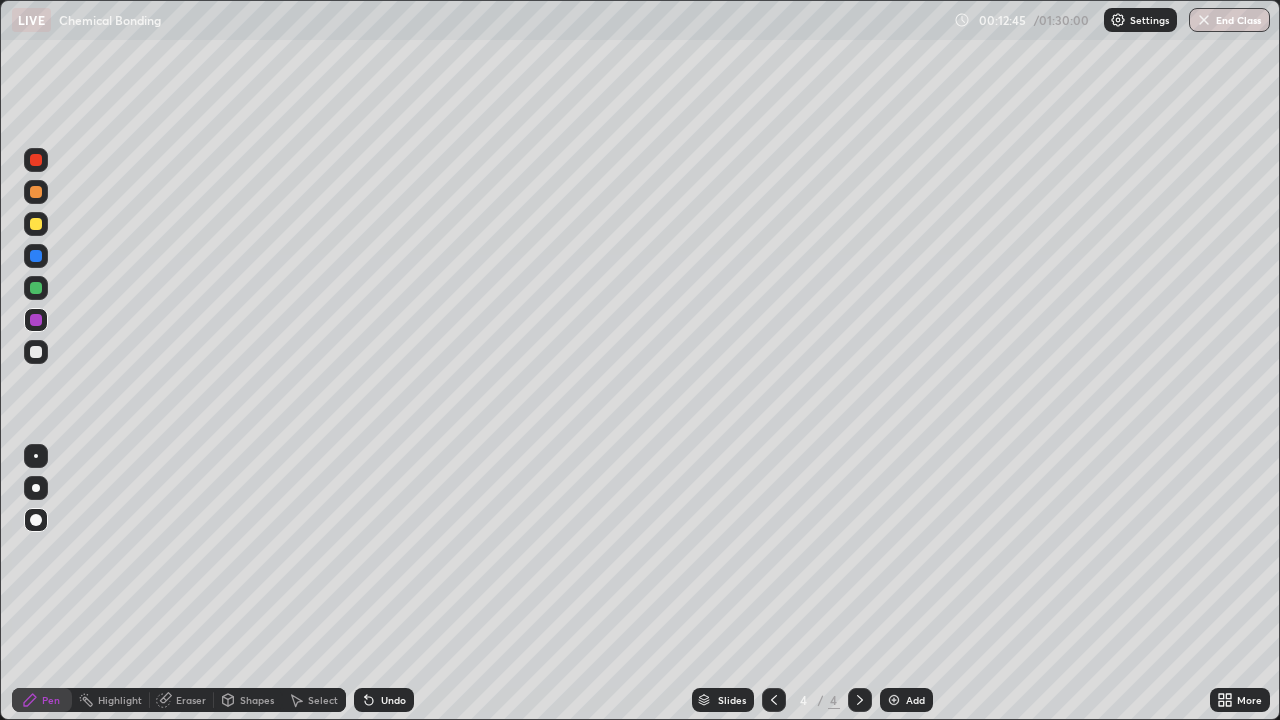 click on "Shapes" at bounding box center [248, 700] 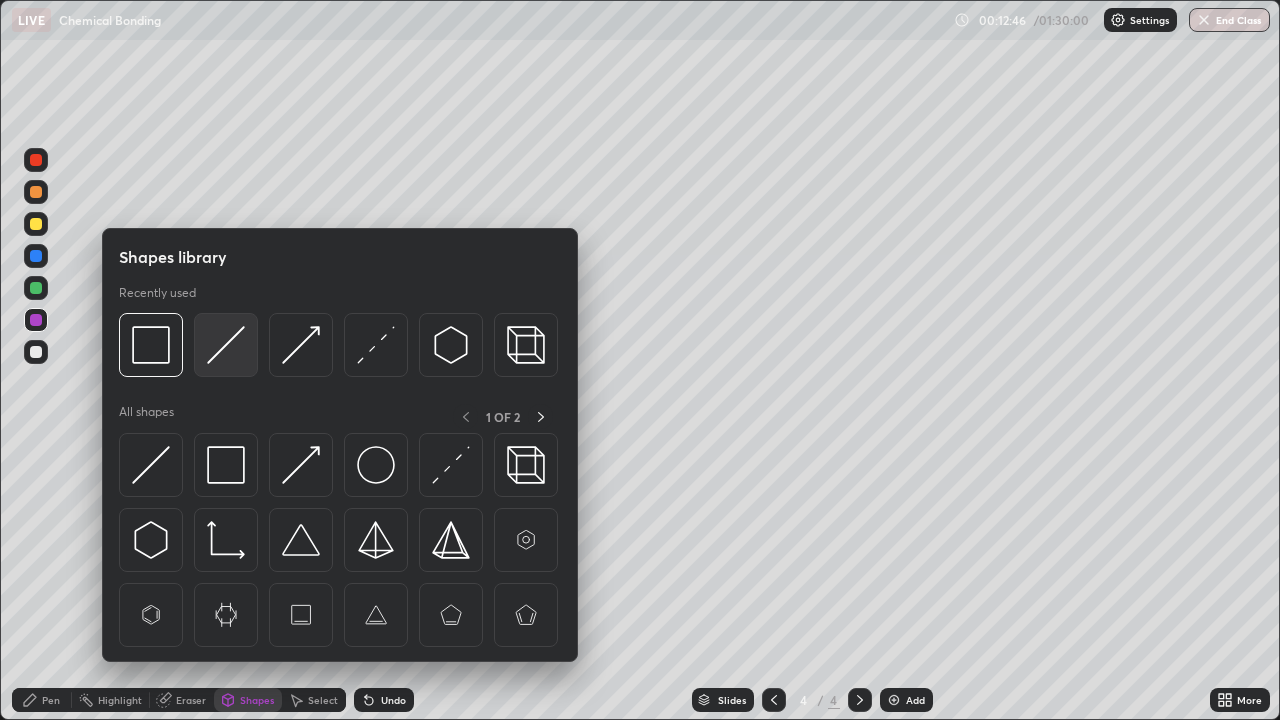 click at bounding box center [226, 345] 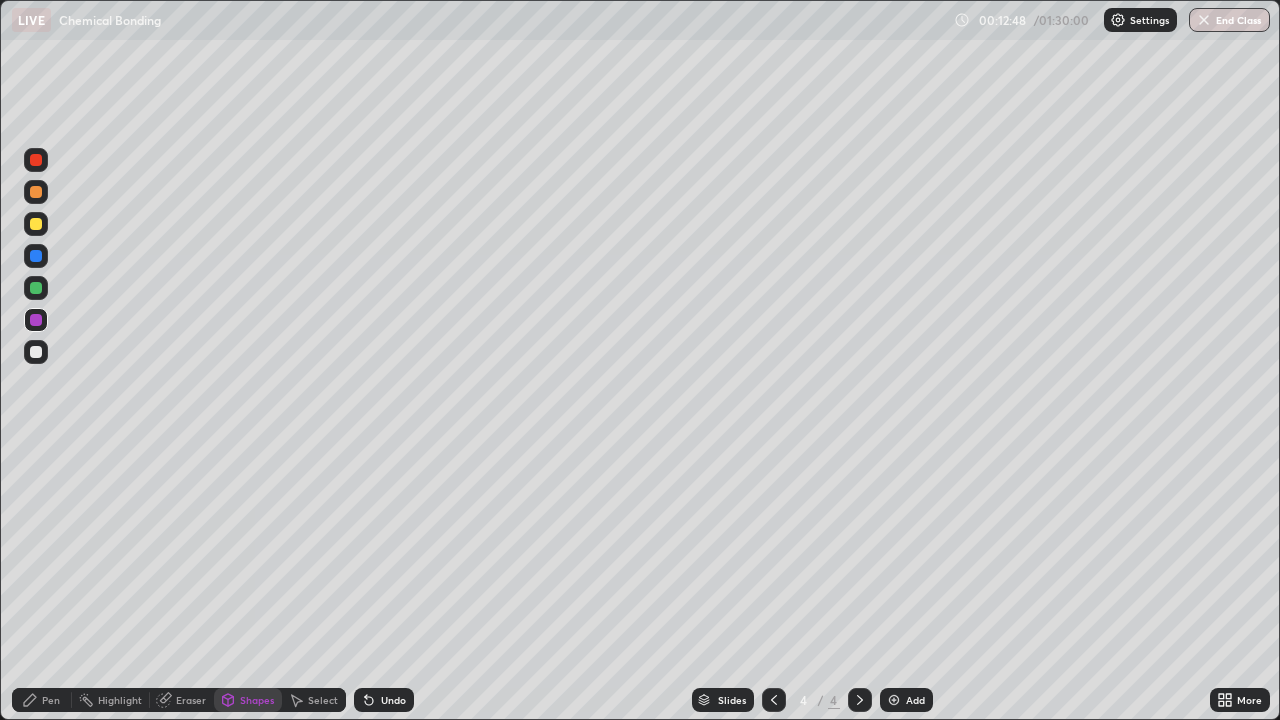 click on "Pen" at bounding box center (51, 700) 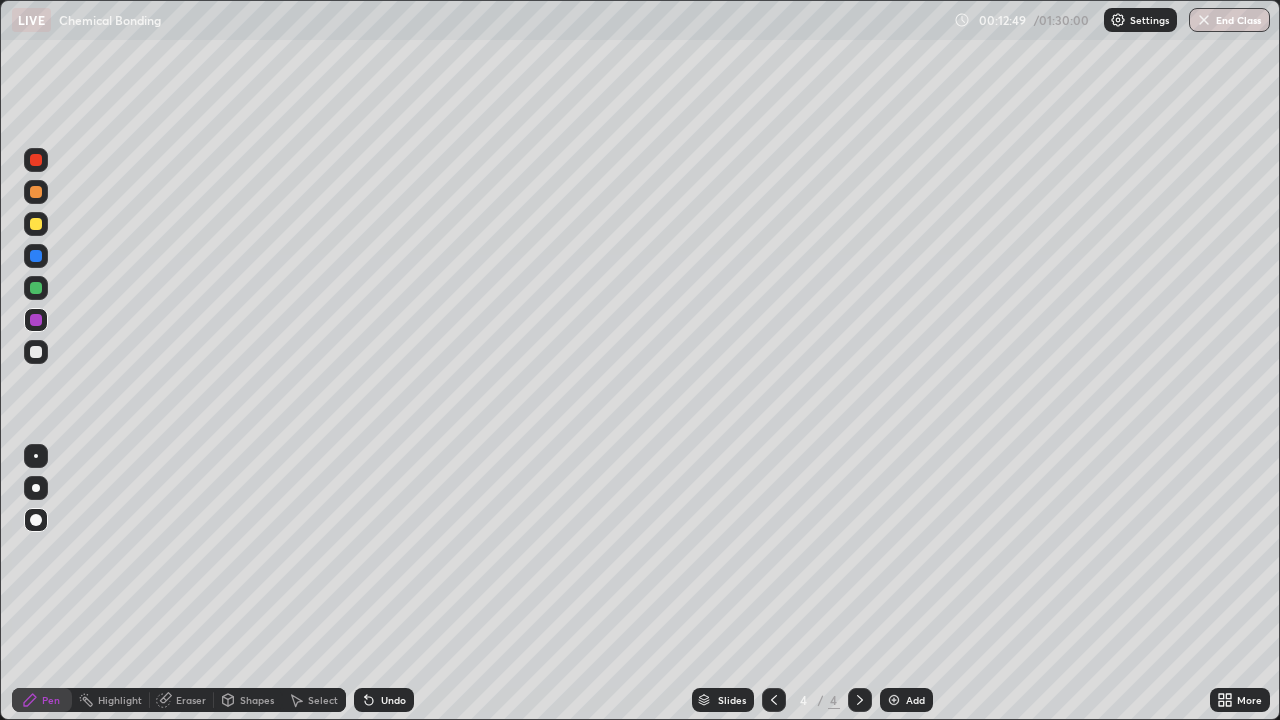 click at bounding box center (36, 352) 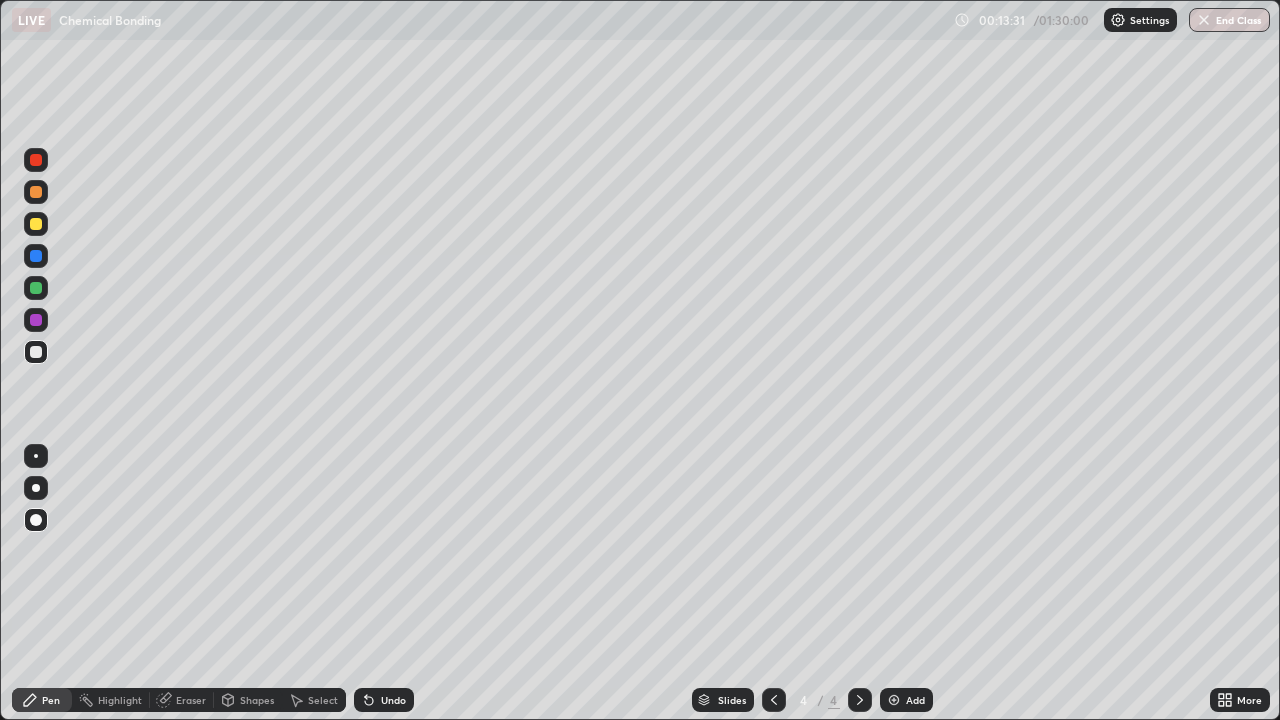 click at bounding box center [36, 352] 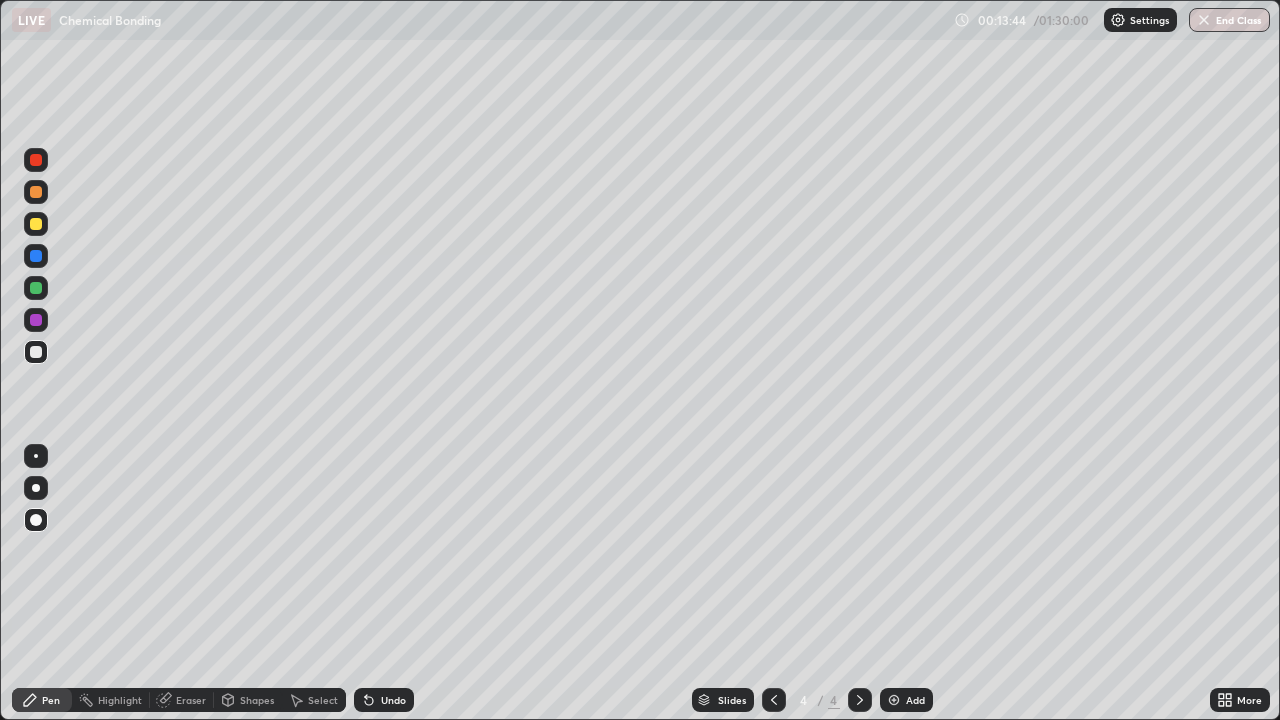 click on "Pen" at bounding box center [51, 700] 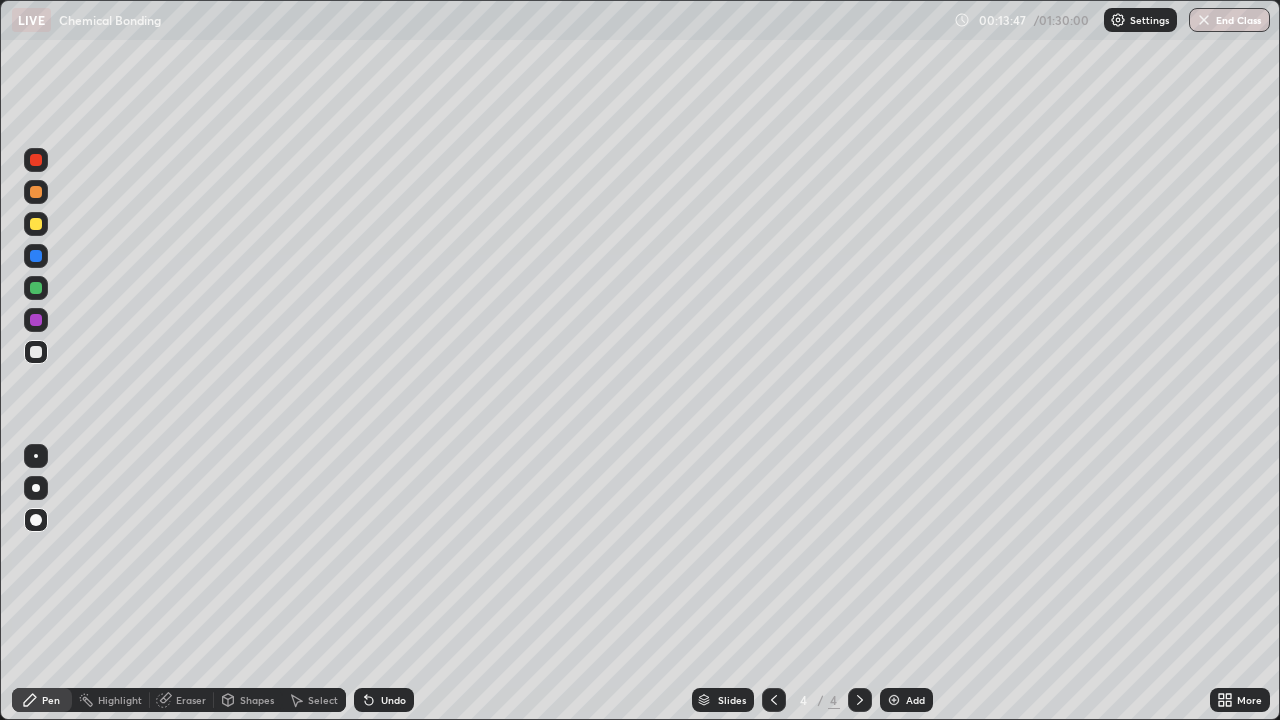 click on "Shapes" at bounding box center [257, 700] 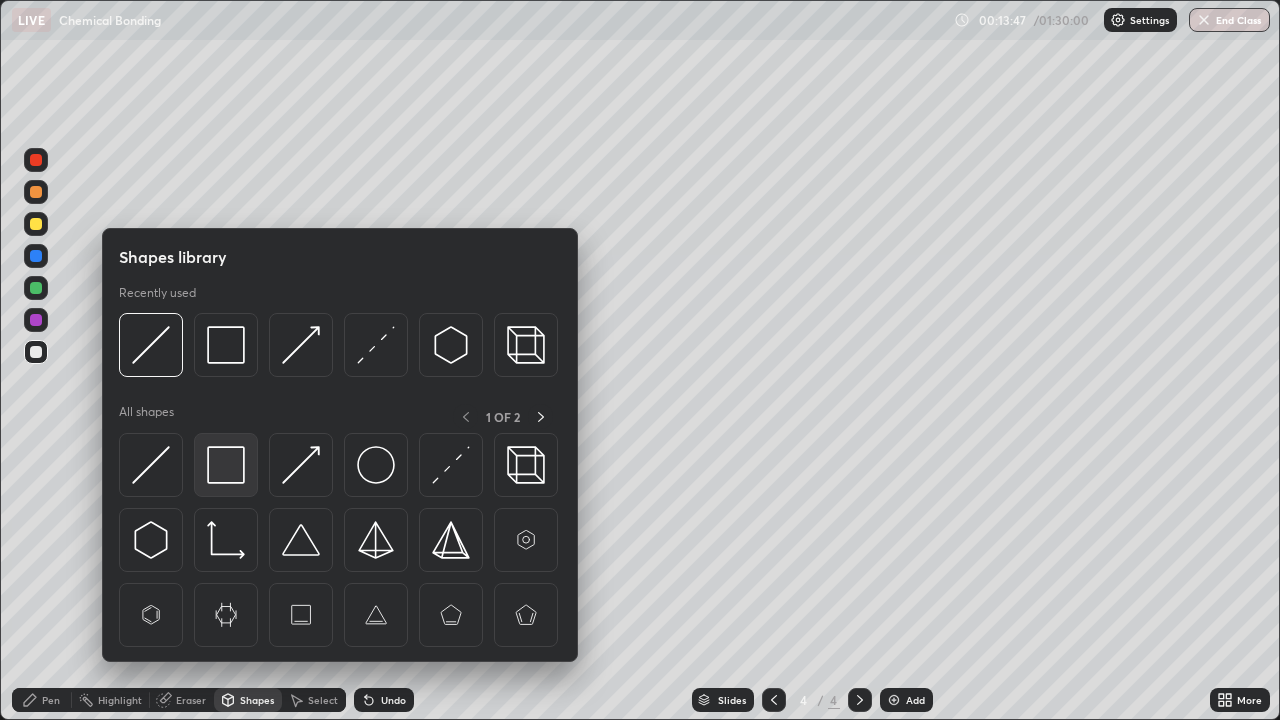 click at bounding box center (226, 465) 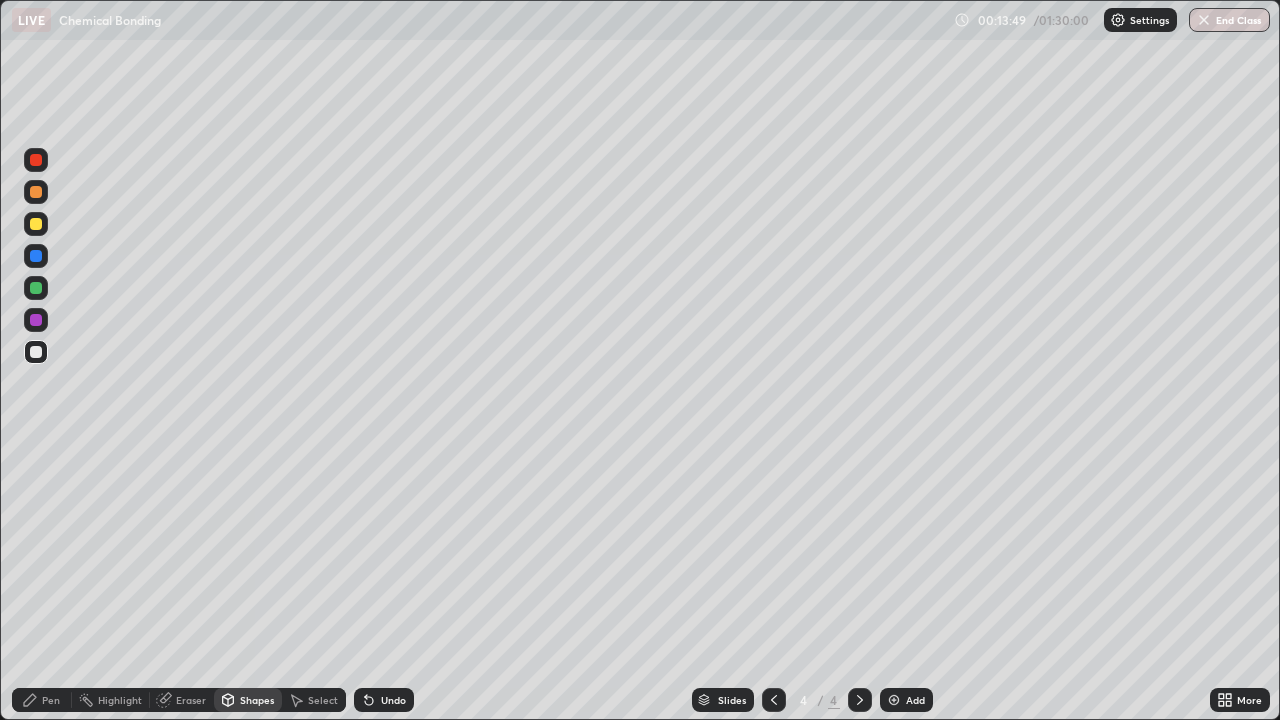 click on "Pen" at bounding box center (51, 700) 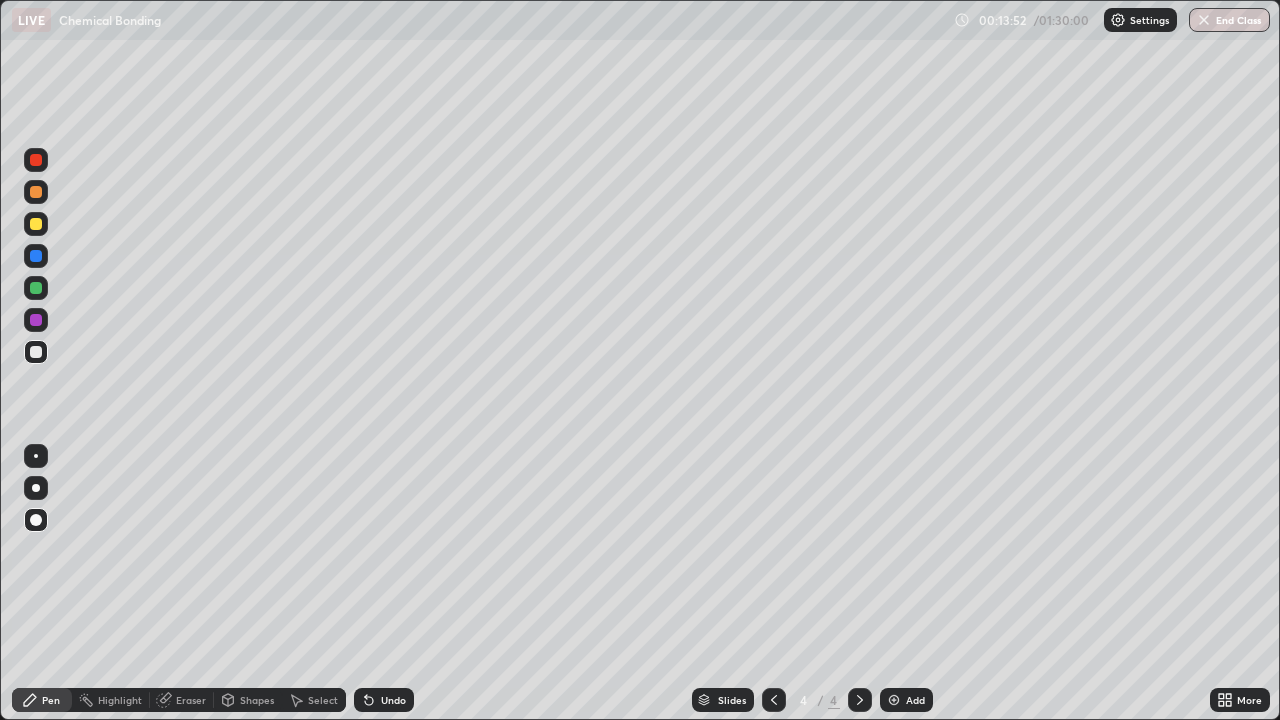 click at bounding box center [36, 352] 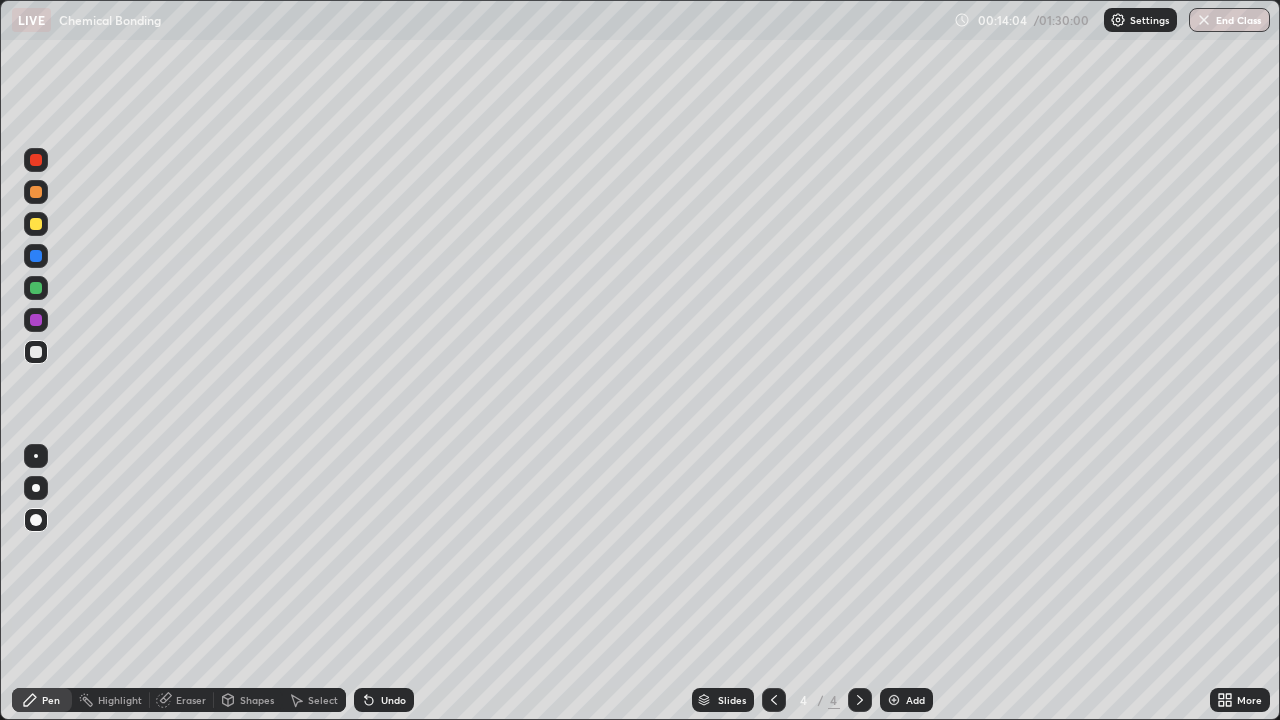 click on "Shapes" at bounding box center (257, 700) 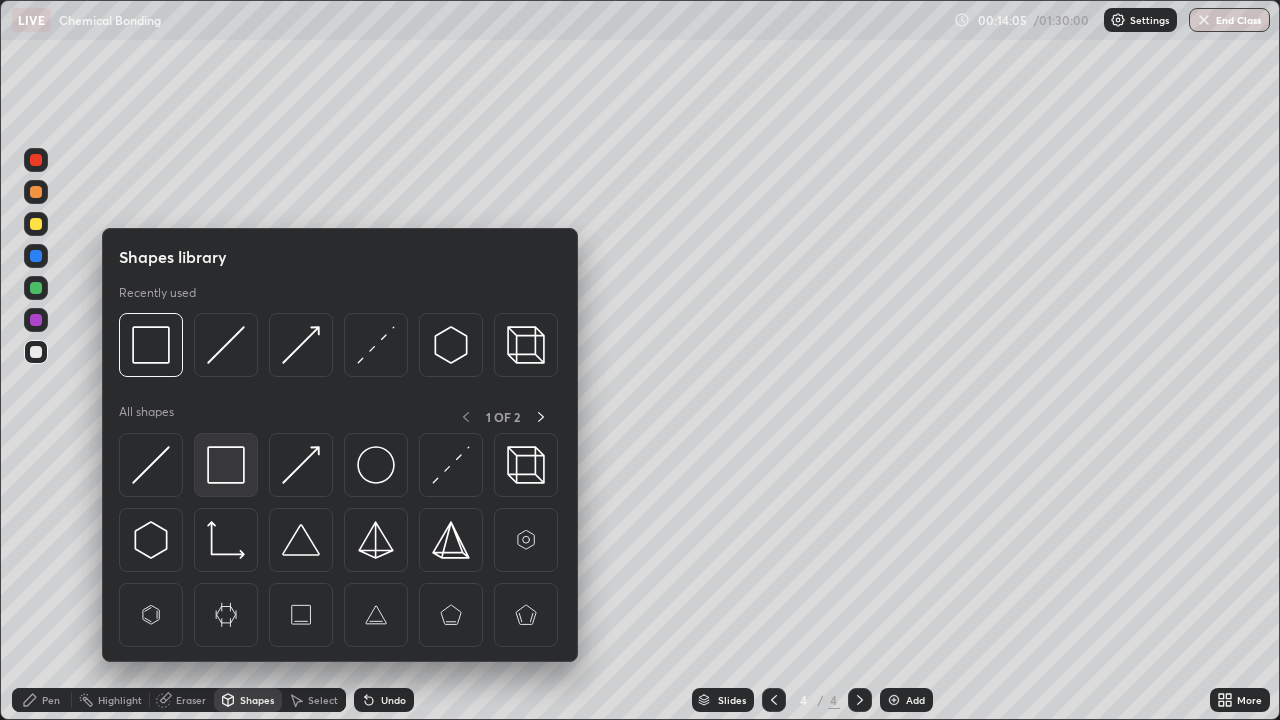 click at bounding box center [226, 465] 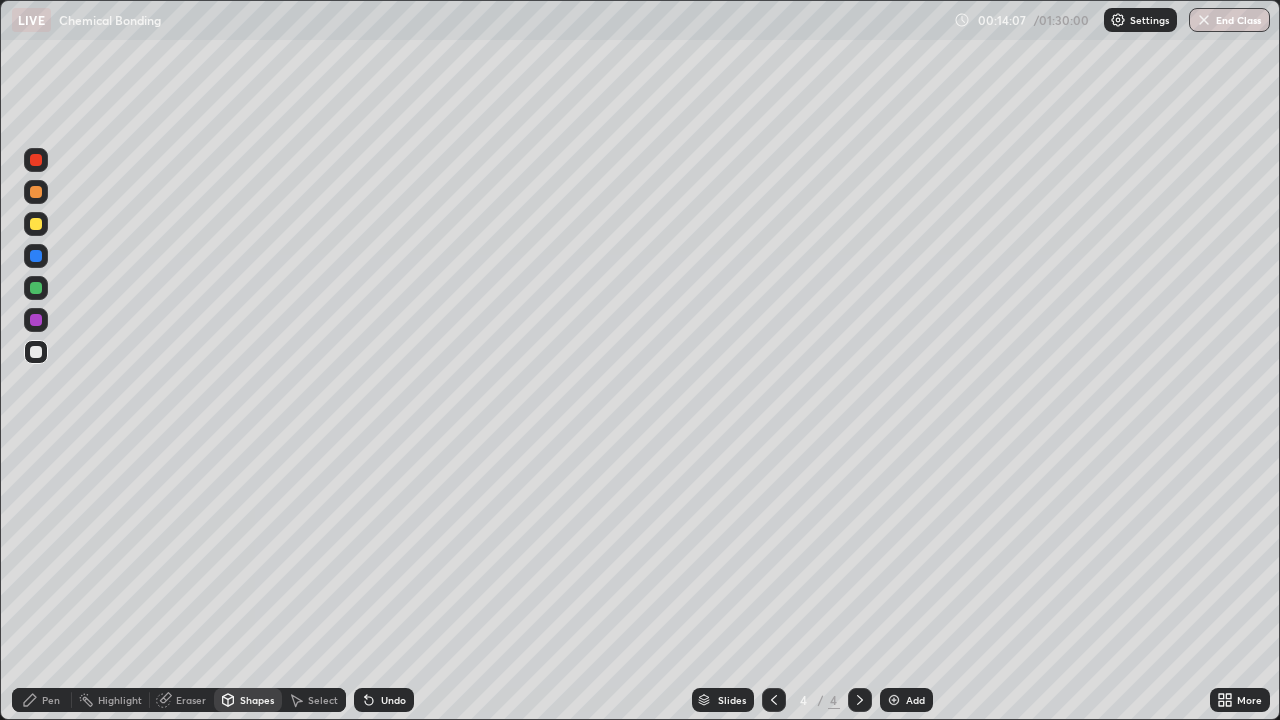 click on "Shapes" at bounding box center (257, 700) 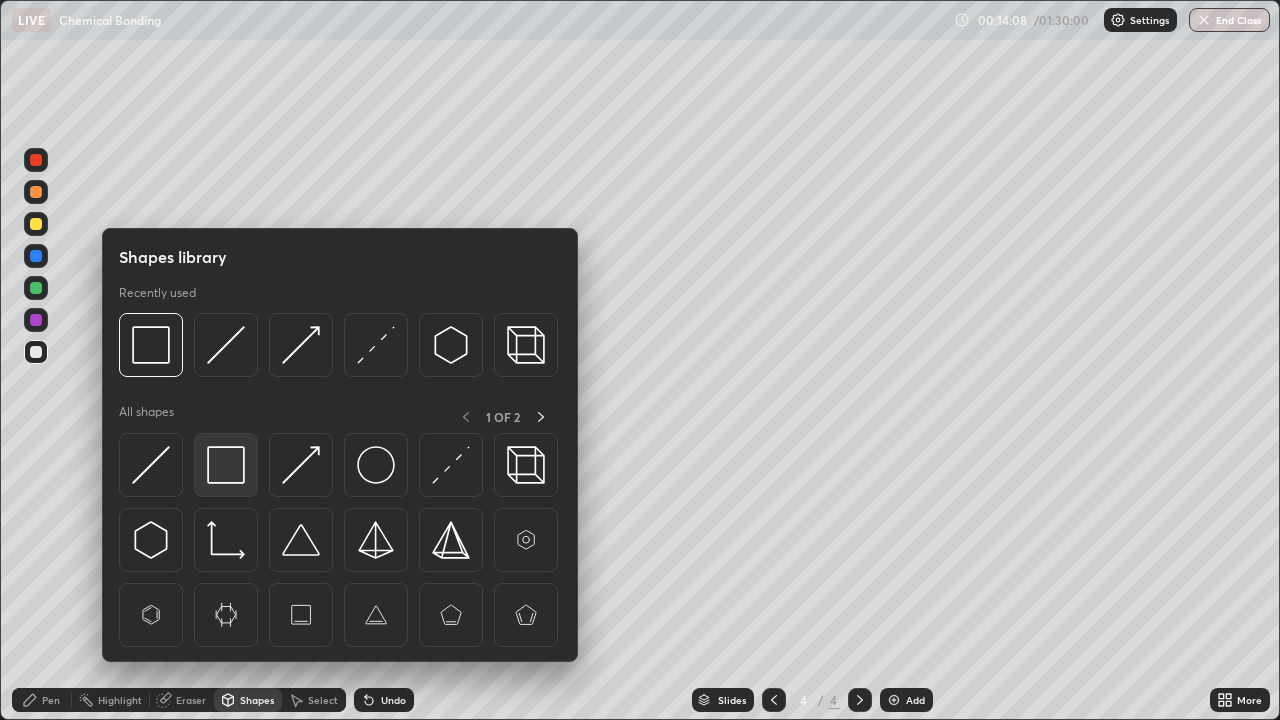 click at bounding box center (226, 465) 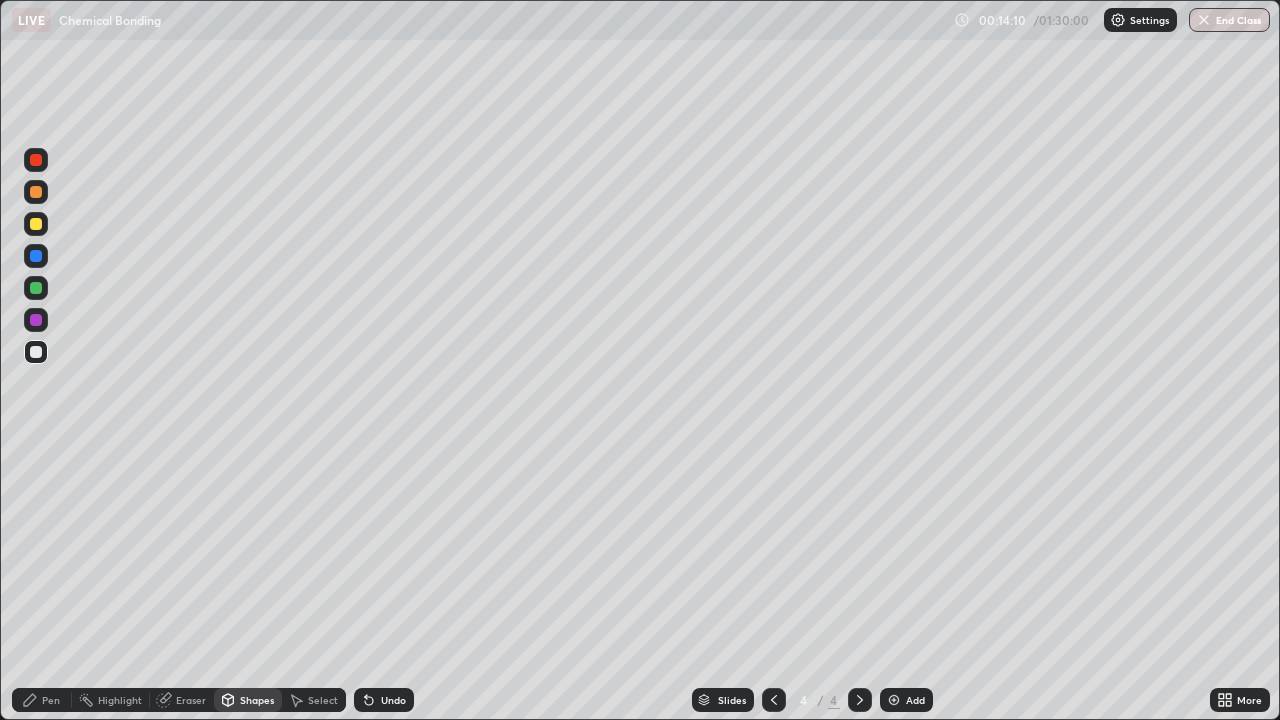 click on "Pen" at bounding box center (51, 700) 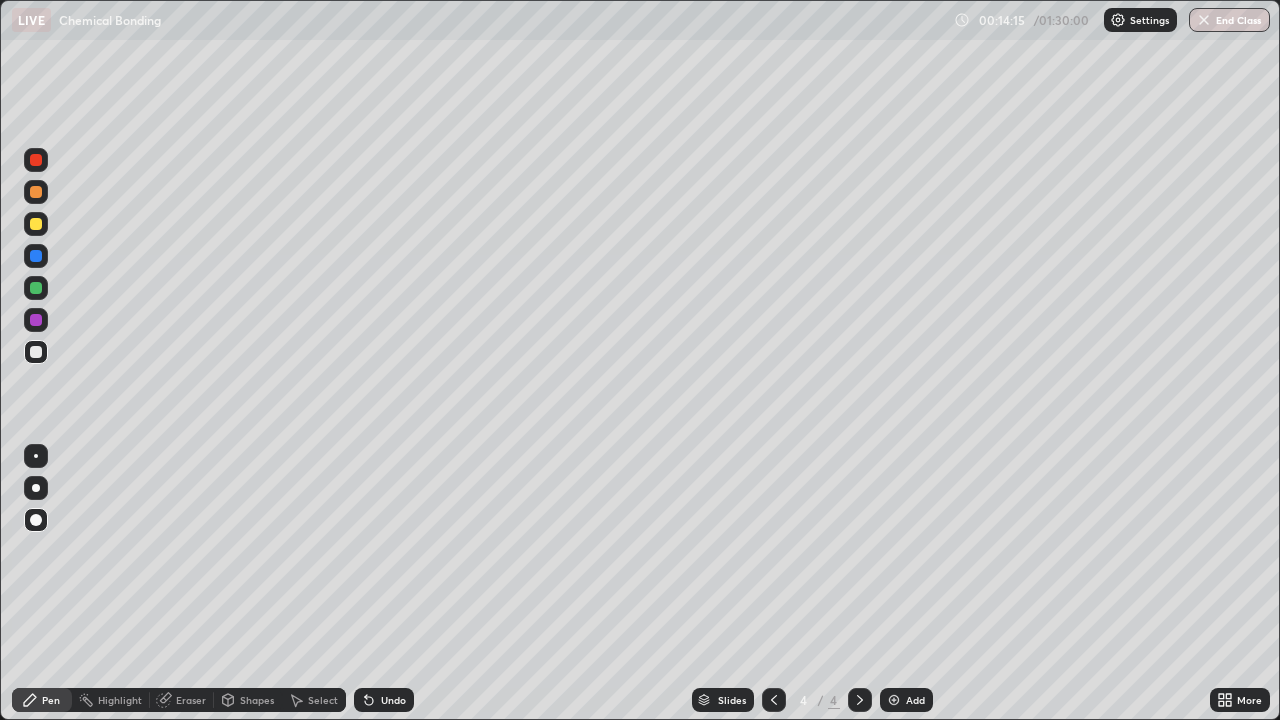 click on "Eraser" at bounding box center [182, 700] 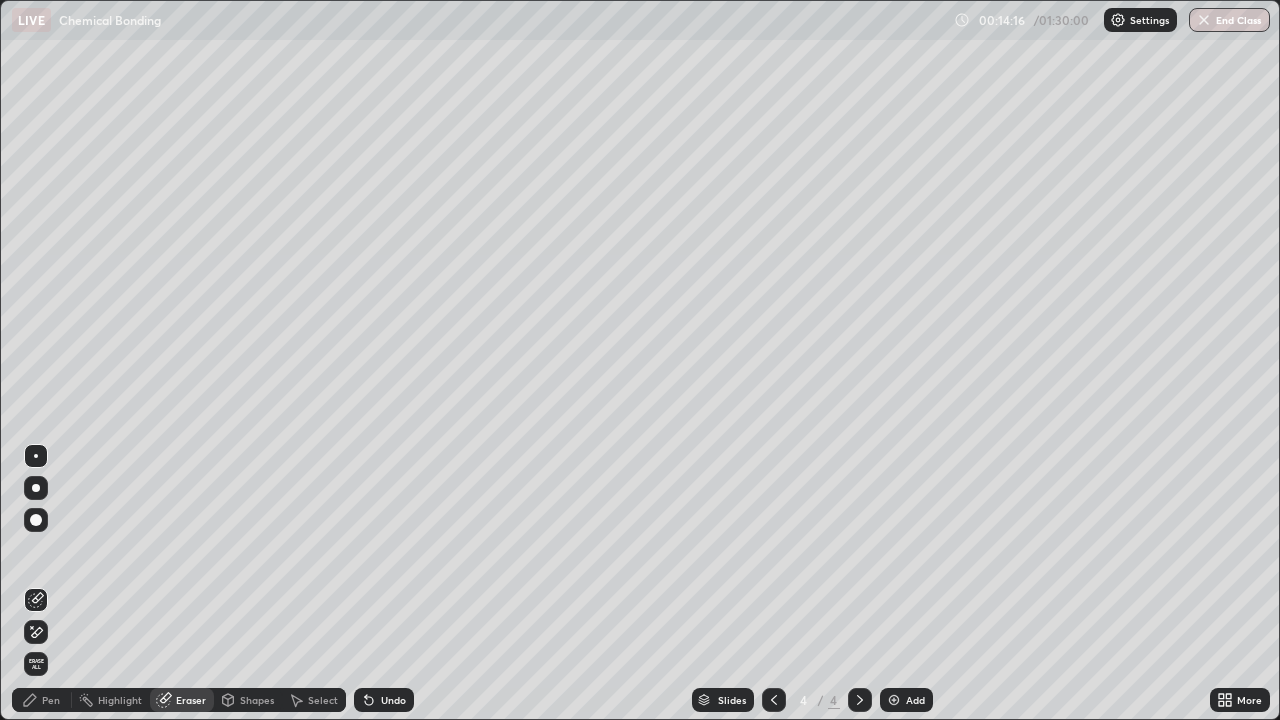 click 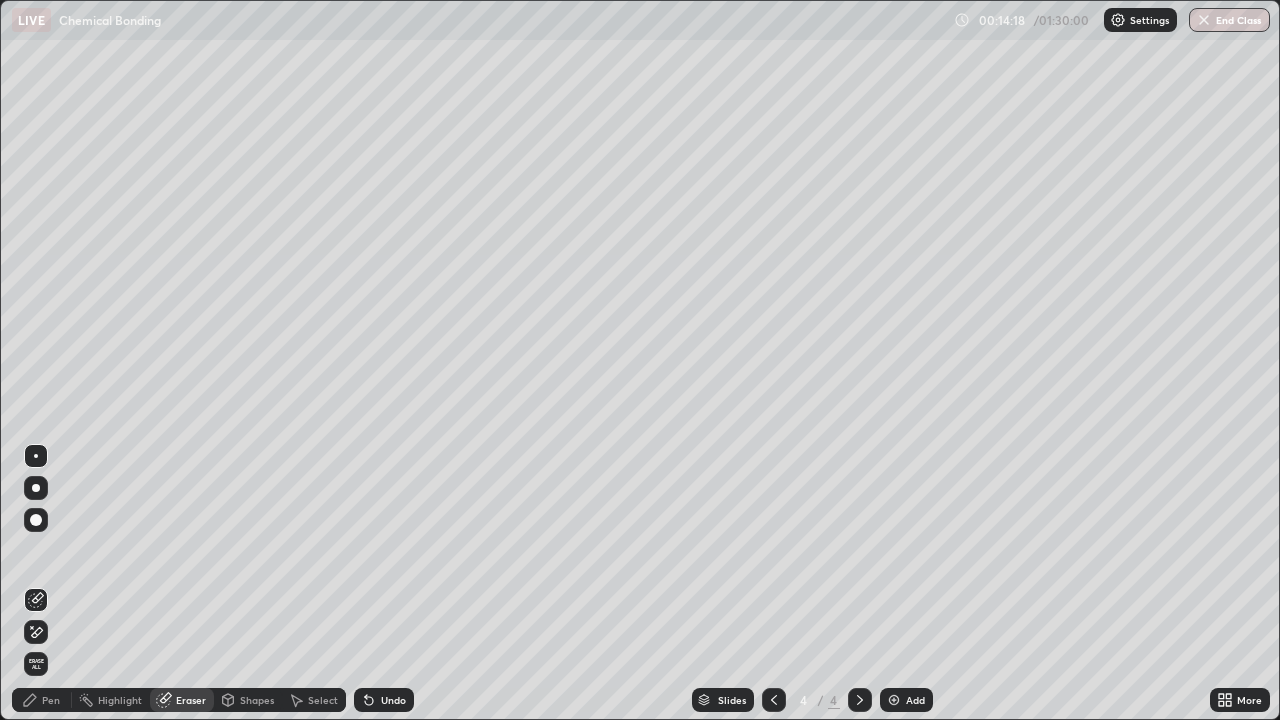 click on "Pen" at bounding box center (51, 700) 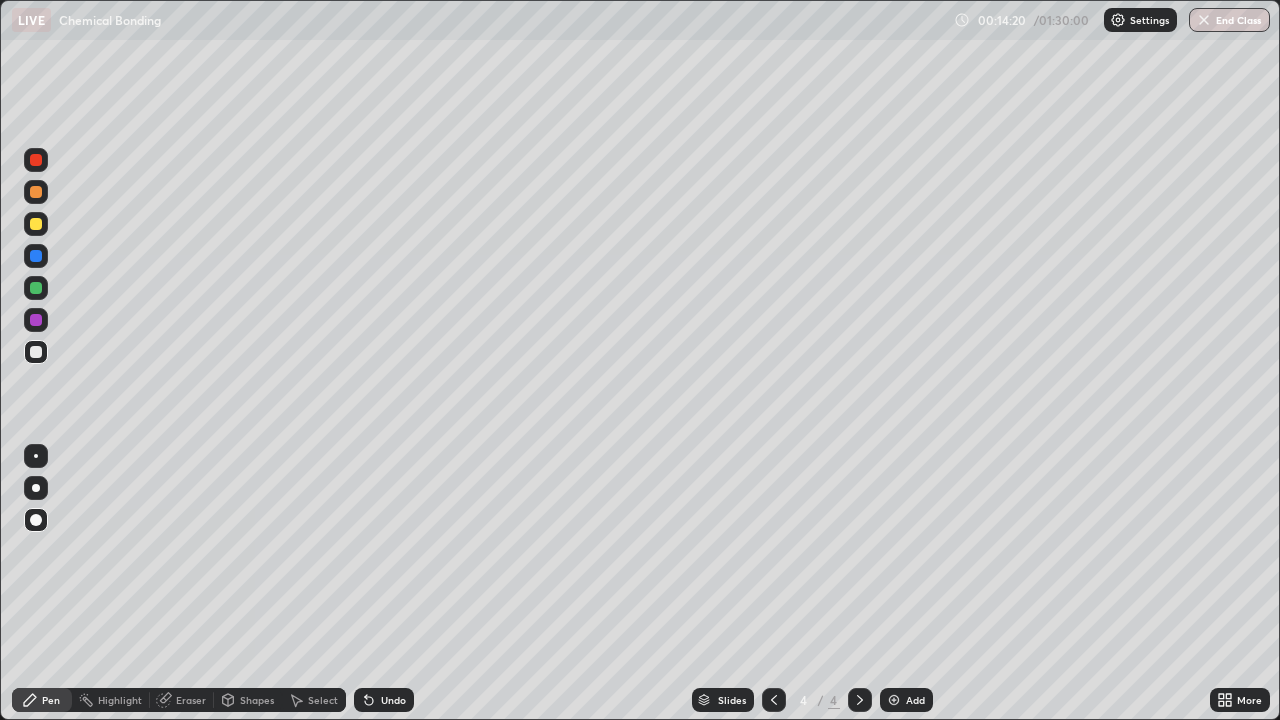 click at bounding box center [36, 224] 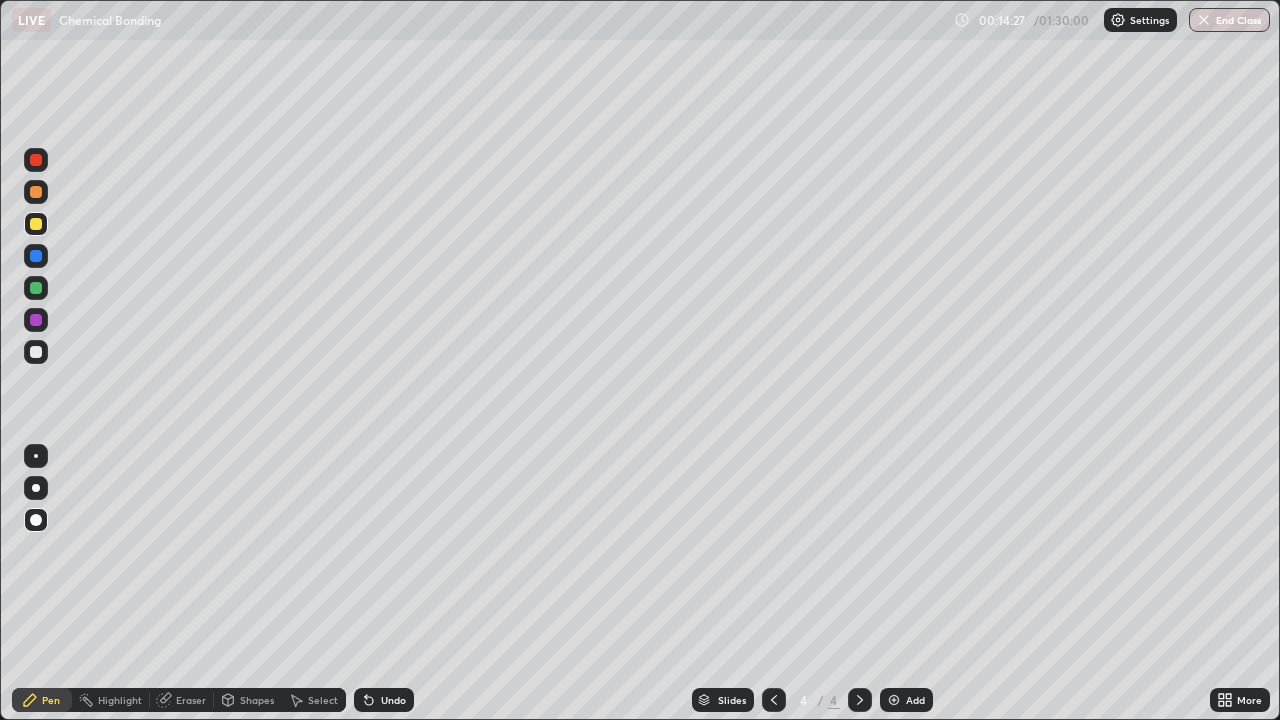 click on "Pen" at bounding box center [42, 700] 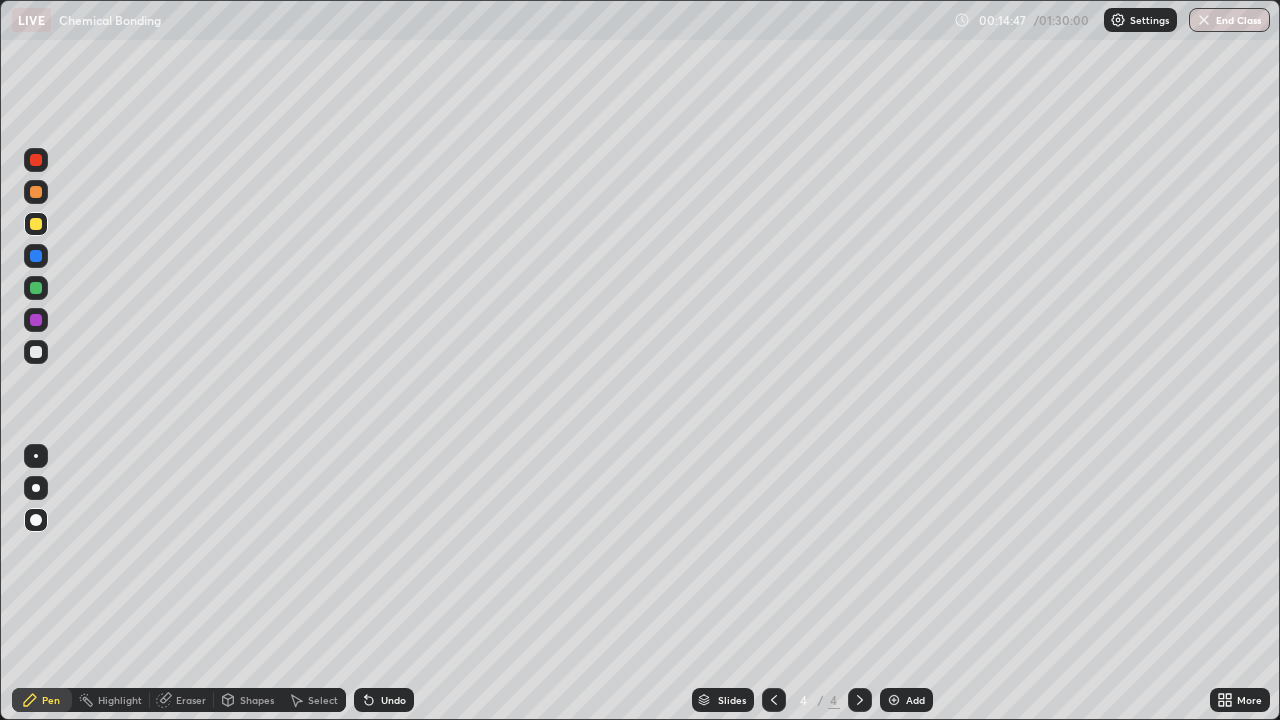 click at bounding box center [36, 320] 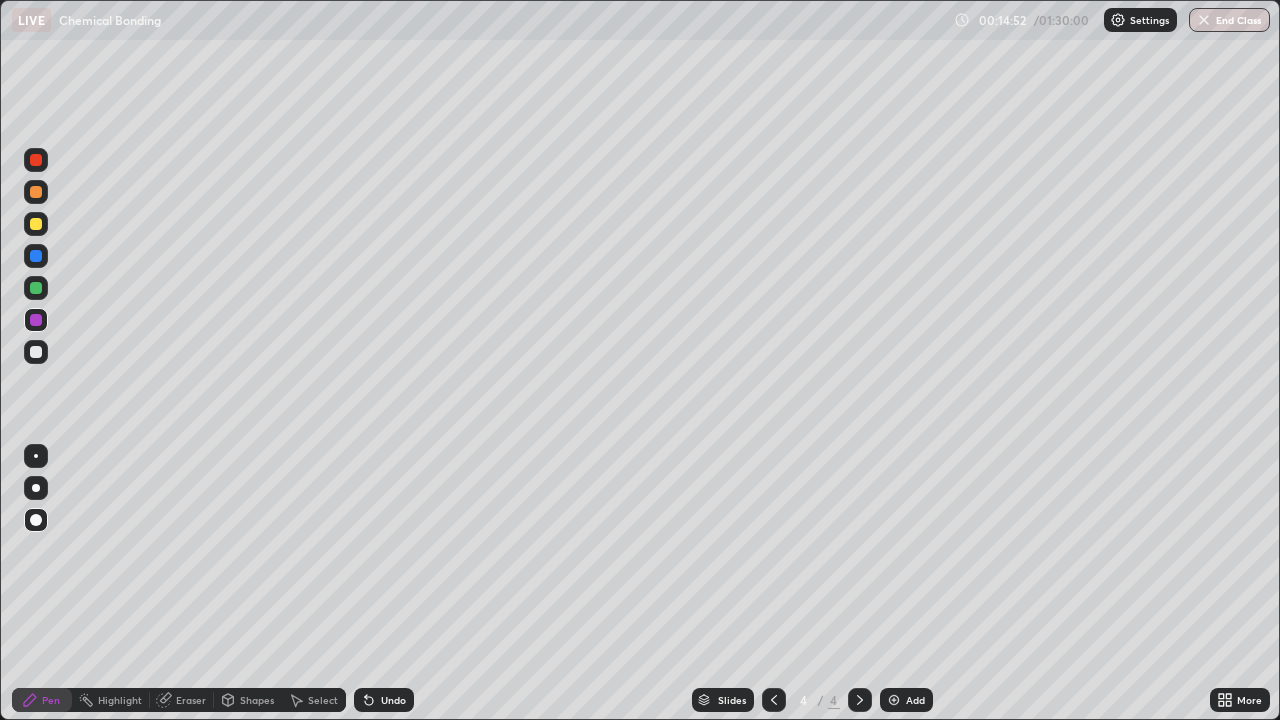 click at bounding box center (36, 352) 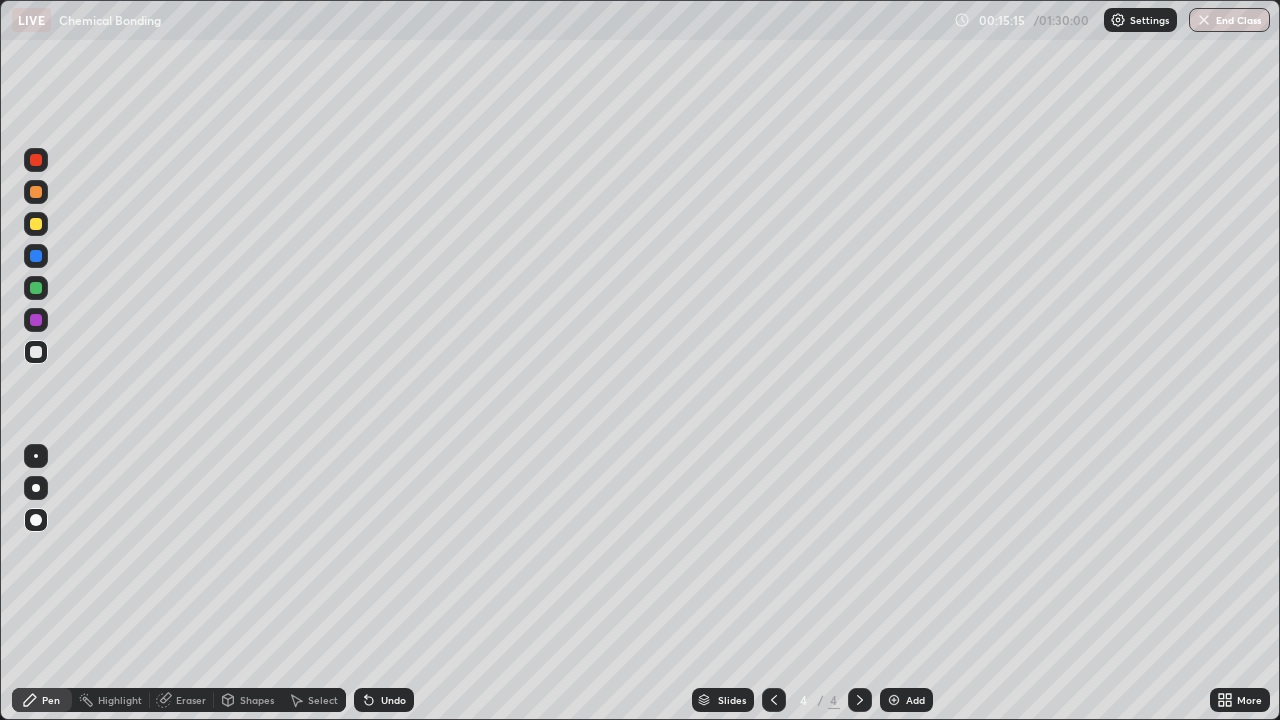 click at bounding box center [36, 288] 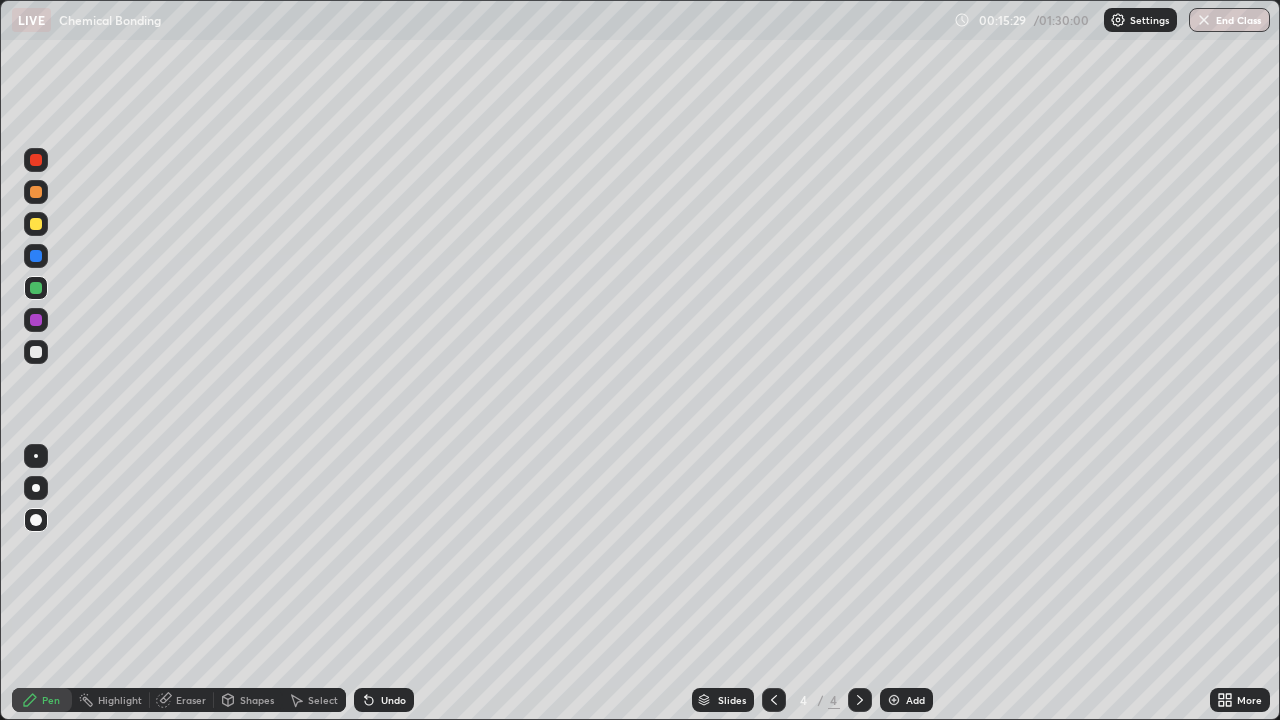 click at bounding box center [36, 352] 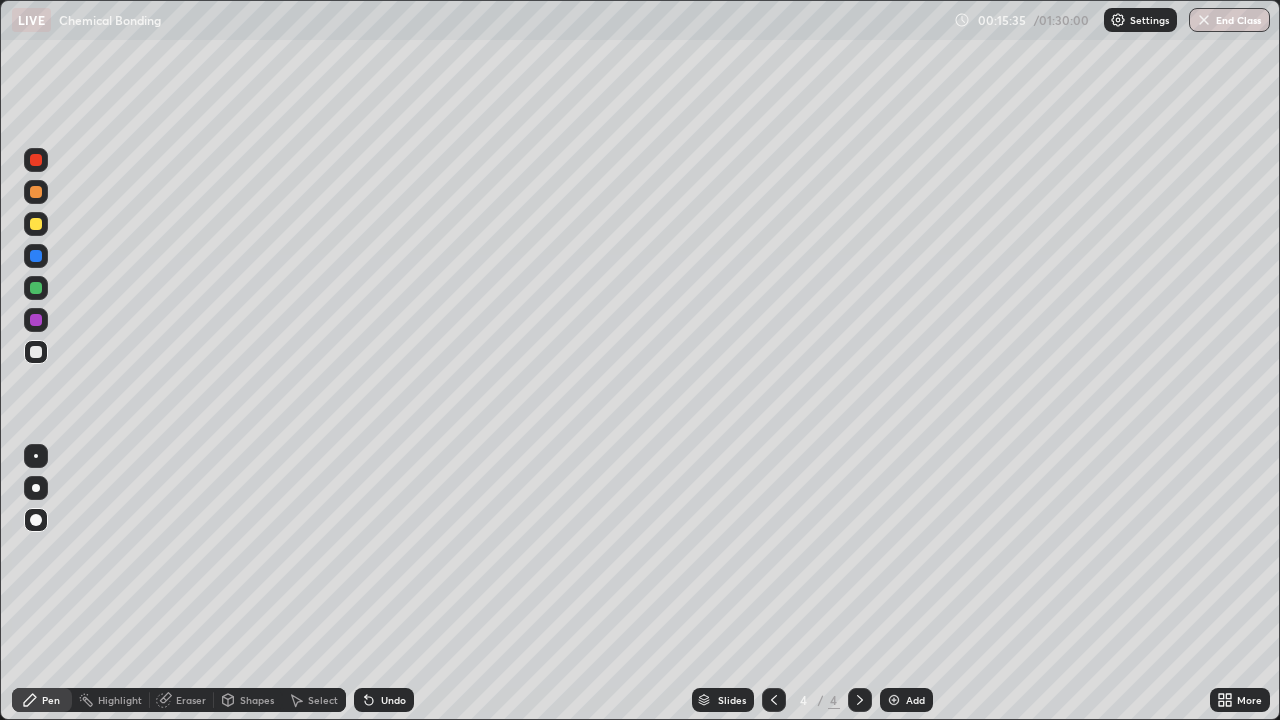 click on "Undo" at bounding box center [393, 700] 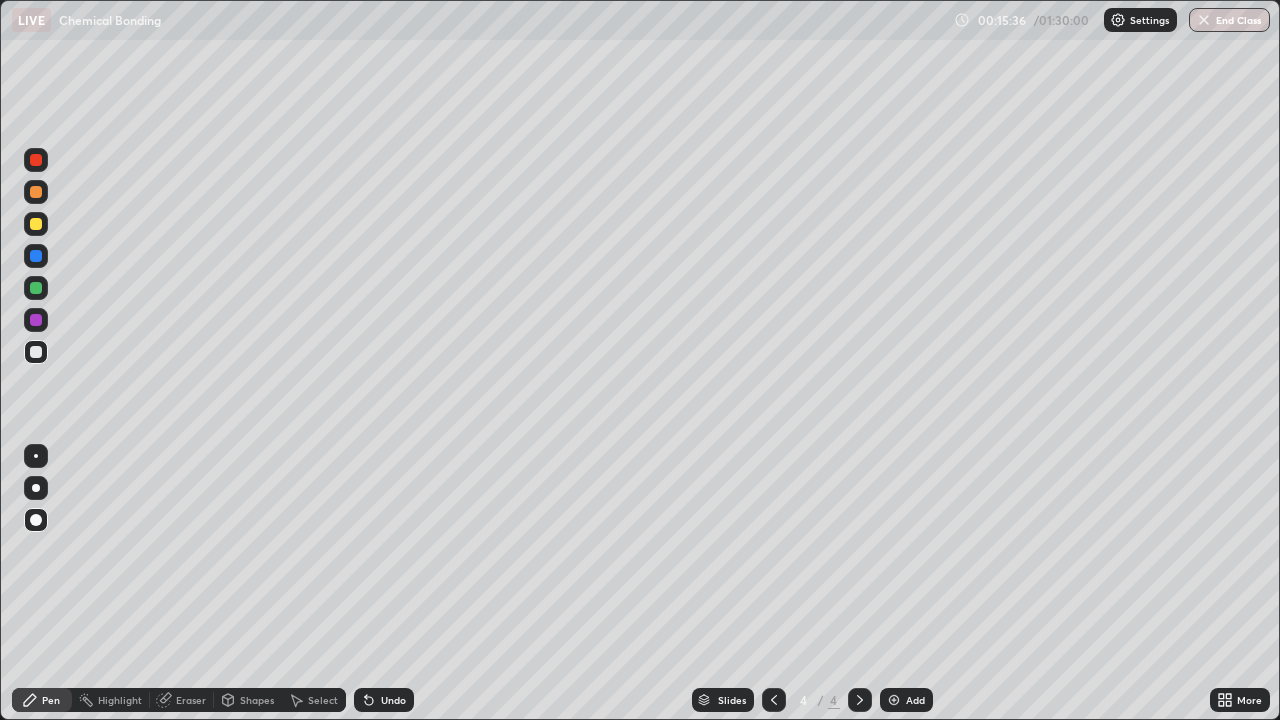click on "Undo" at bounding box center [384, 700] 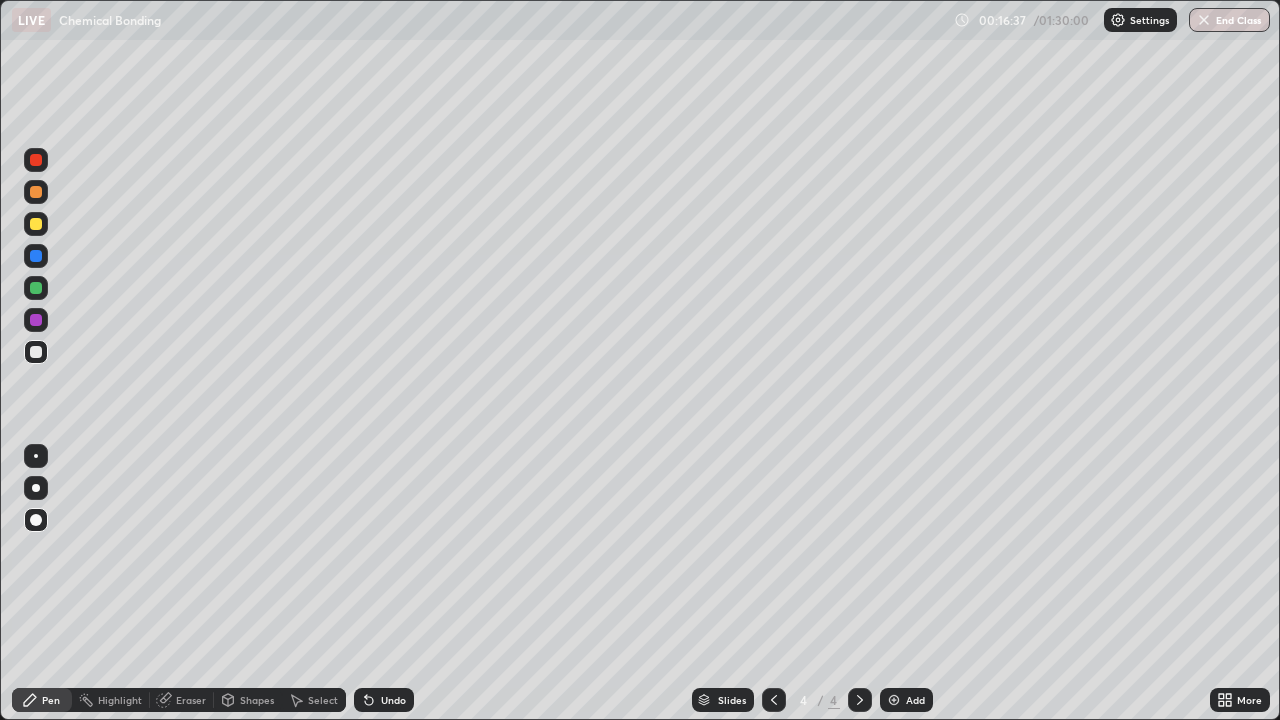 click on "Add" at bounding box center [915, 700] 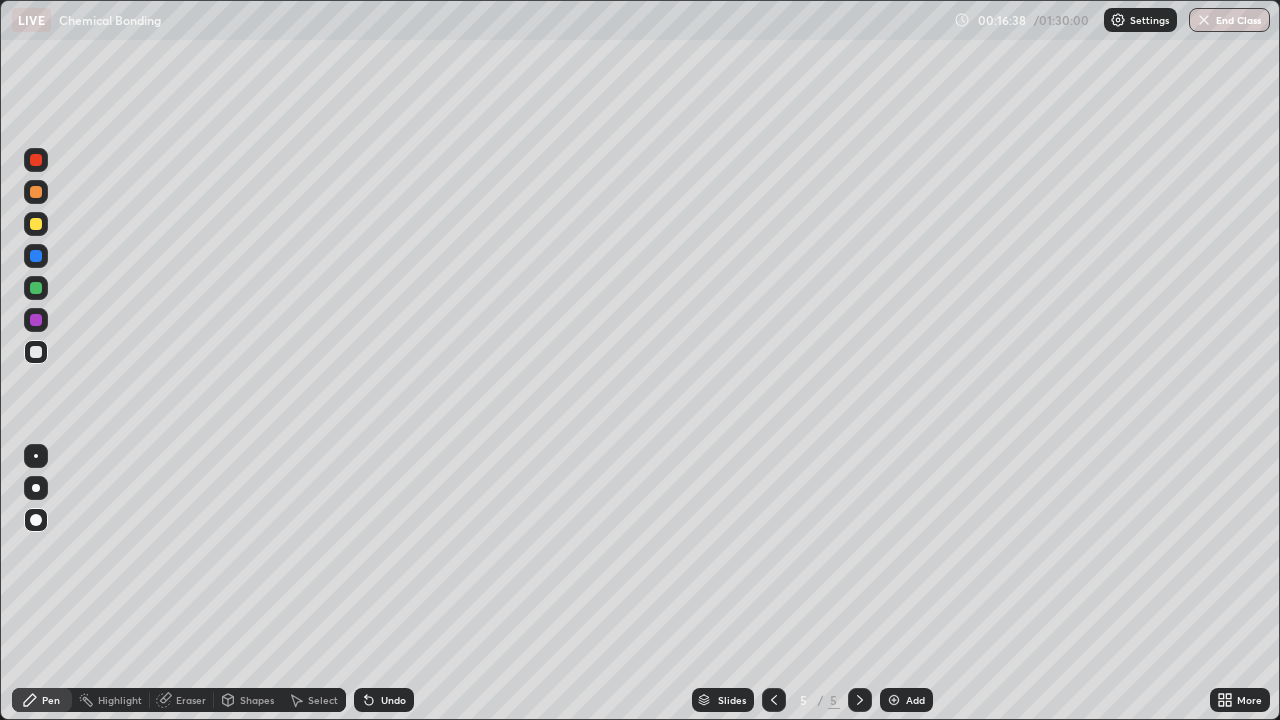 click on "Pen" at bounding box center [51, 700] 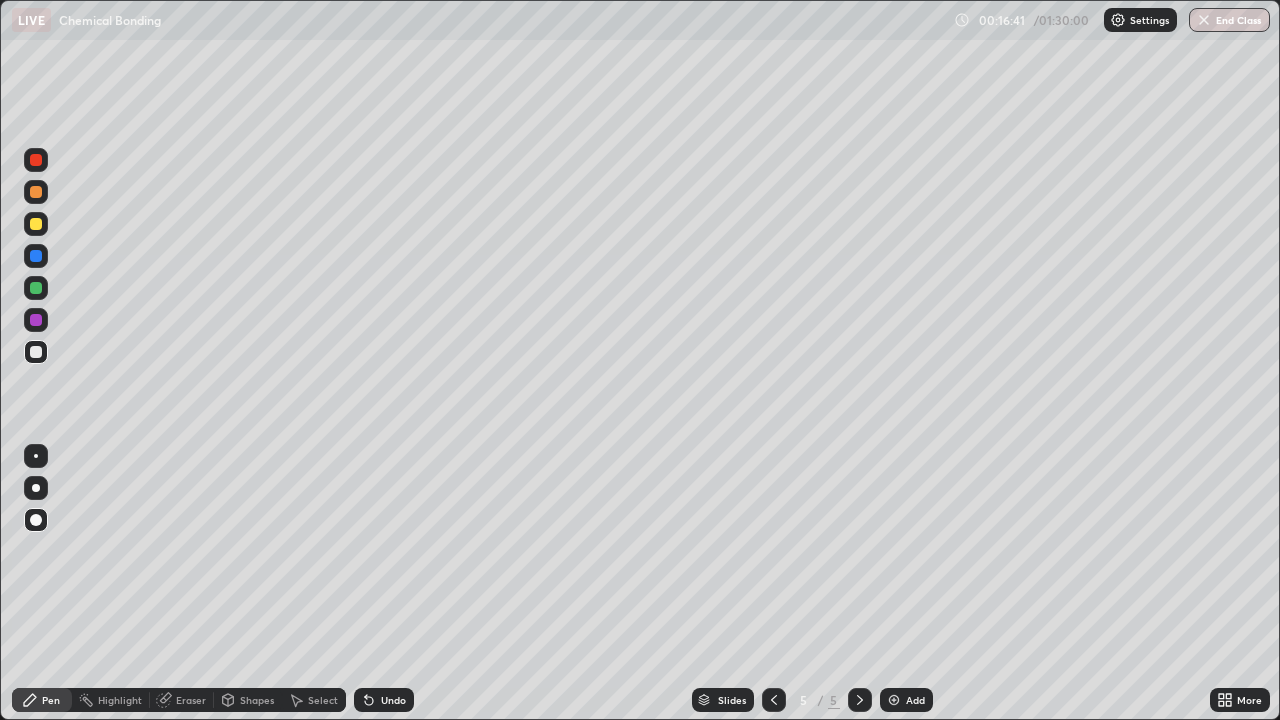 click 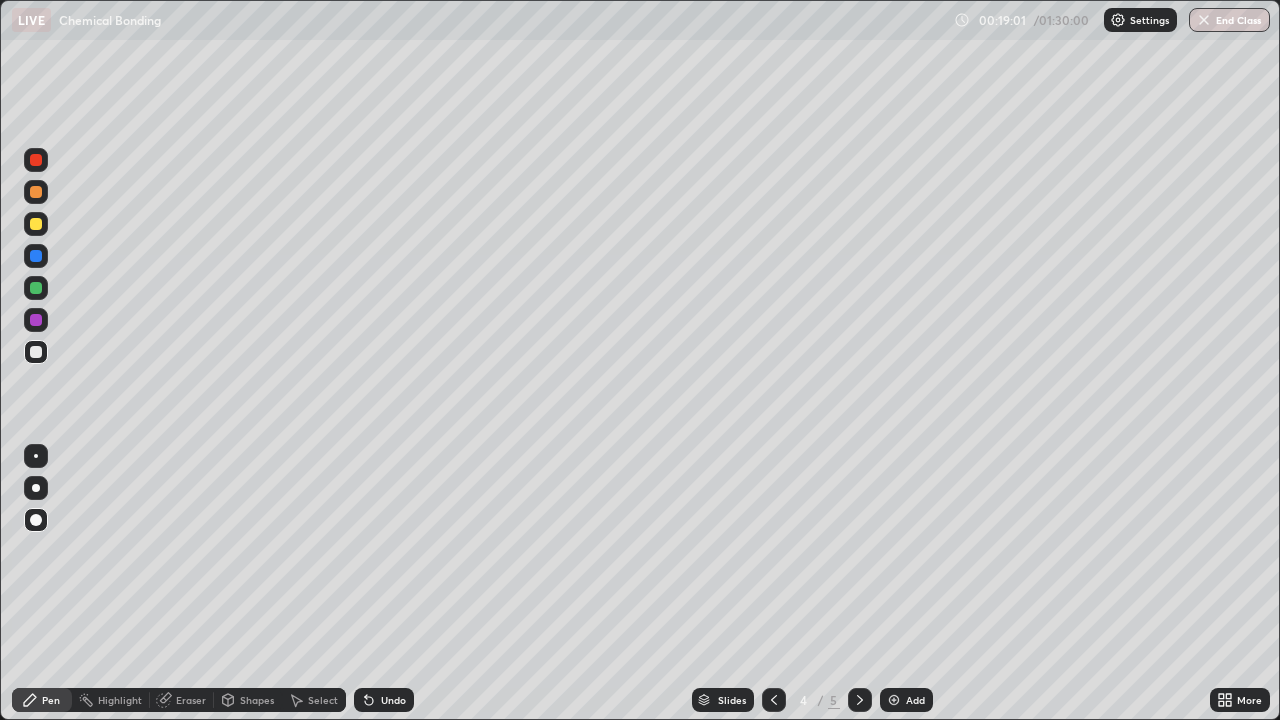 click on "Add" at bounding box center [906, 700] 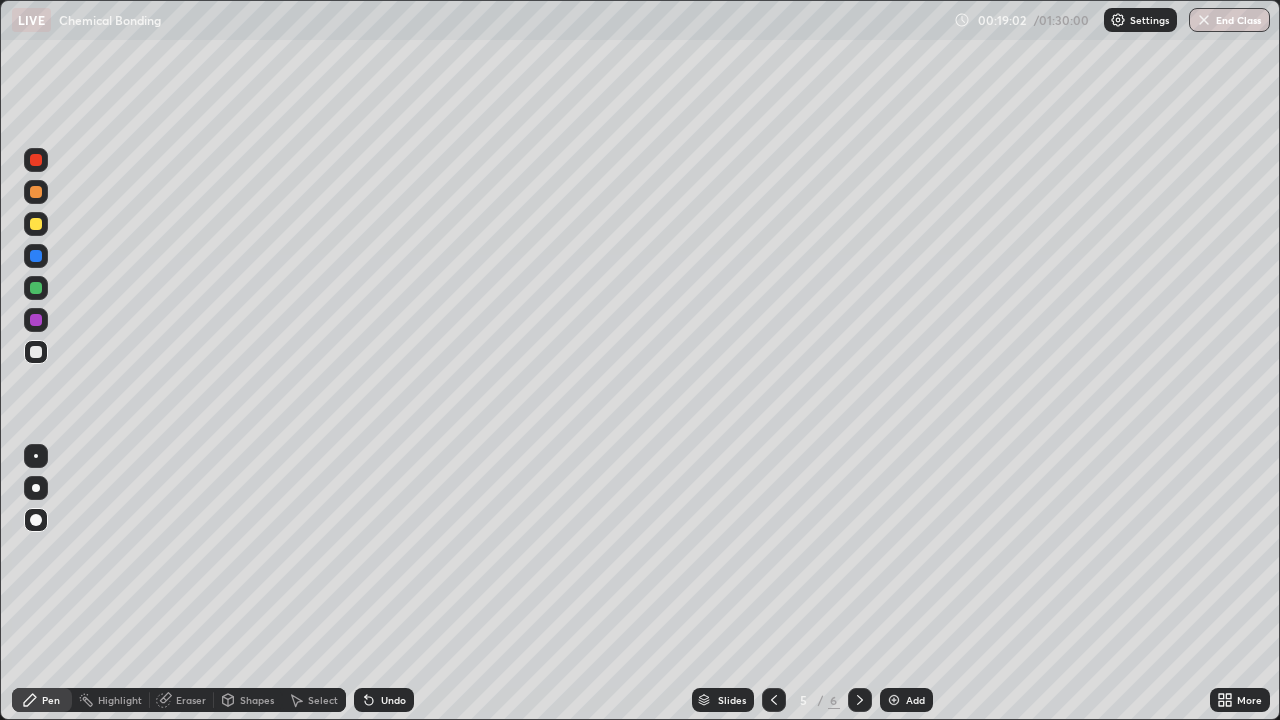 click on "Pen" at bounding box center [51, 700] 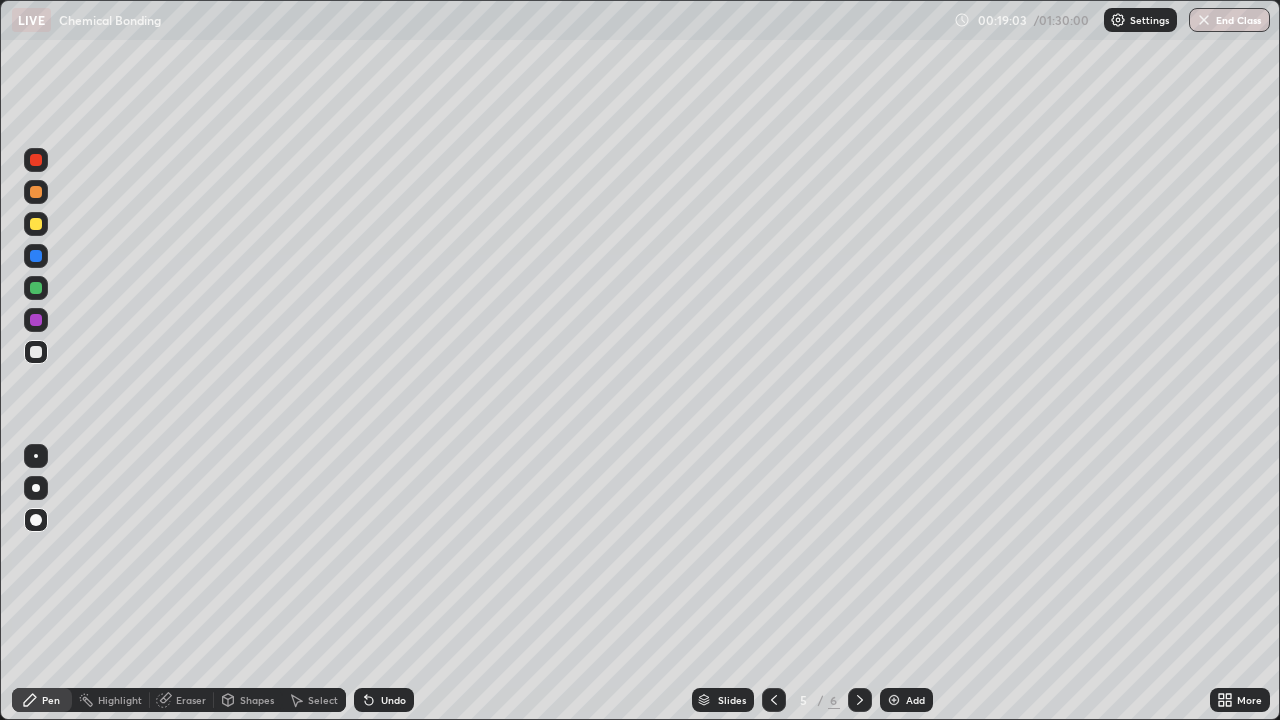click at bounding box center (36, 352) 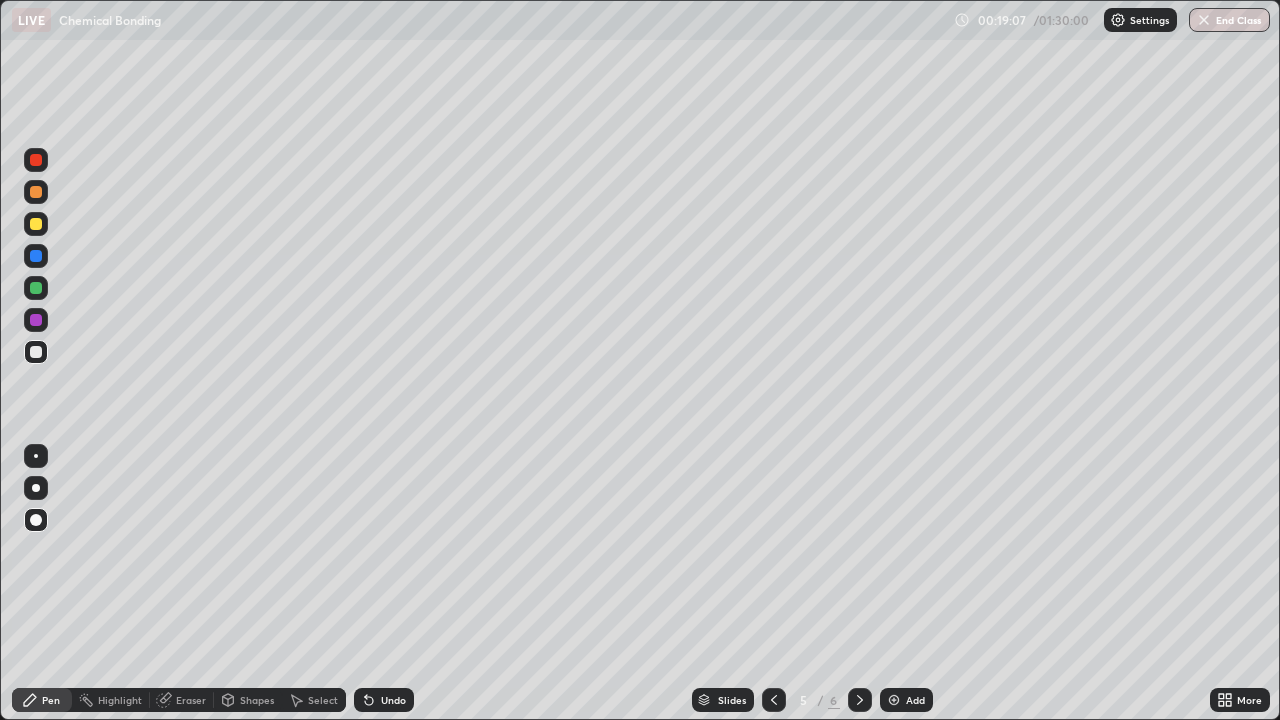 click at bounding box center (36, 192) 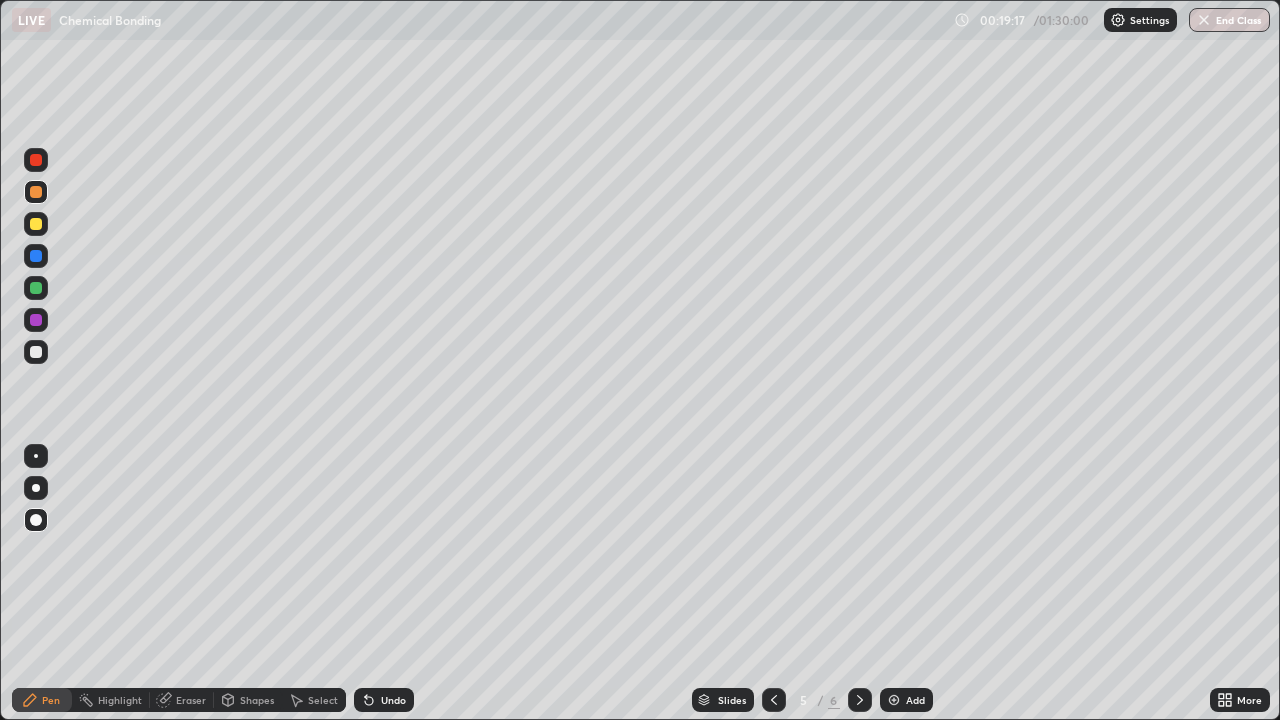 click at bounding box center (36, 352) 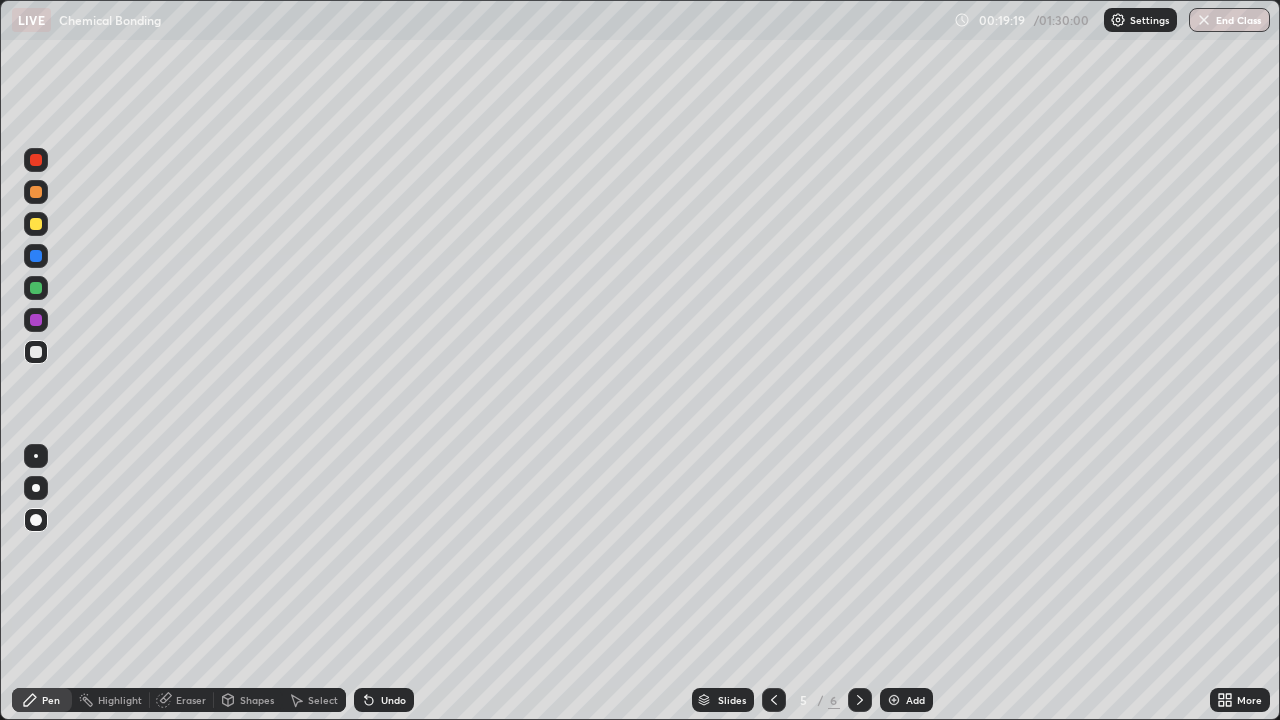 click on "Shapes" at bounding box center [257, 700] 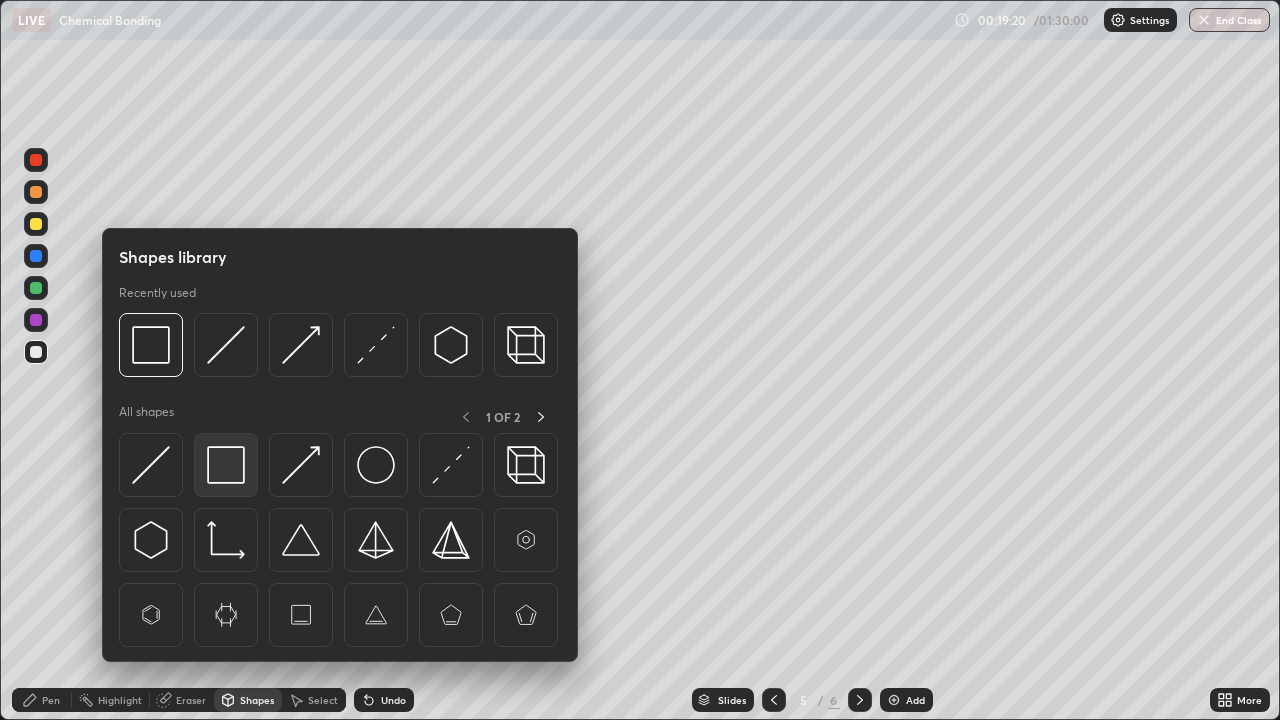 click at bounding box center [226, 465] 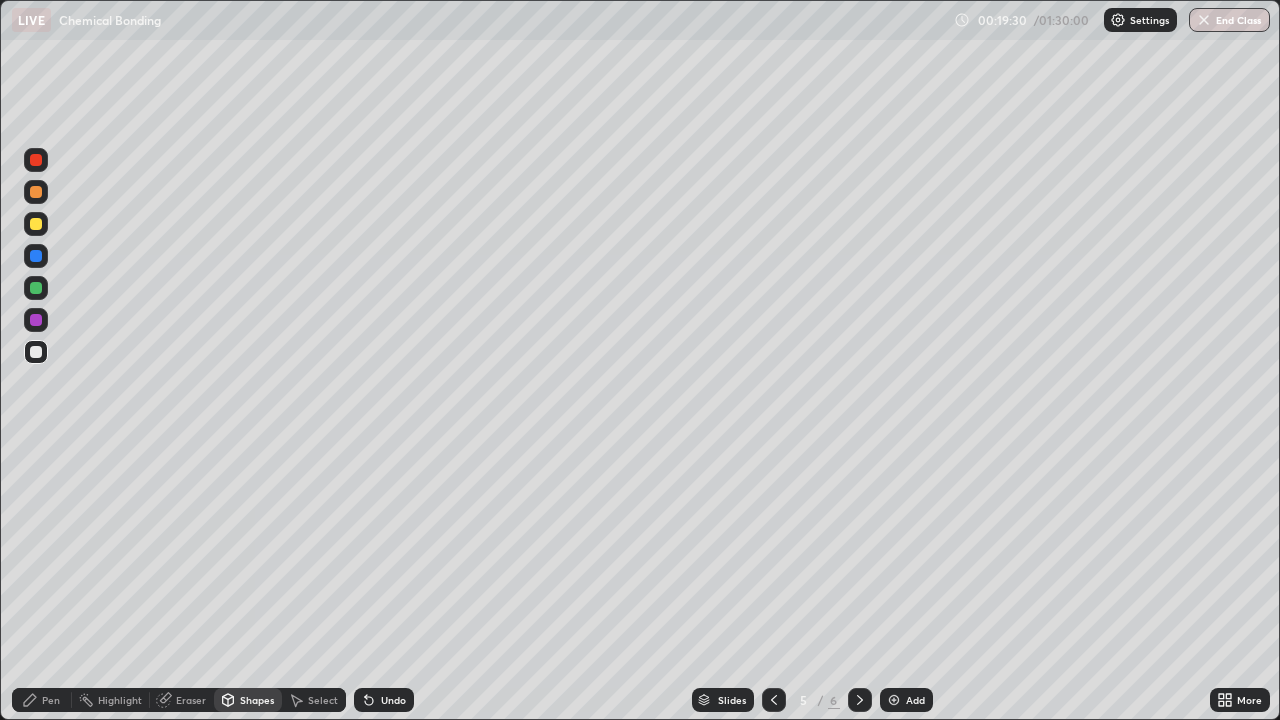 click on "Undo" at bounding box center (384, 700) 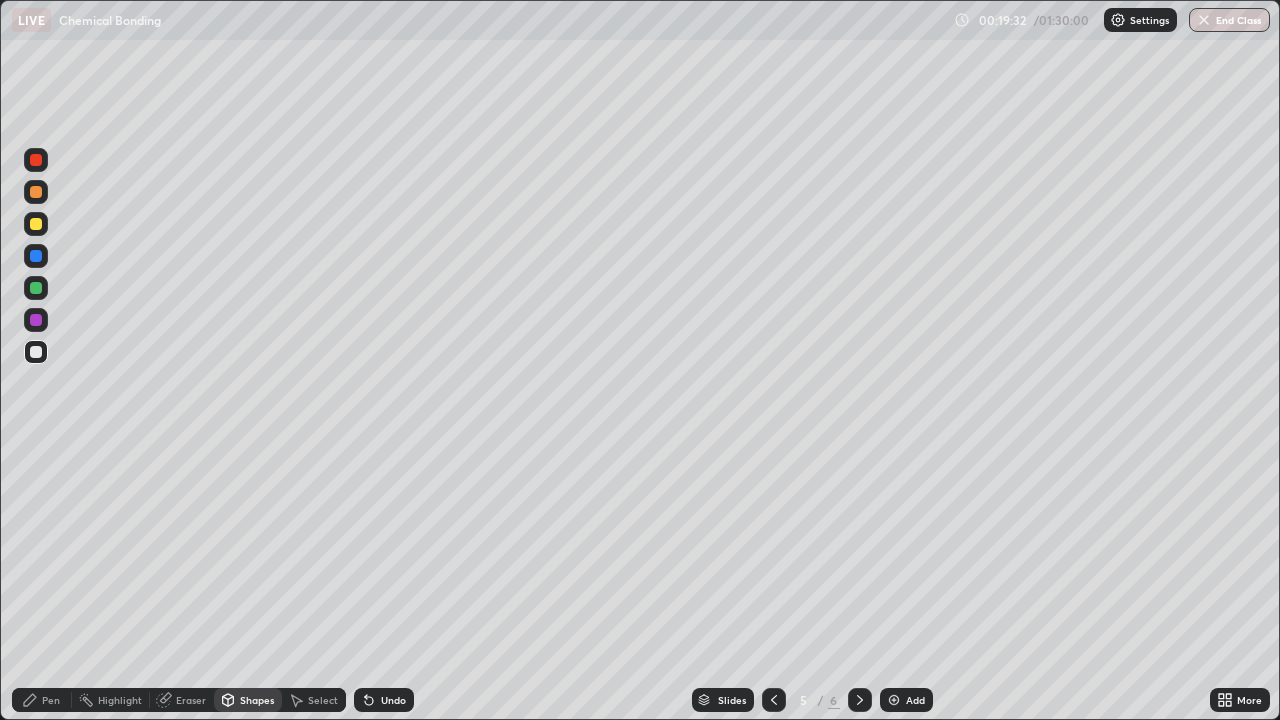 click on "Pen" at bounding box center [42, 700] 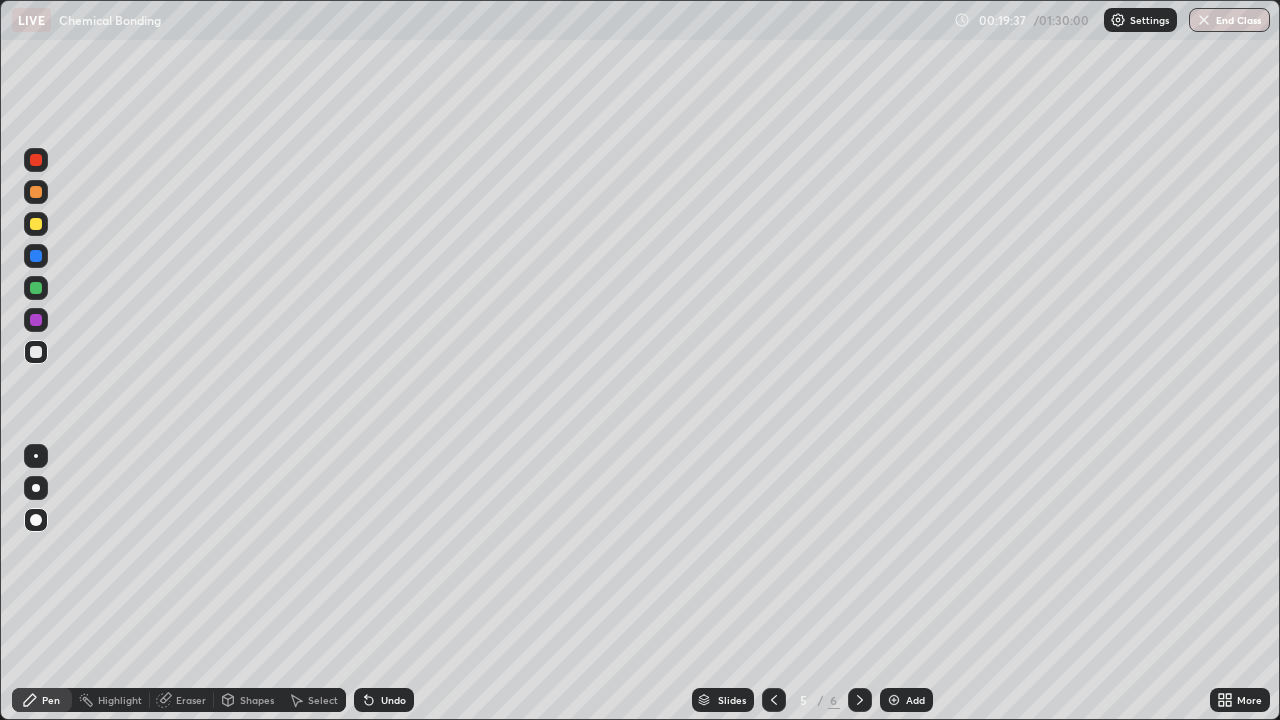 click on "Undo" at bounding box center [393, 700] 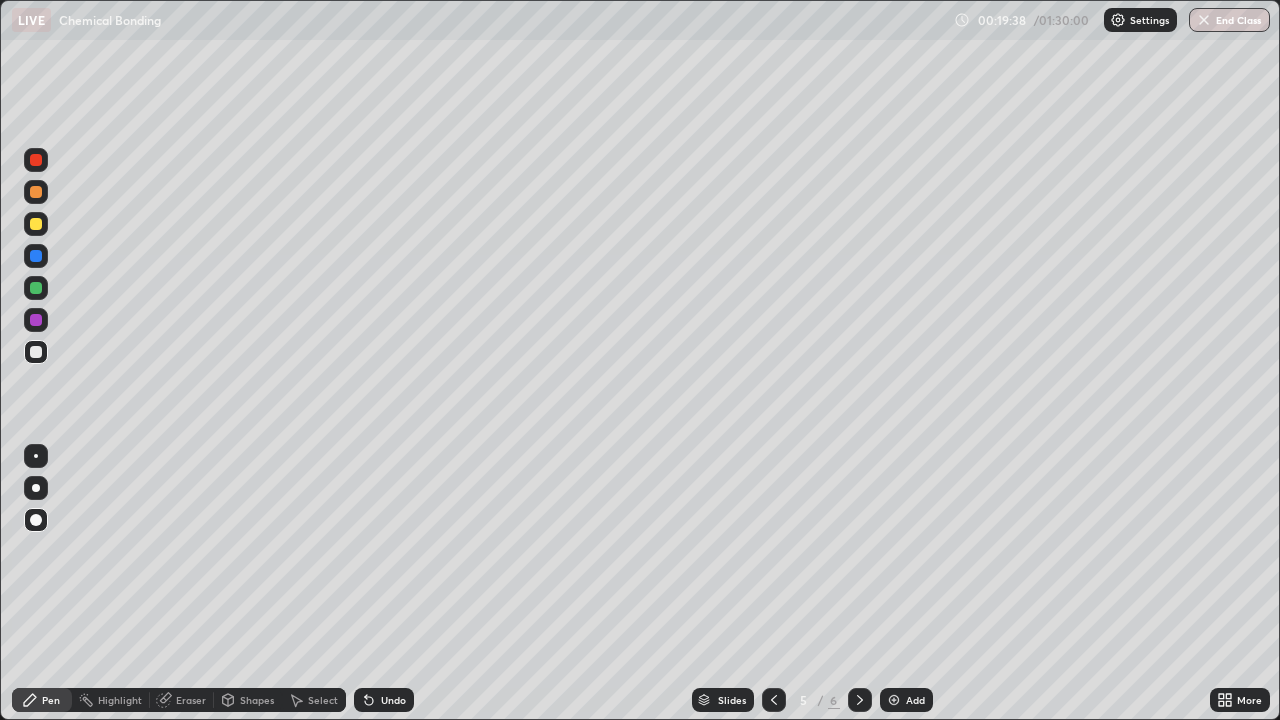 click 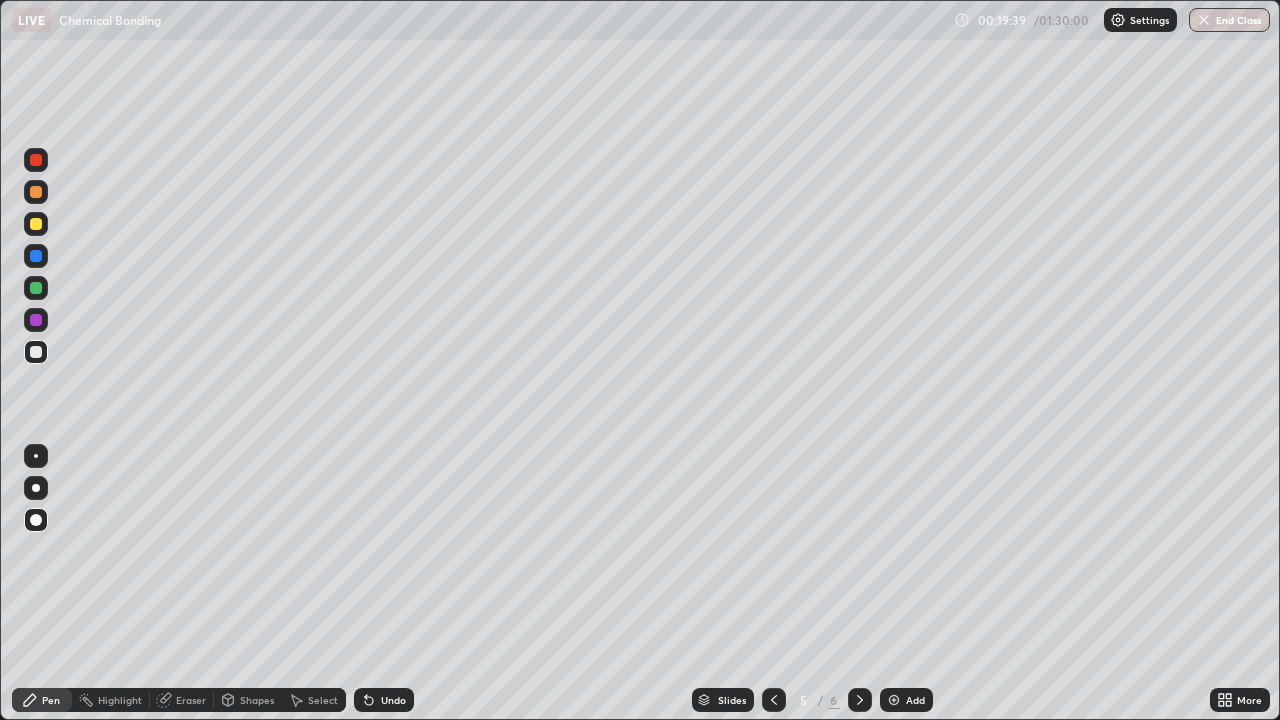 click 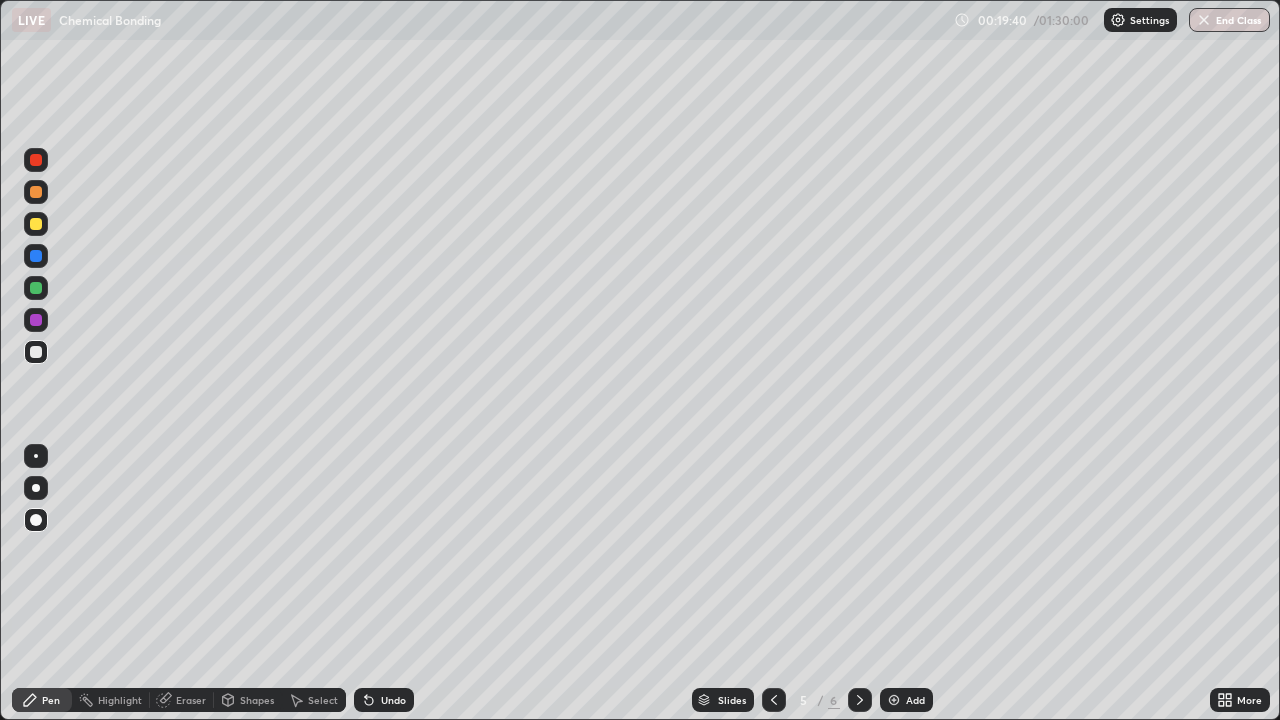 click 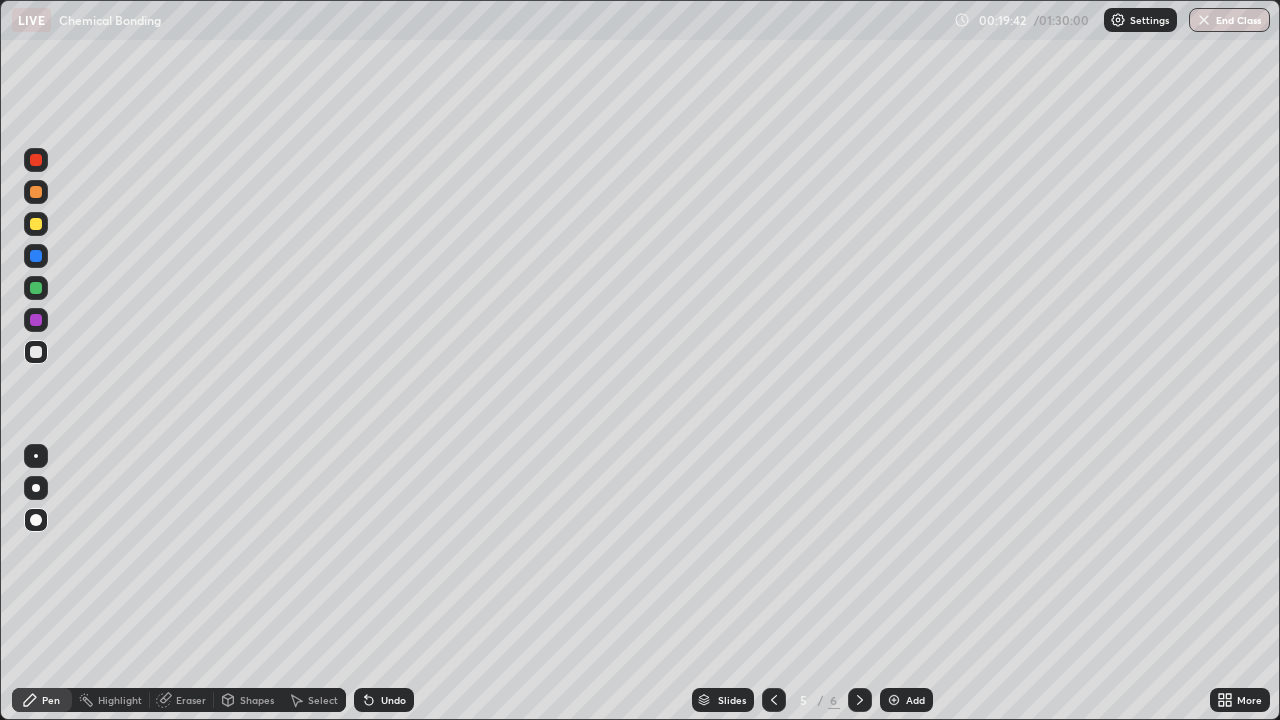 click at bounding box center [36, 520] 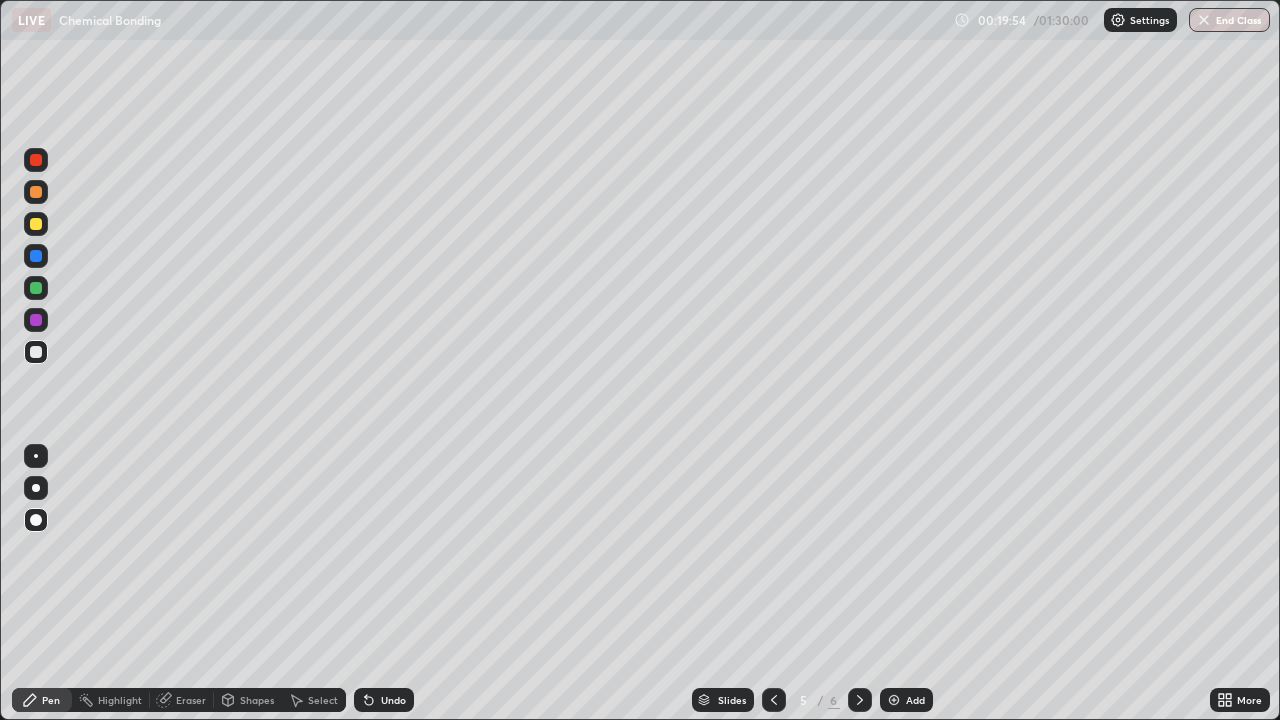 click 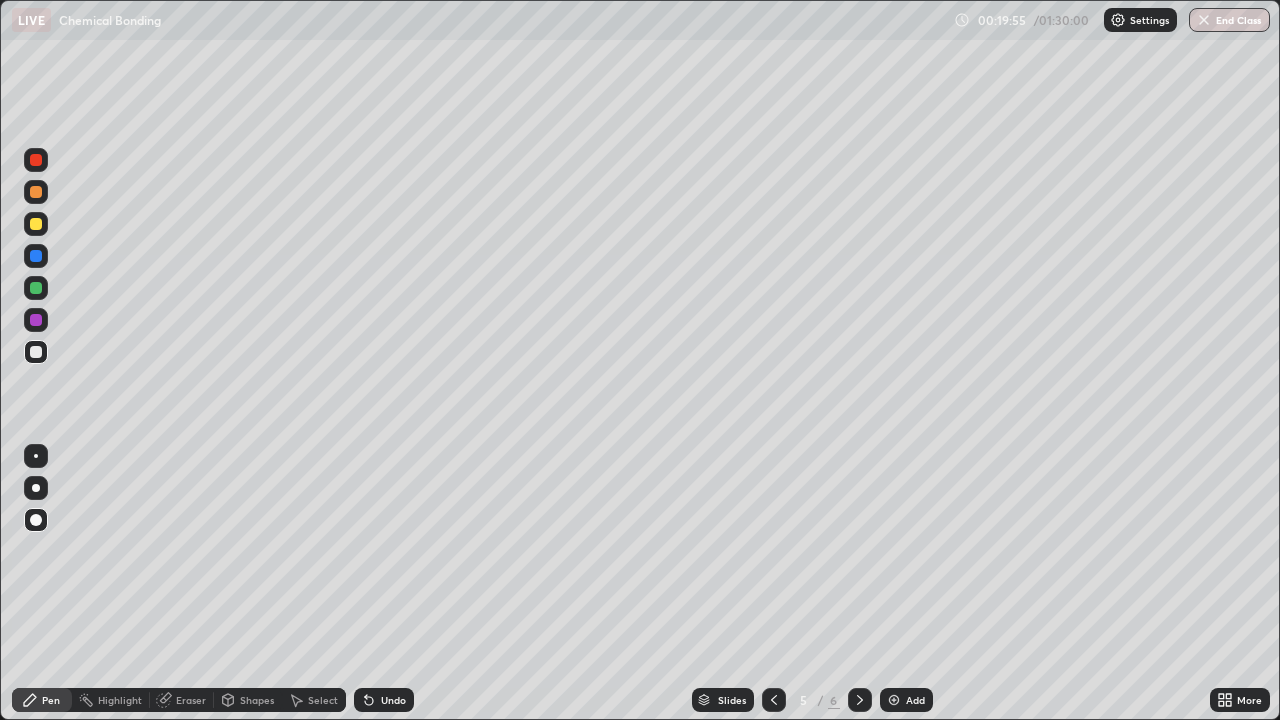click on "Undo" at bounding box center (384, 700) 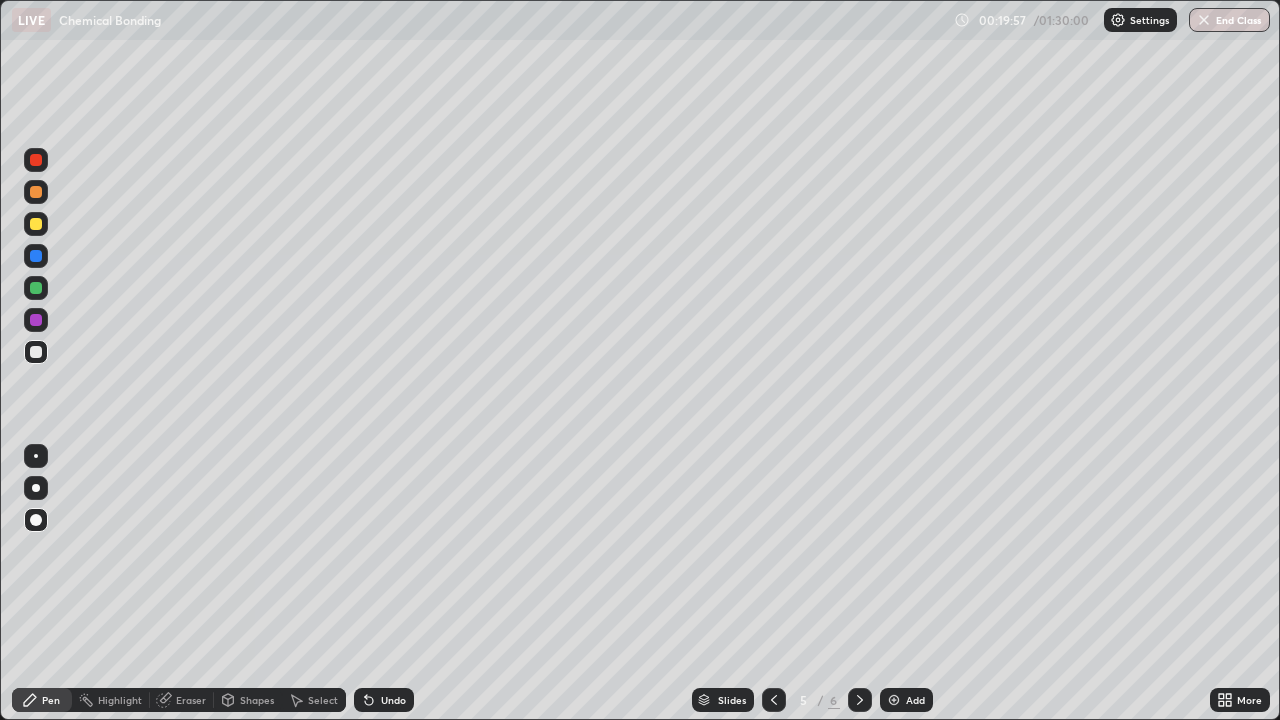 click at bounding box center (36, 224) 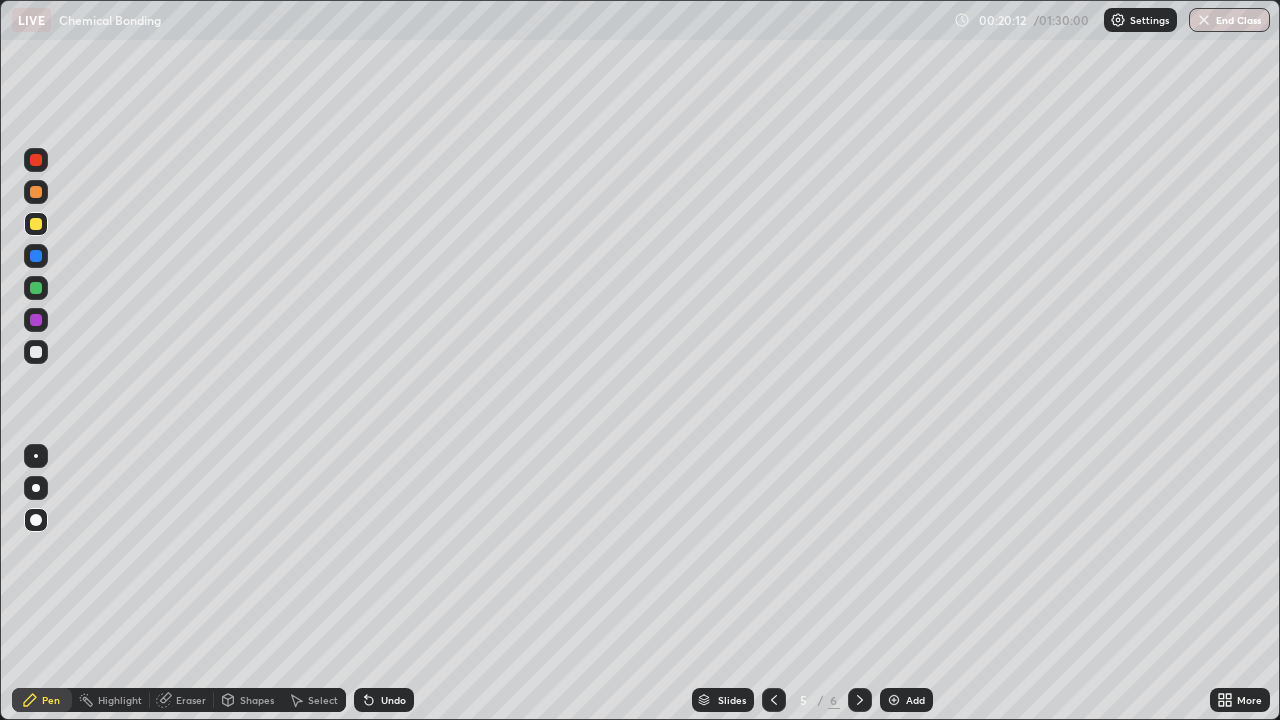 click at bounding box center (36, 288) 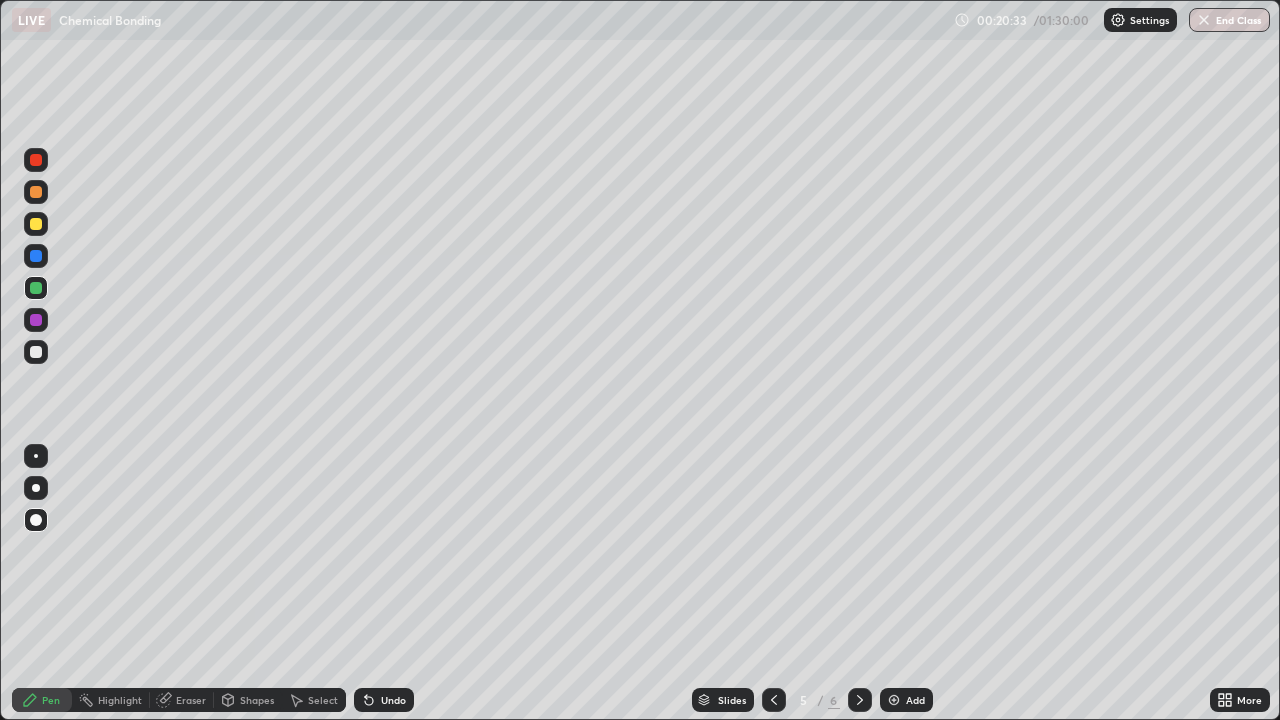 click 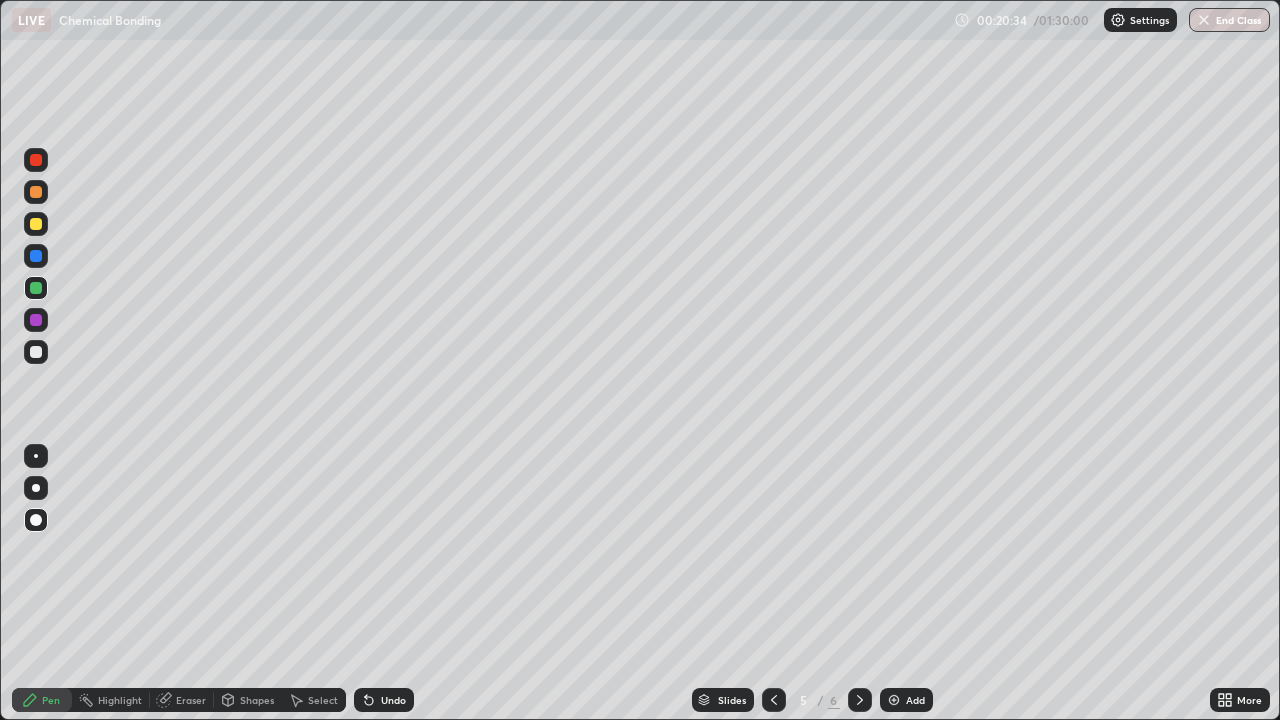 click on "Undo" at bounding box center (393, 700) 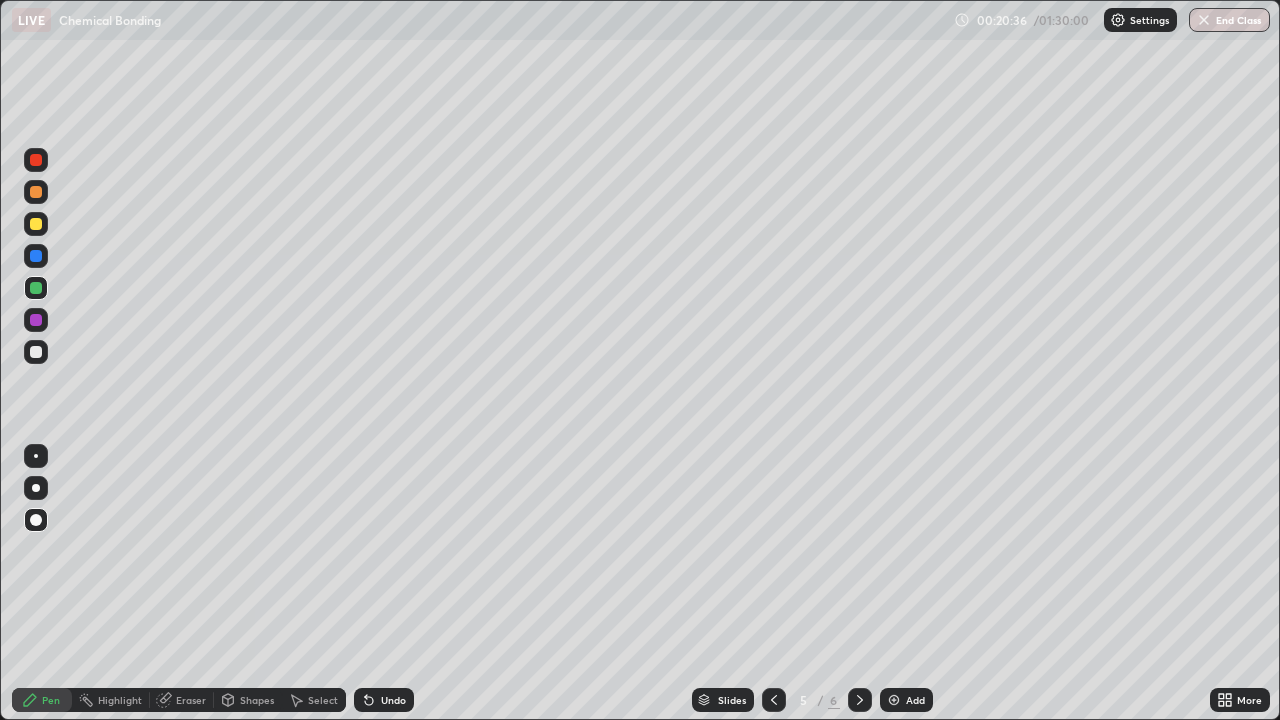 click at bounding box center (36, 320) 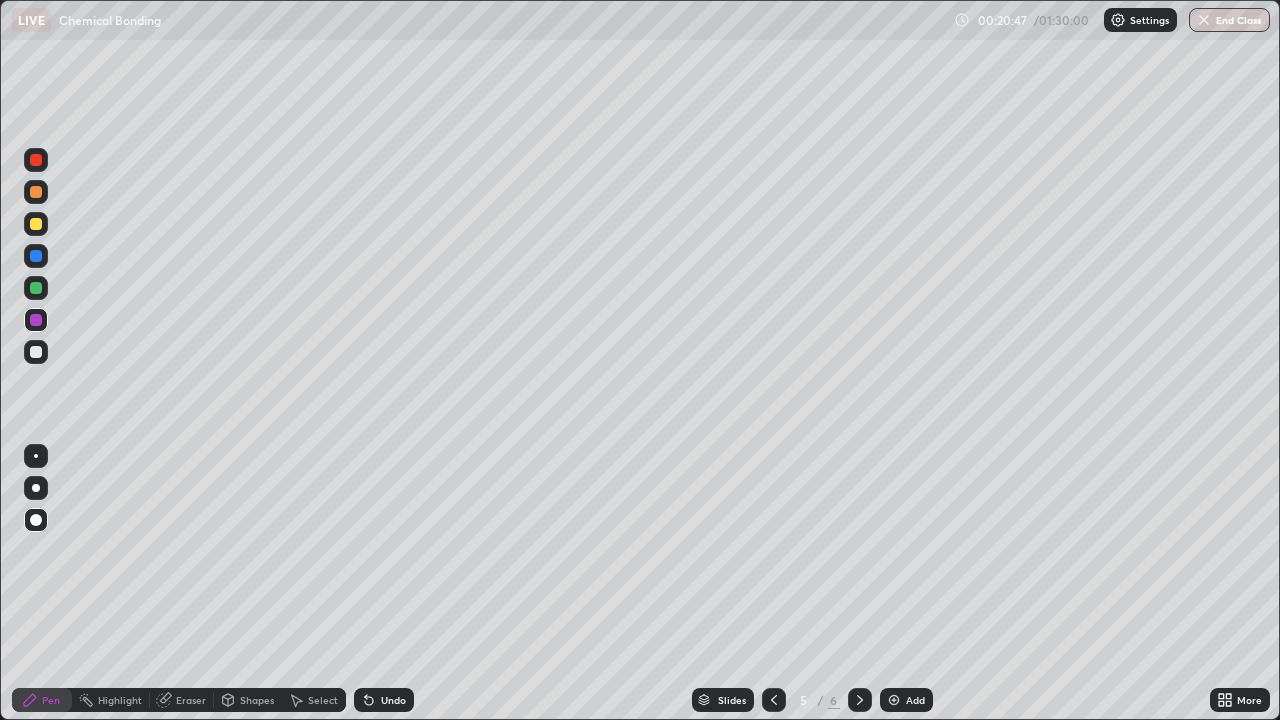 click at bounding box center (36, 256) 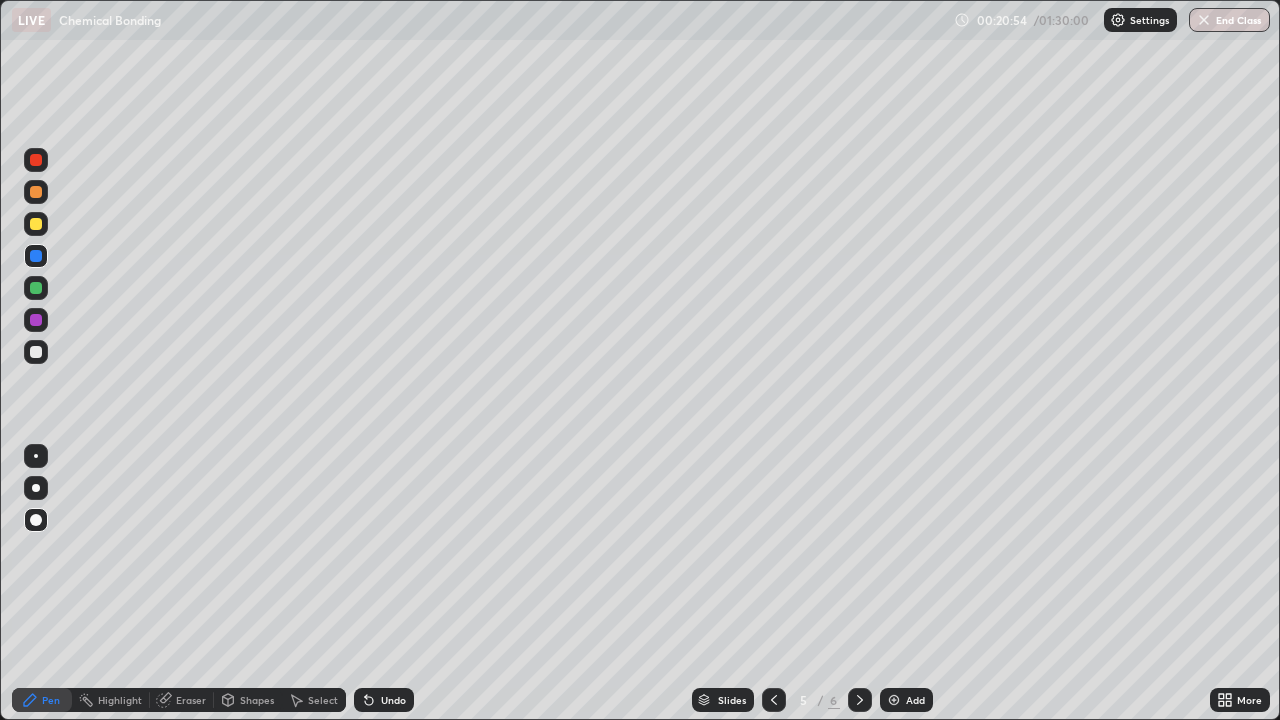 click on "Undo" at bounding box center (393, 700) 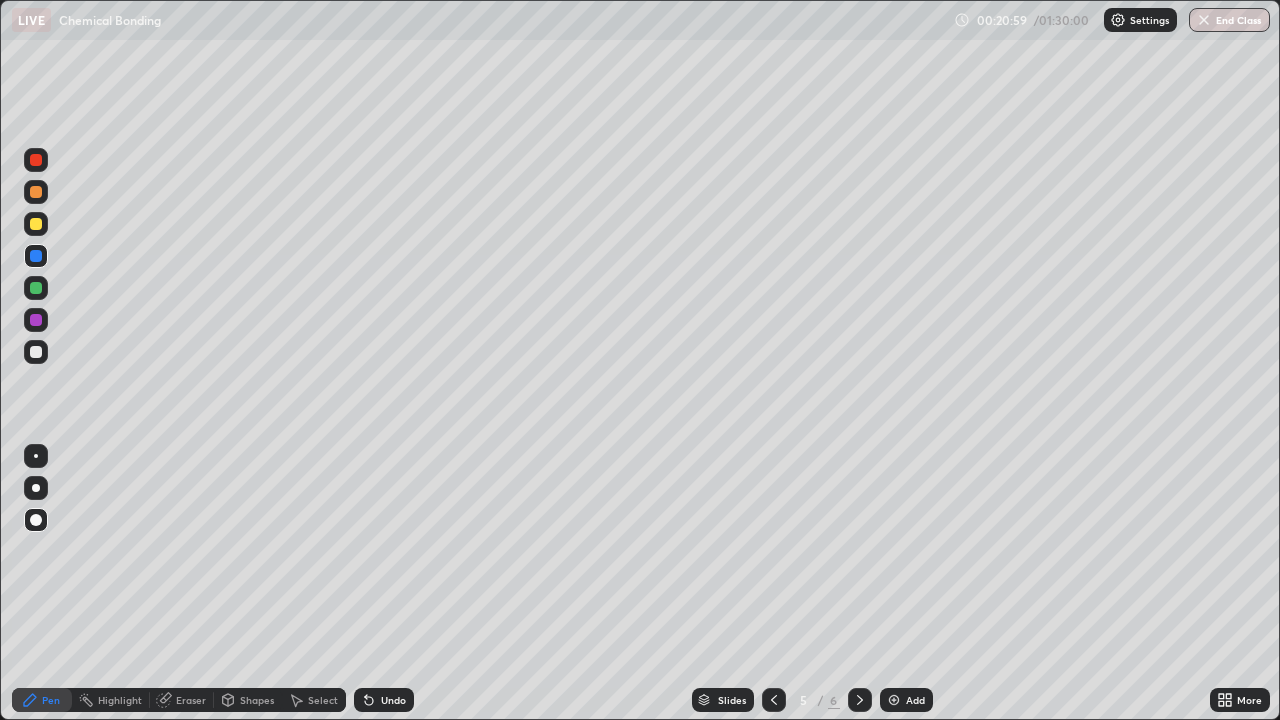click at bounding box center [36, 288] 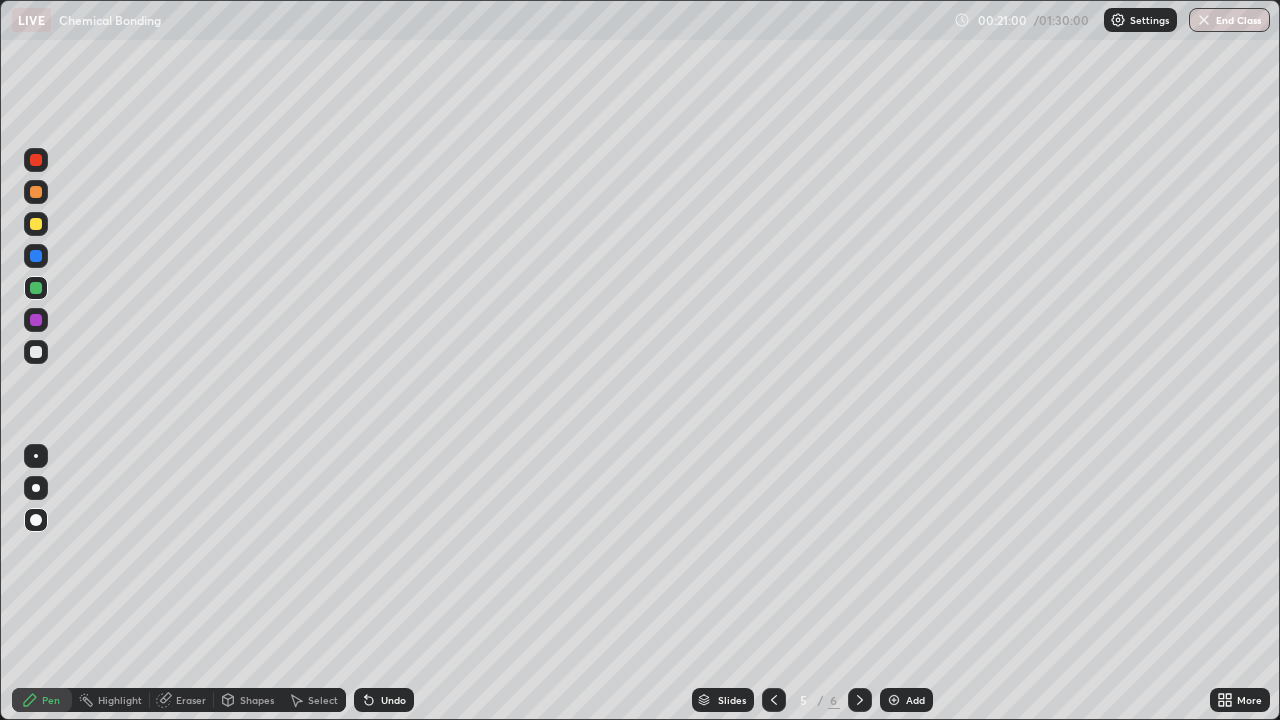 click at bounding box center (36, 320) 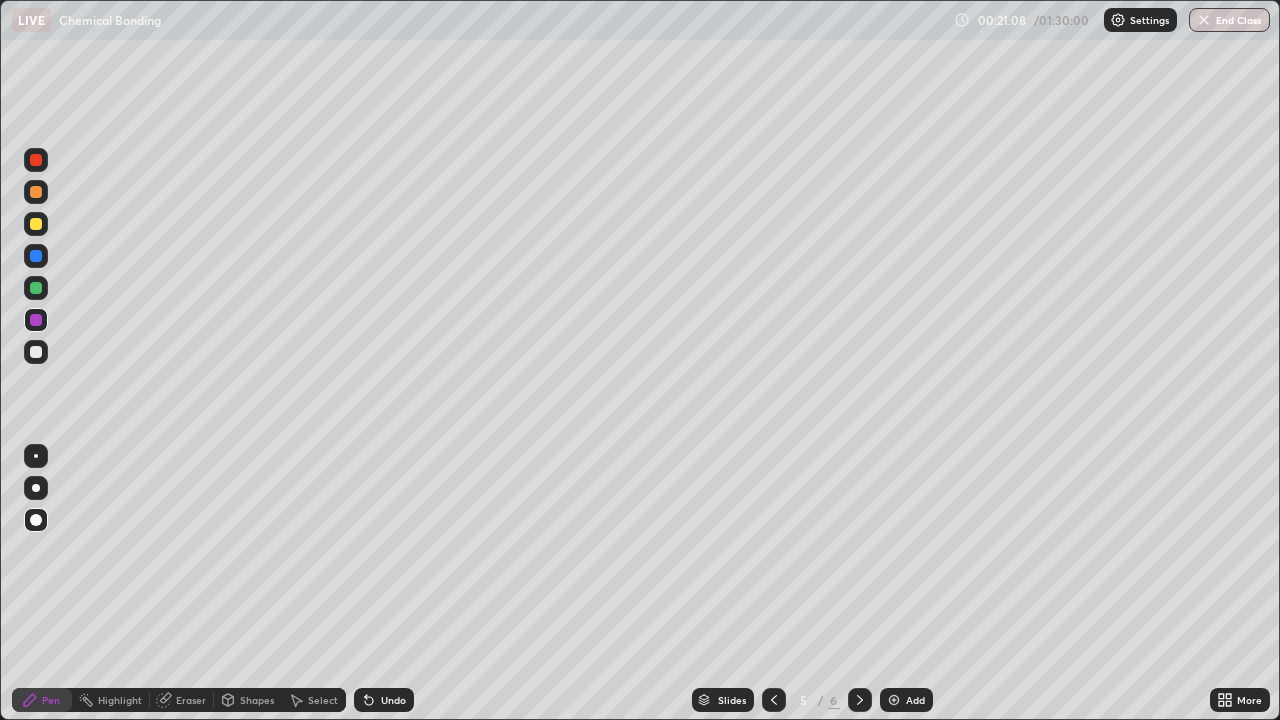click at bounding box center [36, 352] 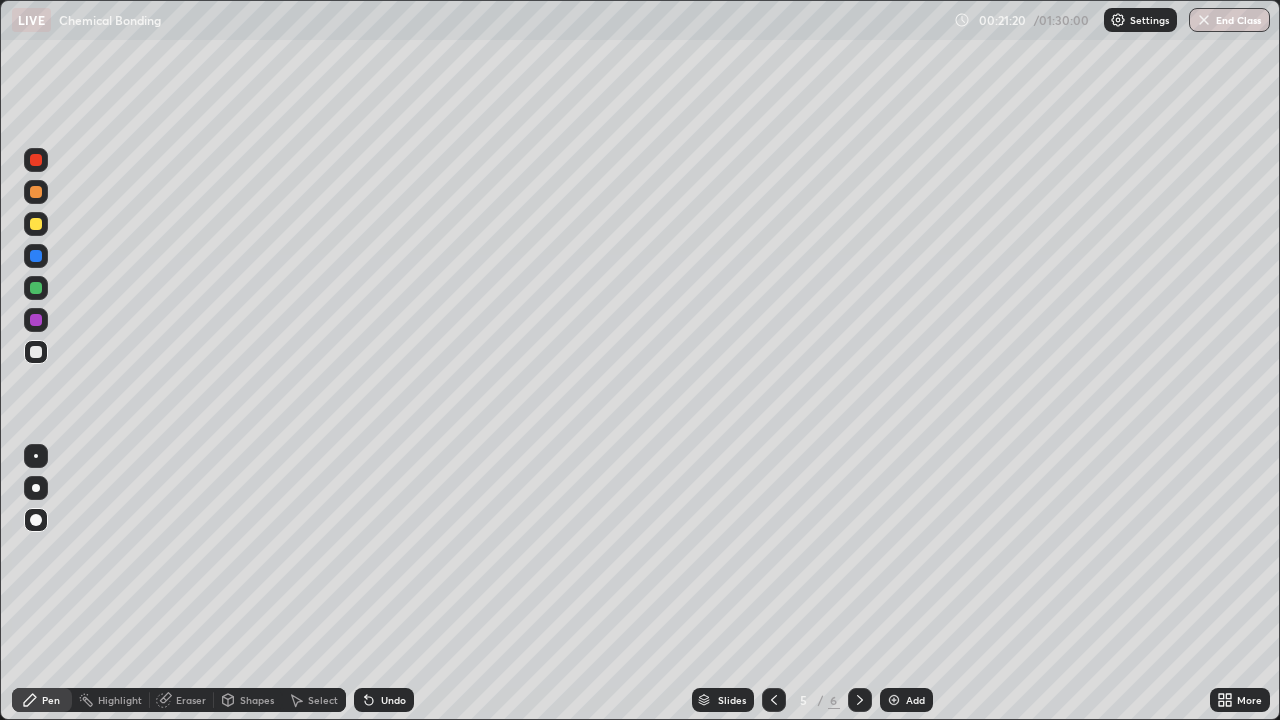 click on "Add" at bounding box center (906, 700) 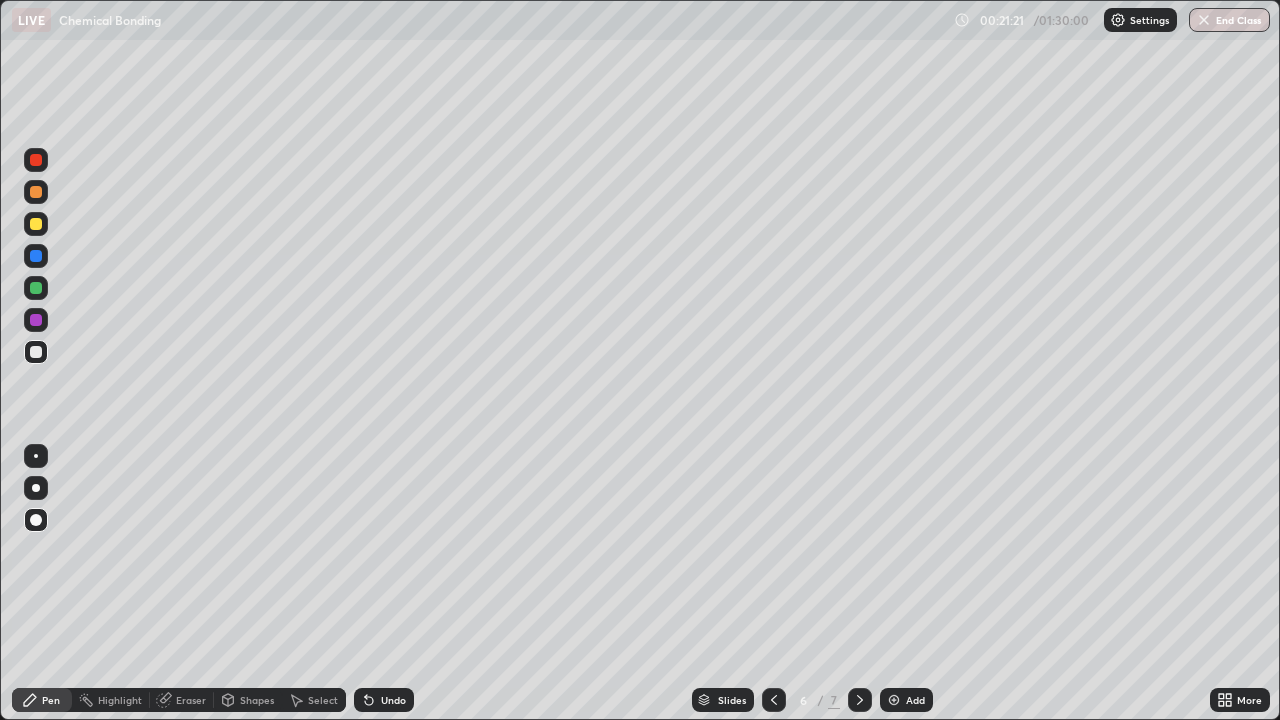 click on "Pen" at bounding box center [51, 700] 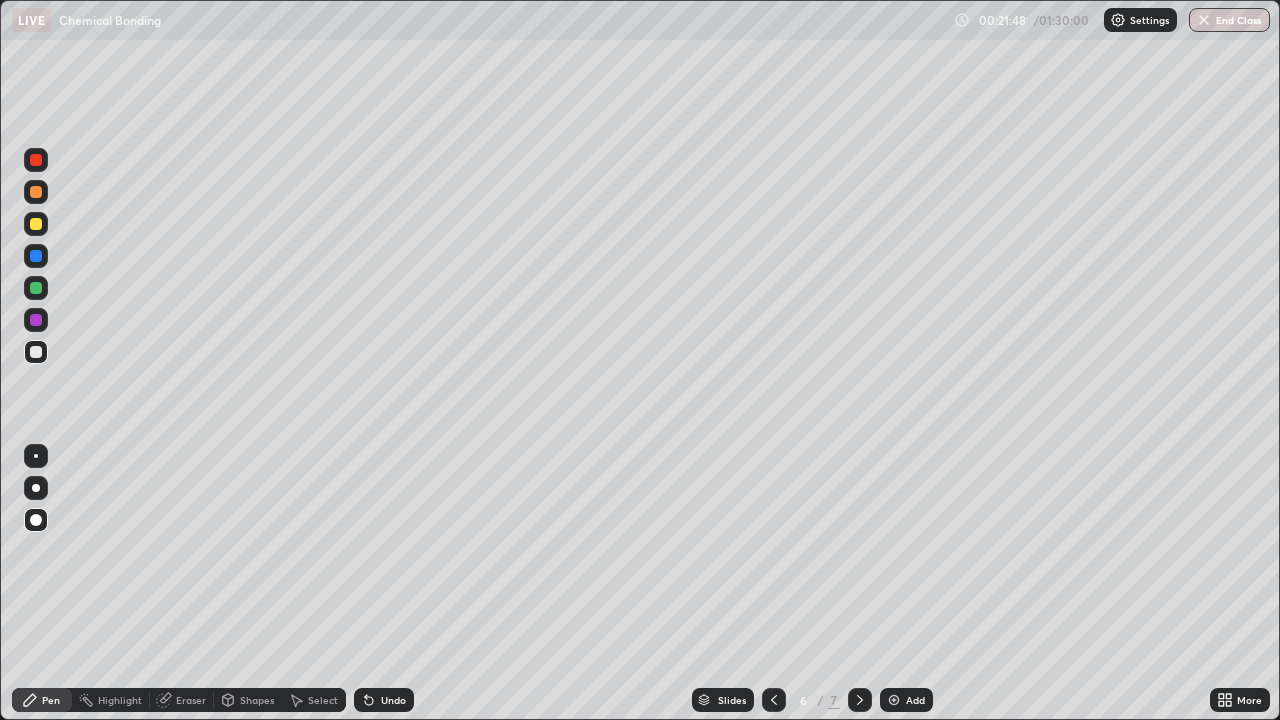 click at bounding box center [36, 256] 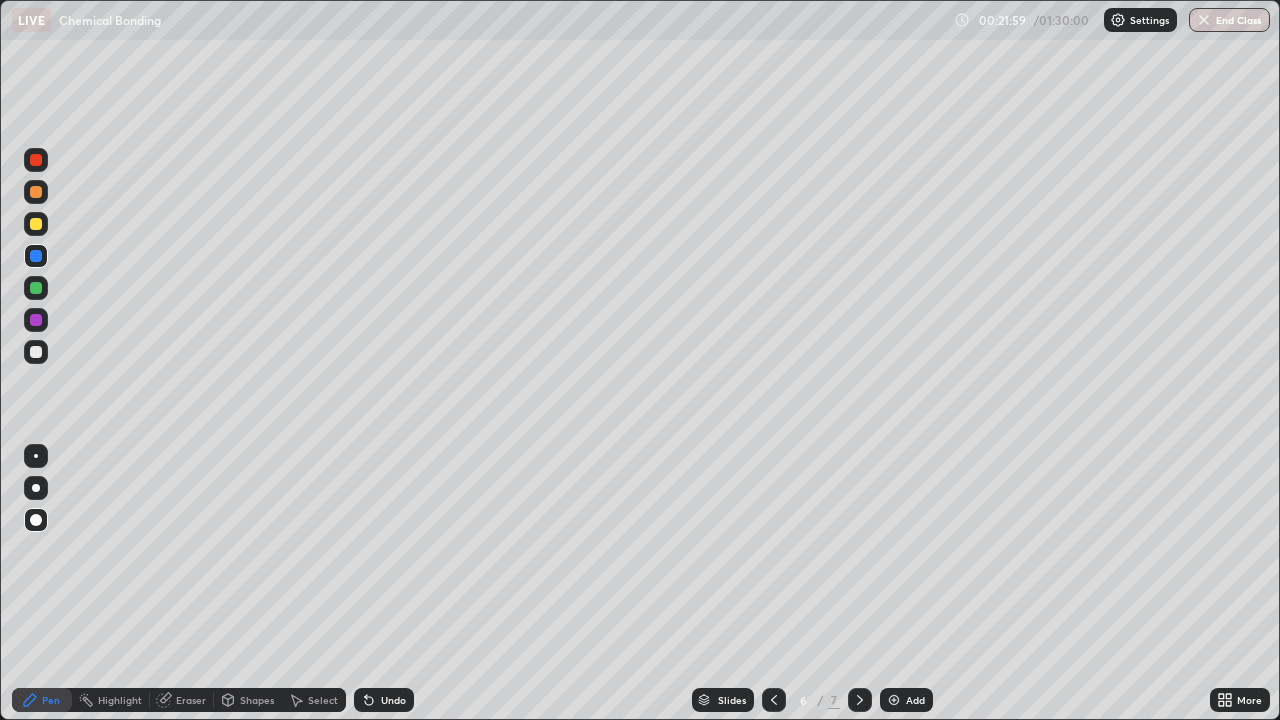 click at bounding box center [36, 224] 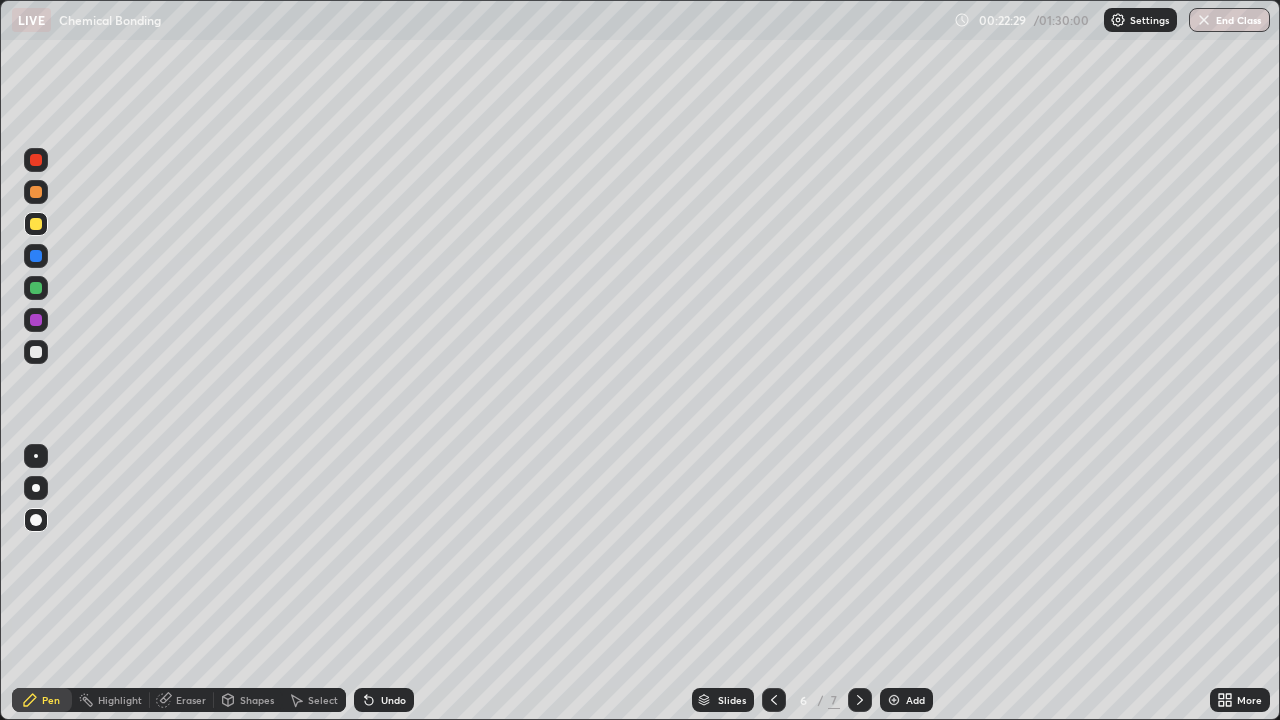 click 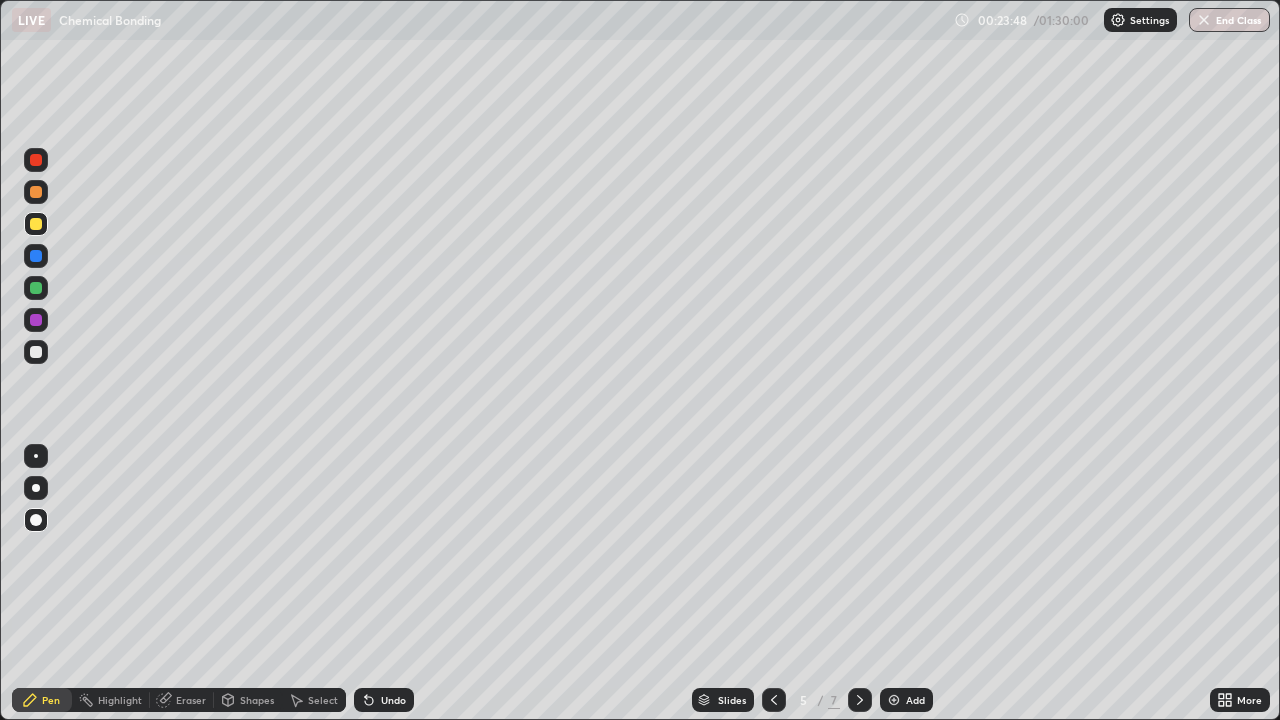 click 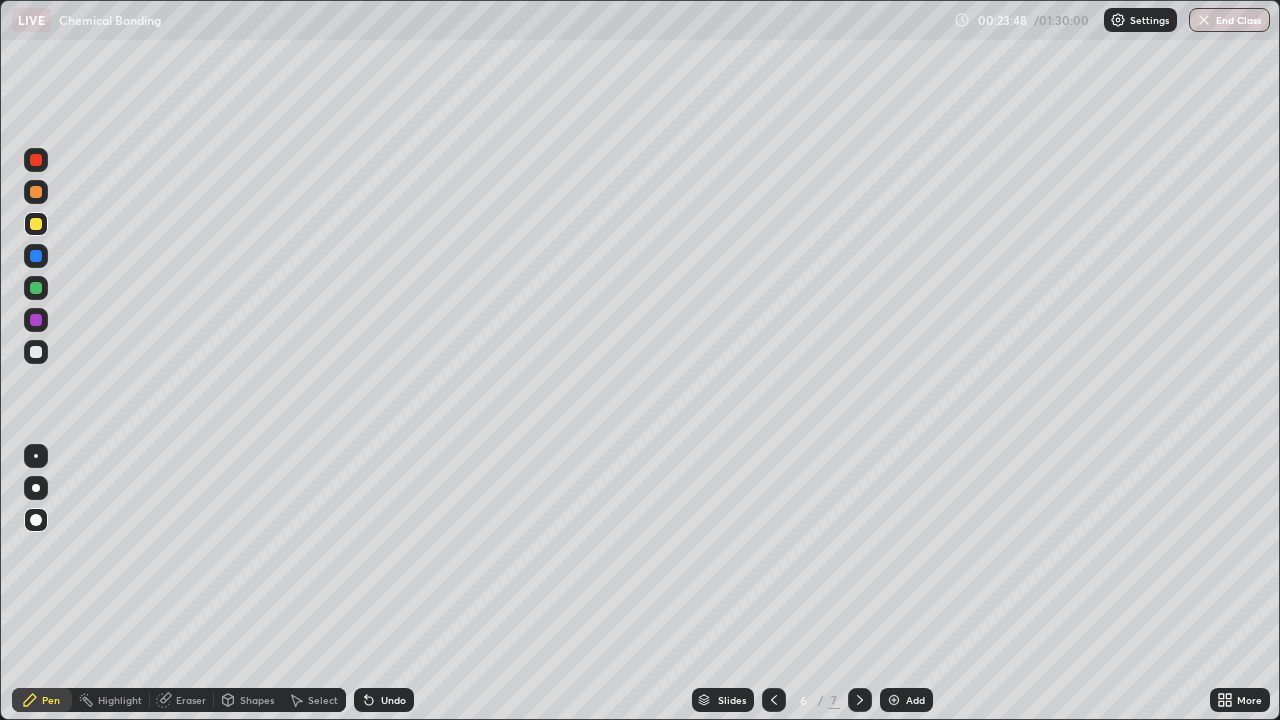 click 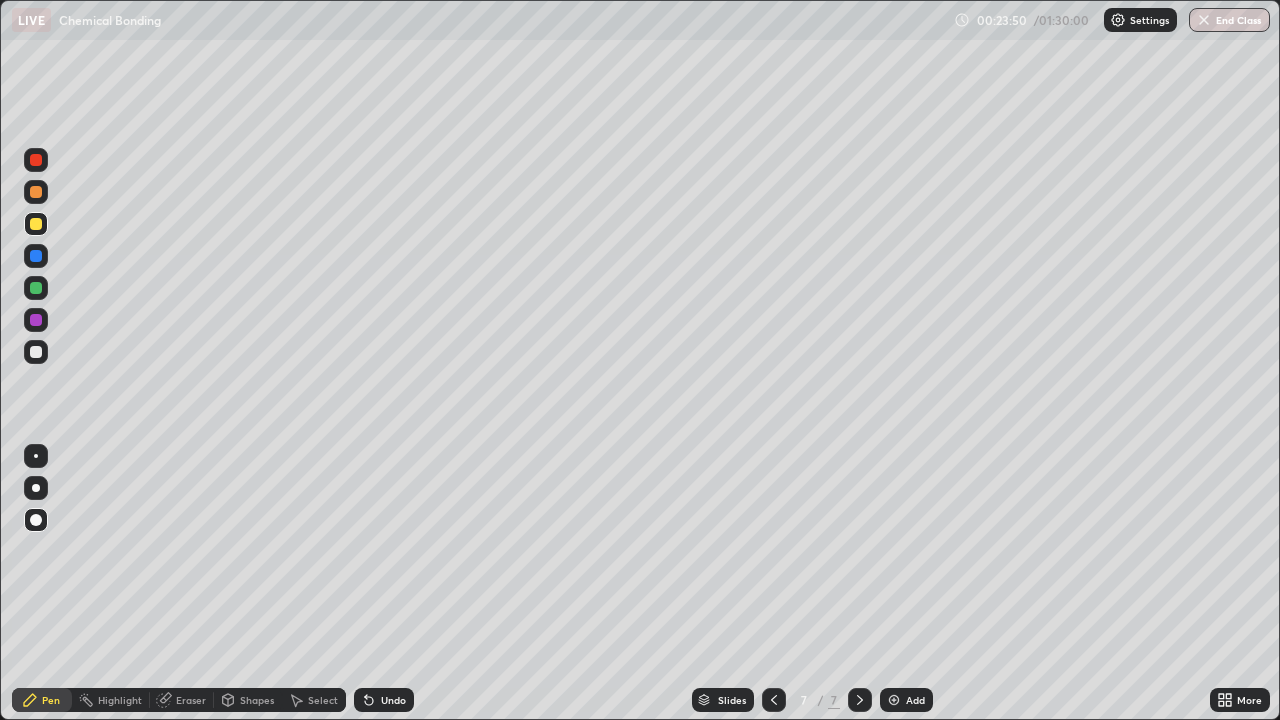 click at bounding box center (36, 520) 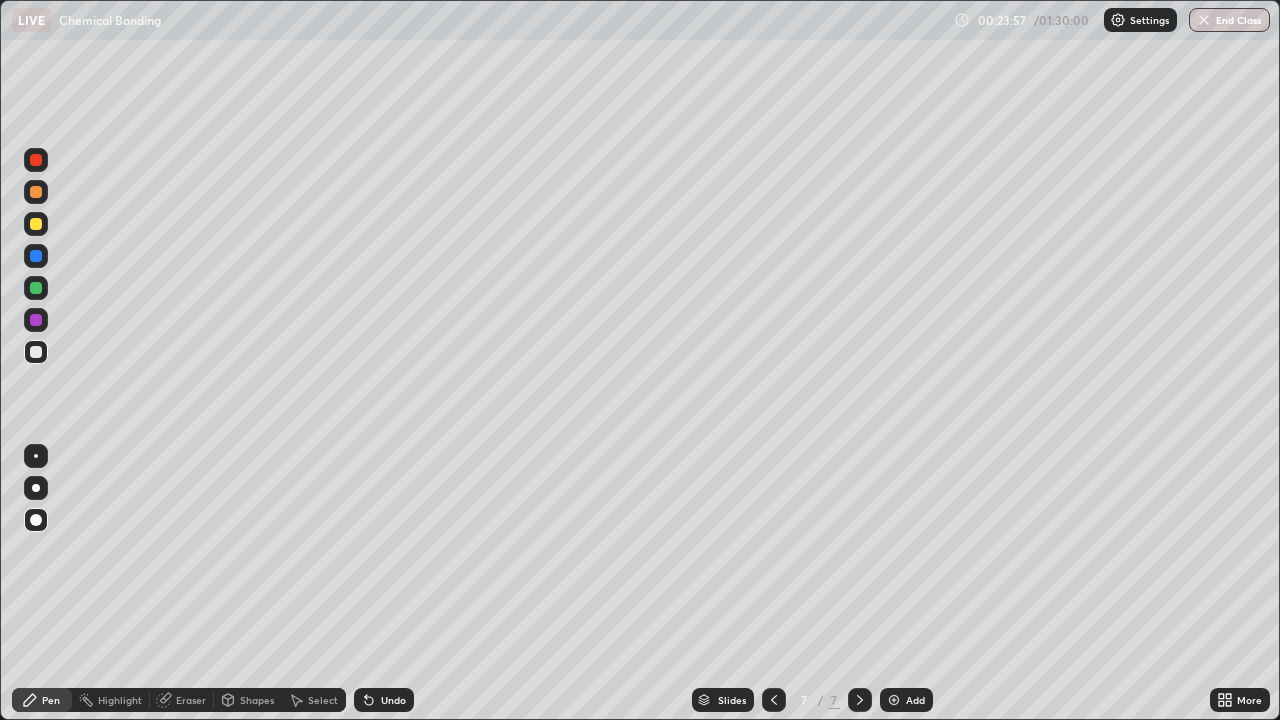 click on "Pen" at bounding box center [51, 700] 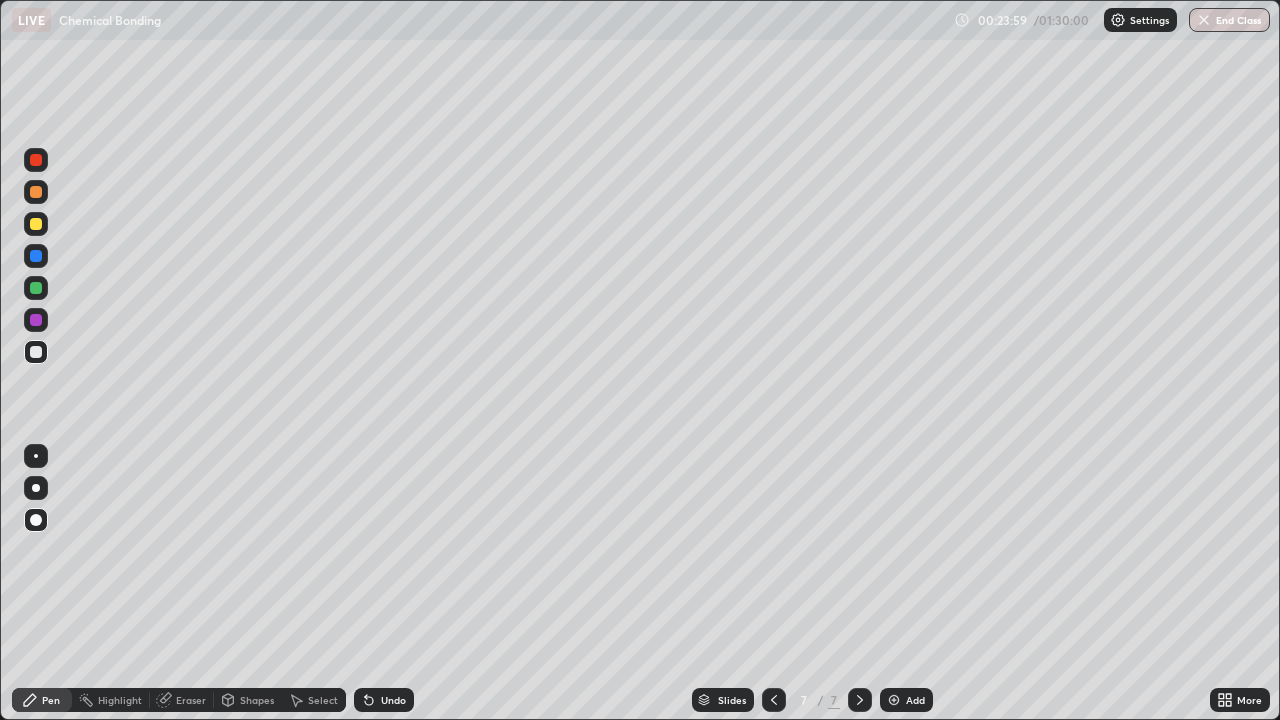 click on "Shapes" at bounding box center (248, 700) 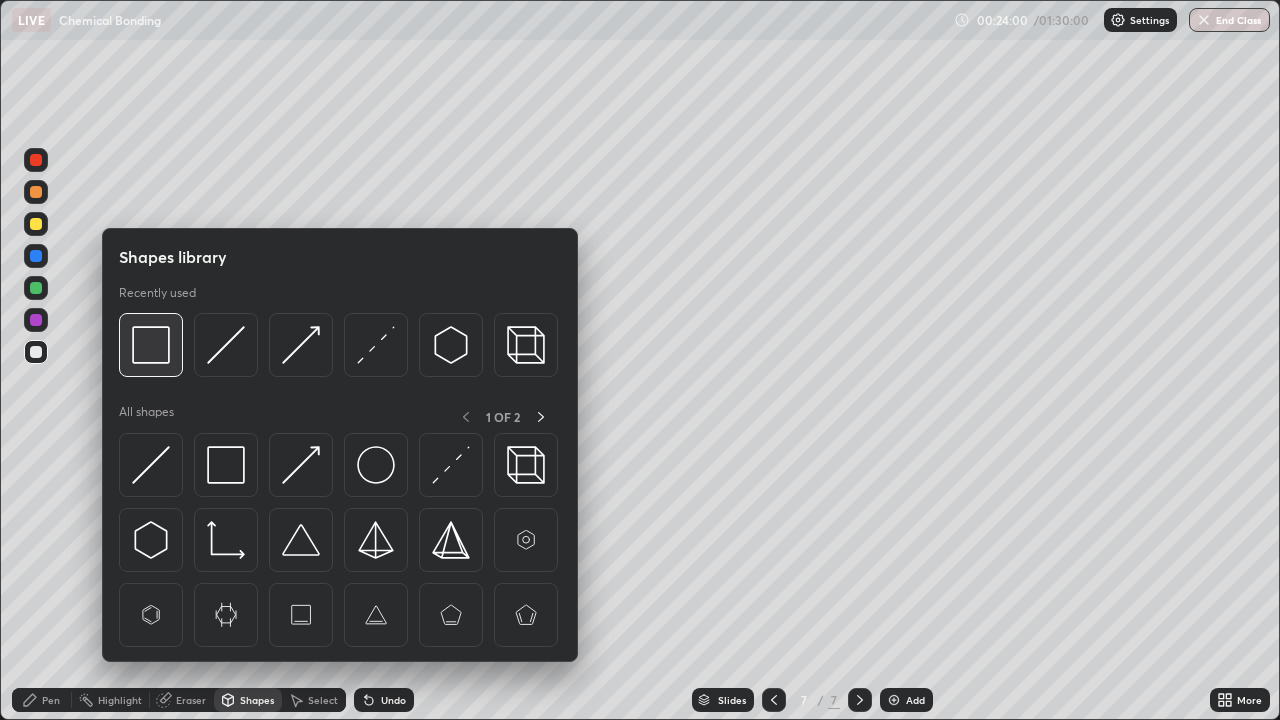 click at bounding box center [151, 345] 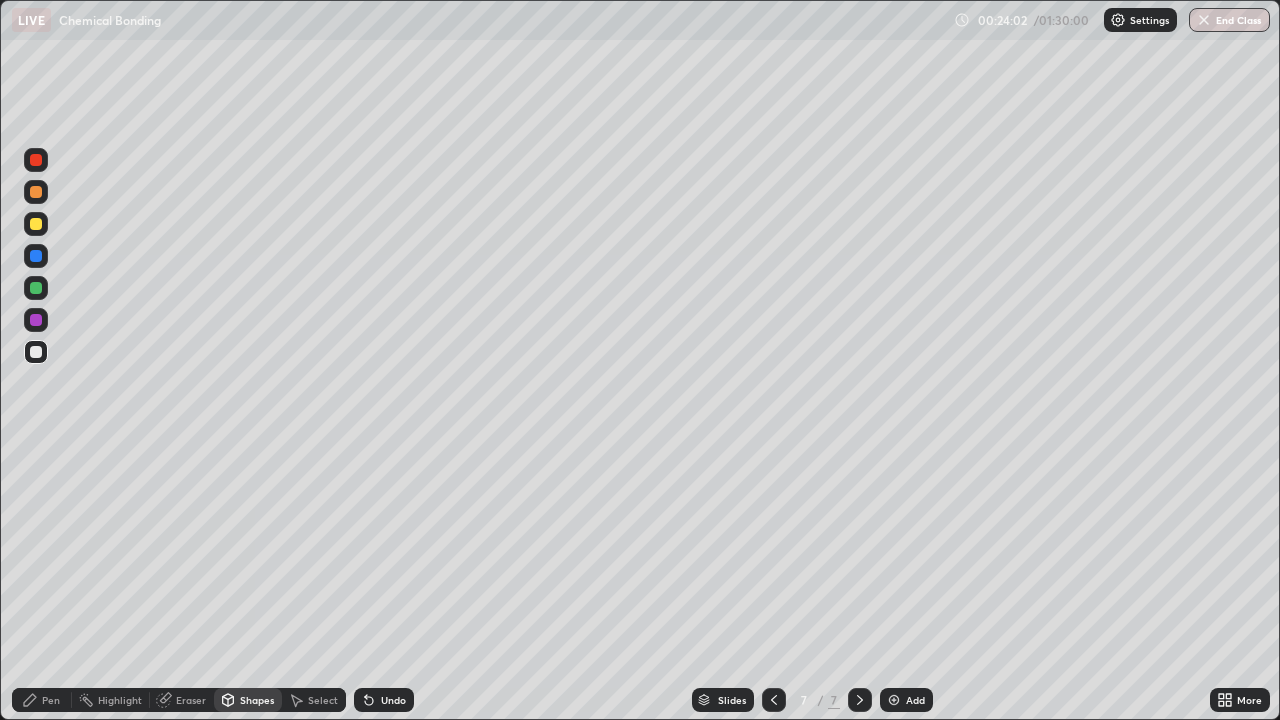 click on "Undo" at bounding box center (393, 700) 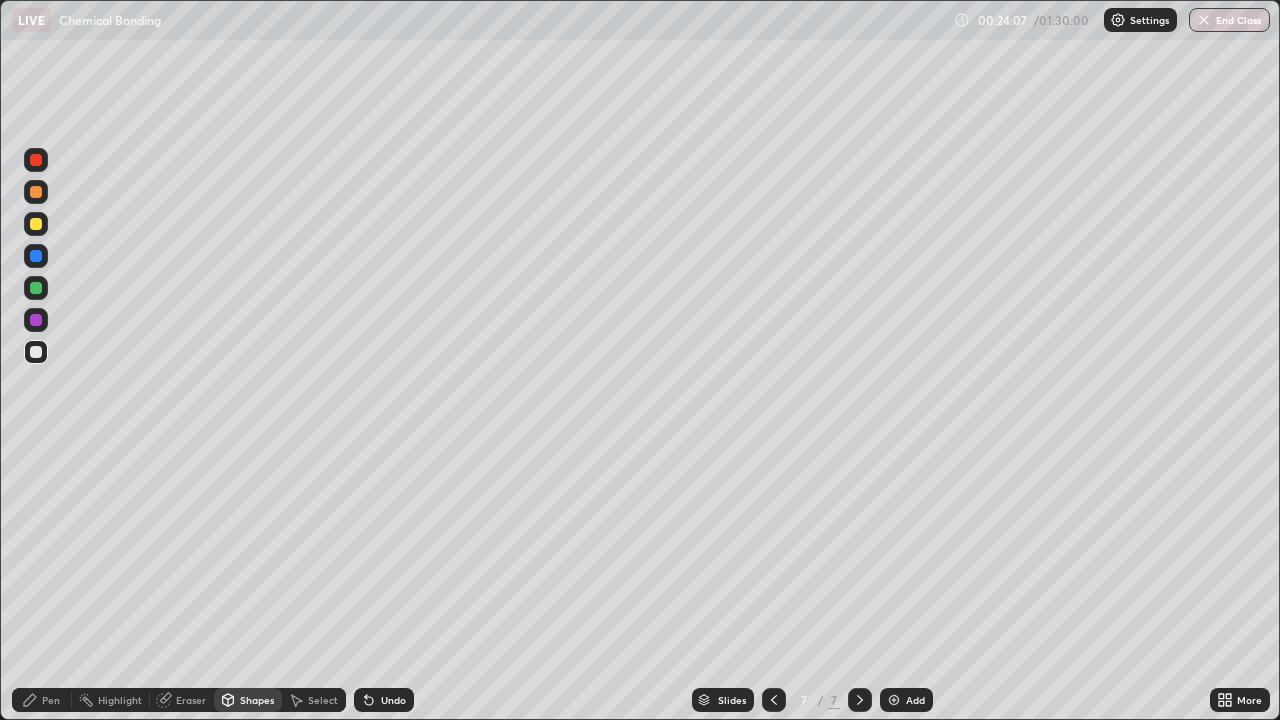click 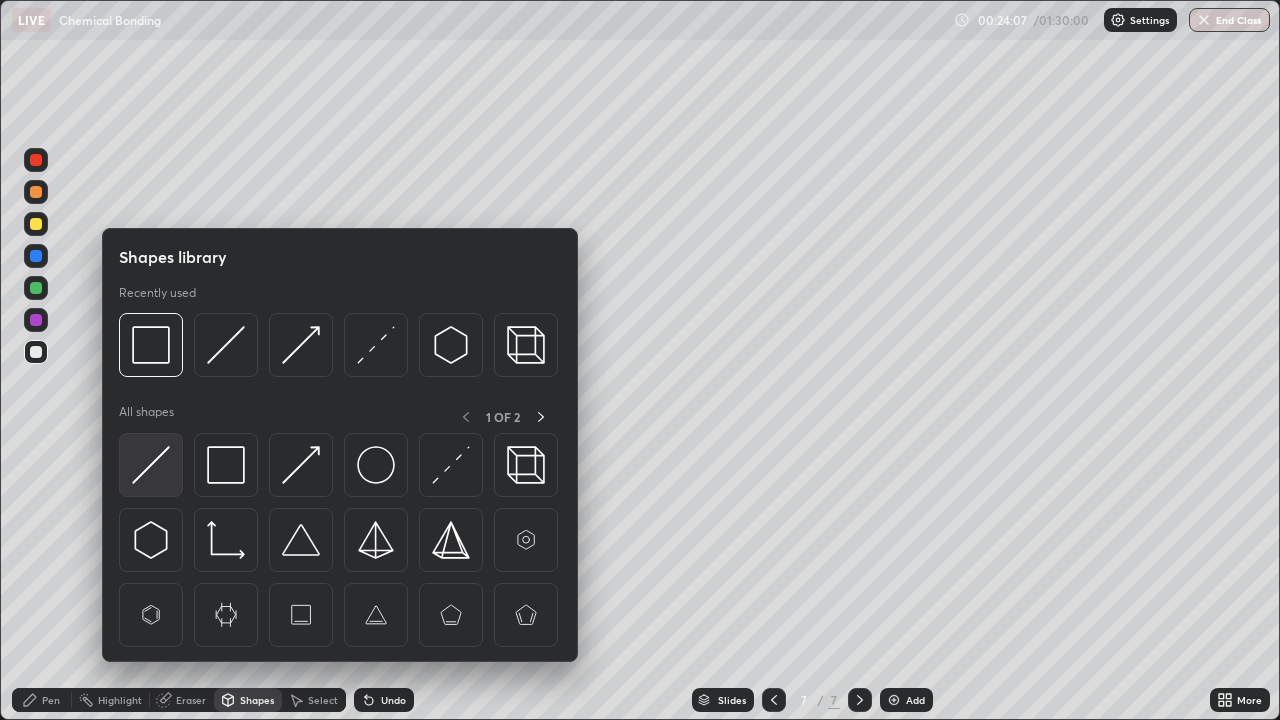 click at bounding box center (151, 465) 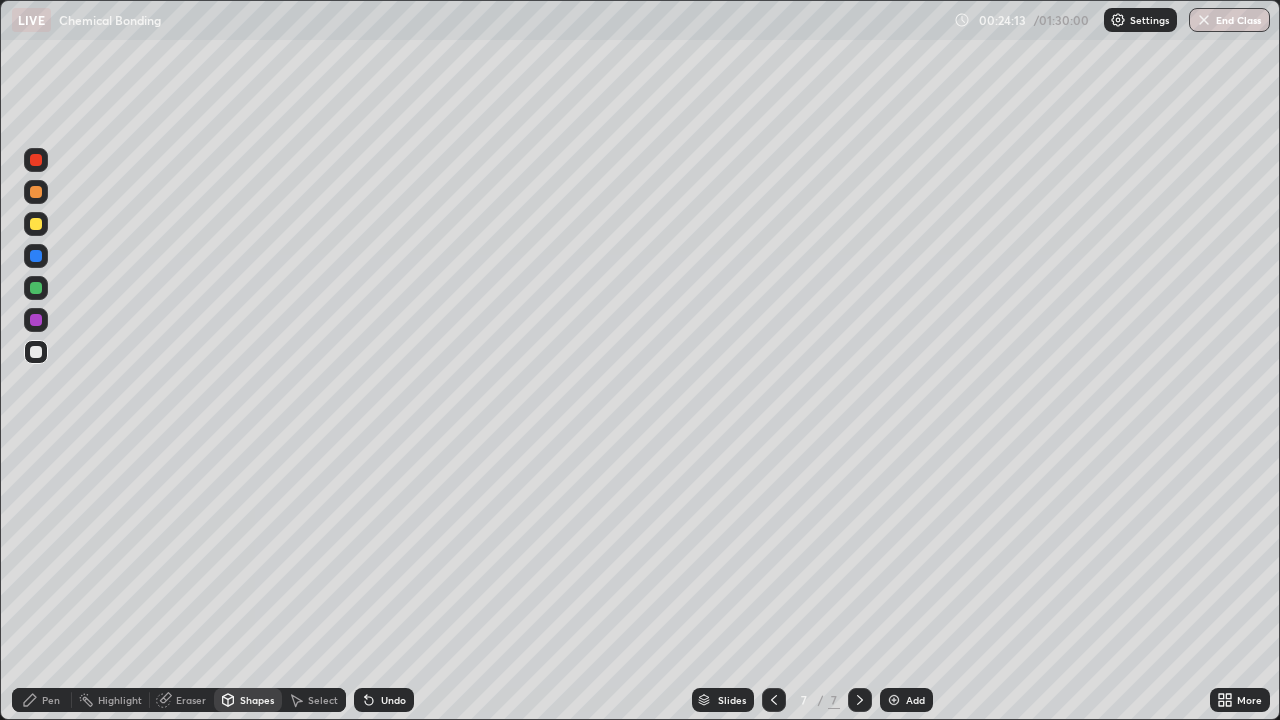 click on "Pen" at bounding box center (51, 700) 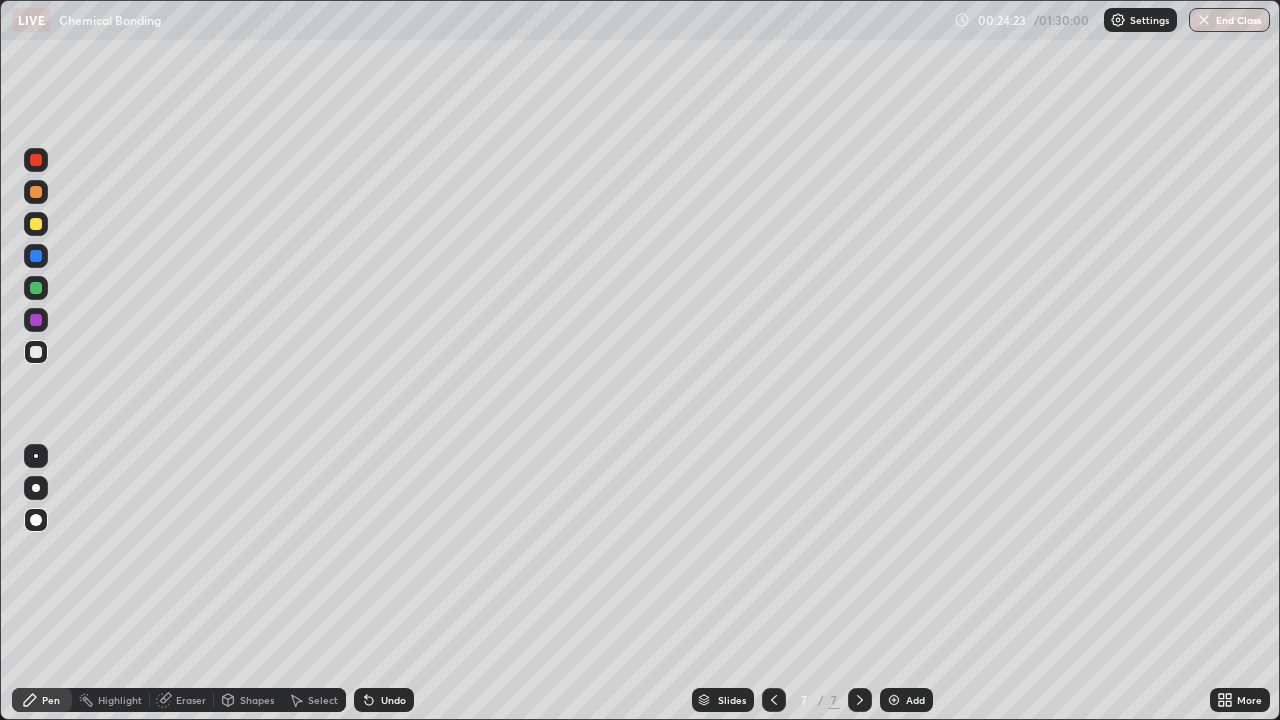 click 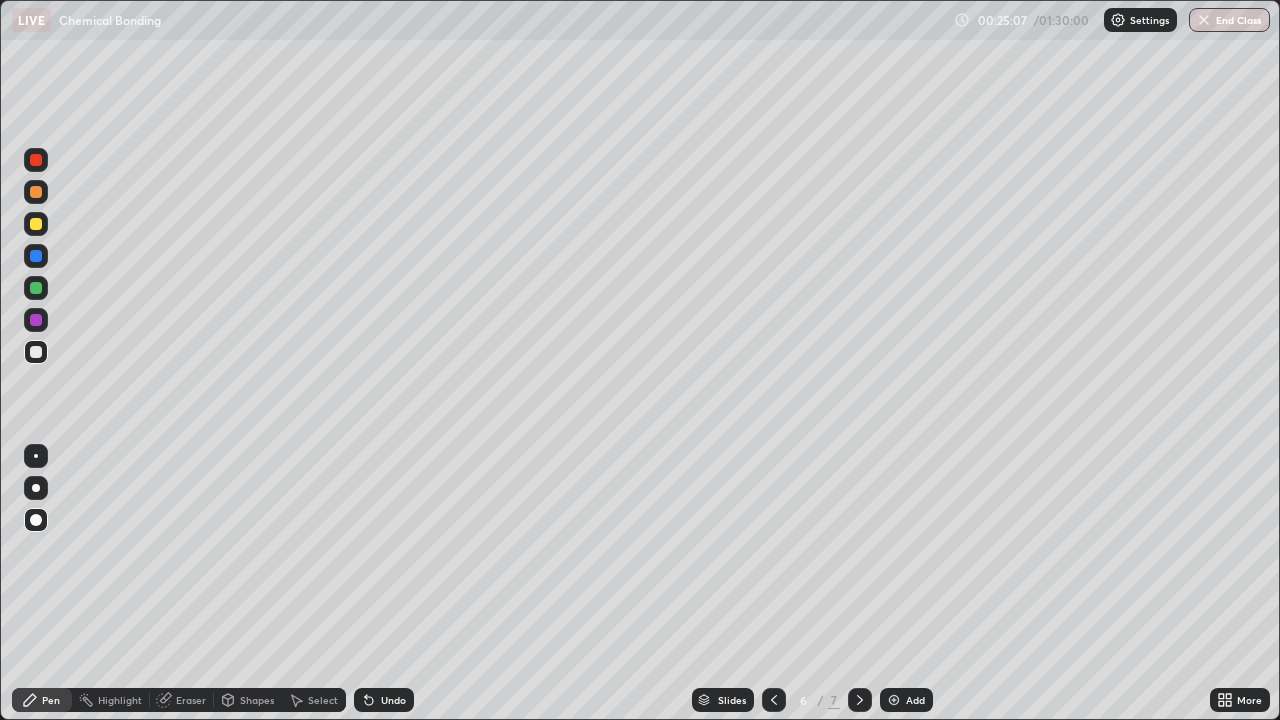 click at bounding box center [860, 700] 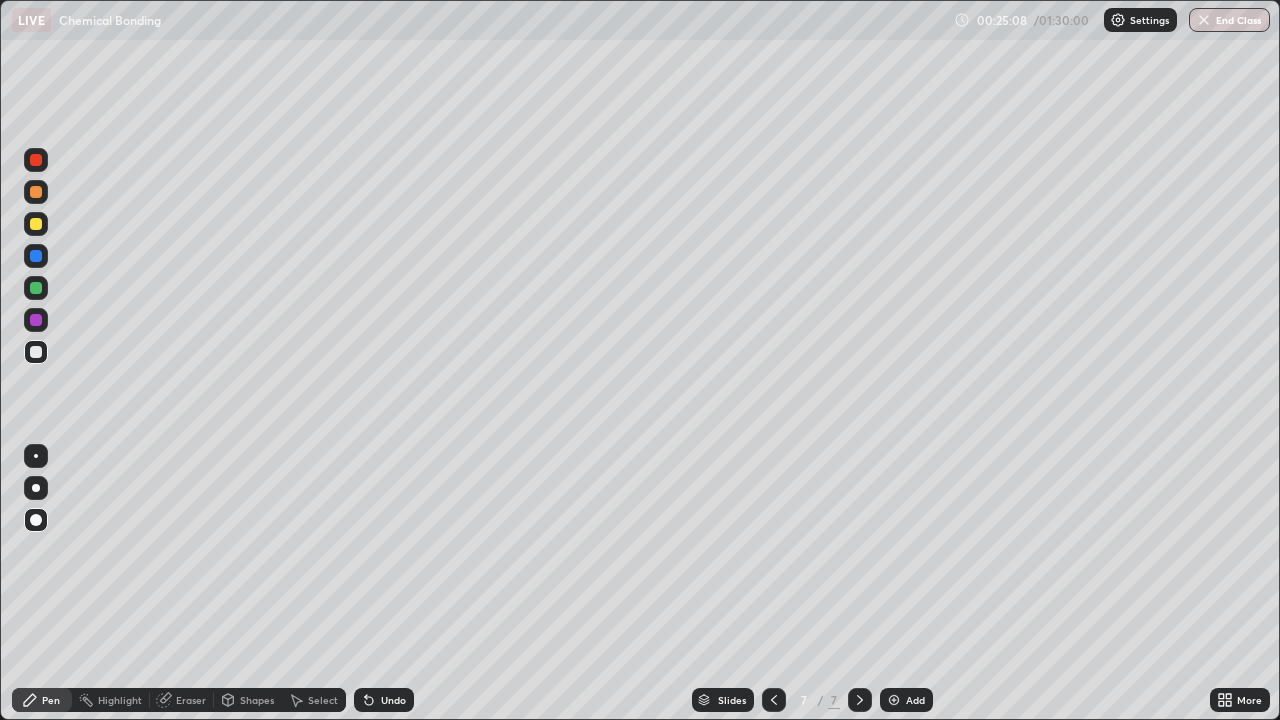 click on "Pen" at bounding box center [51, 700] 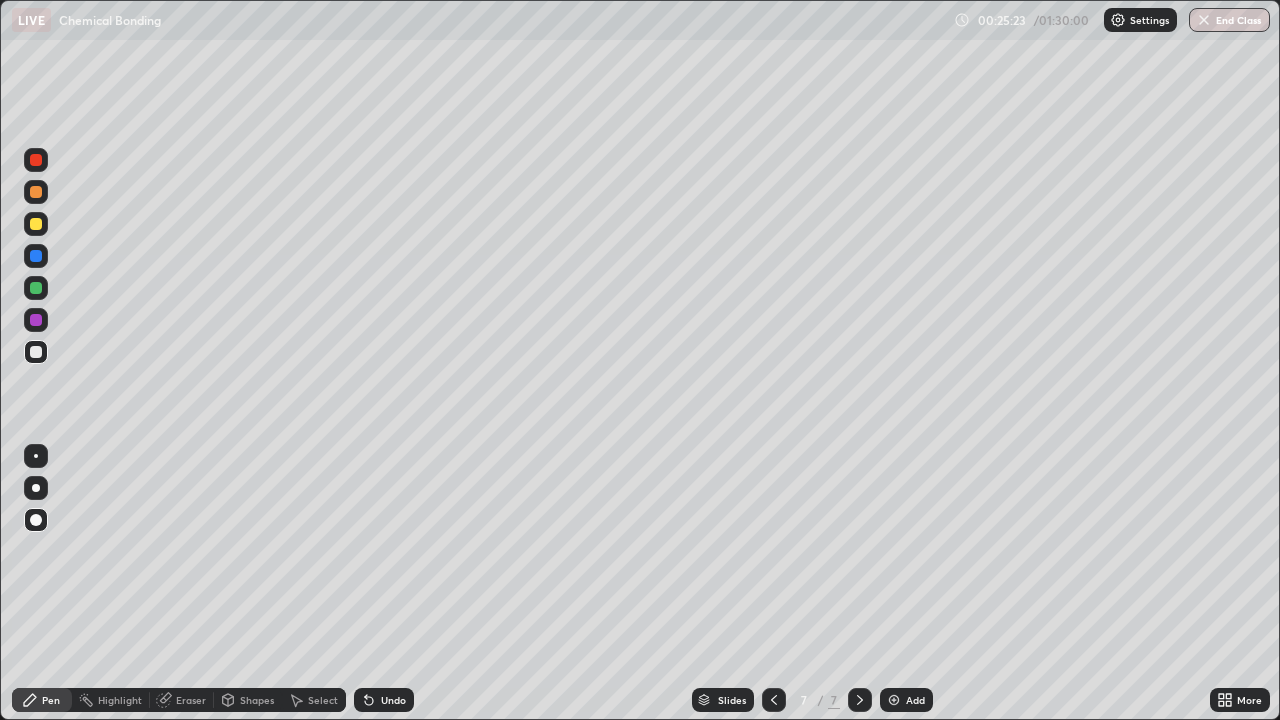 click at bounding box center [36, 224] 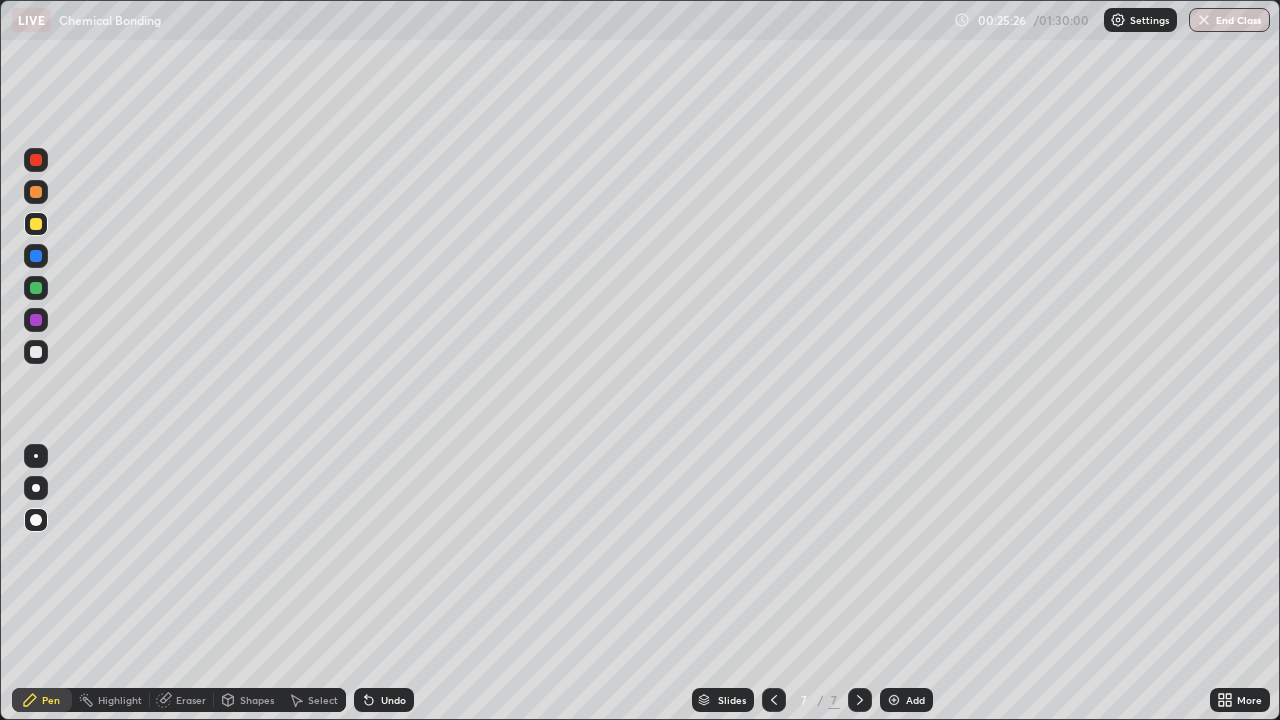 click on "Shapes" at bounding box center (257, 700) 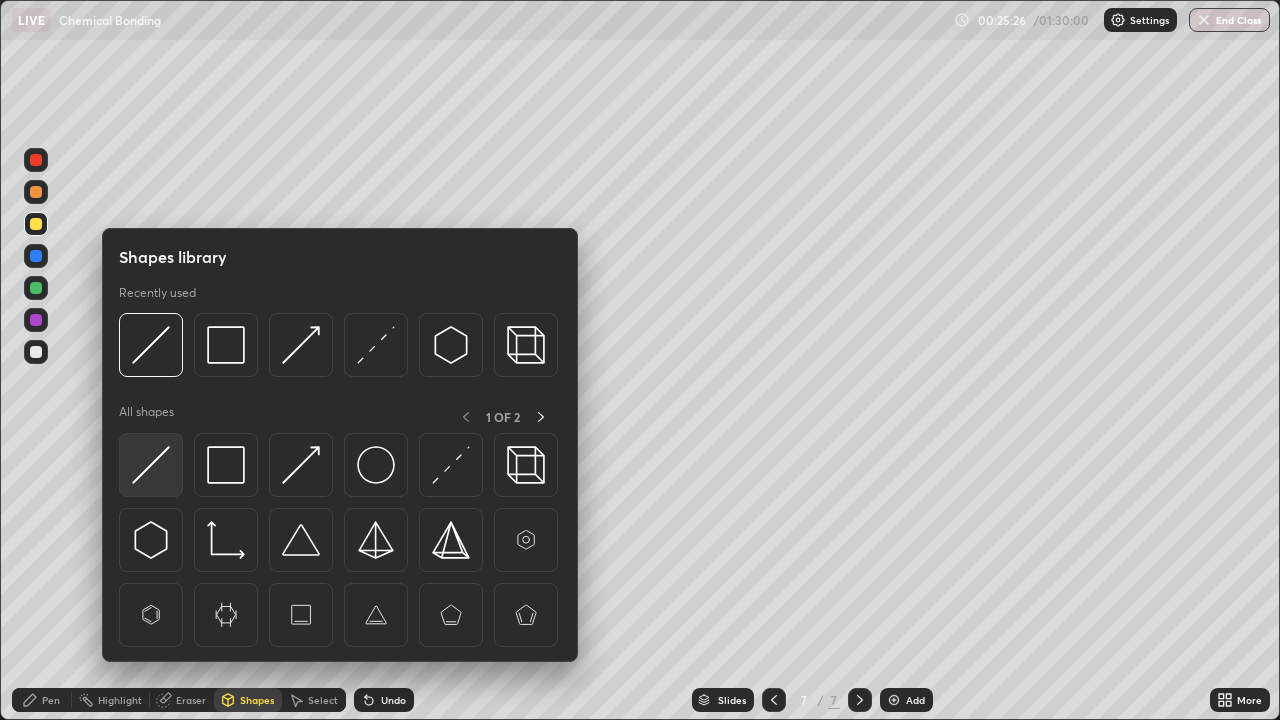 click at bounding box center [151, 465] 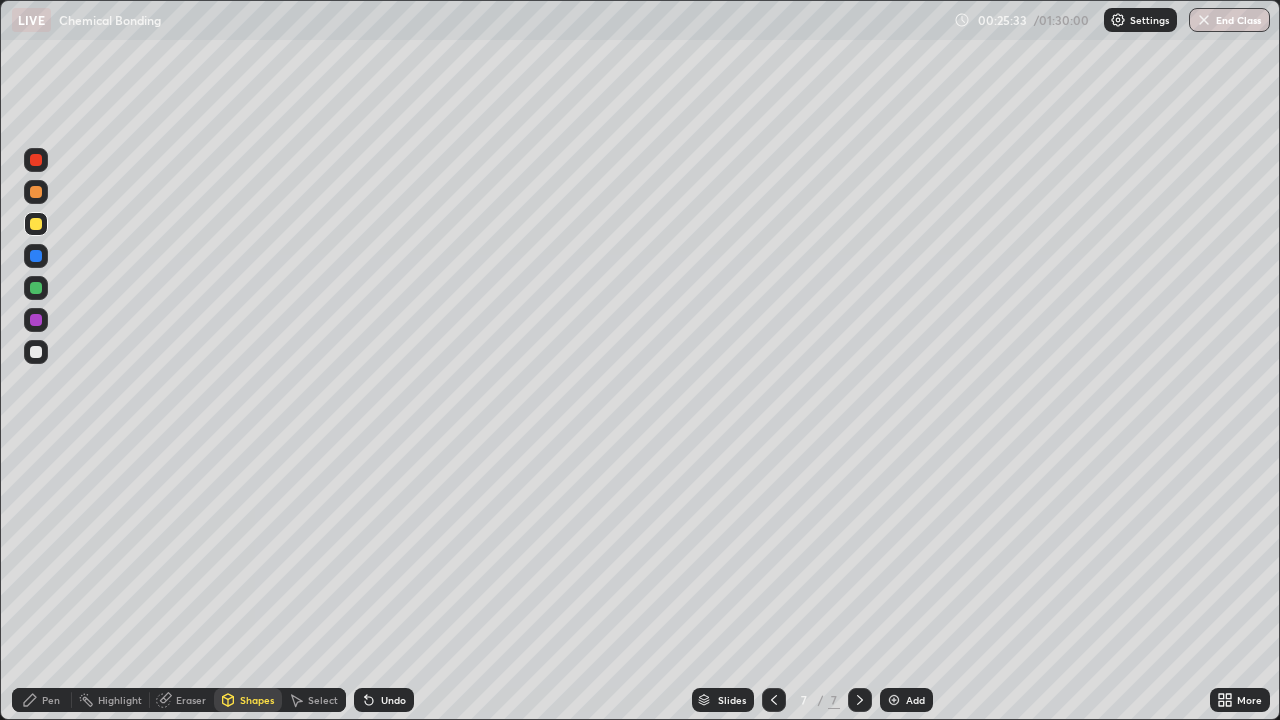 click on "Pen" at bounding box center [51, 700] 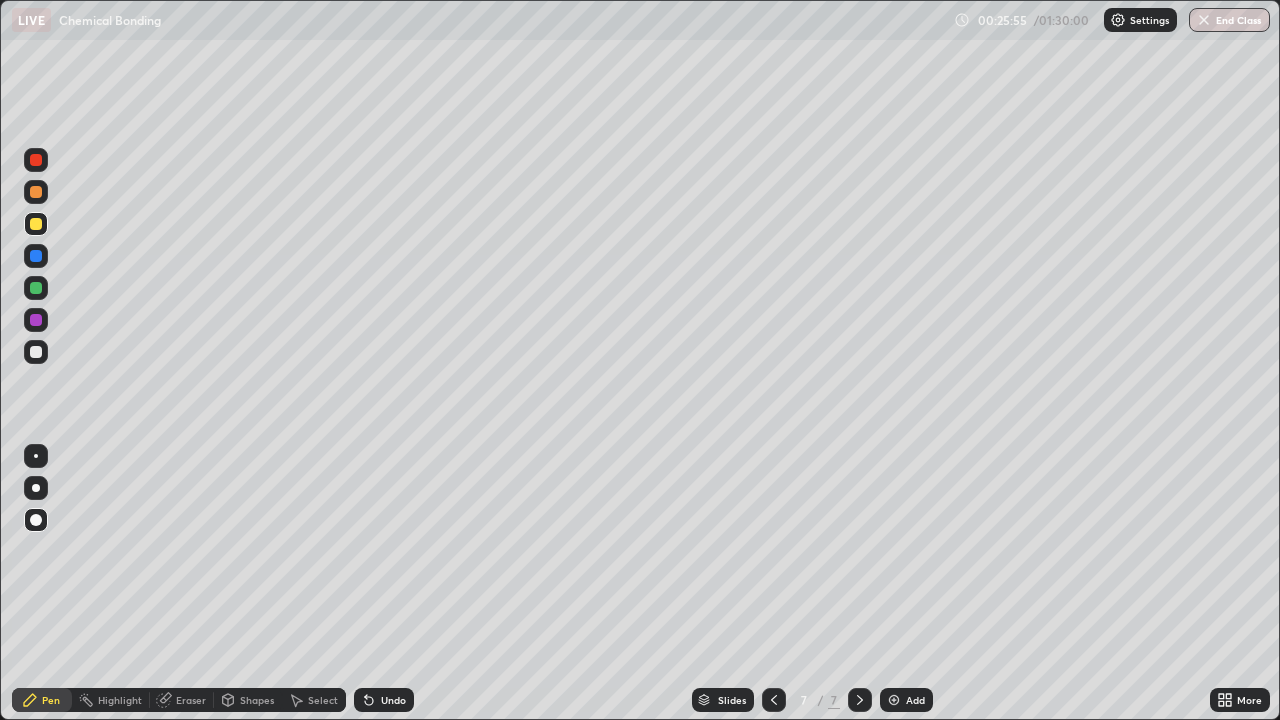 click on "Shapes" at bounding box center (257, 700) 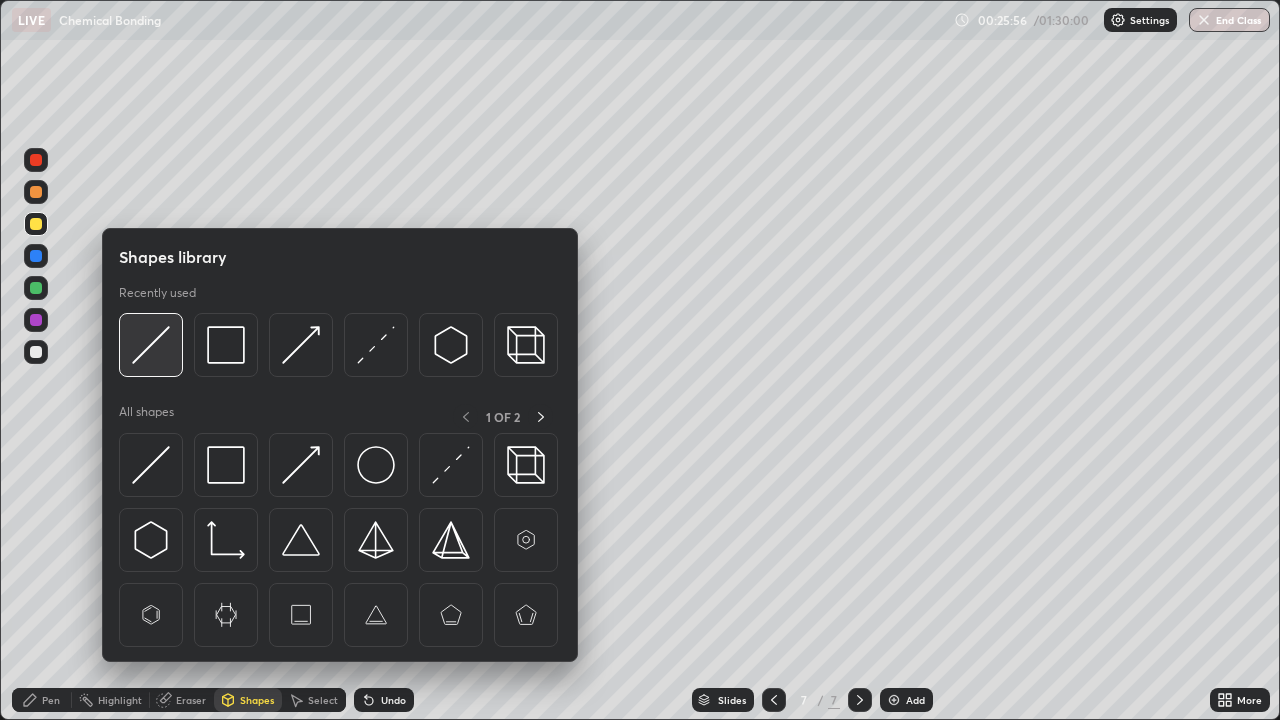click at bounding box center (151, 345) 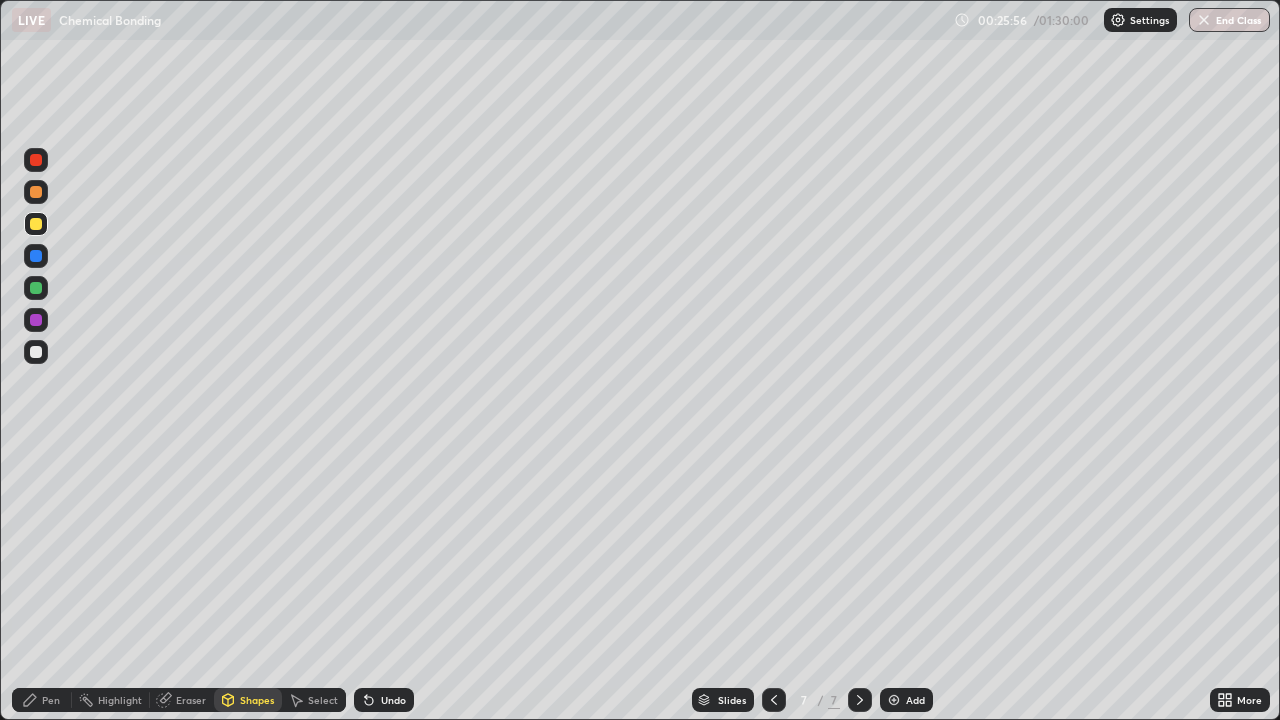 click at bounding box center [36, 288] 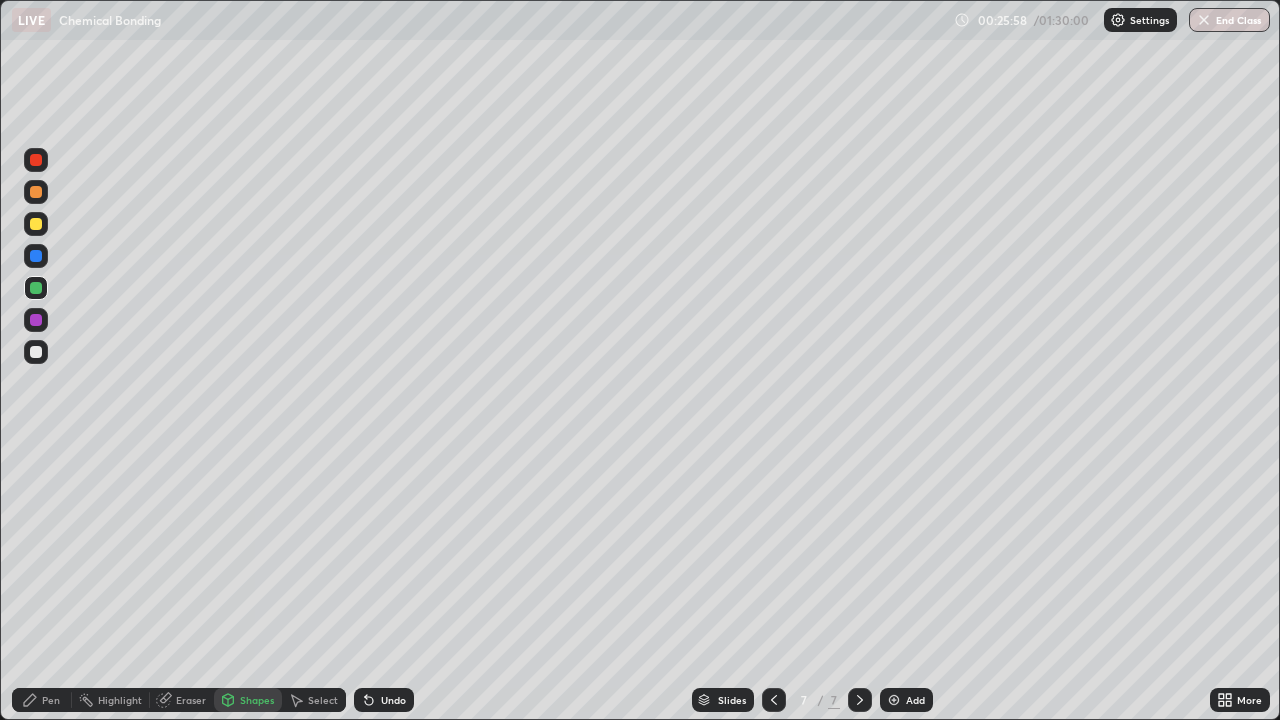 click on "Pen" at bounding box center [51, 700] 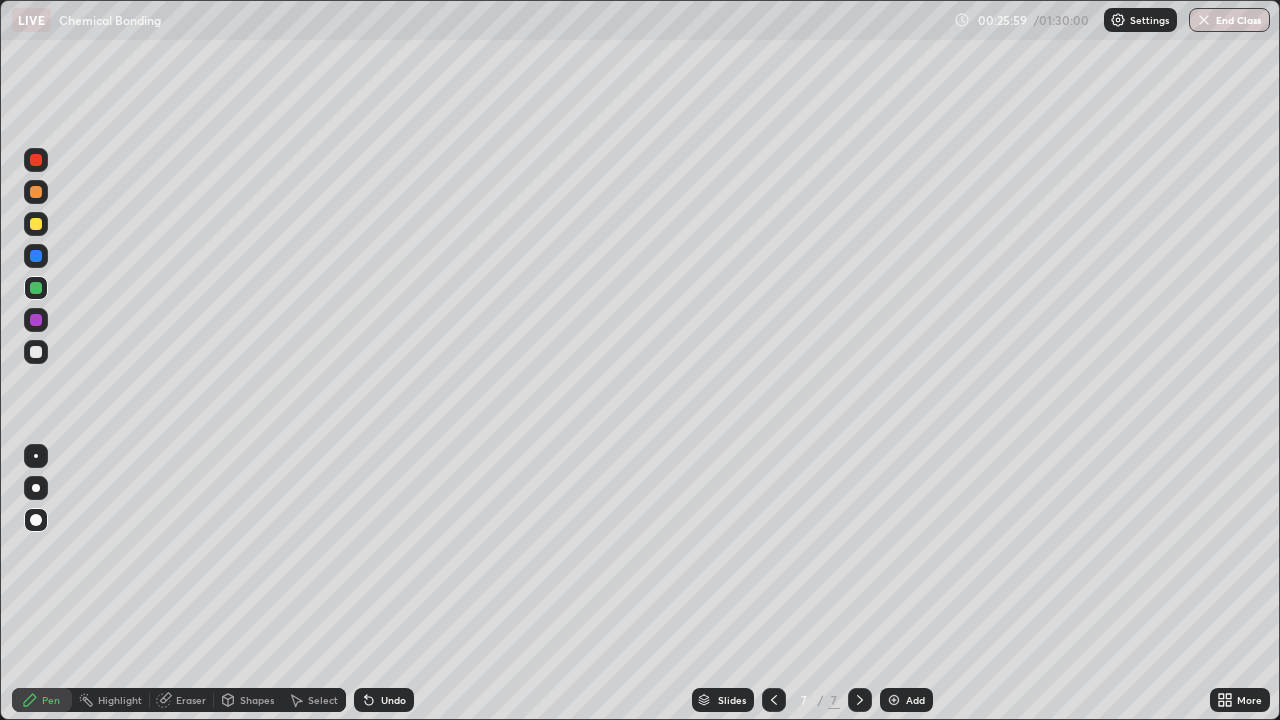 click at bounding box center (36, 352) 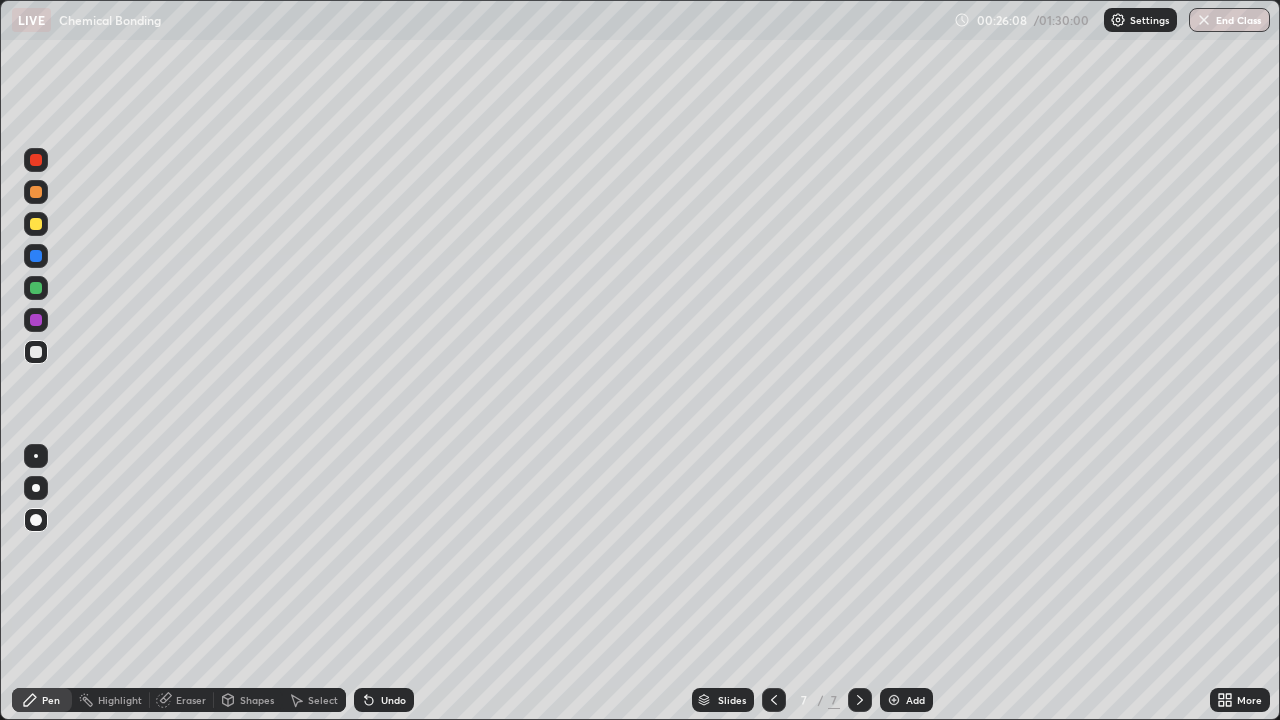 click at bounding box center (36, 352) 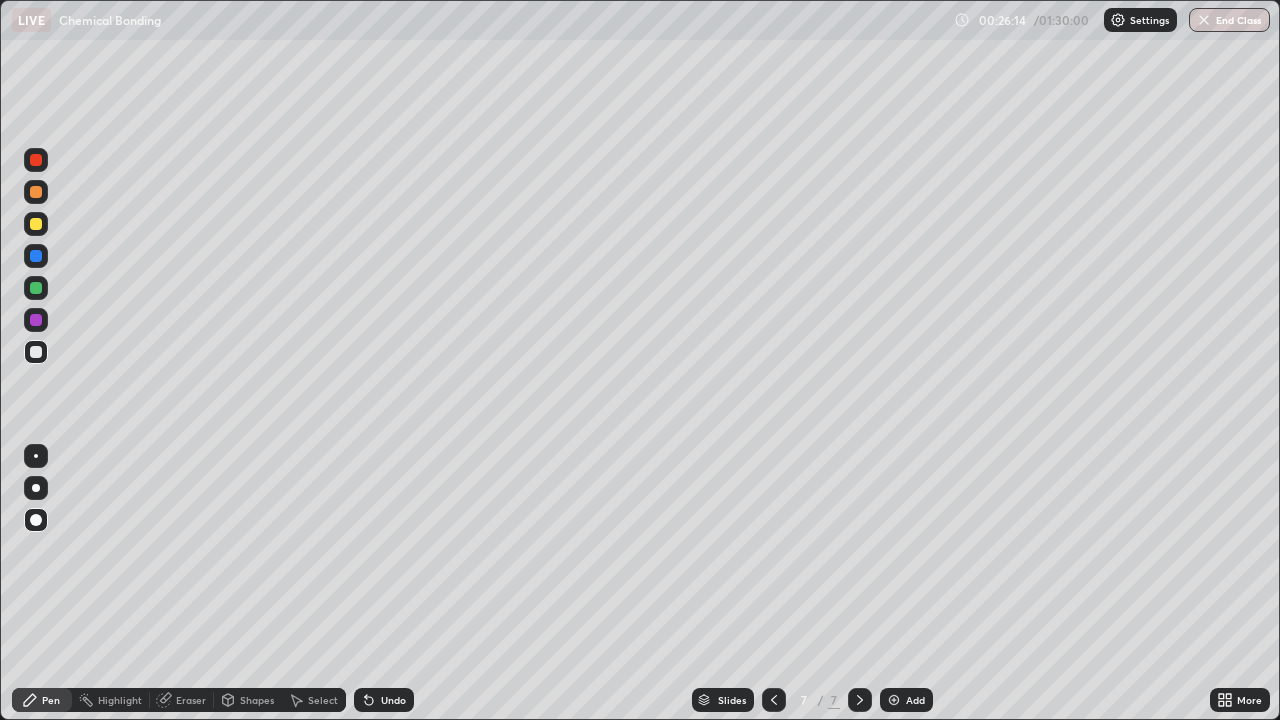 click at bounding box center (36, 288) 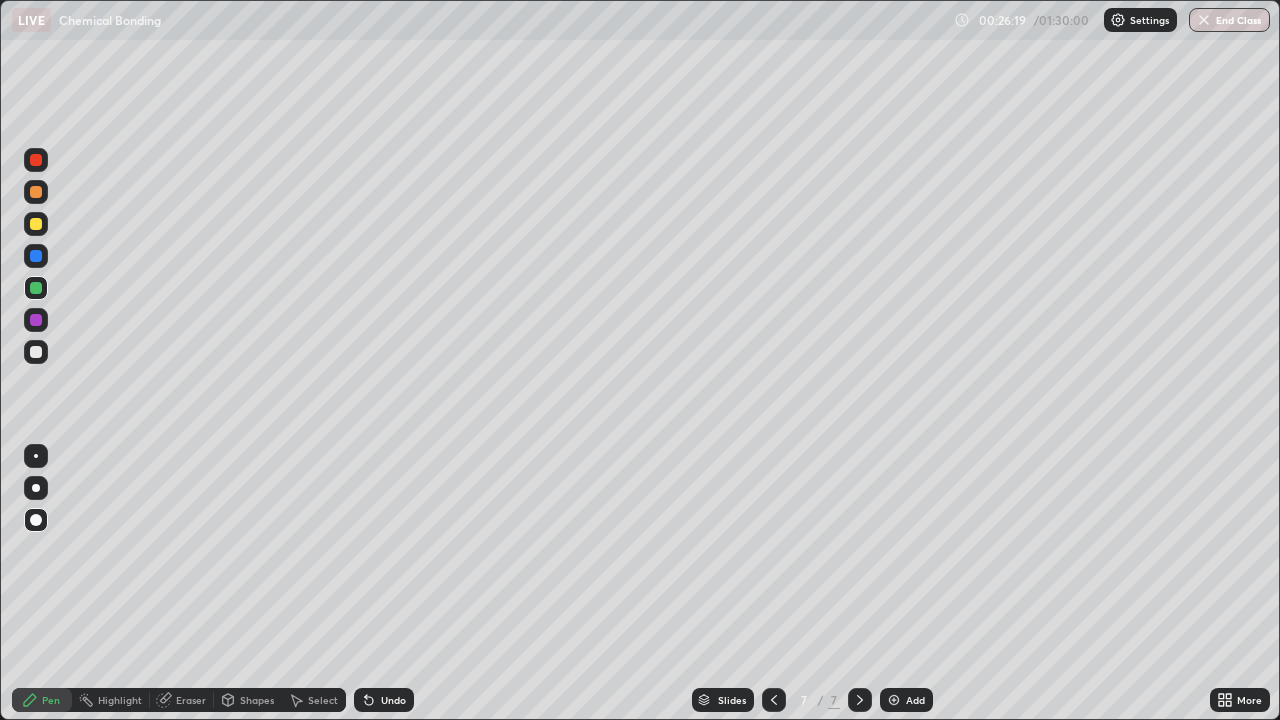 click on "Shapes" at bounding box center (257, 700) 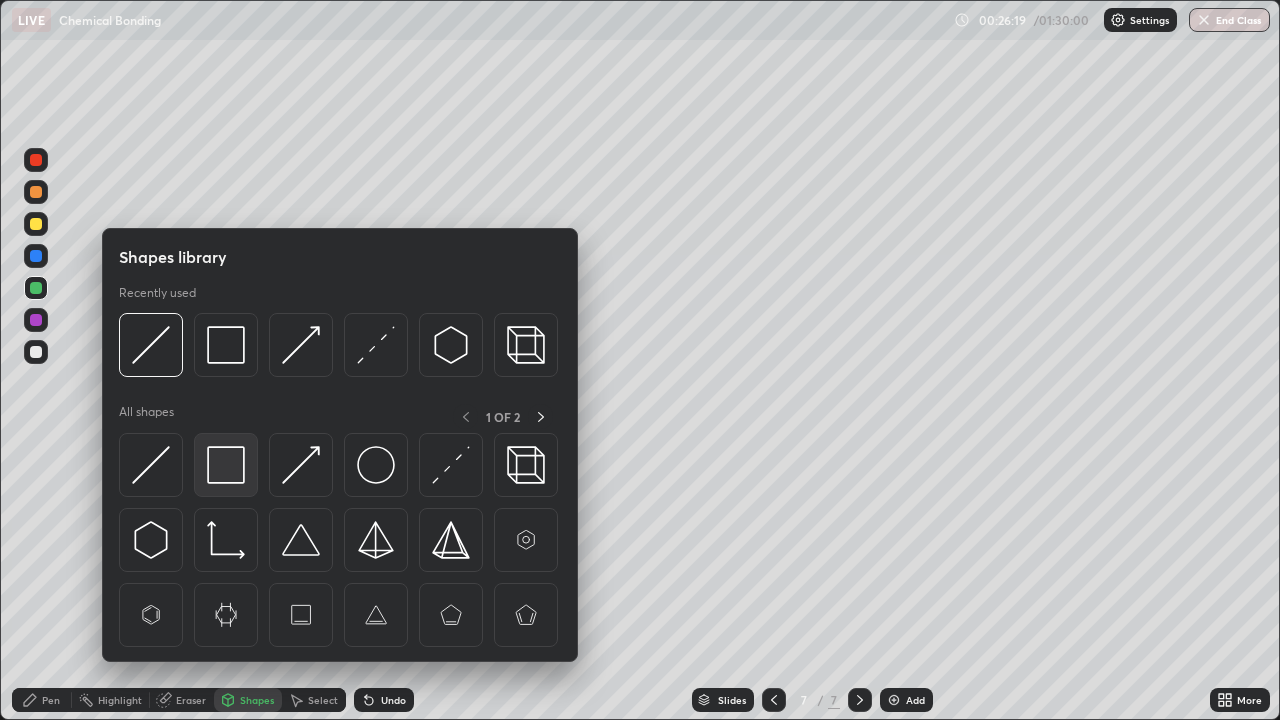 click at bounding box center [226, 465] 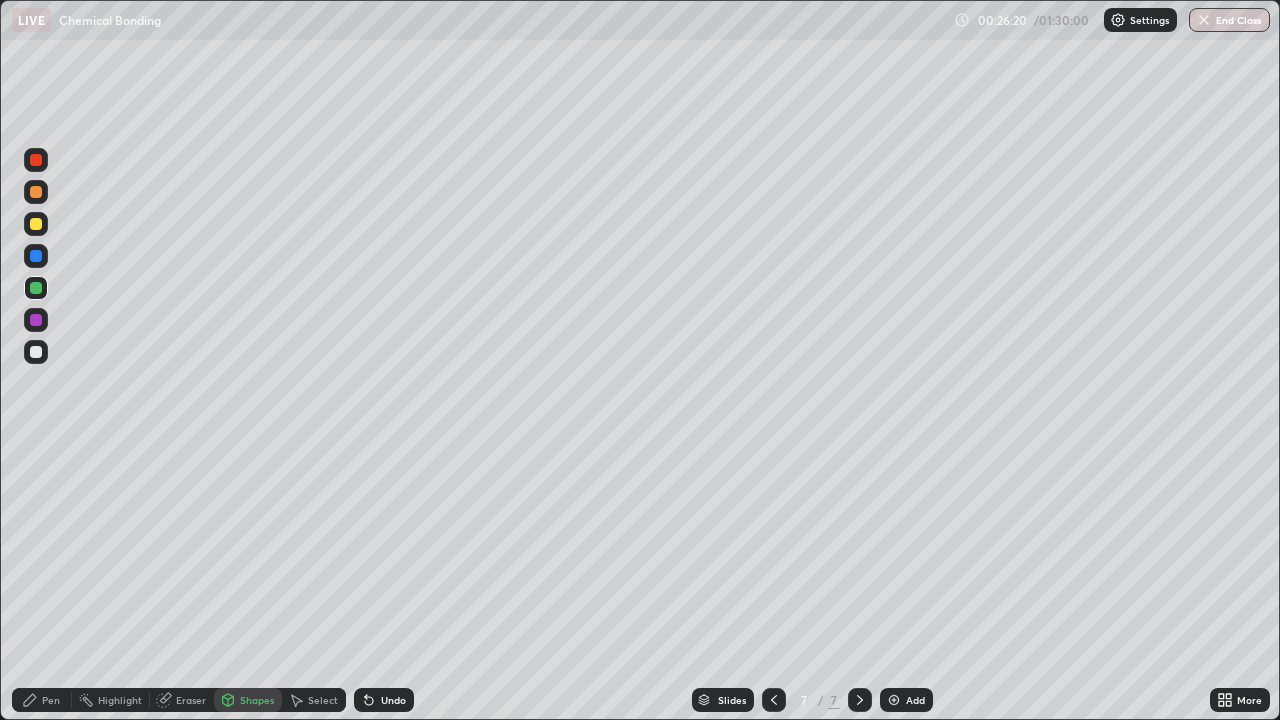 click at bounding box center [36, 352] 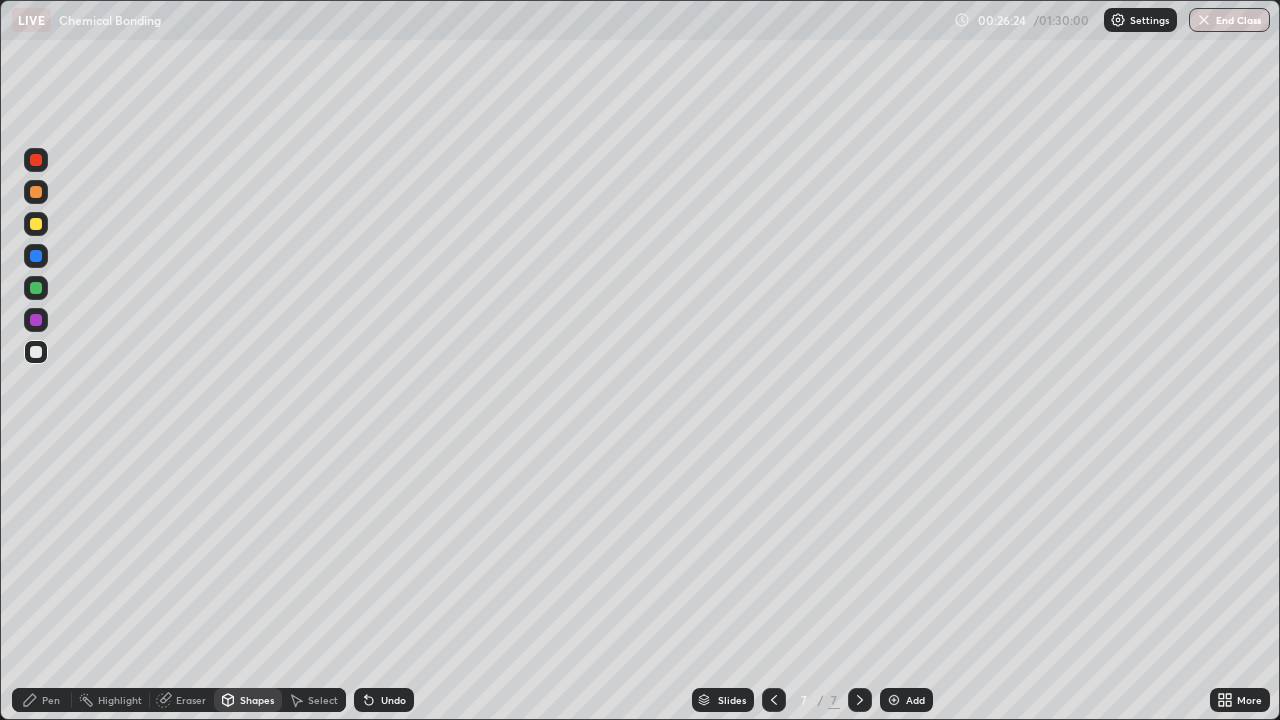 click on "Undo" at bounding box center [384, 700] 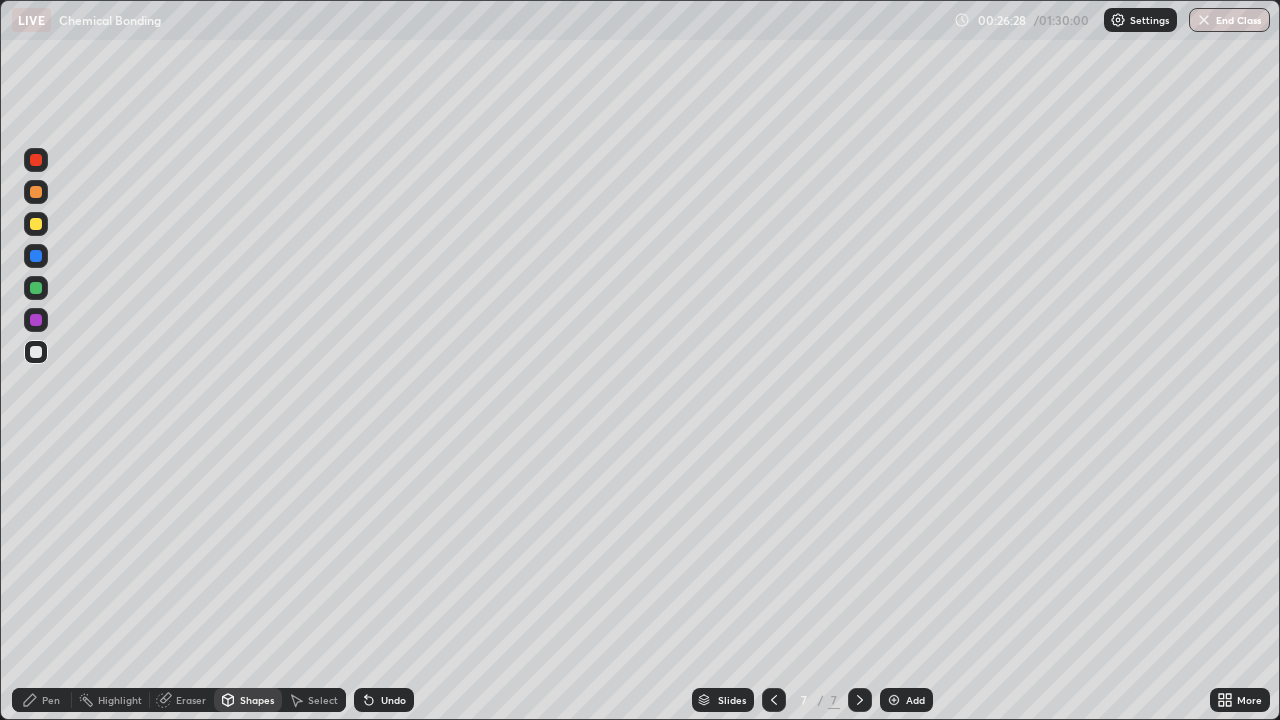 click on "Pen" at bounding box center (51, 700) 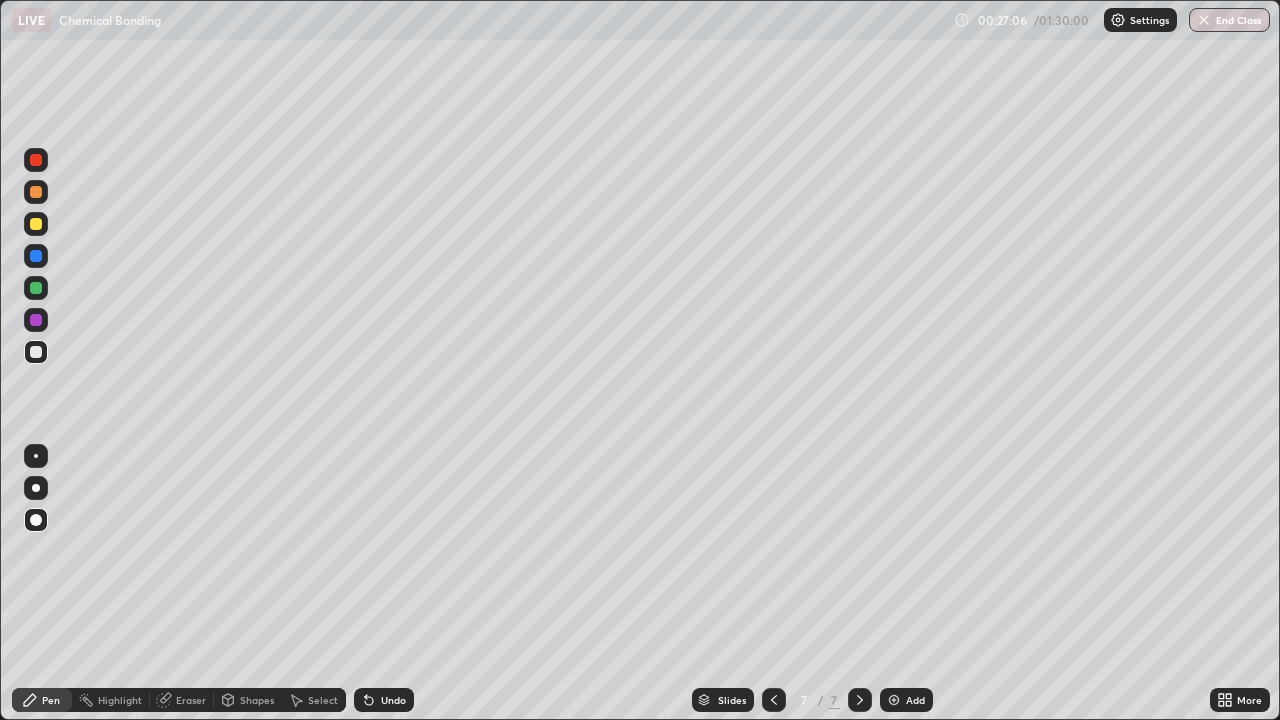 click on "Pen" at bounding box center [51, 700] 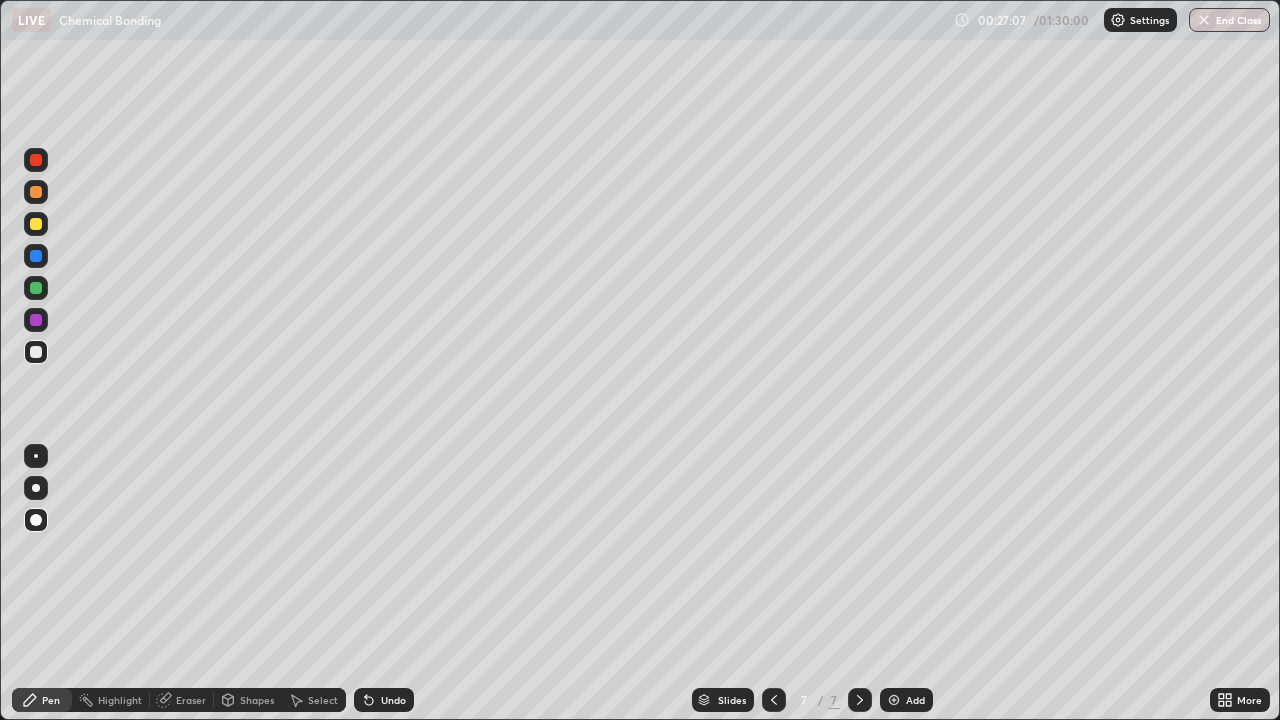 click at bounding box center (36, 320) 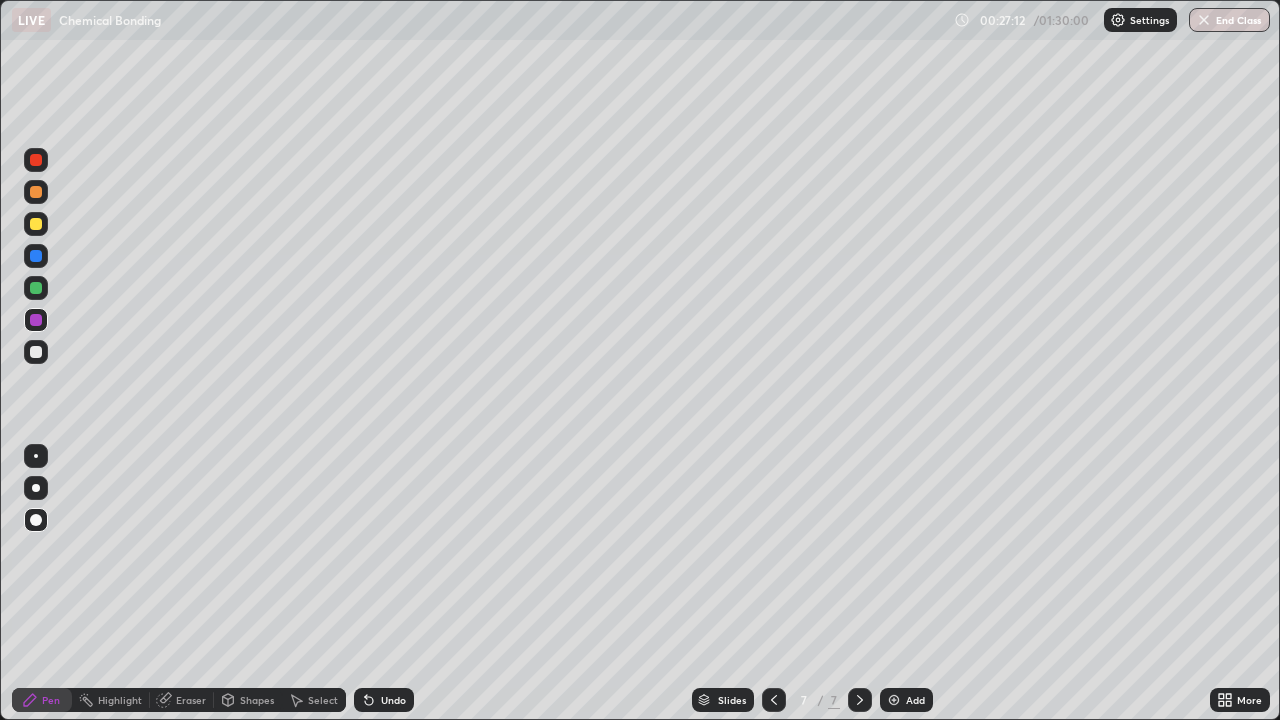 click at bounding box center (36, 352) 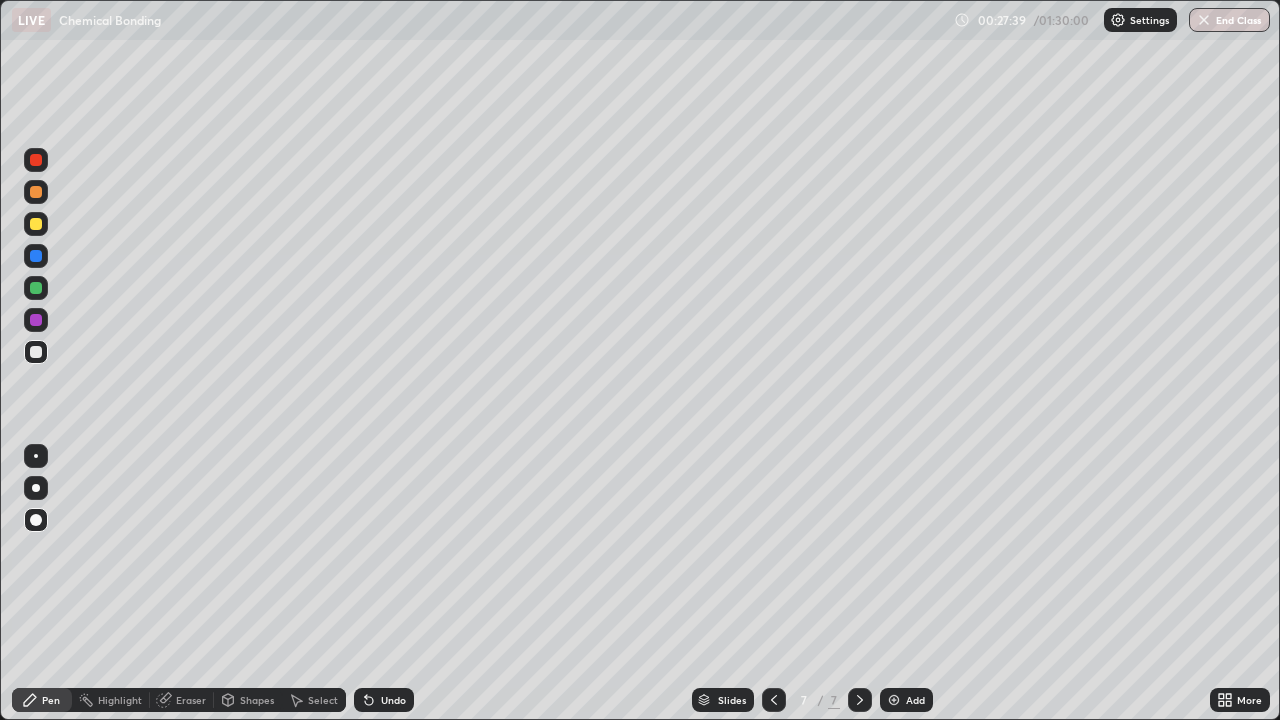 click at bounding box center [36, 288] 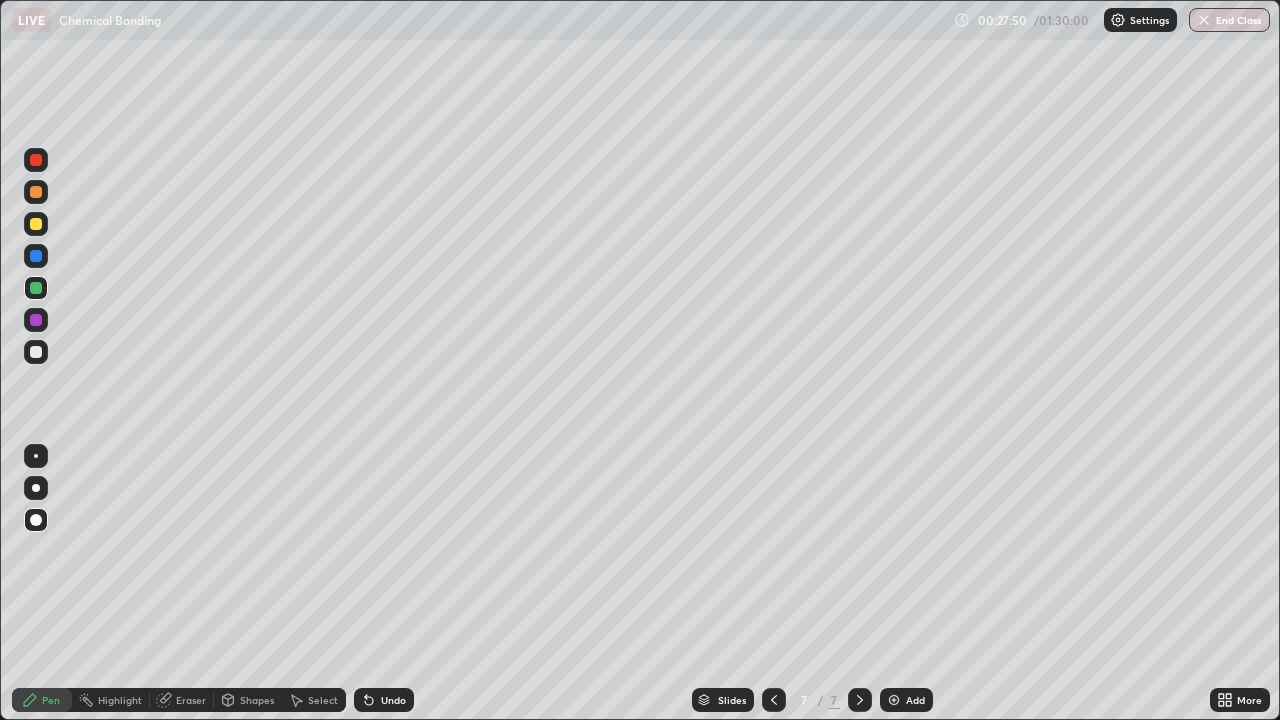 click at bounding box center [36, 288] 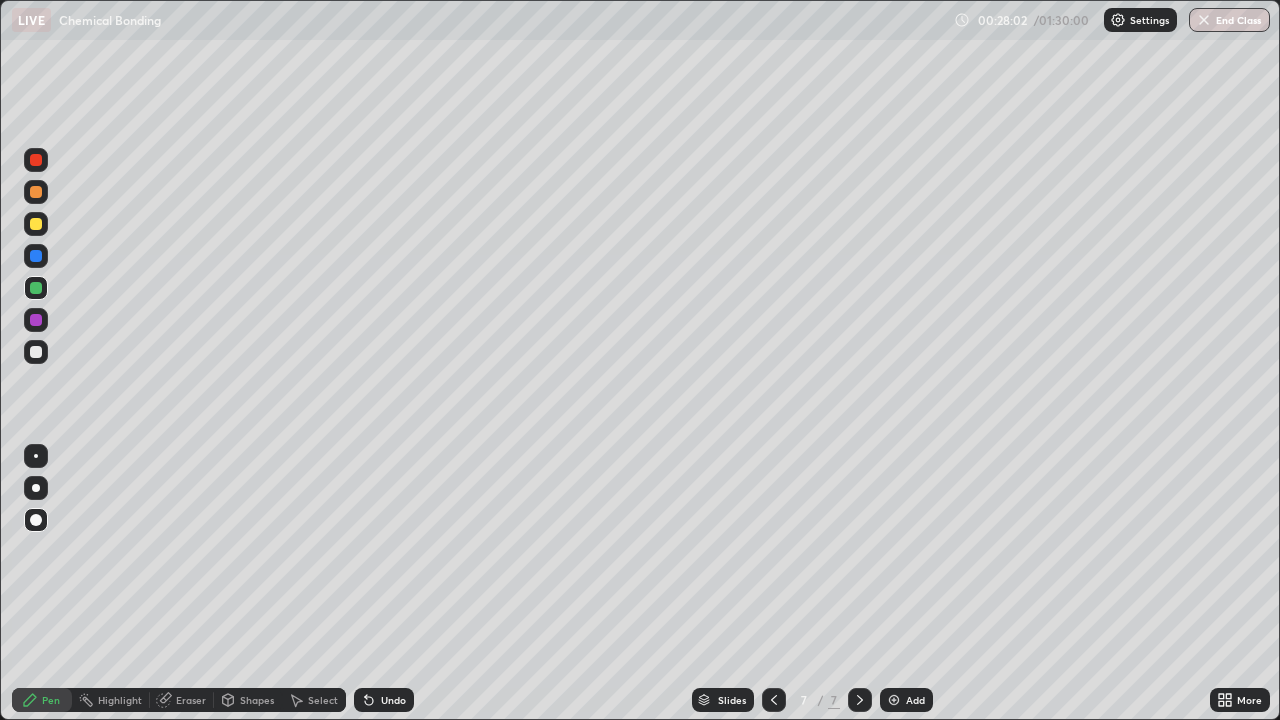 click on "Undo" at bounding box center [393, 700] 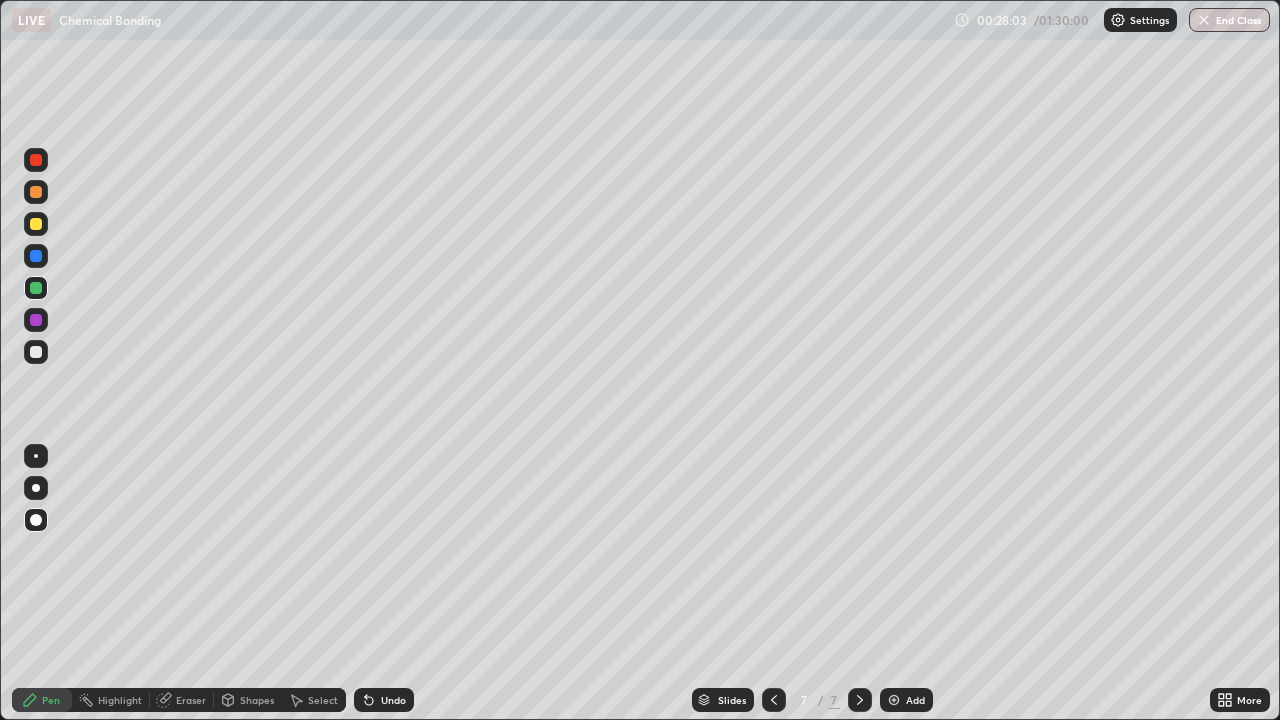 click on "Undo" at bounding box center (393, 700) 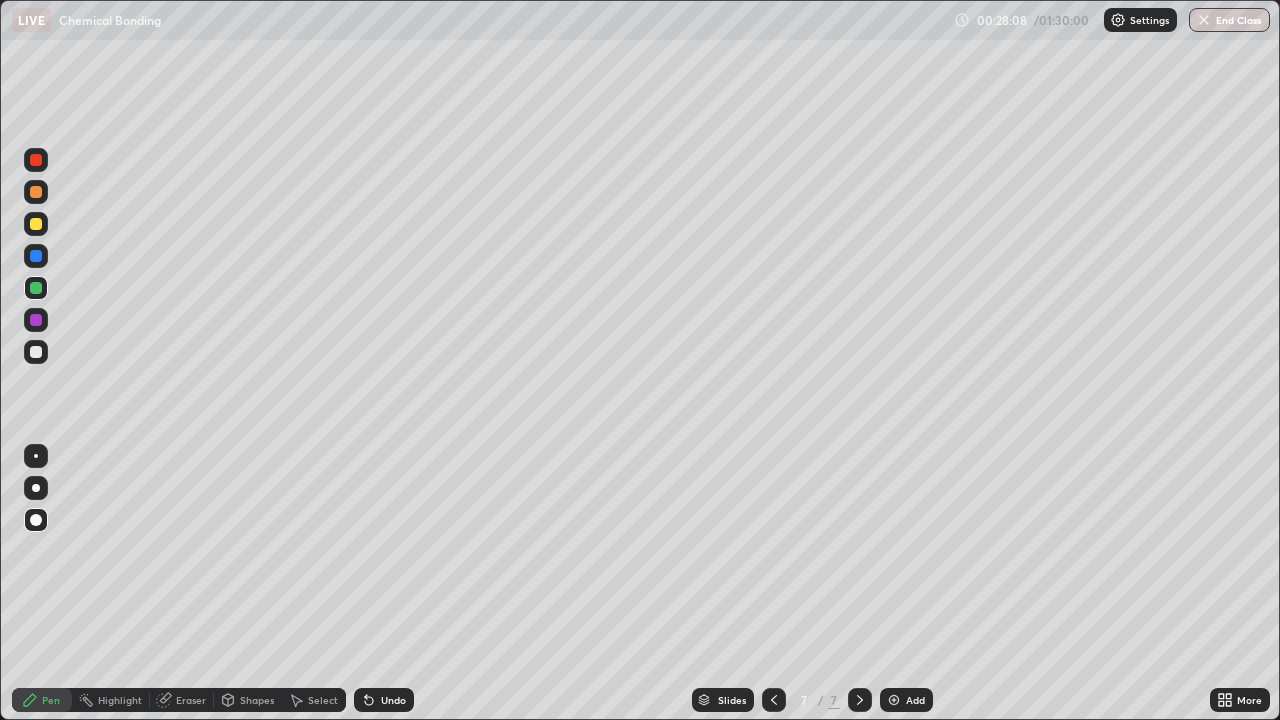 click on "Undo" at bounding box center (384, 700) 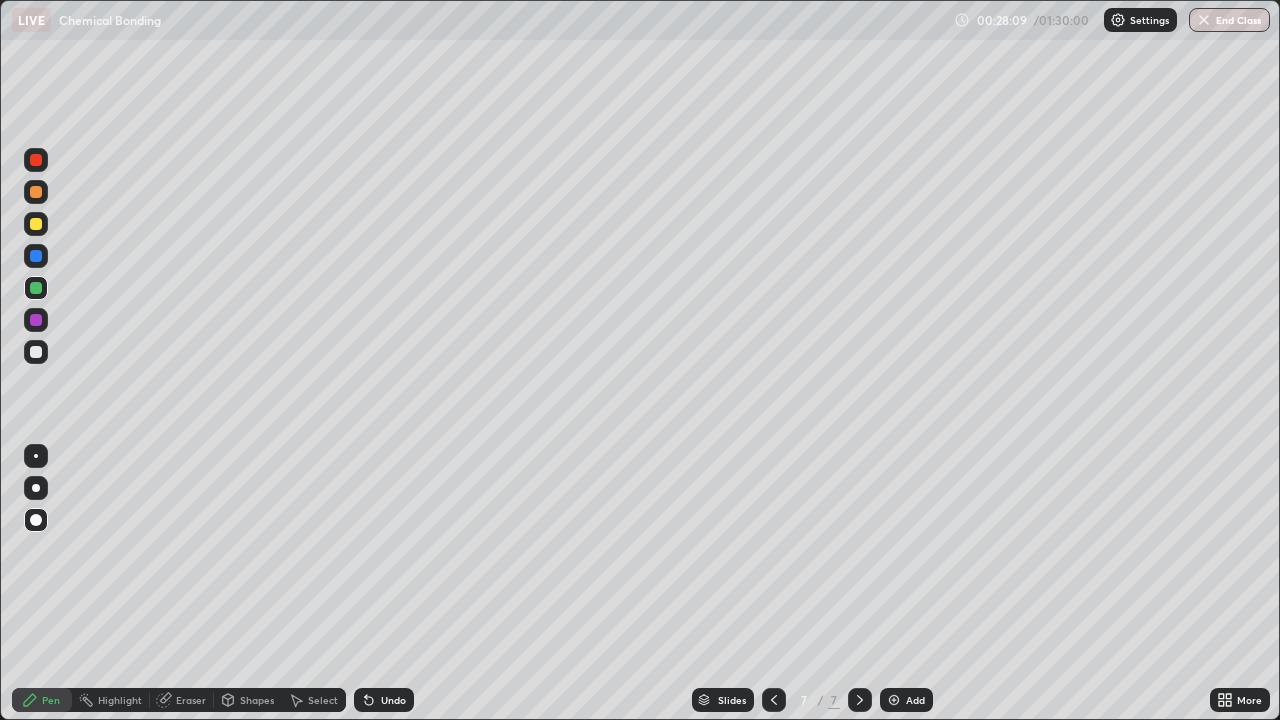 click on "Undo" at bounding box center [393, 700] 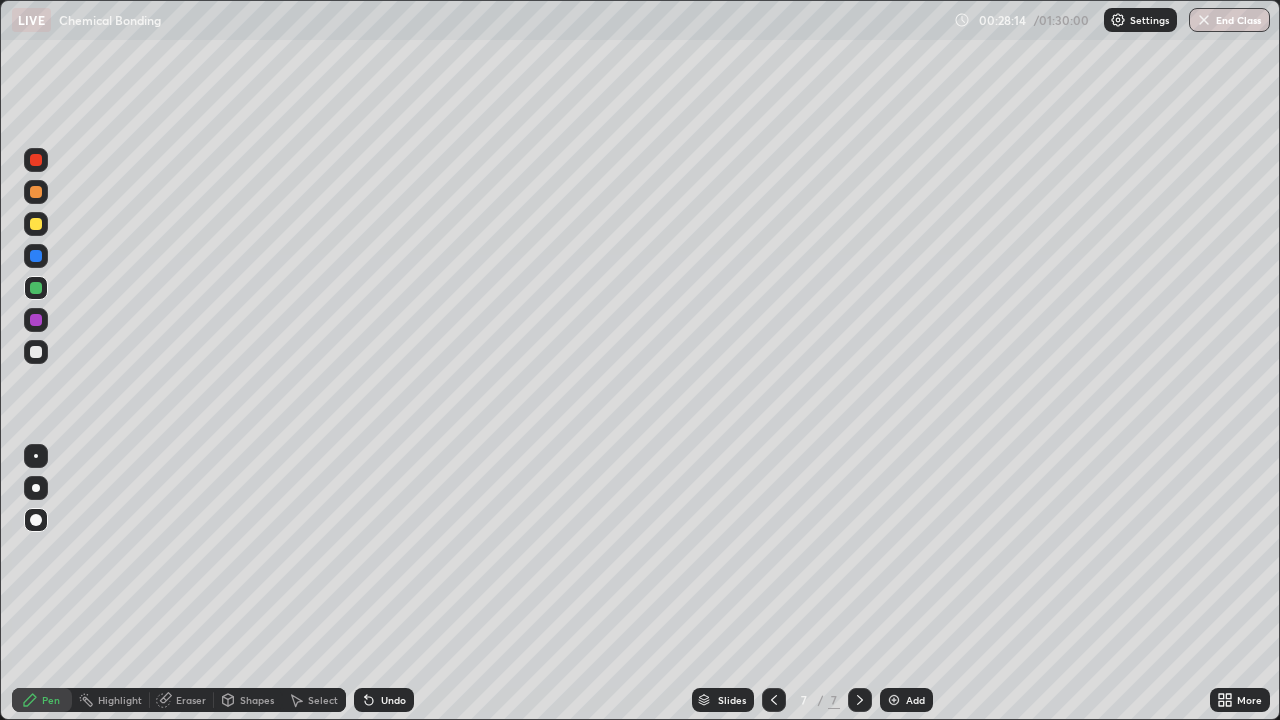 click at bounding box center [36, 352] 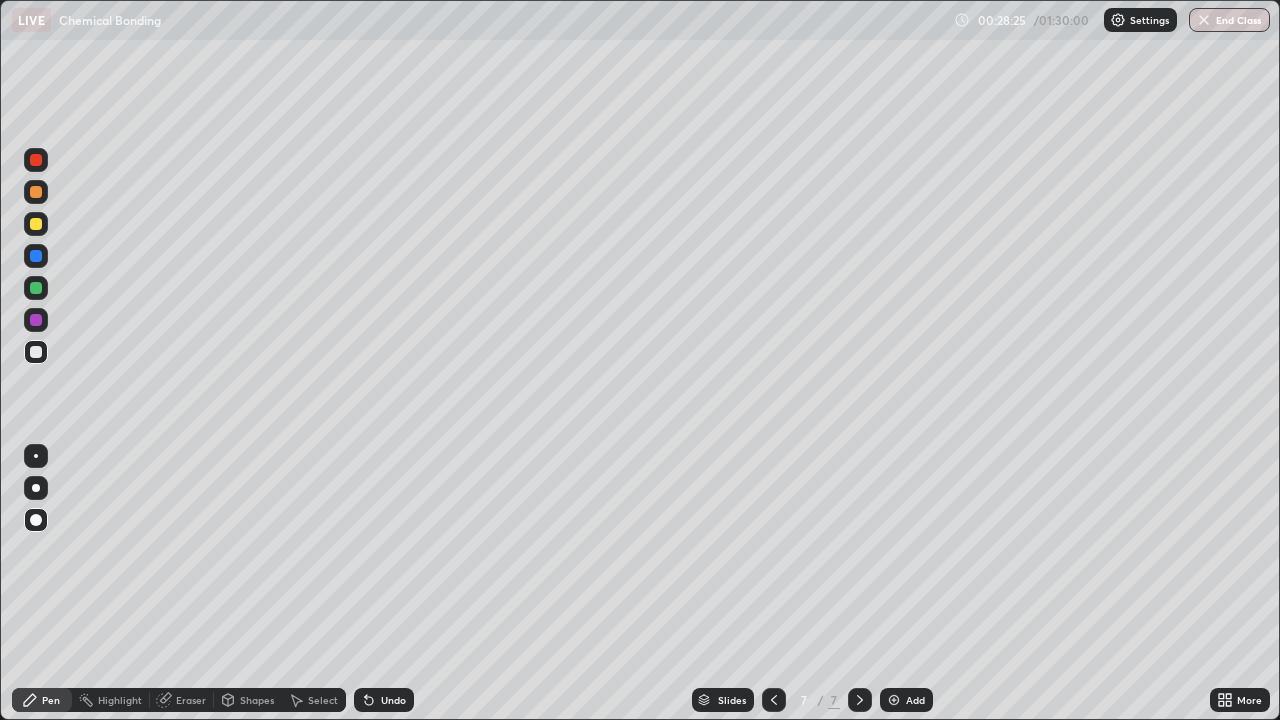 click on "Select" at bounding box center [314, 700] 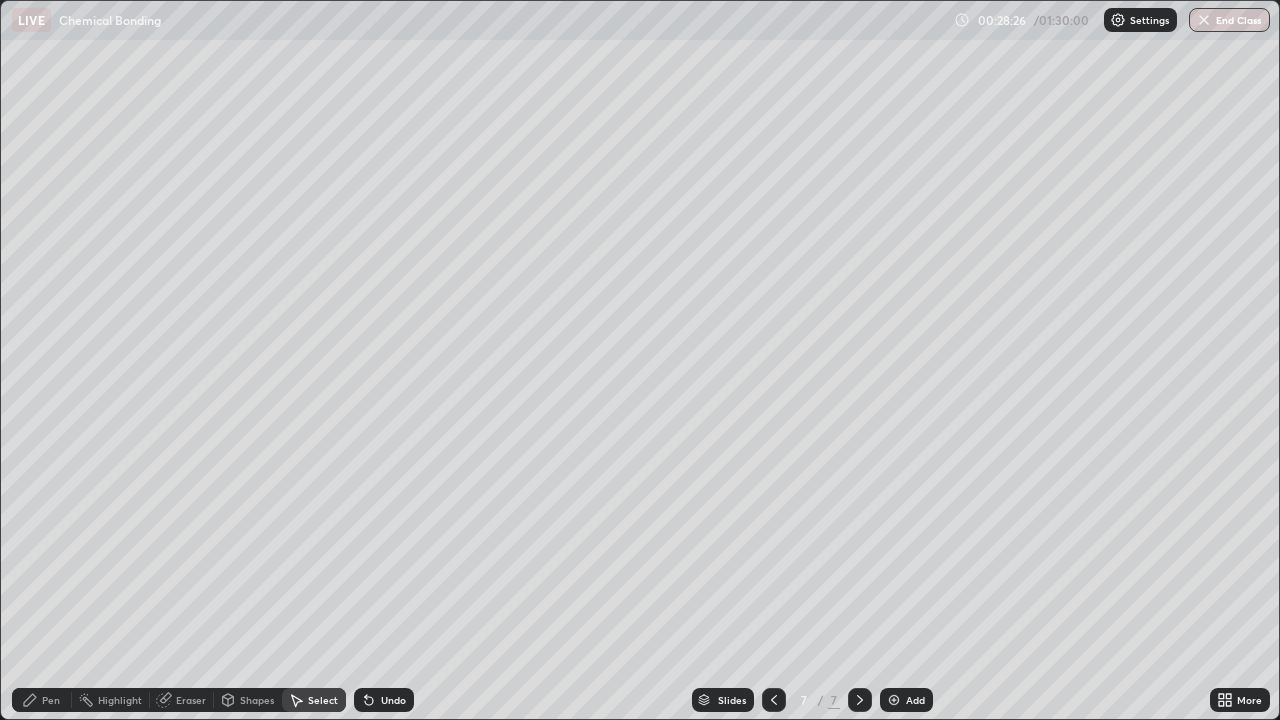 click on "Shapes" at bounding box center [257, 700] 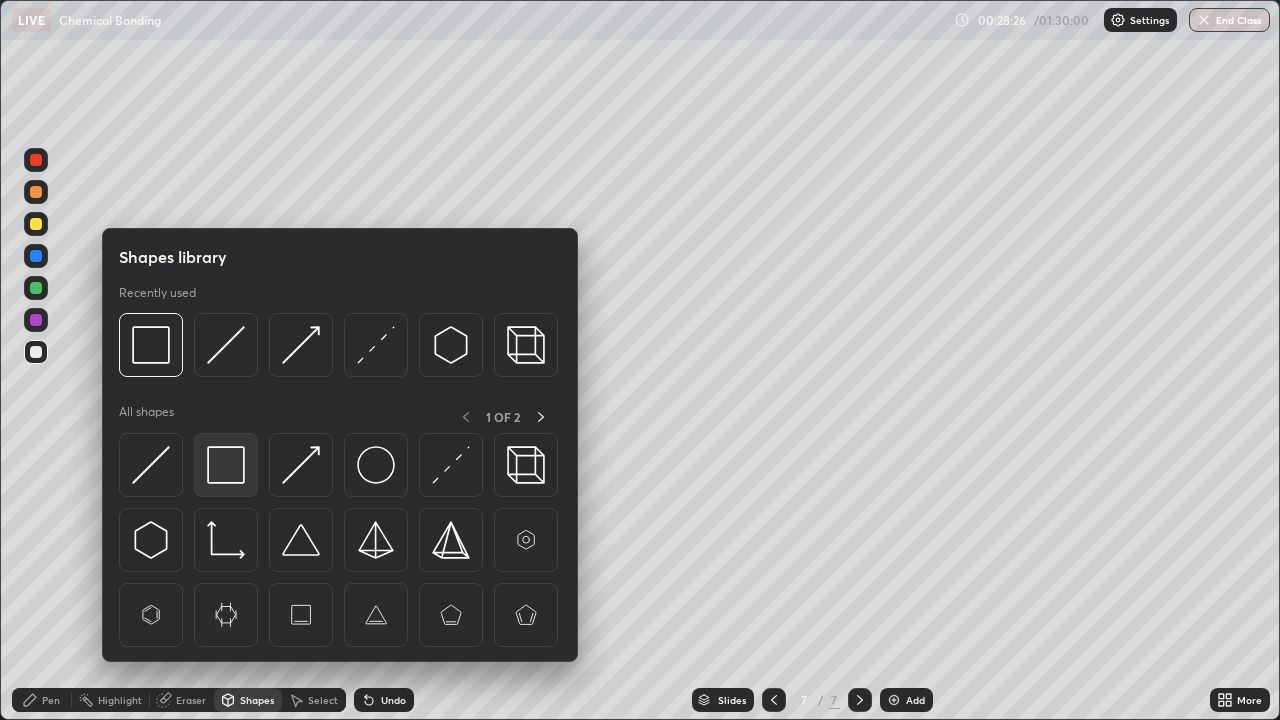 click at bounding box center [226, 465] 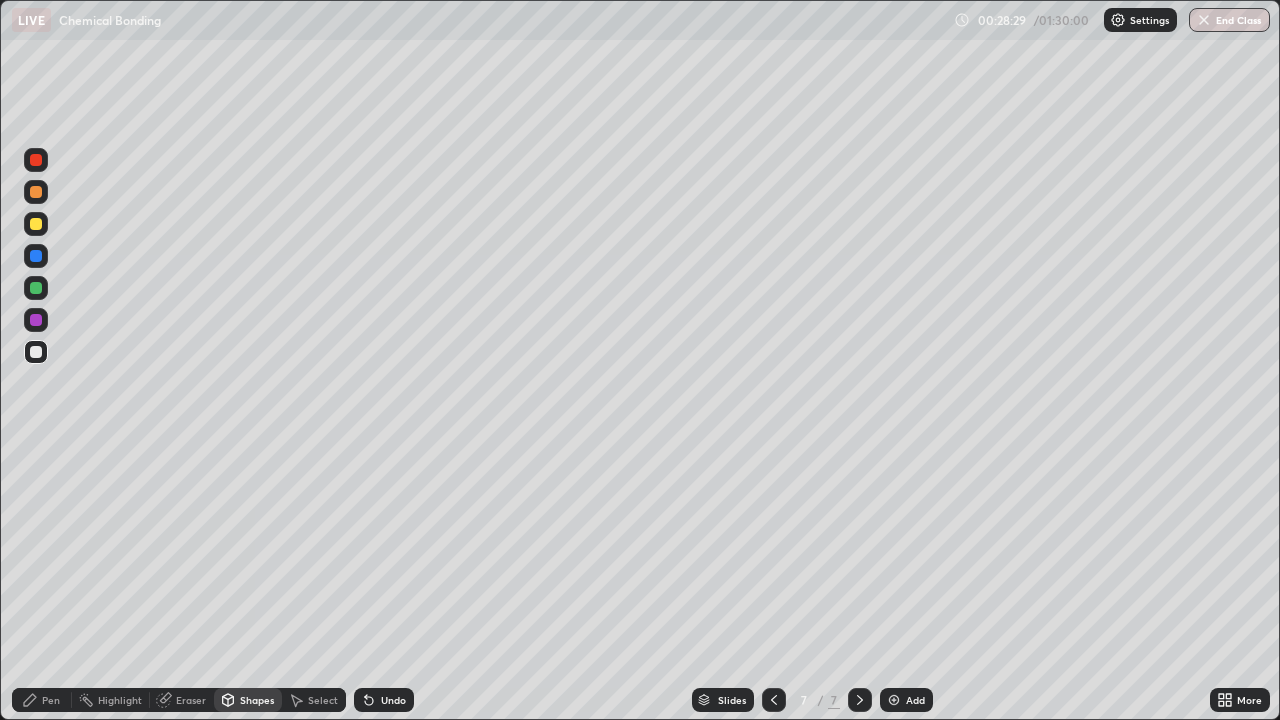 click on "Pen" at bounding box center [51, 700] 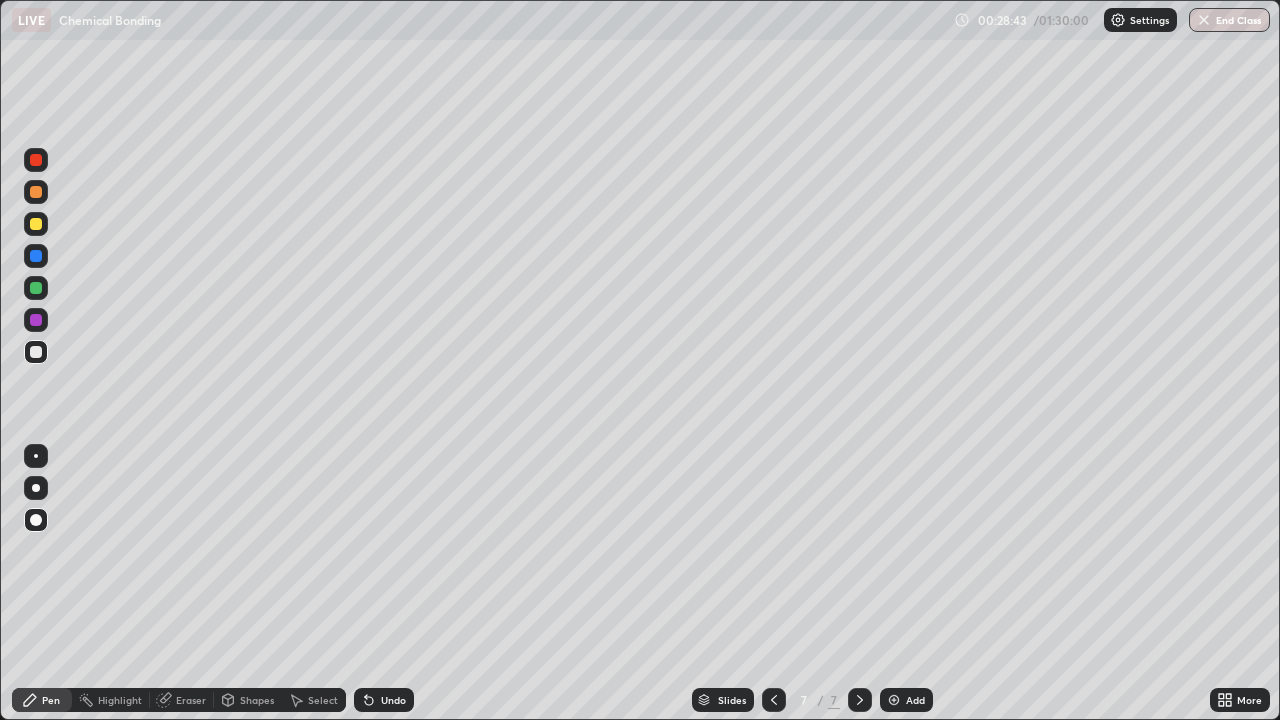 click on "Pen" at bounding box center (51, 700) 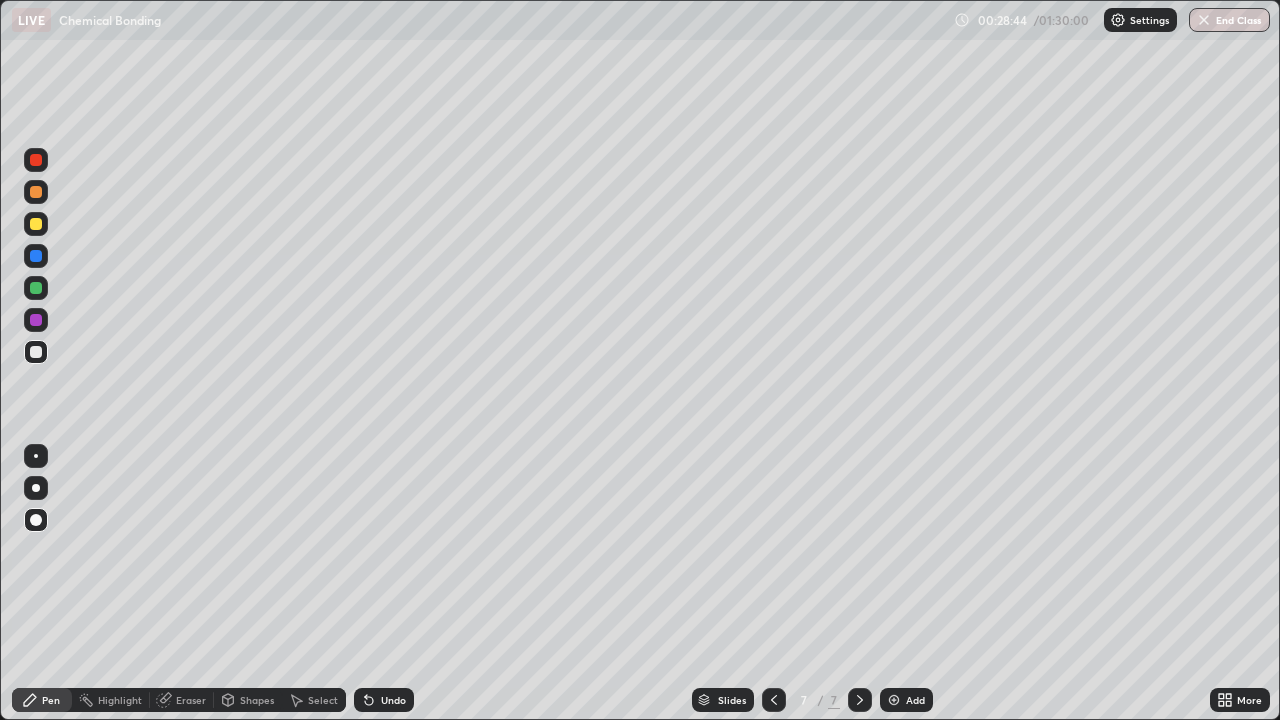 click at bounding box center [36, 288] 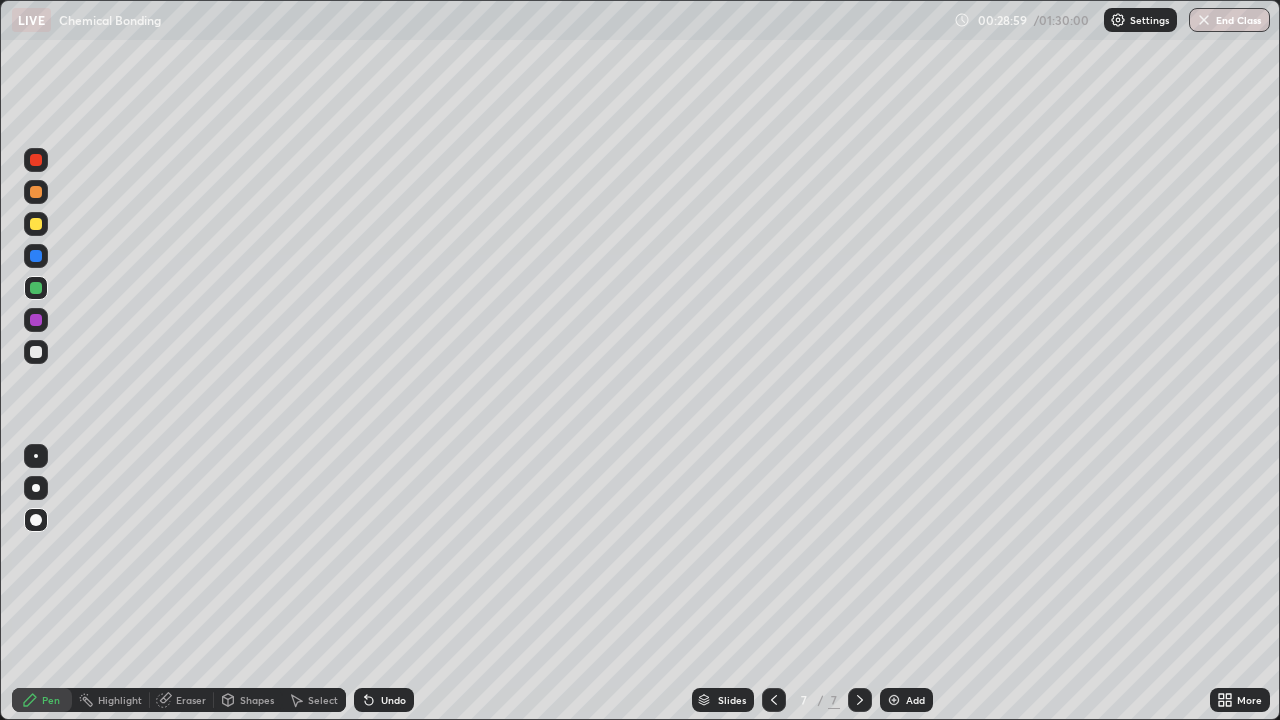 click 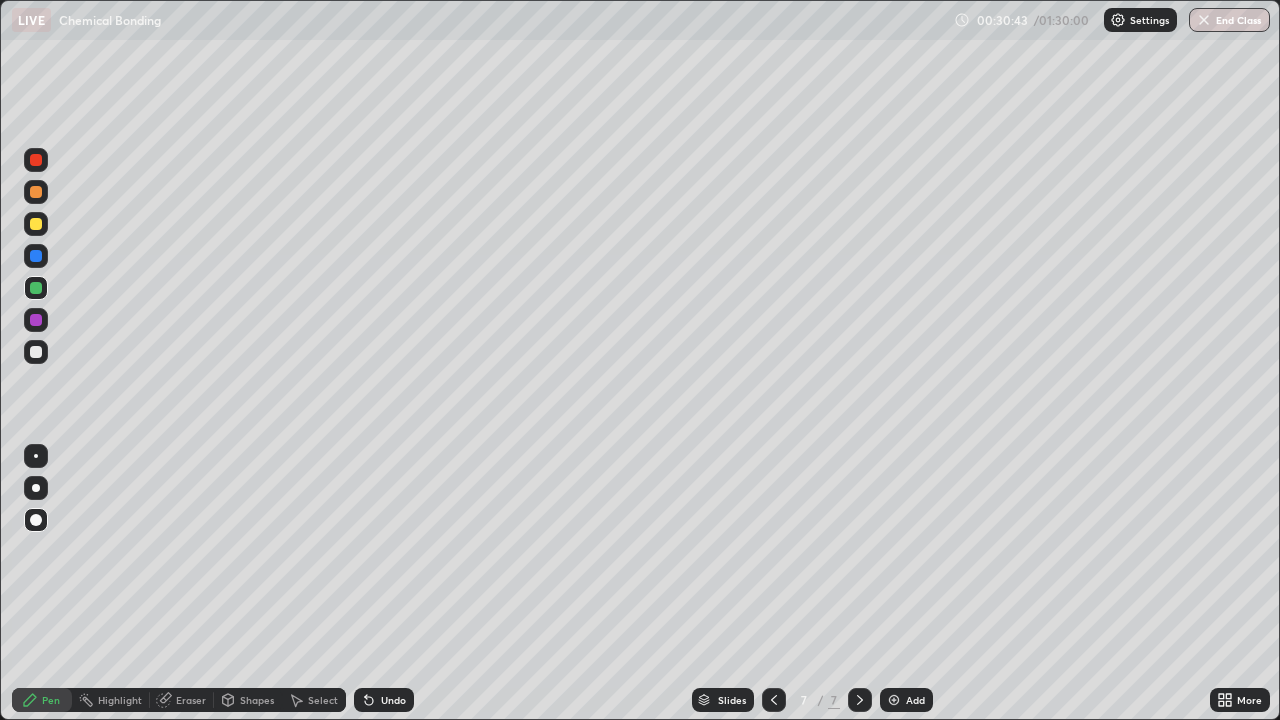 click on "Add" at bounding box center [915, 700] 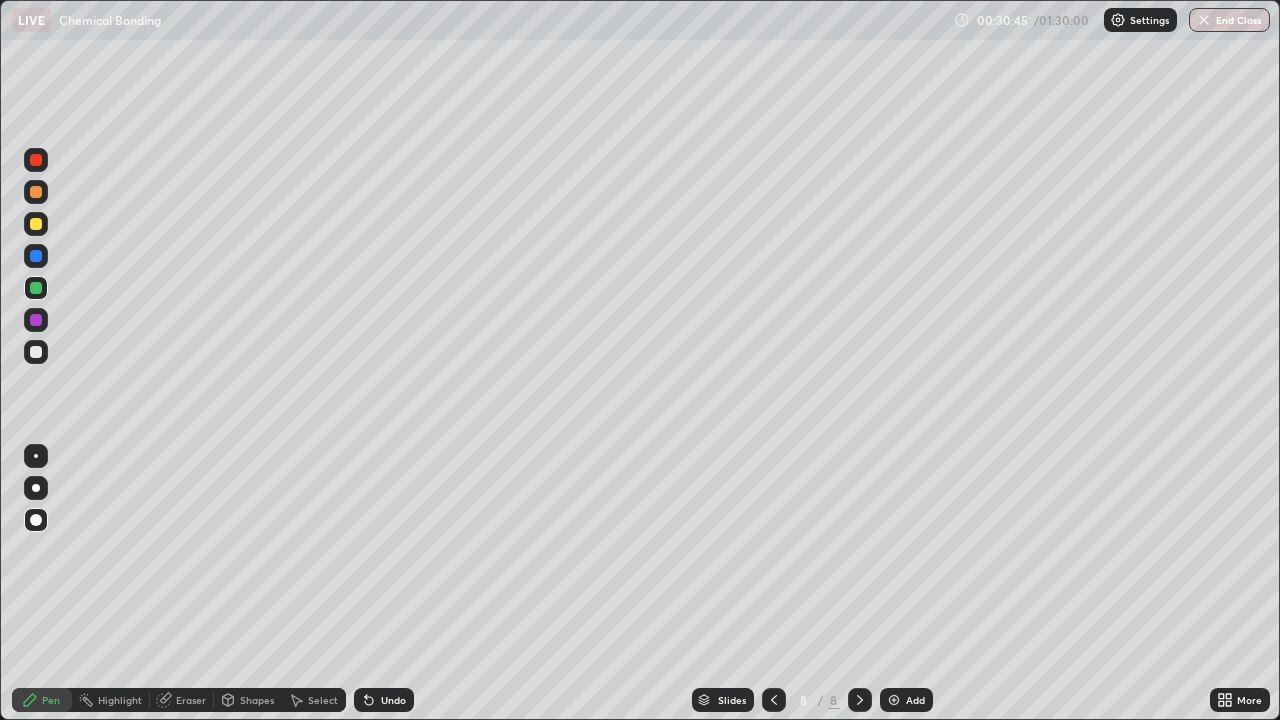 click on "Pen" at bounding box center (51, 700) 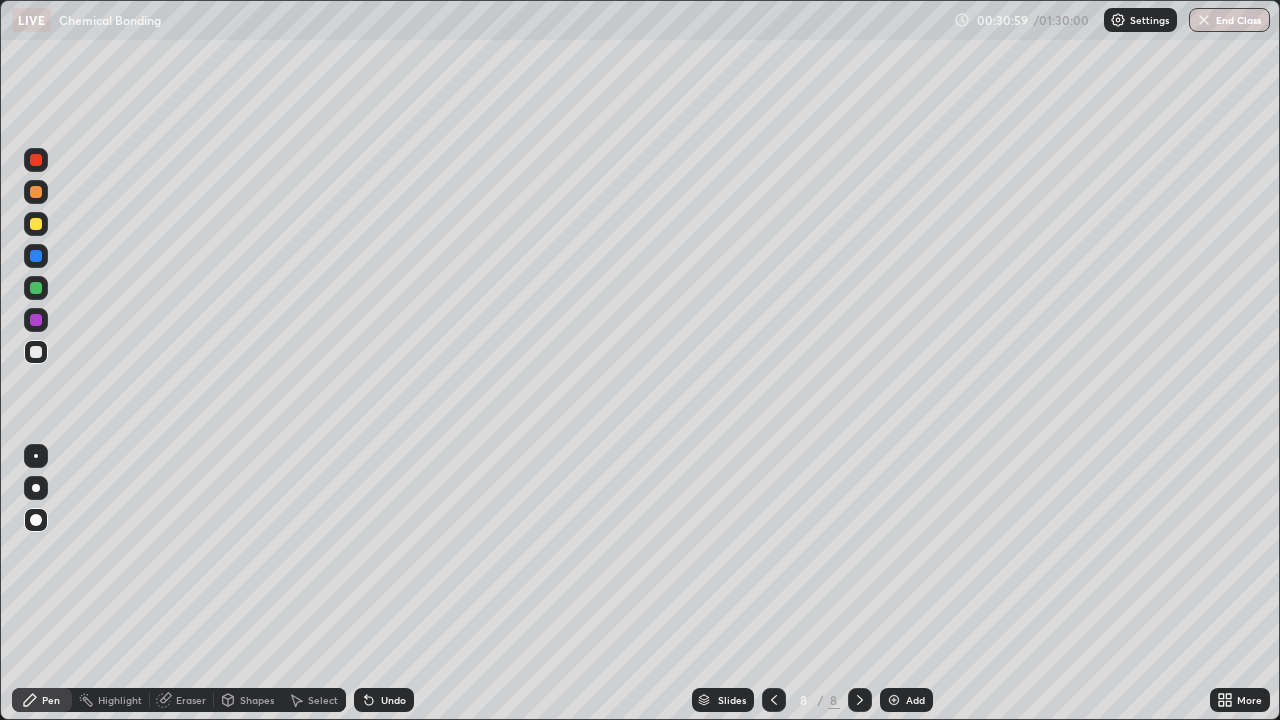click at bounding box center [36, 352] 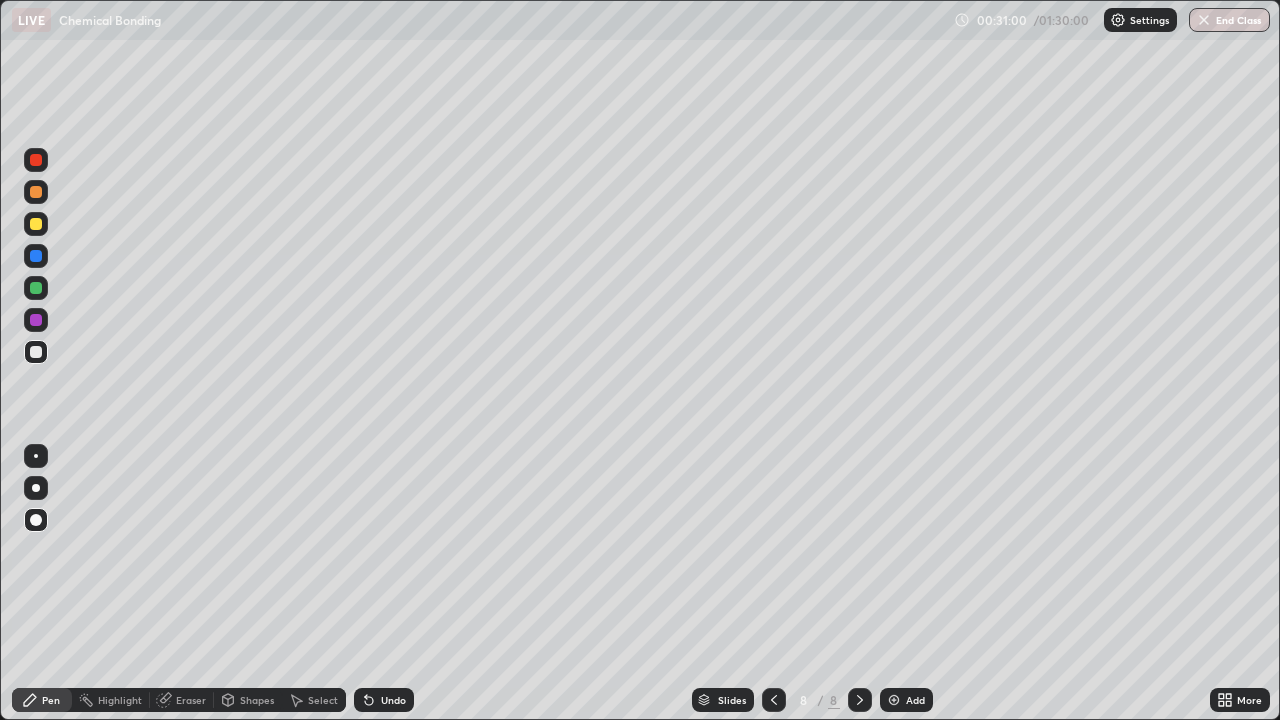 click at bounding box center (36, 352) 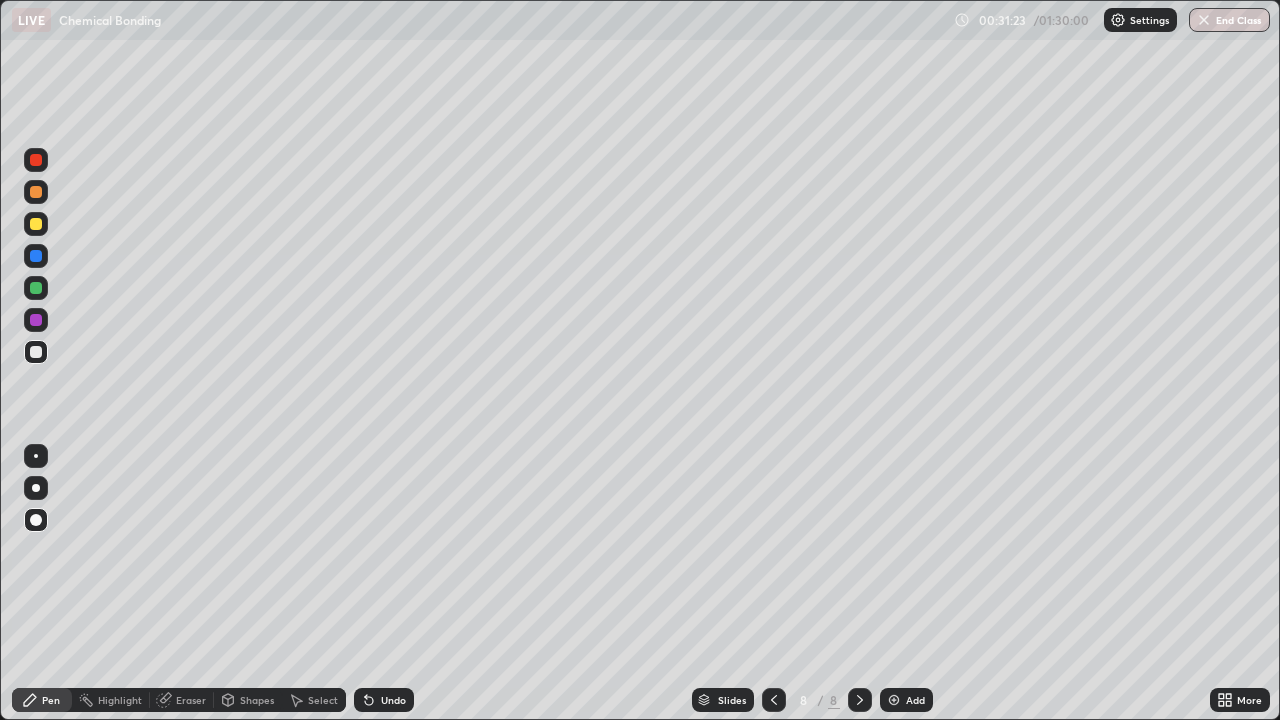 click at bounding box center (36, 352) 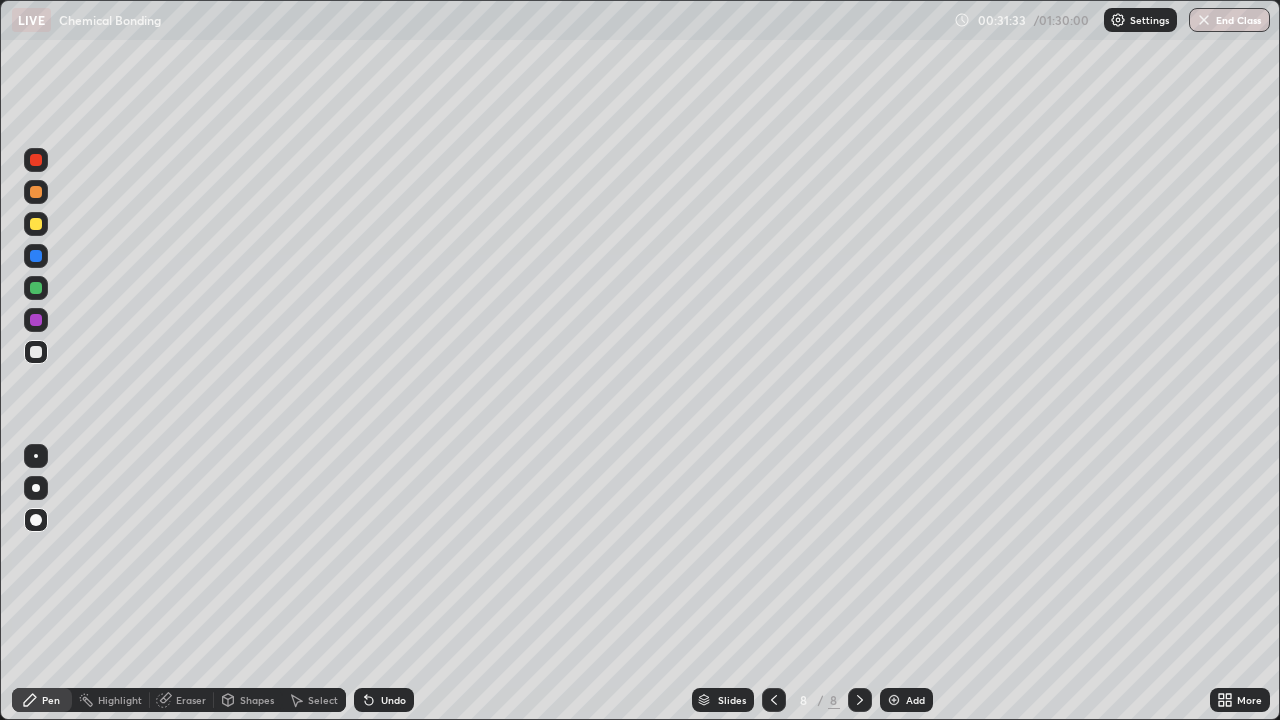 click at bounding box center (36, 256) 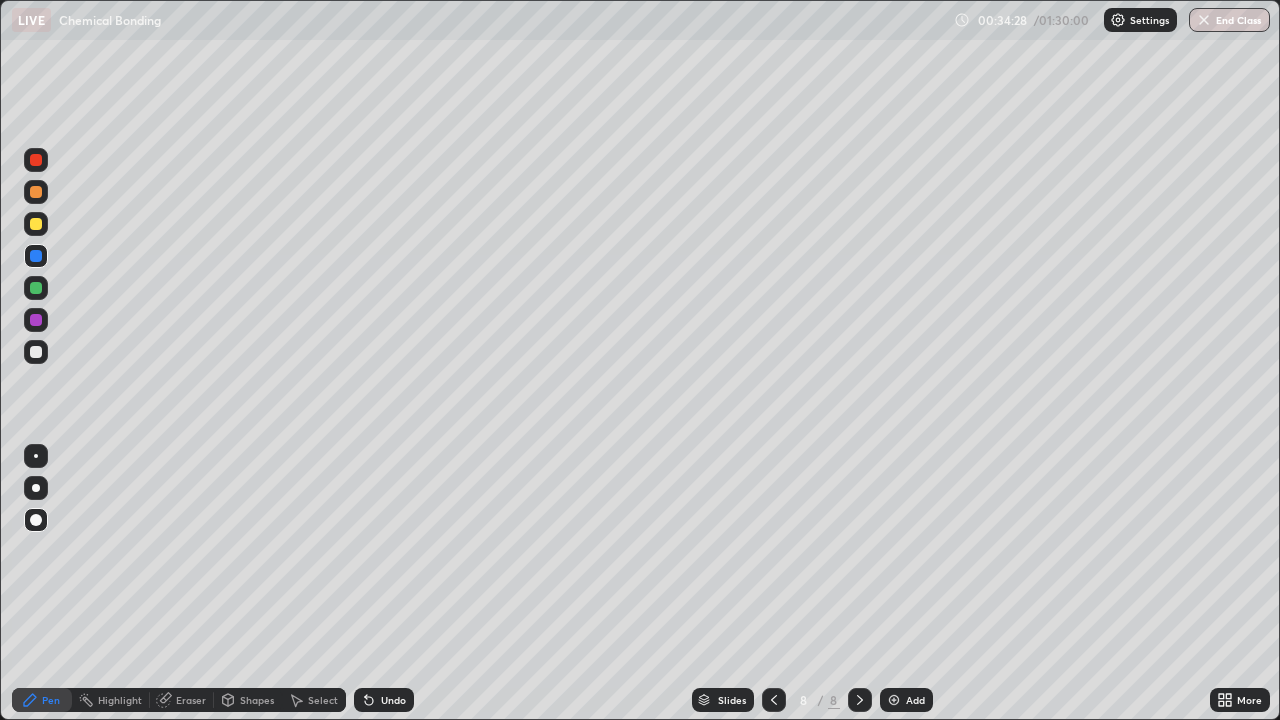 click on "Add" at bounding box center [915, 700] 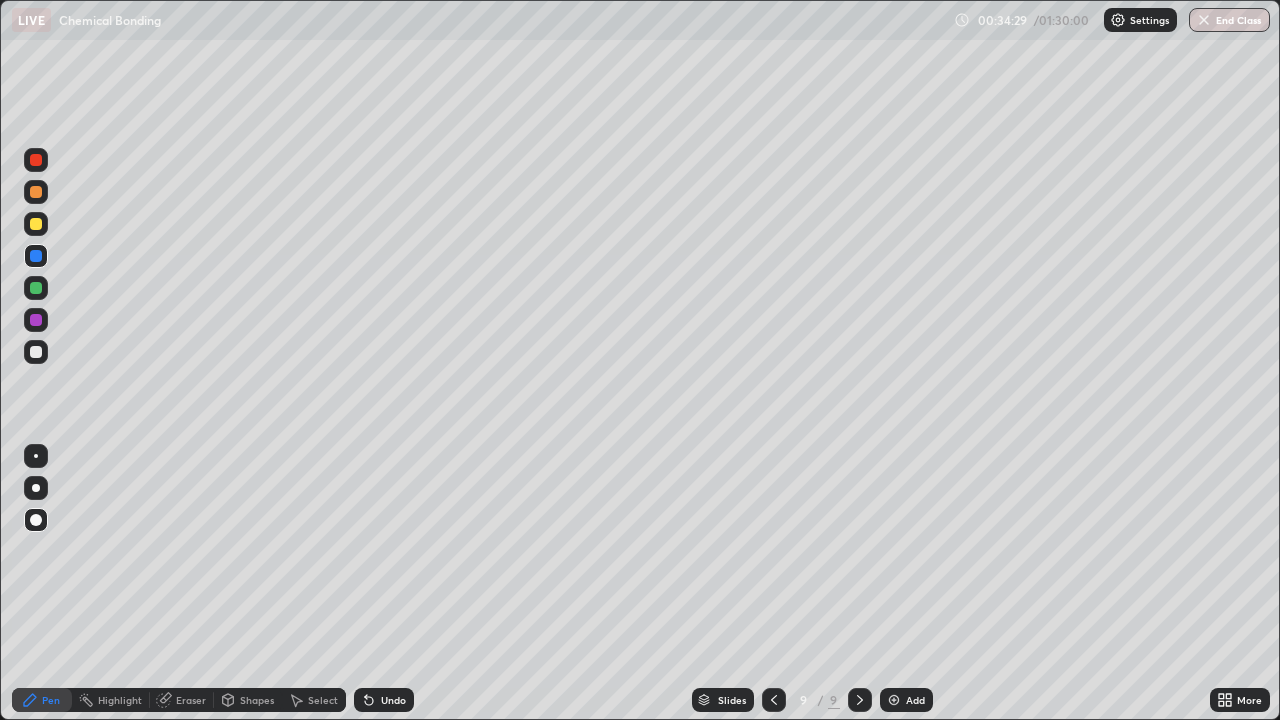 click 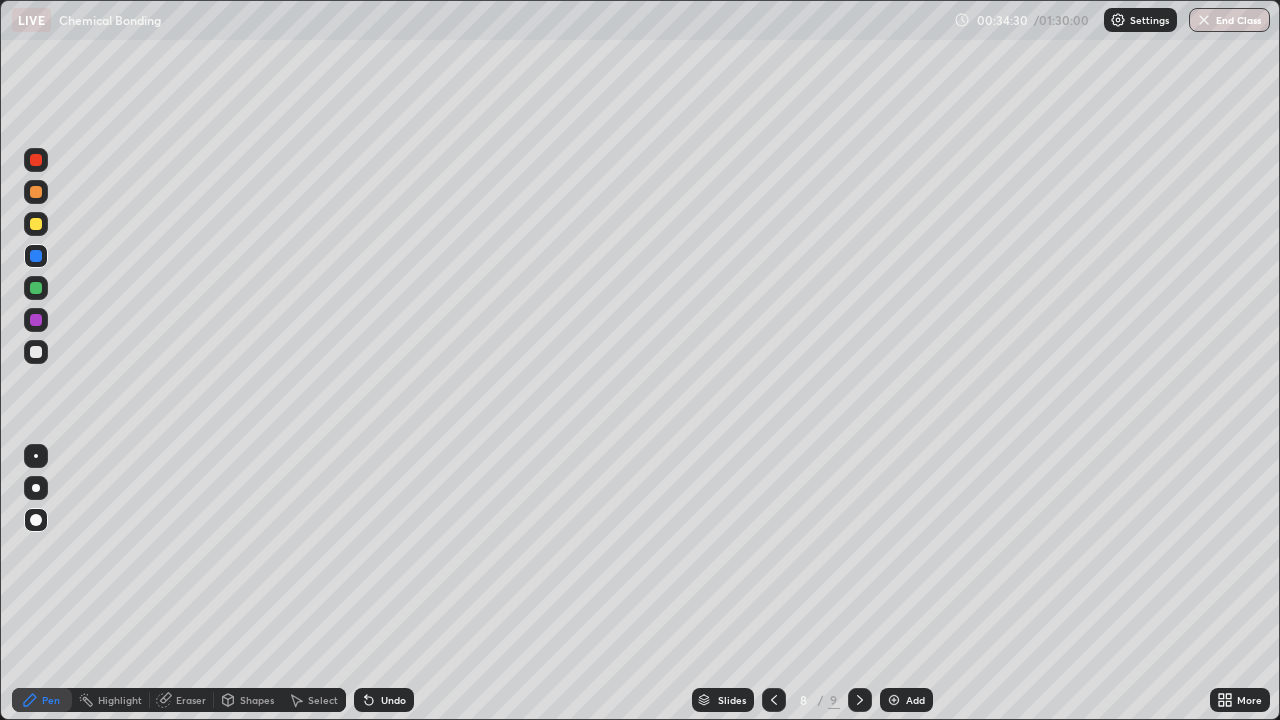 click 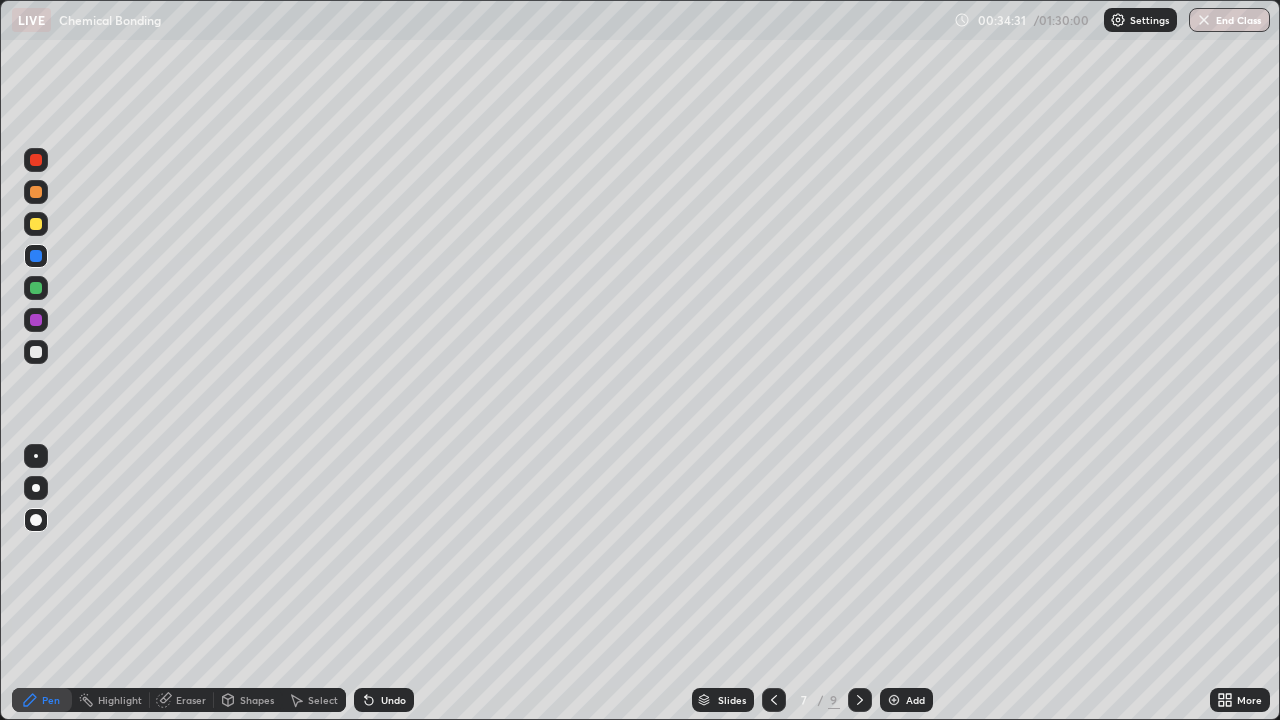 click at bounding box center (860, 700) 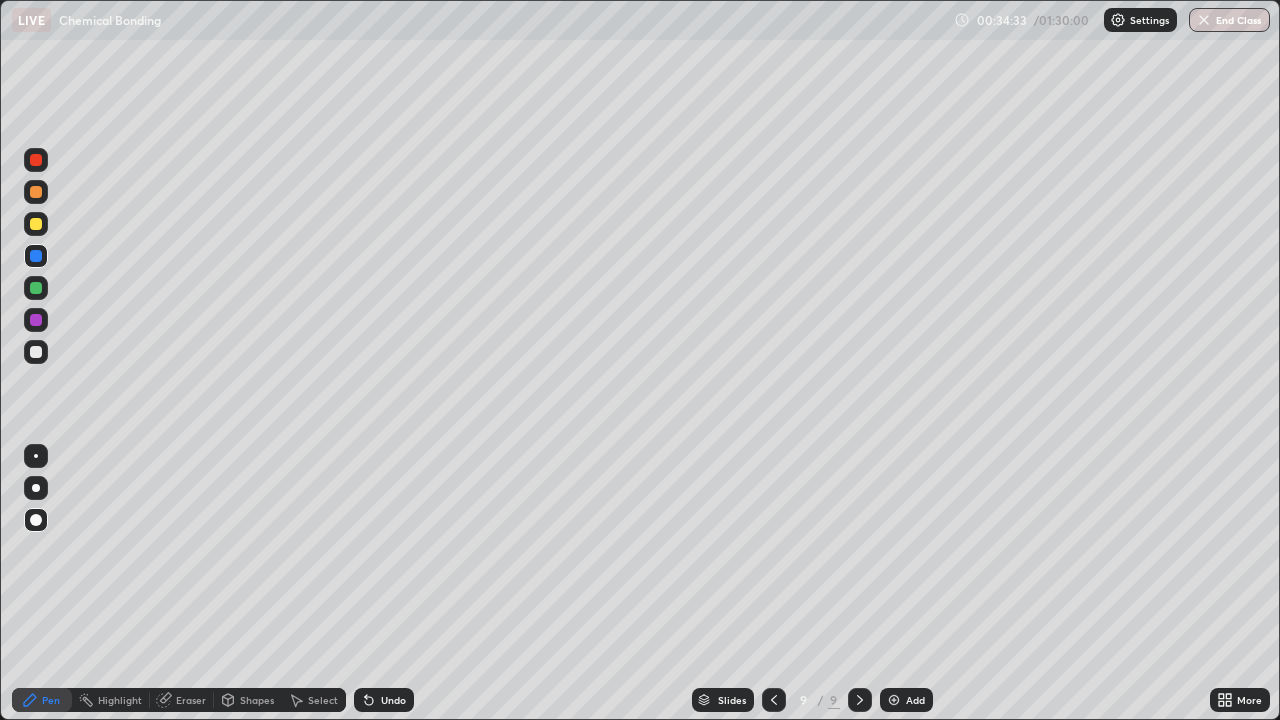 click 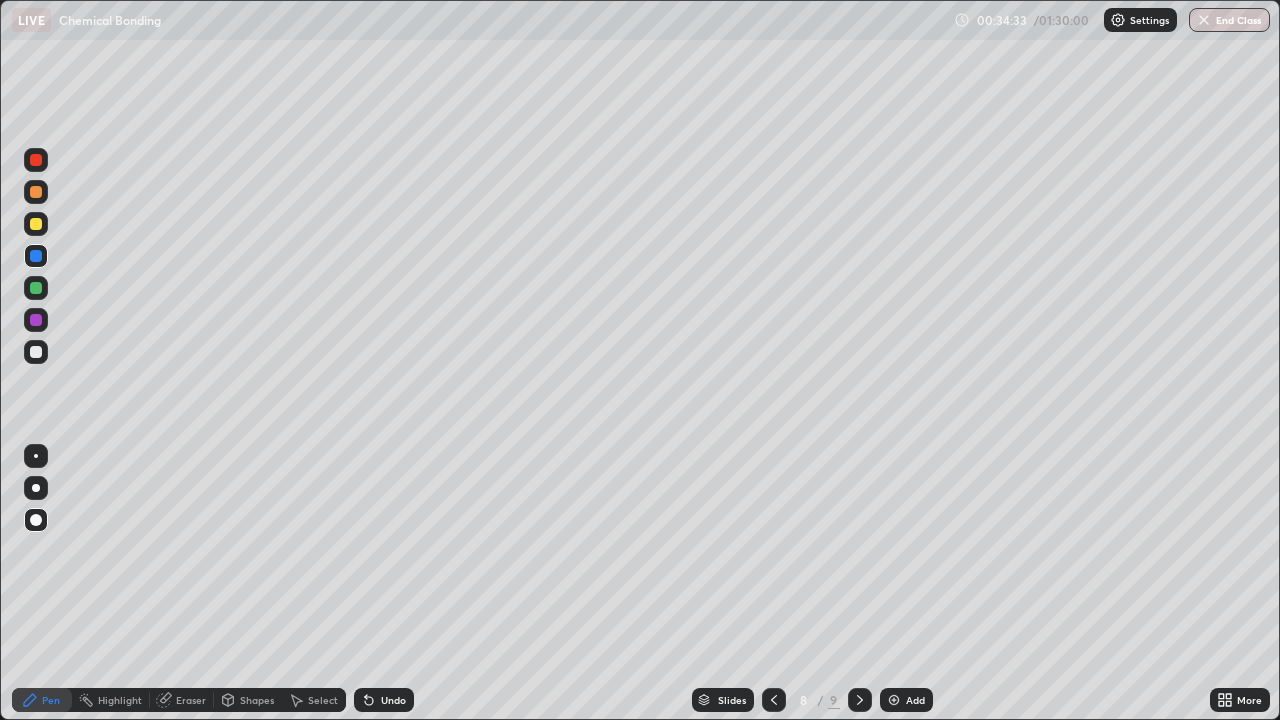 click 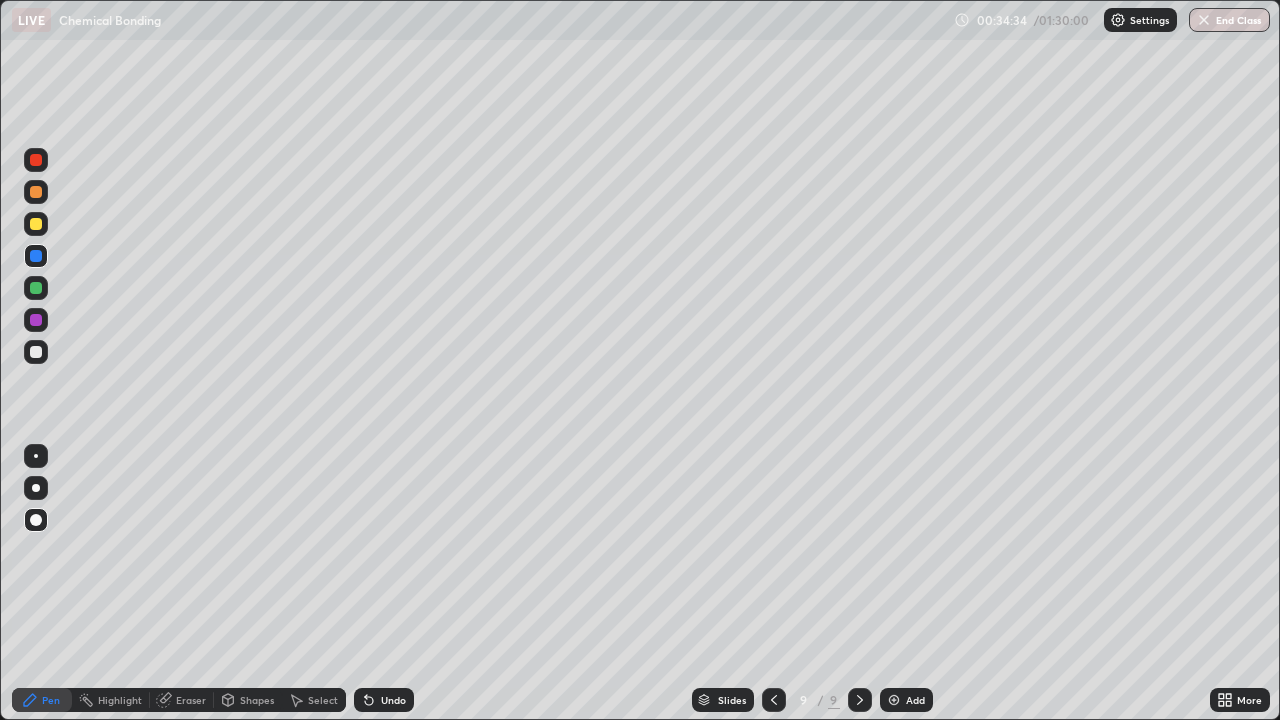 click on "Pen" at bounding box center [42, 700] 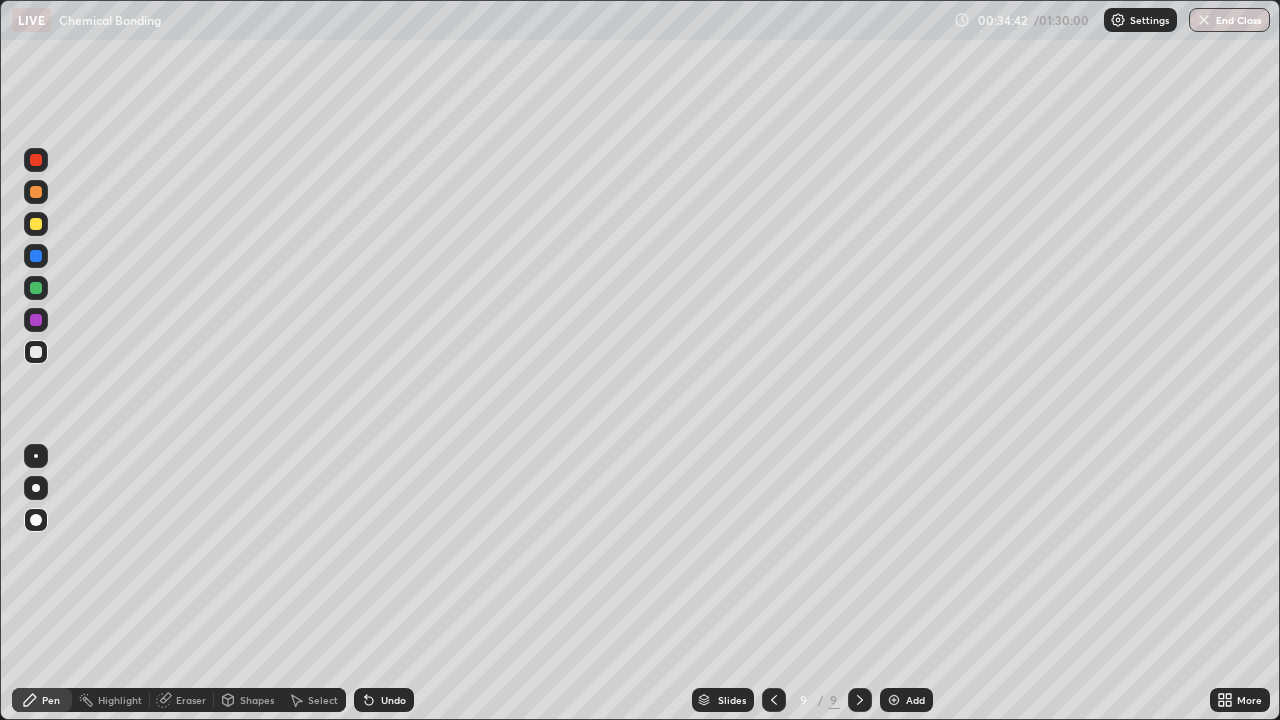 click on "Shapes" at bounding box center (257, 700) 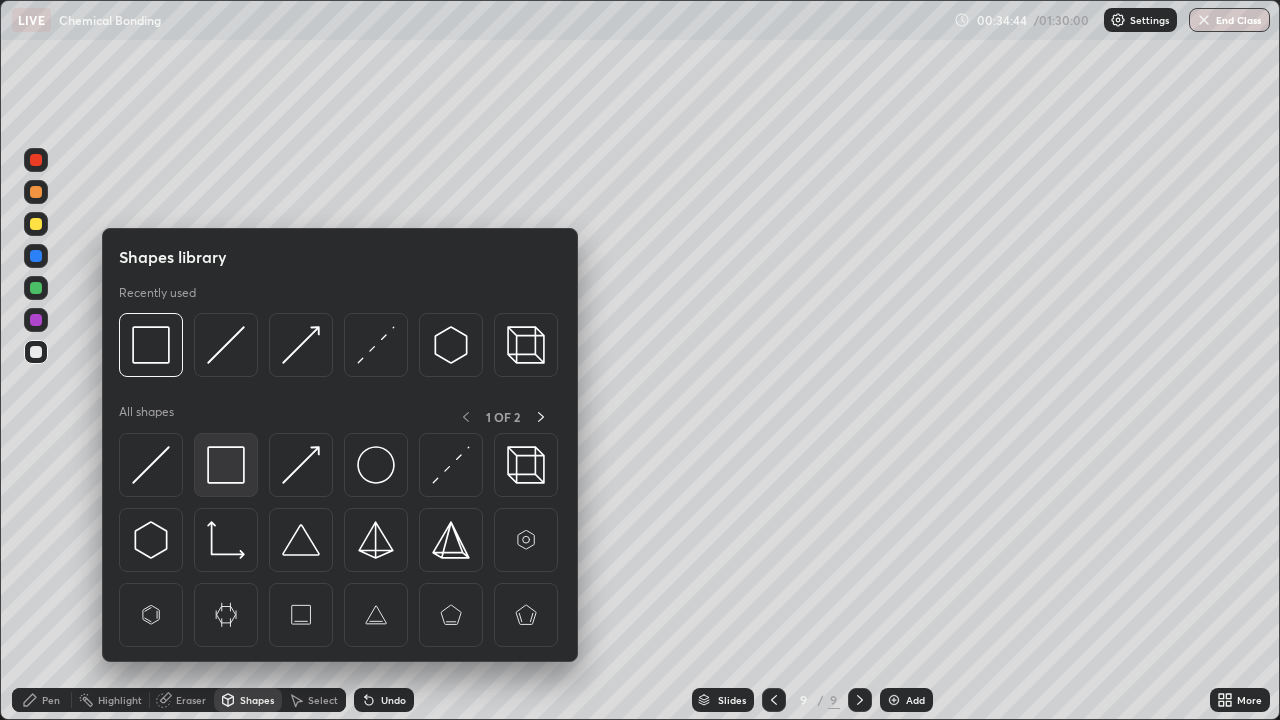 click at bounding box center [226, 465] 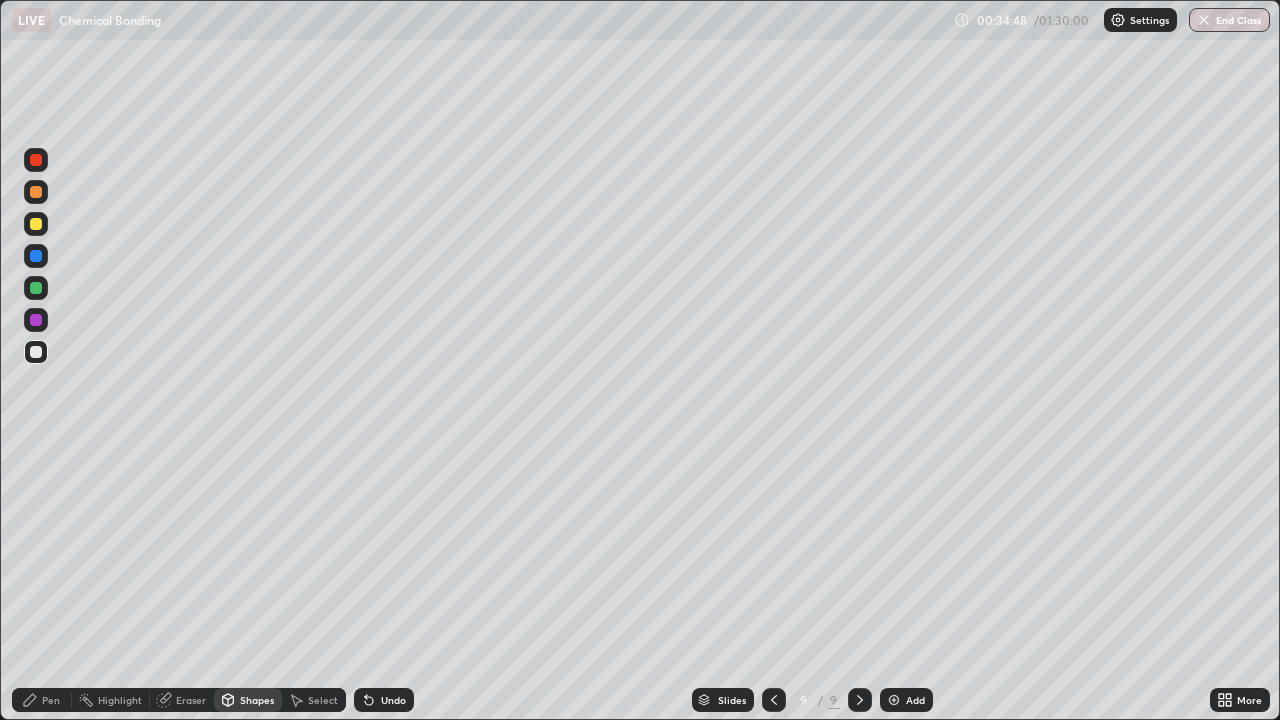 click on "Shapes" at bounding box center (257, 700) 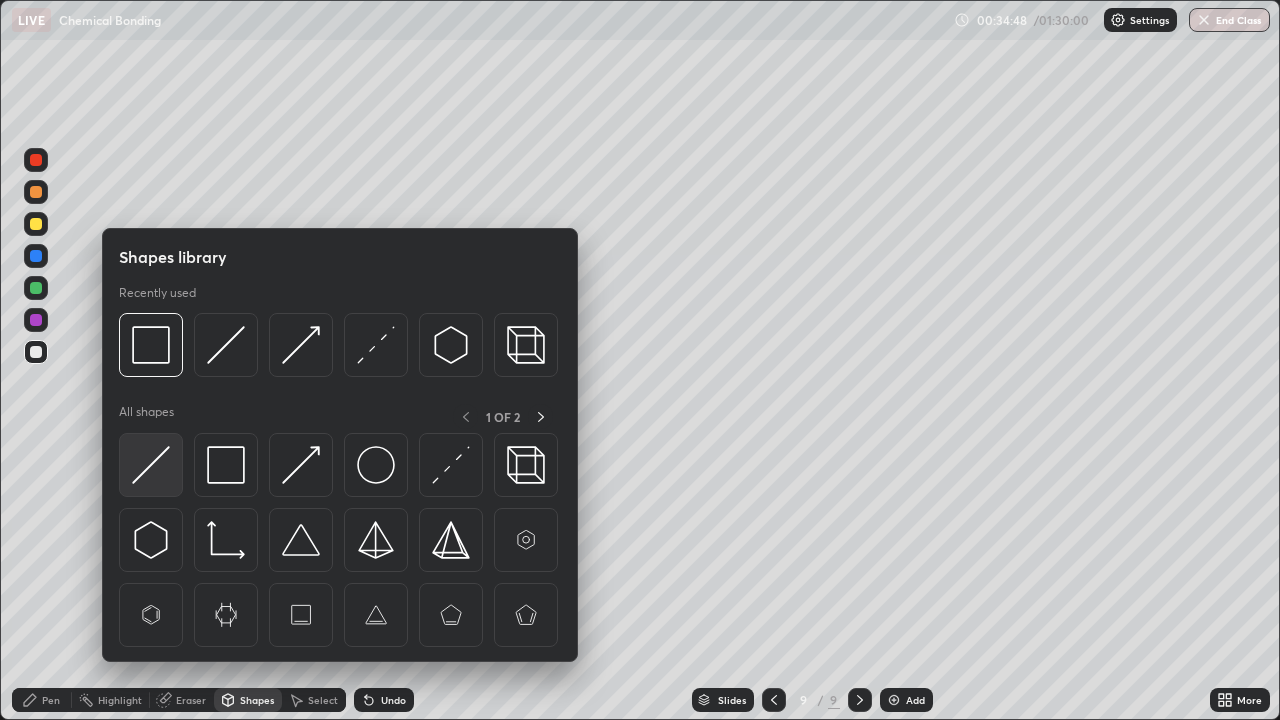 click at bounding box center [151, 465] 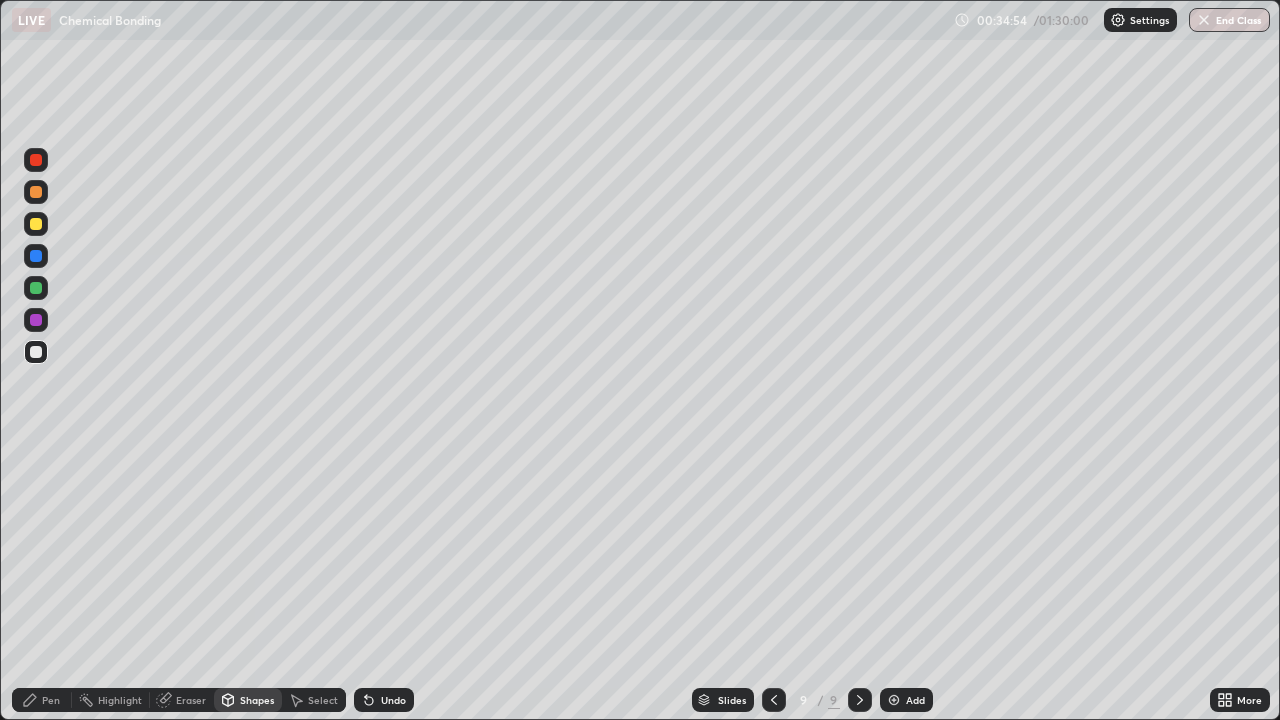 click on "Pen" at bounding box center (51, 700) 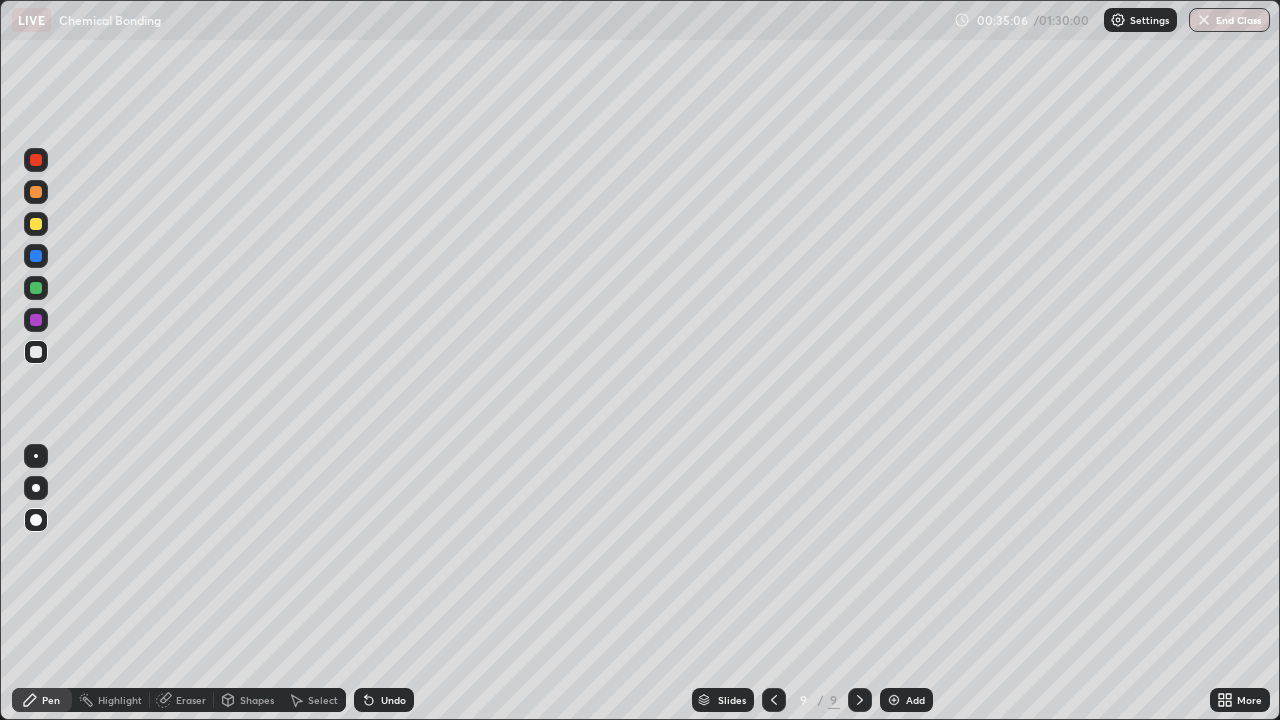 click at bounding box center [36, 256] 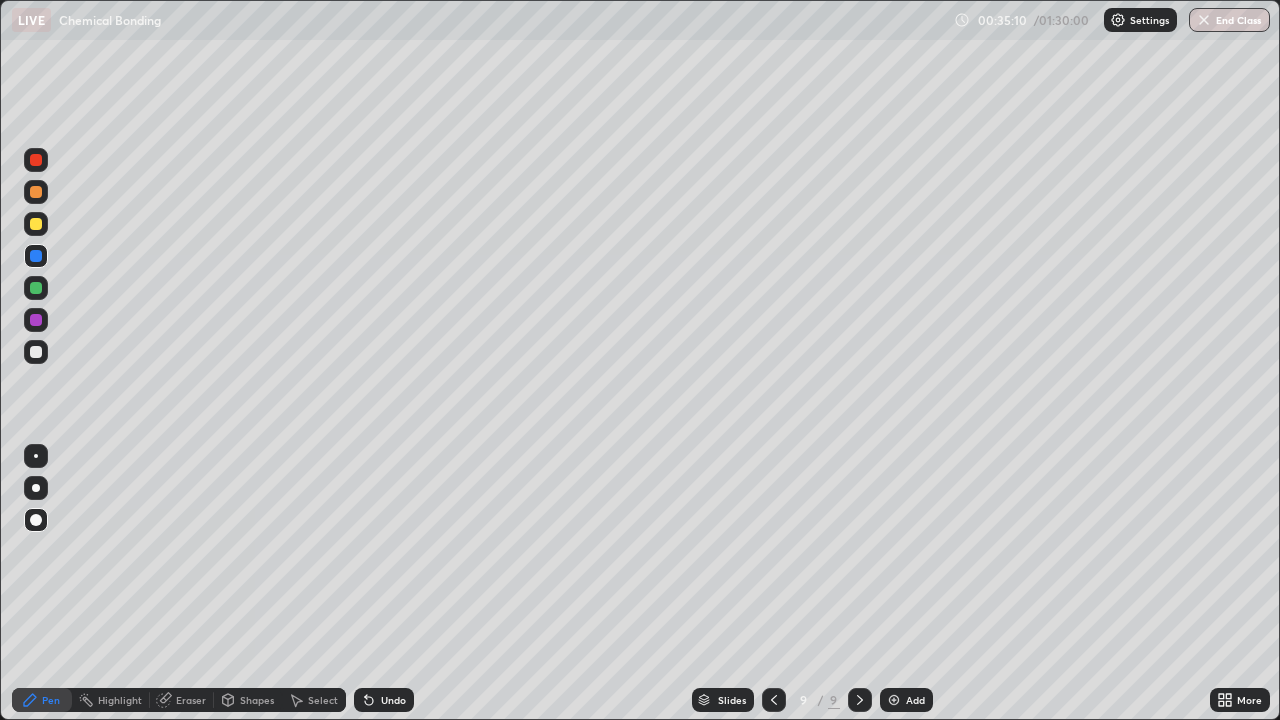 click on "Undo" at bounding box center [384, 700] 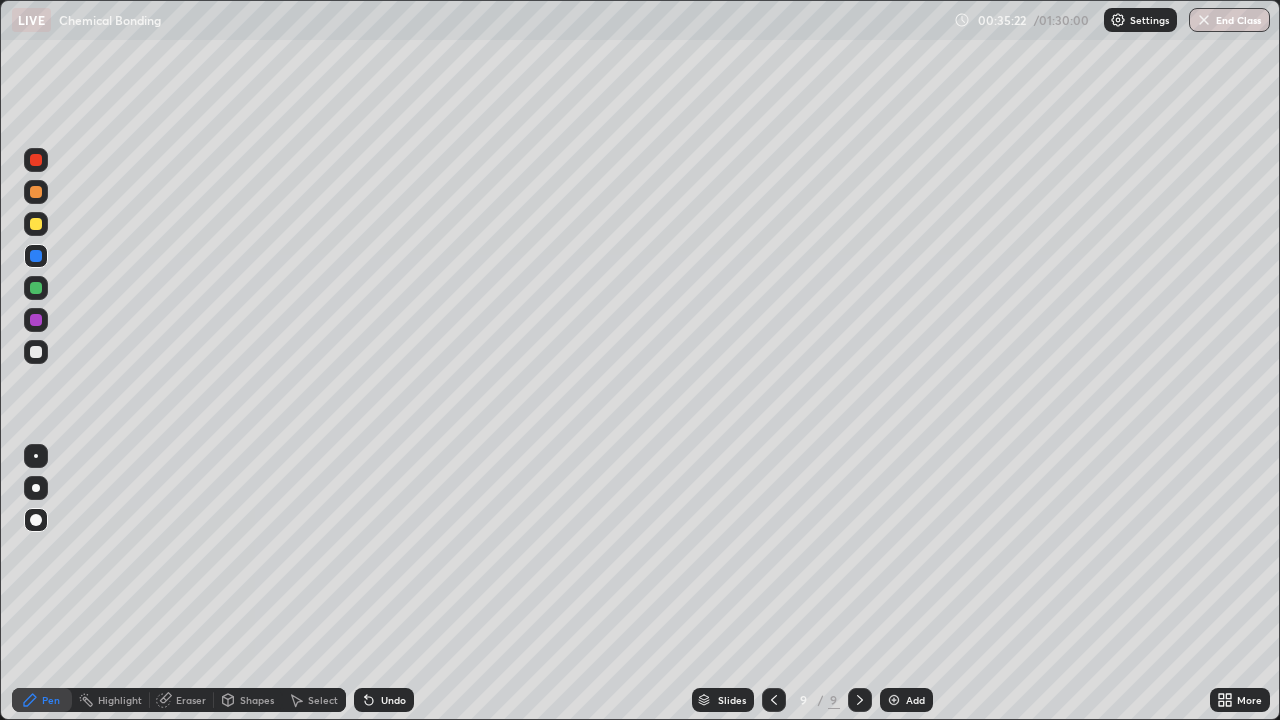 click at bounding box center (36, 352) 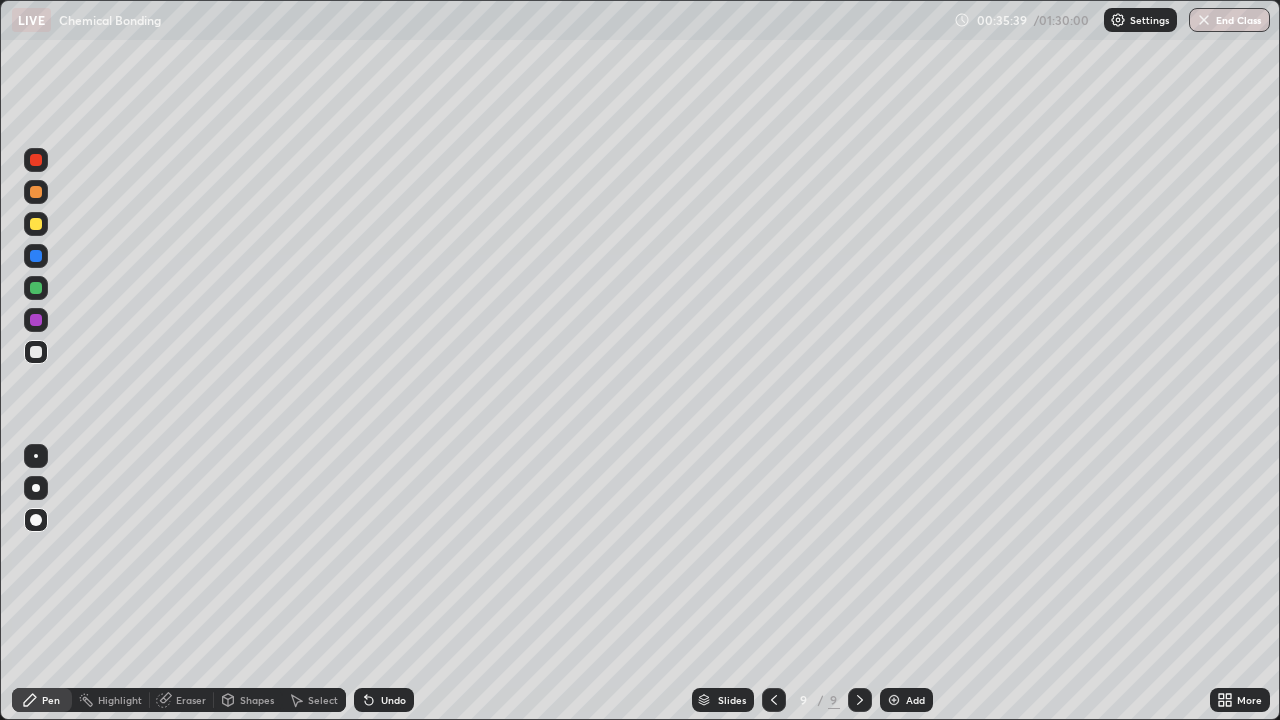 click at bounding box center (36, 224) 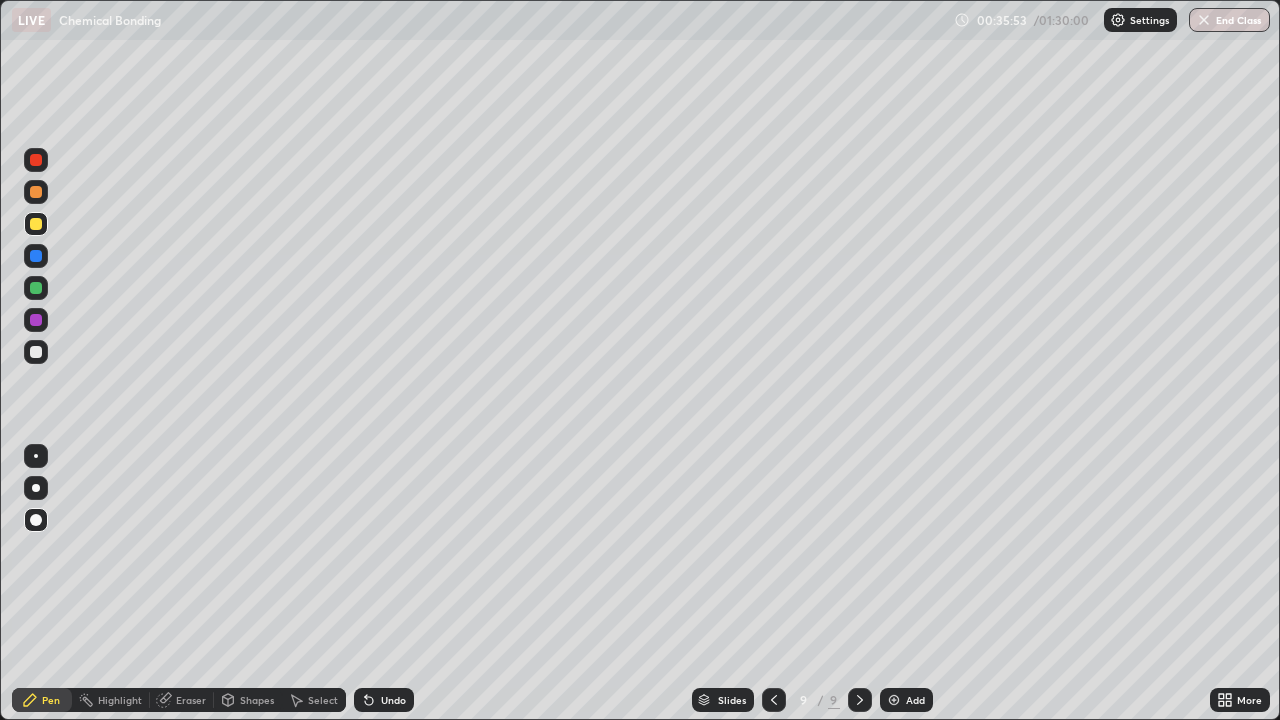 click on "Shapes" at bounding box center [257, 700] 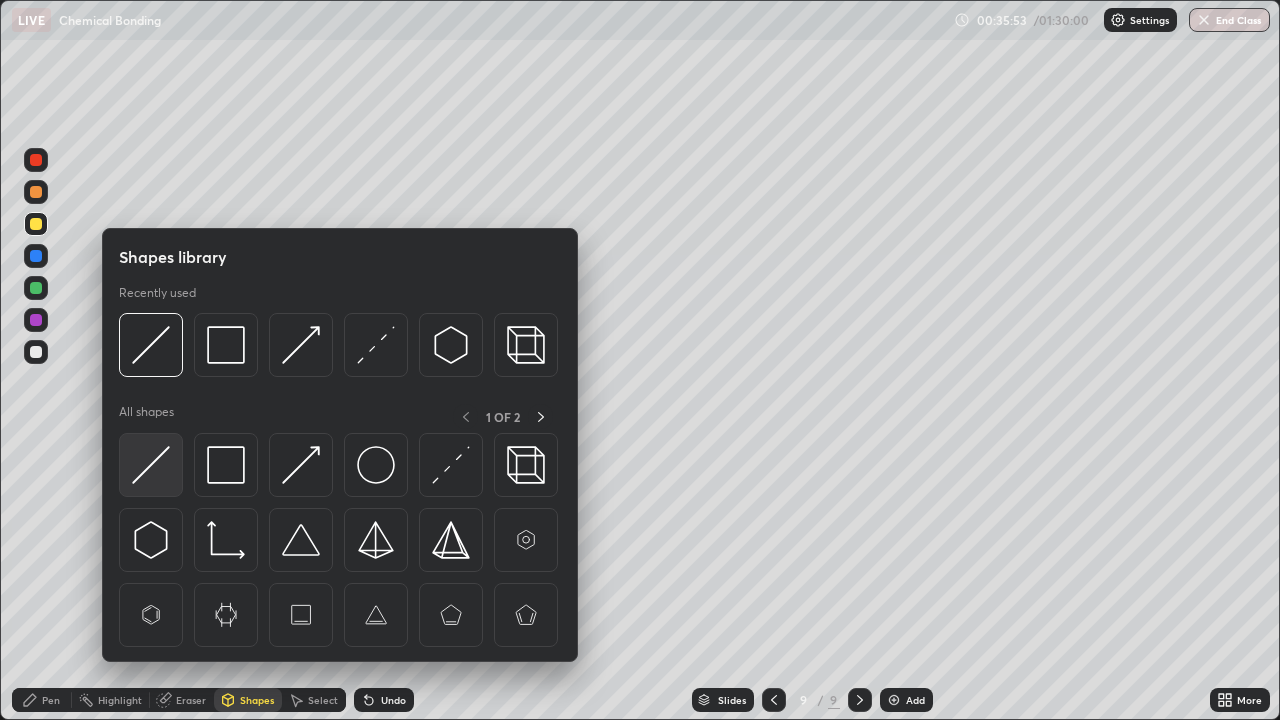 click at bounding box center [151, 465] 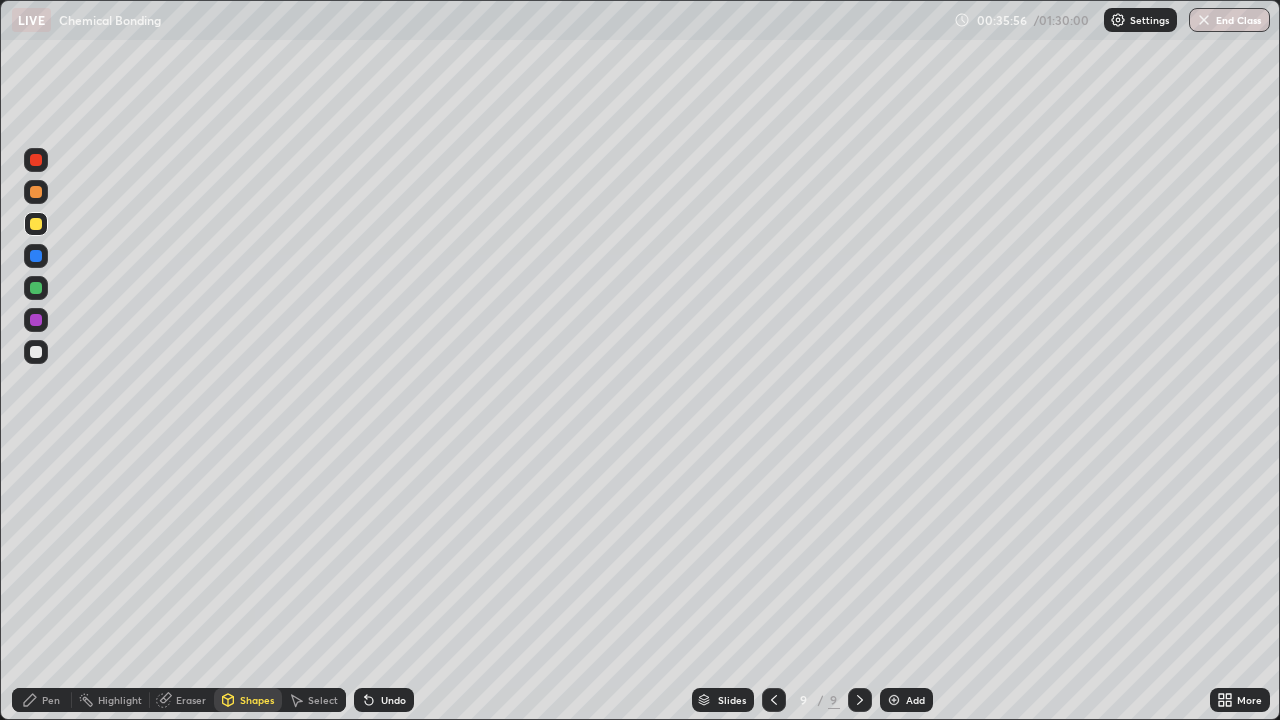click on "Pen" at bounding box center (51, 700) 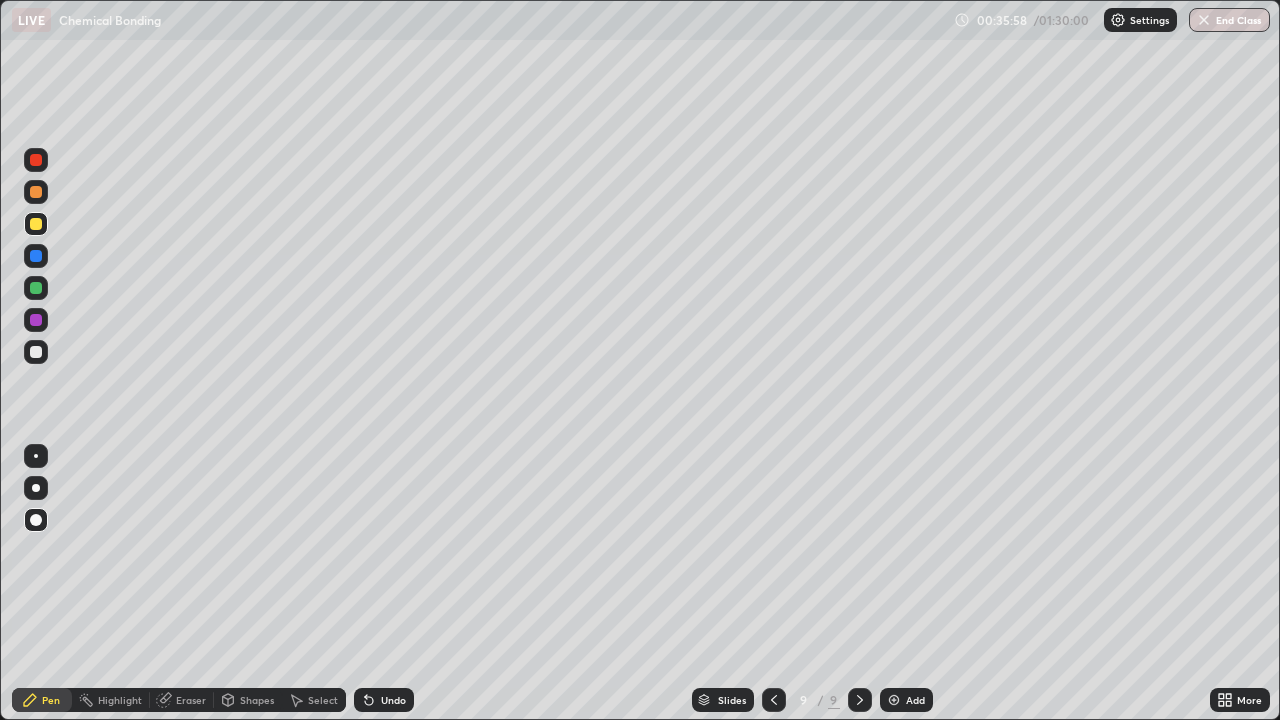 click at bounding box center (36, 352) 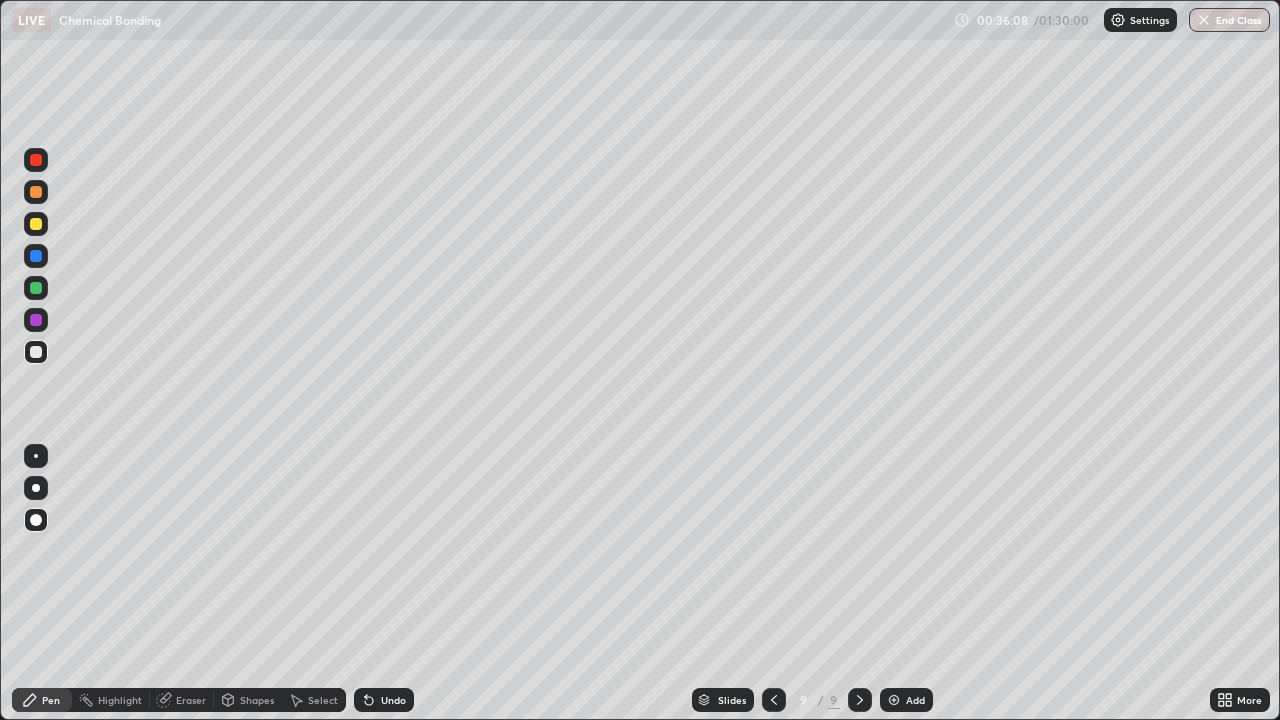 click on "Undo" at bounding box center (393, 700) 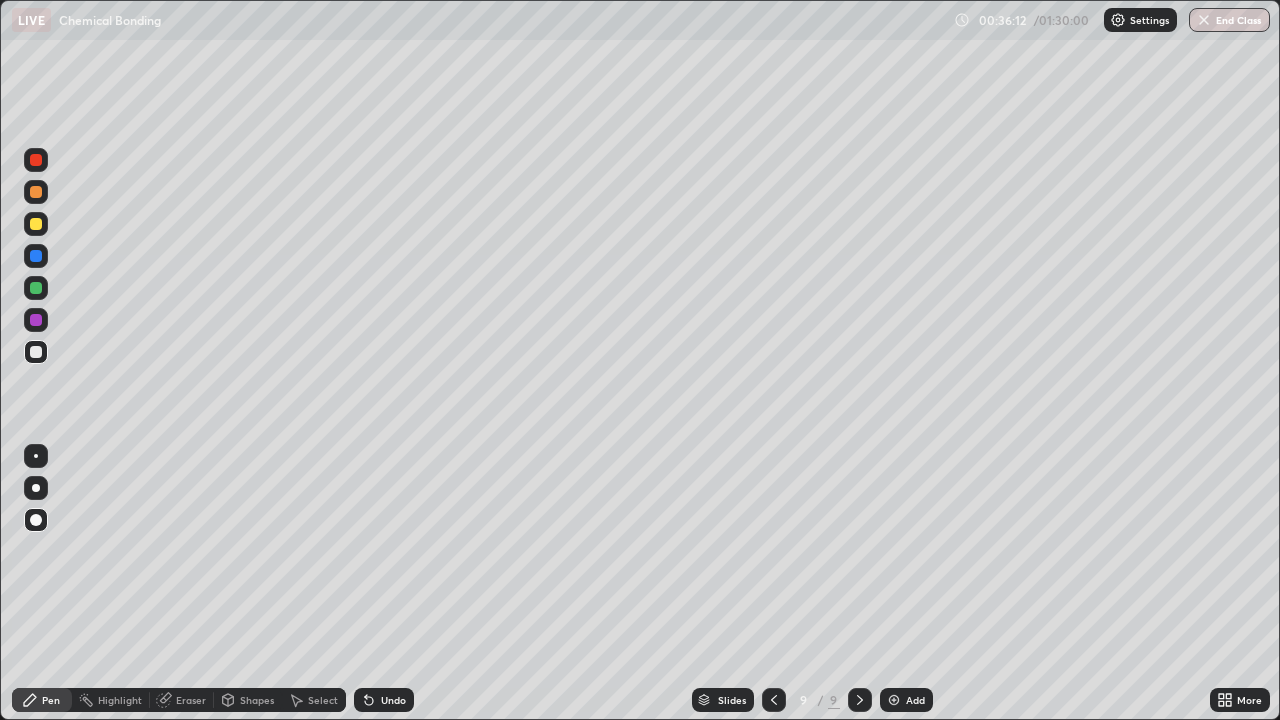 click 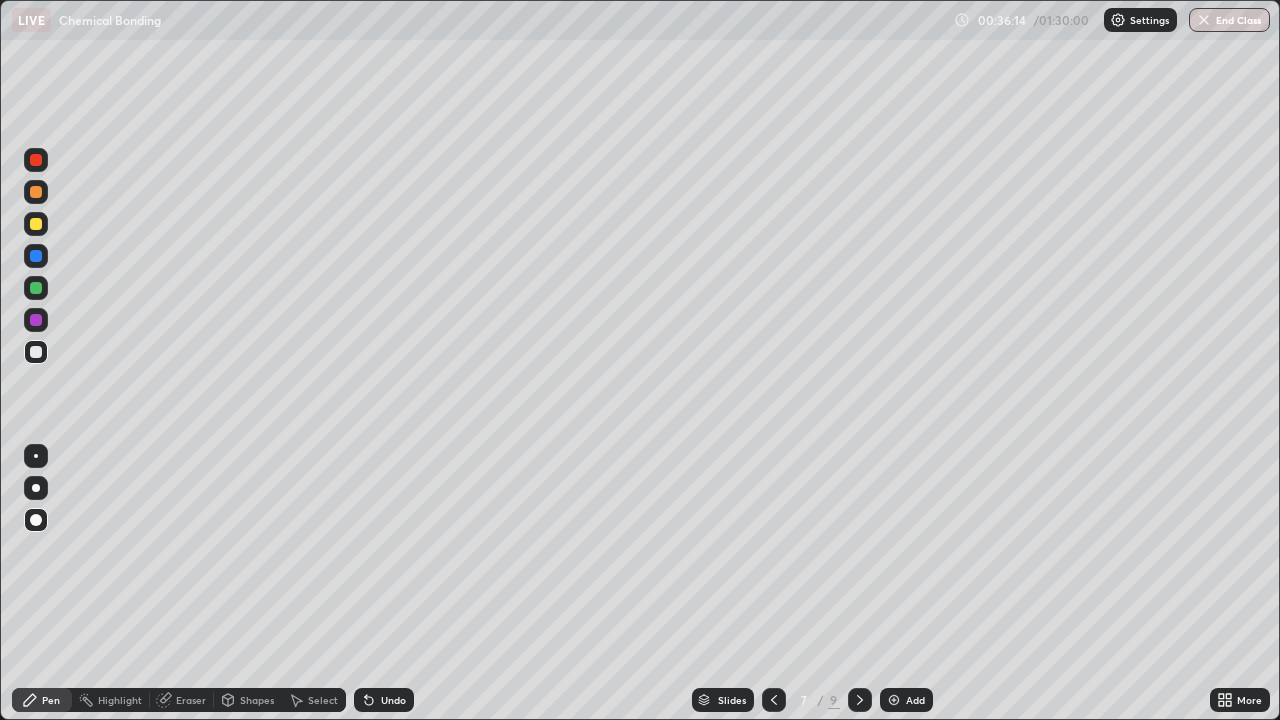 click 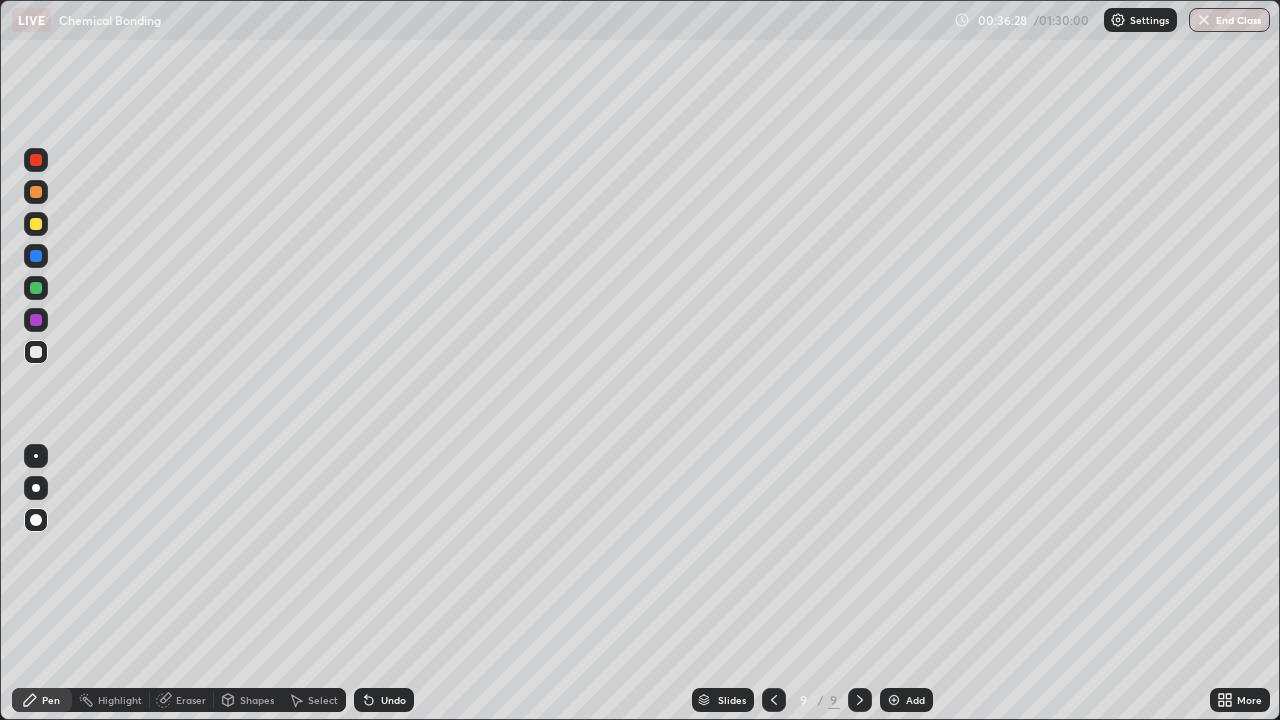 click on "Undo" at bounding box center (393, 700) 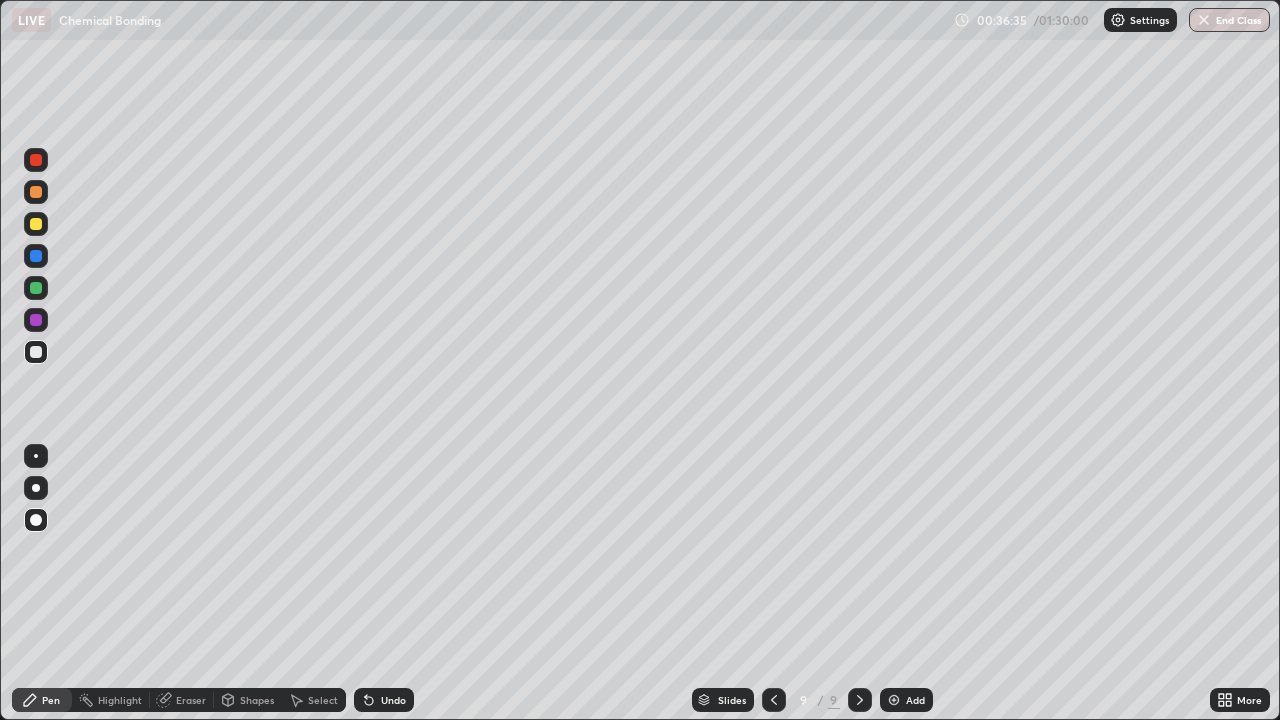 click at bounding box center (36, 320) 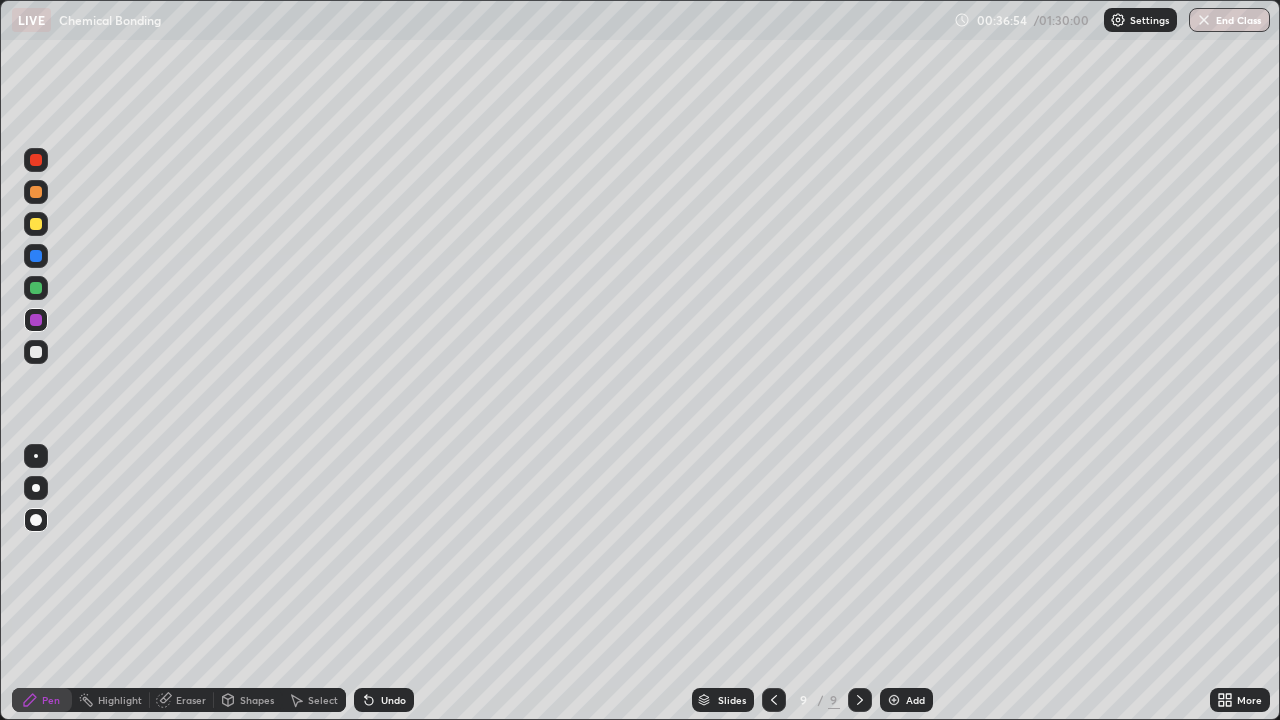 click at bounding box center [36, 288] 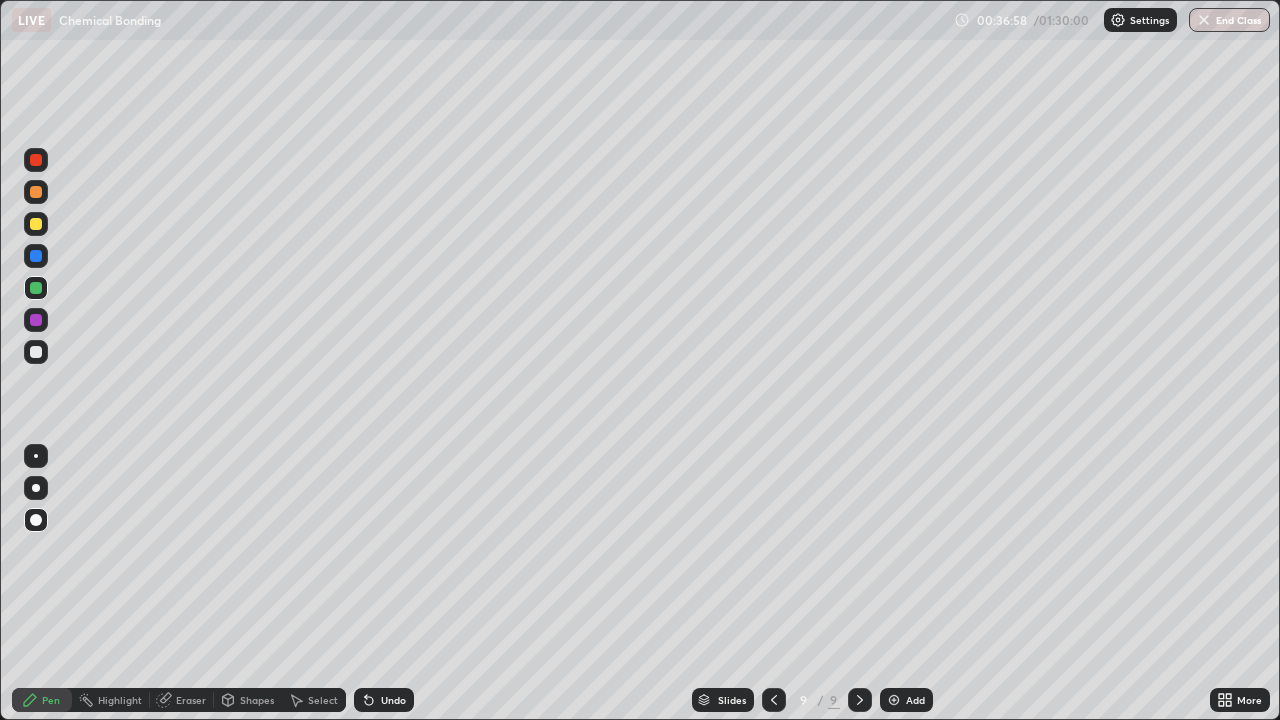 click on "Undo" at bounding box center (393, 700) 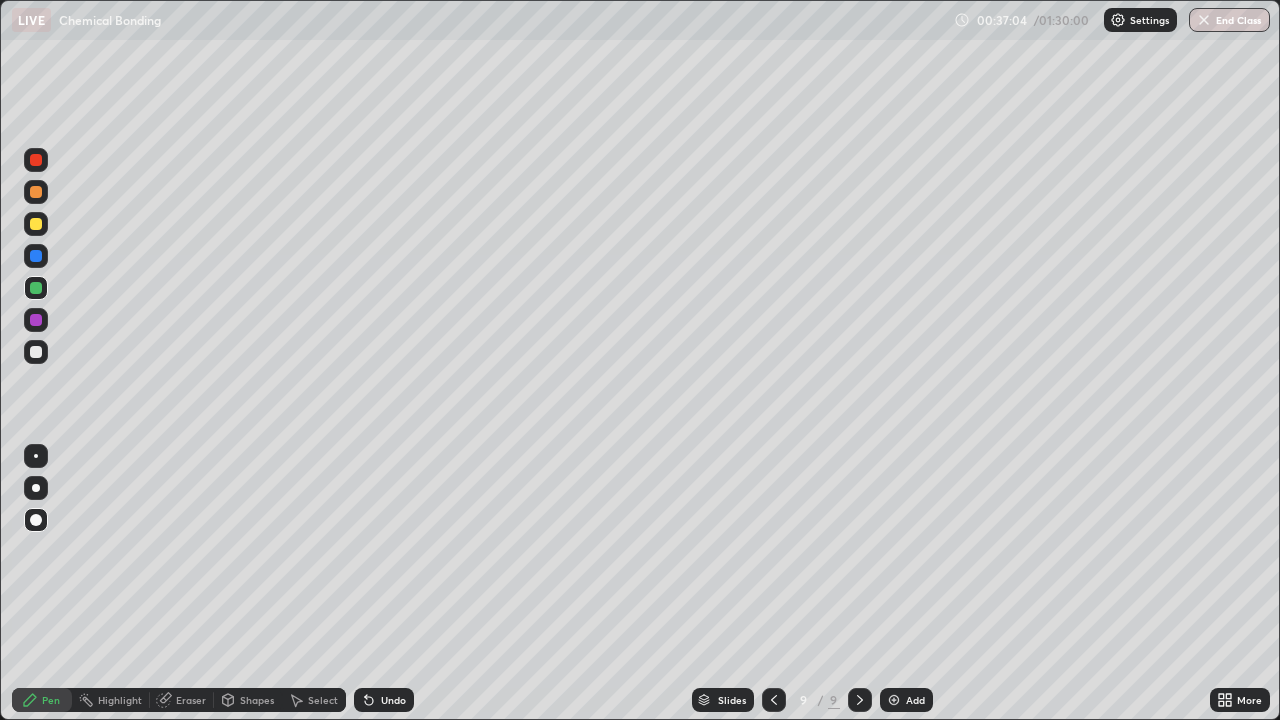 click on "Shapes" at bounding box center [248, 700] 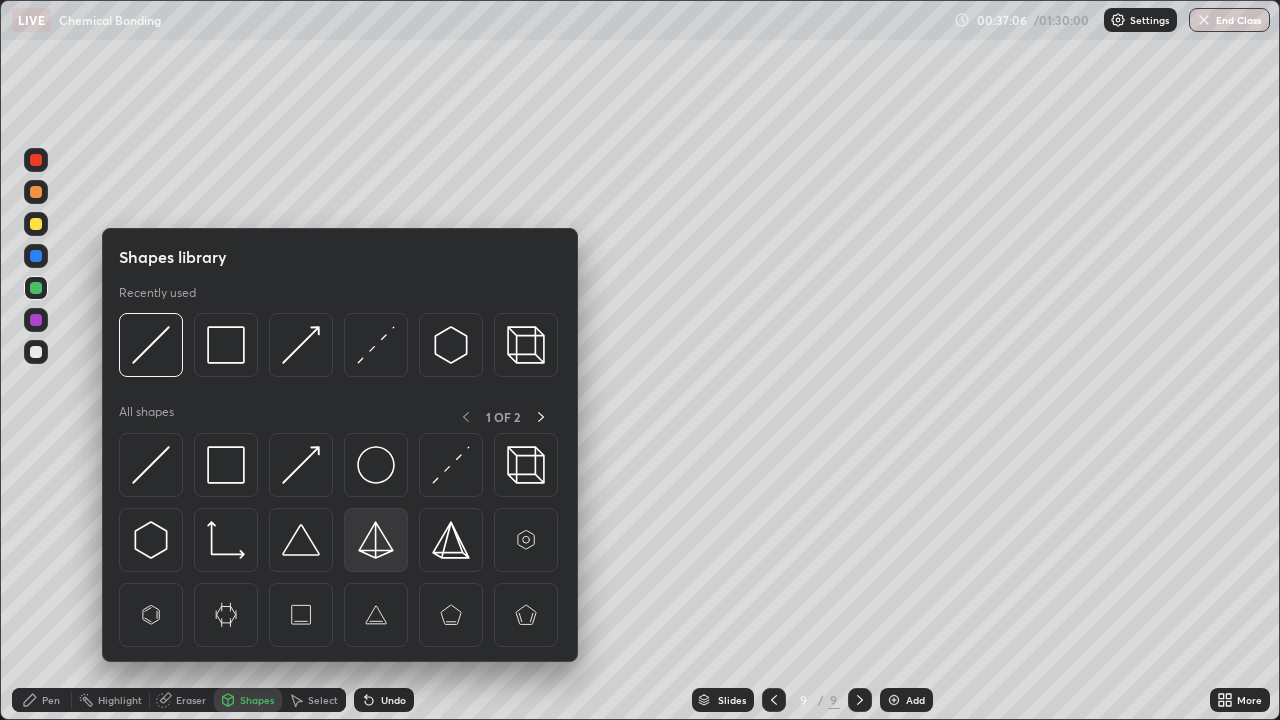 click at bounding box center (376, 540) 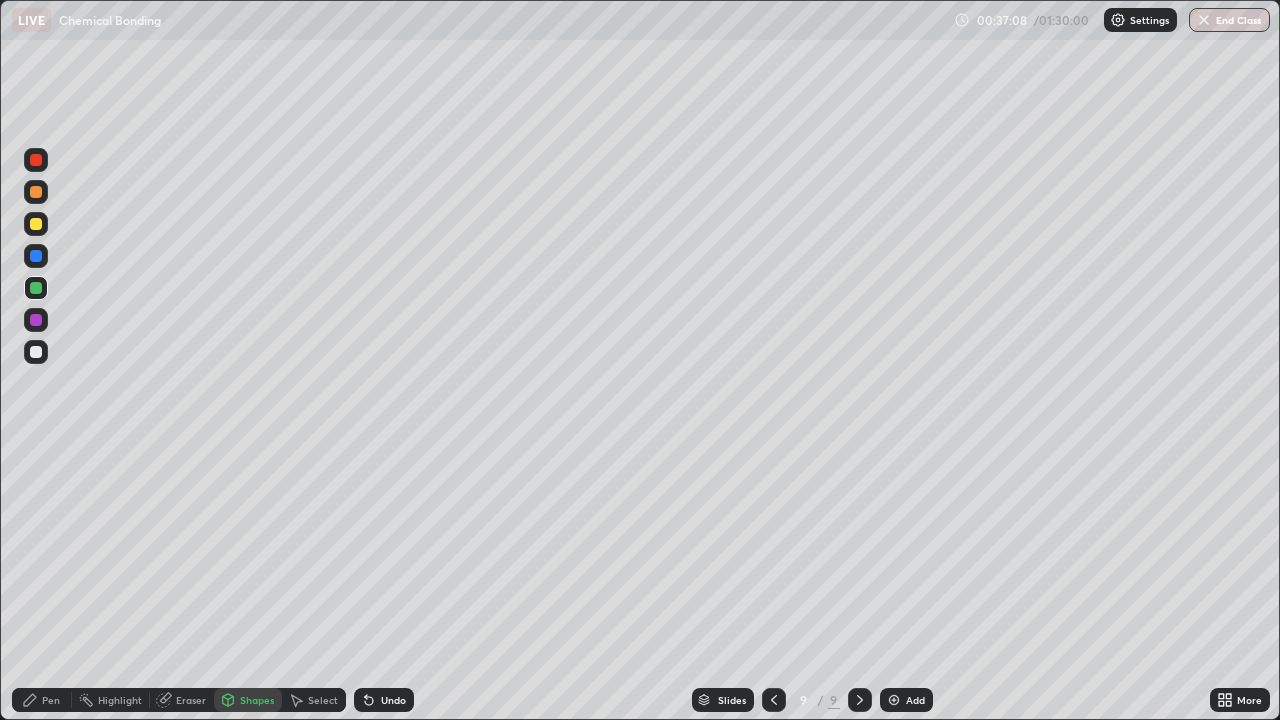 click on "Pen" at bounding box center [42, 700] 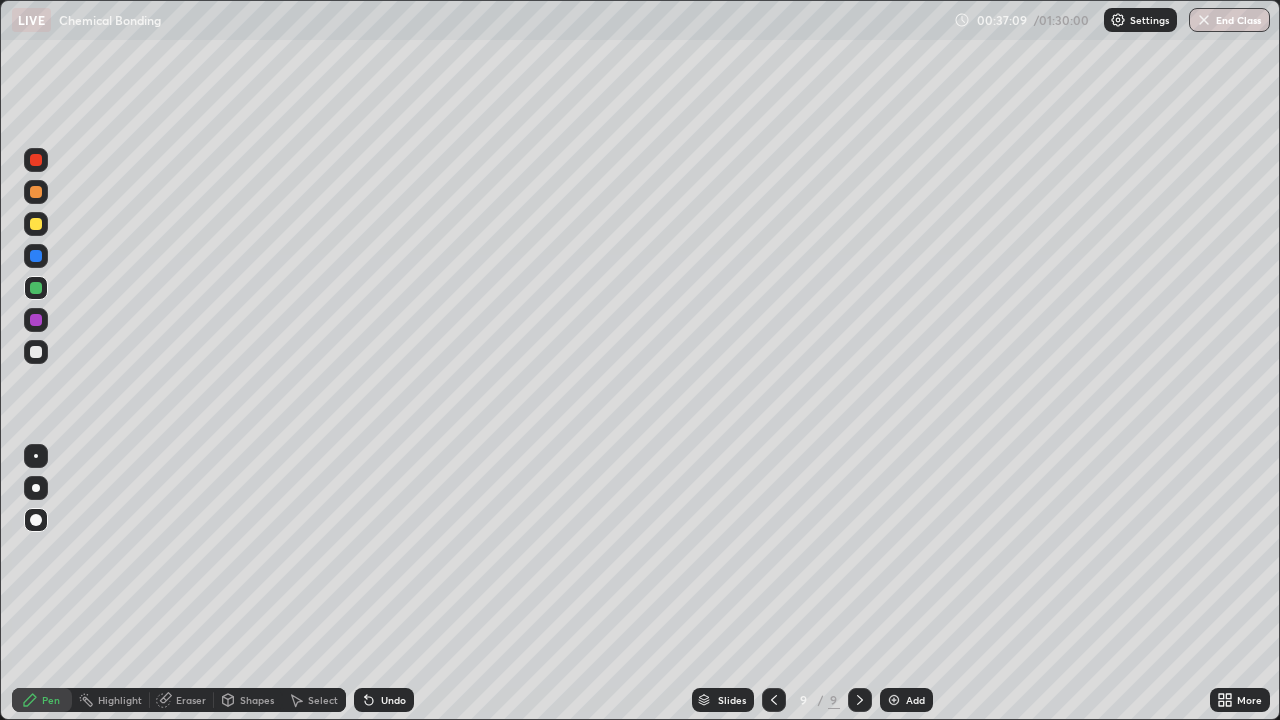 click at bounding box center [36, 352] 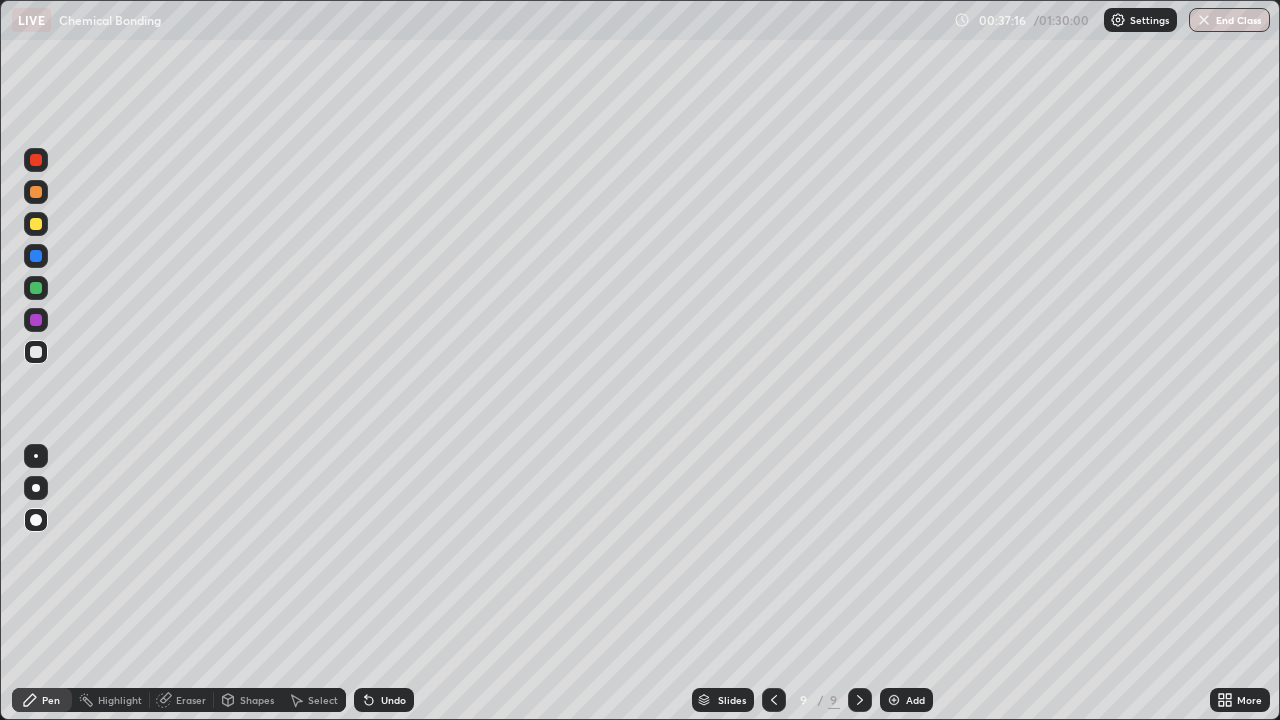 click on "Pen" at bounding box center [42, 700] 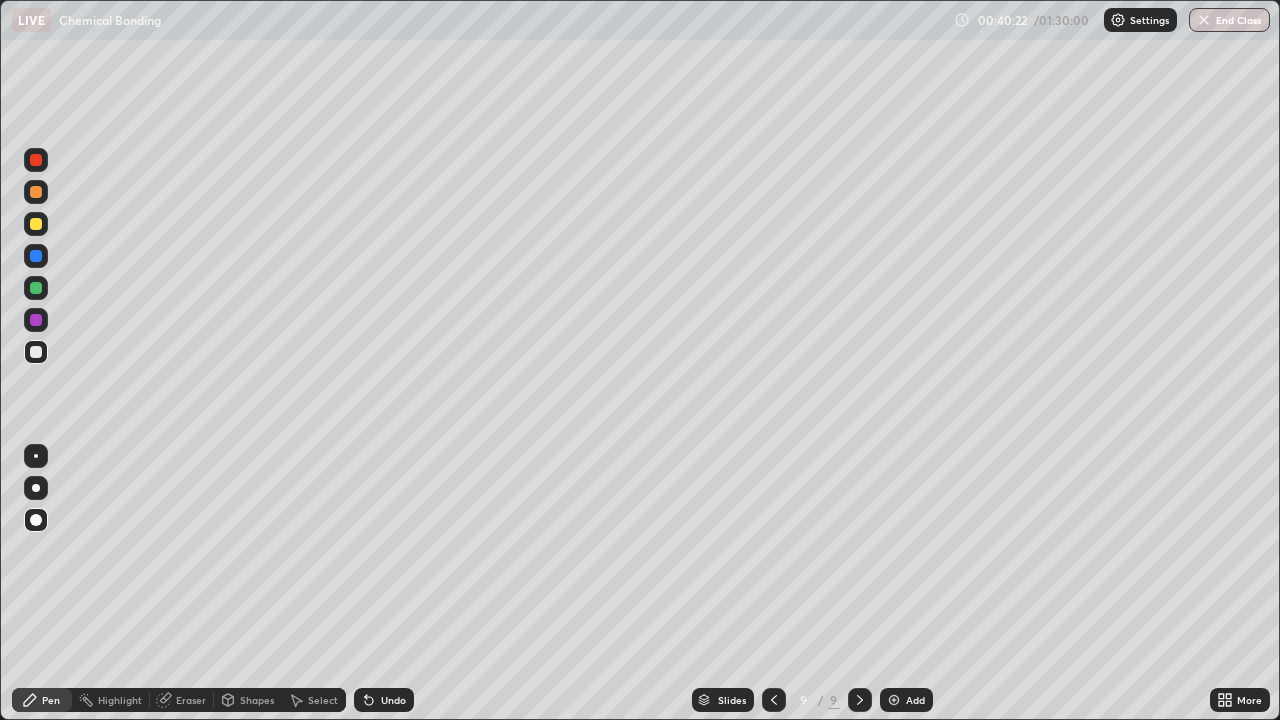 click on "Add" at bounding box center [915, 700] 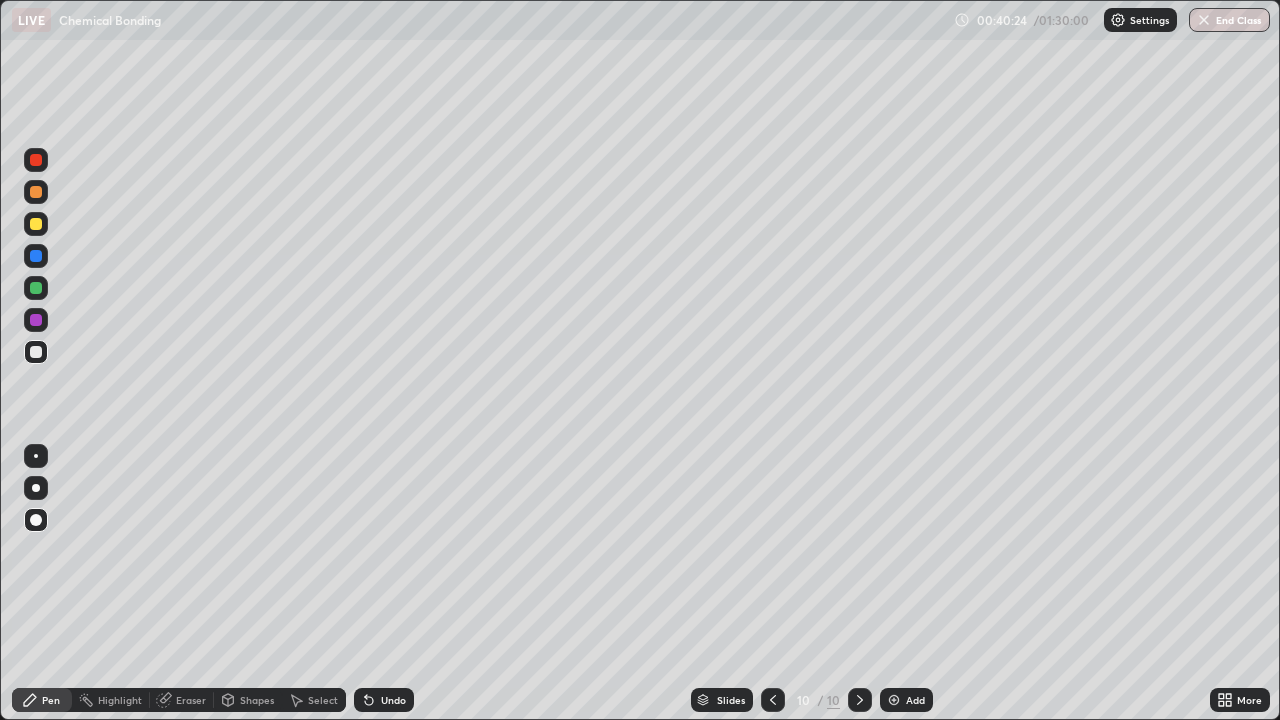 click at bounding box center (36, 352) 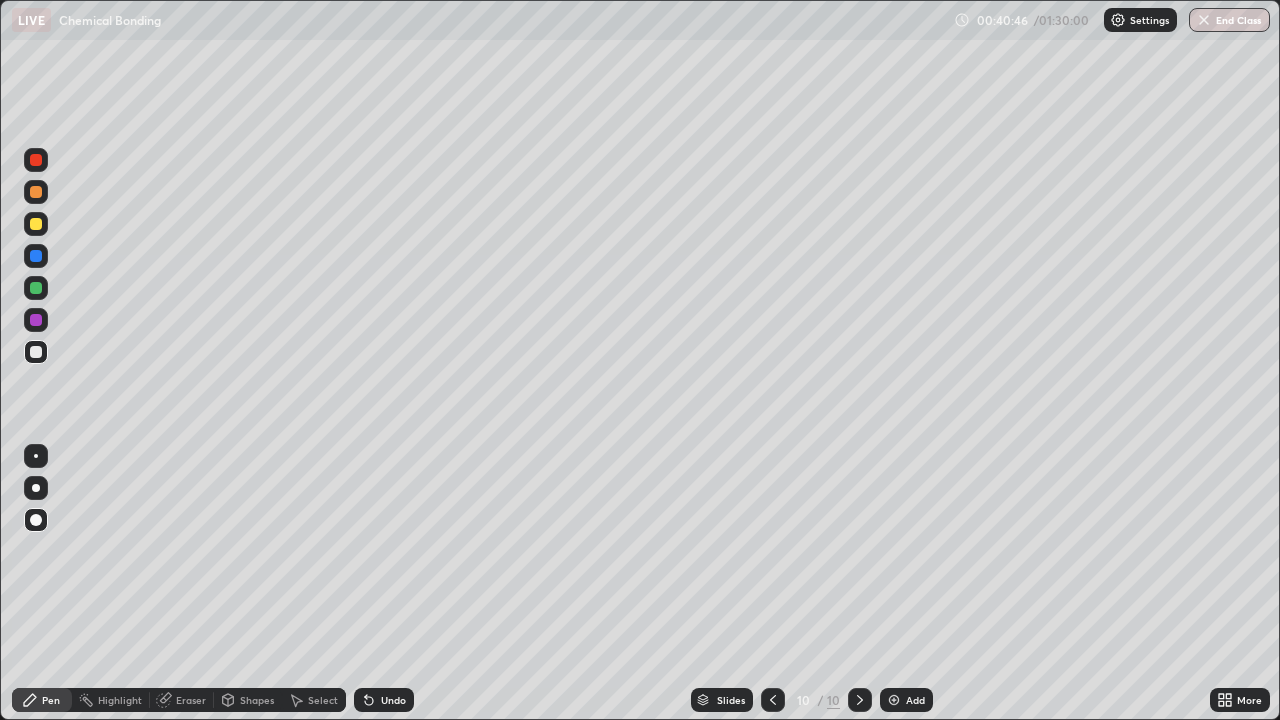 click on "Pen" at bounding box center [51, 700] 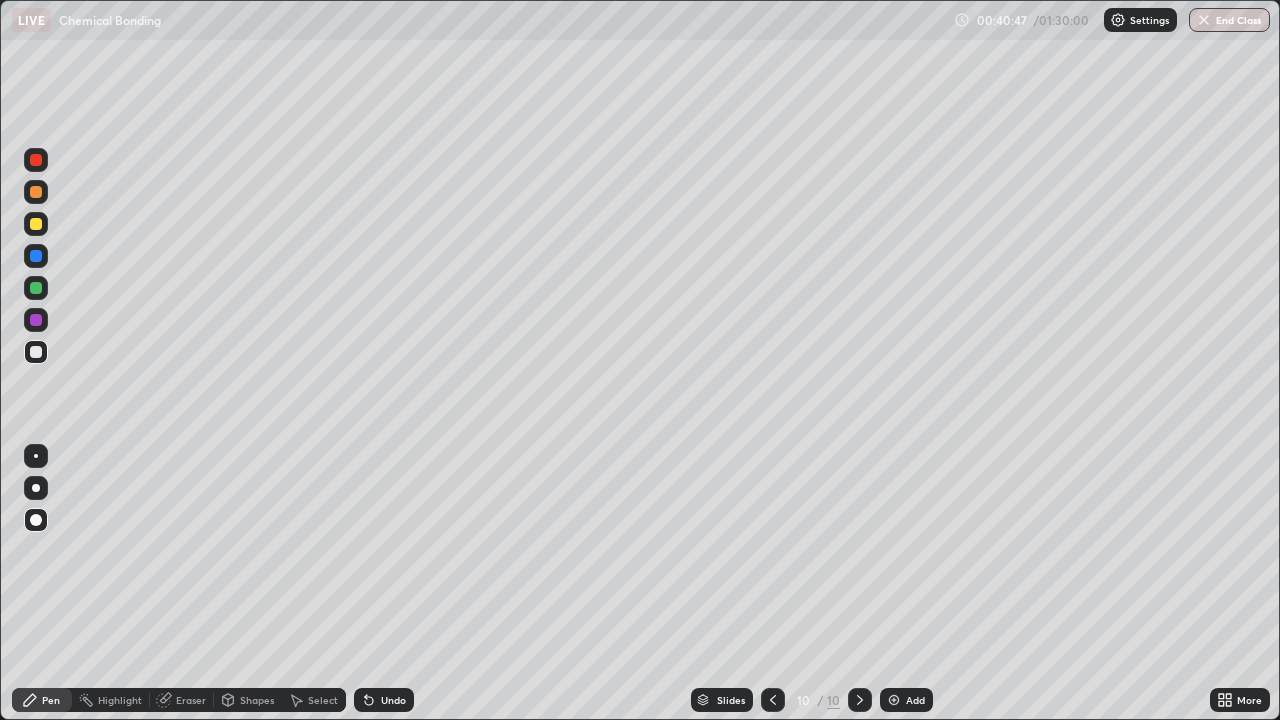 click at bounding box center [36, 288] 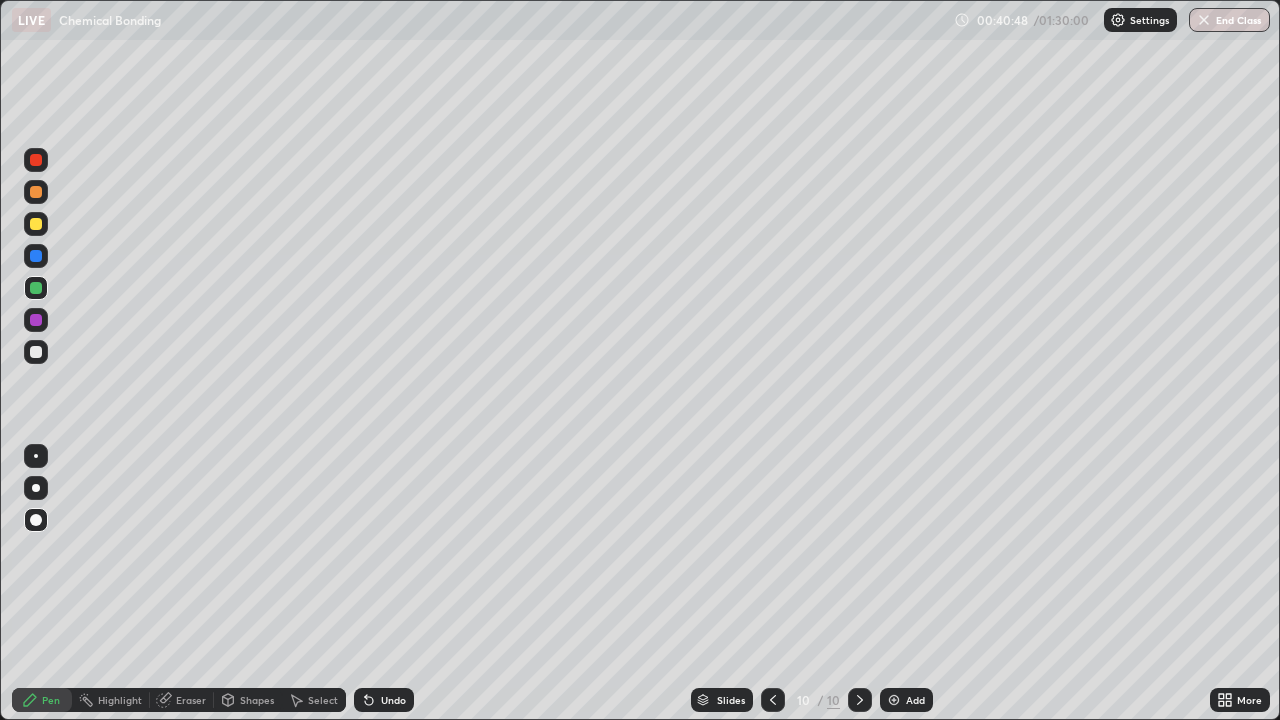 click on "Shapes" at bounding box center [257, 700] 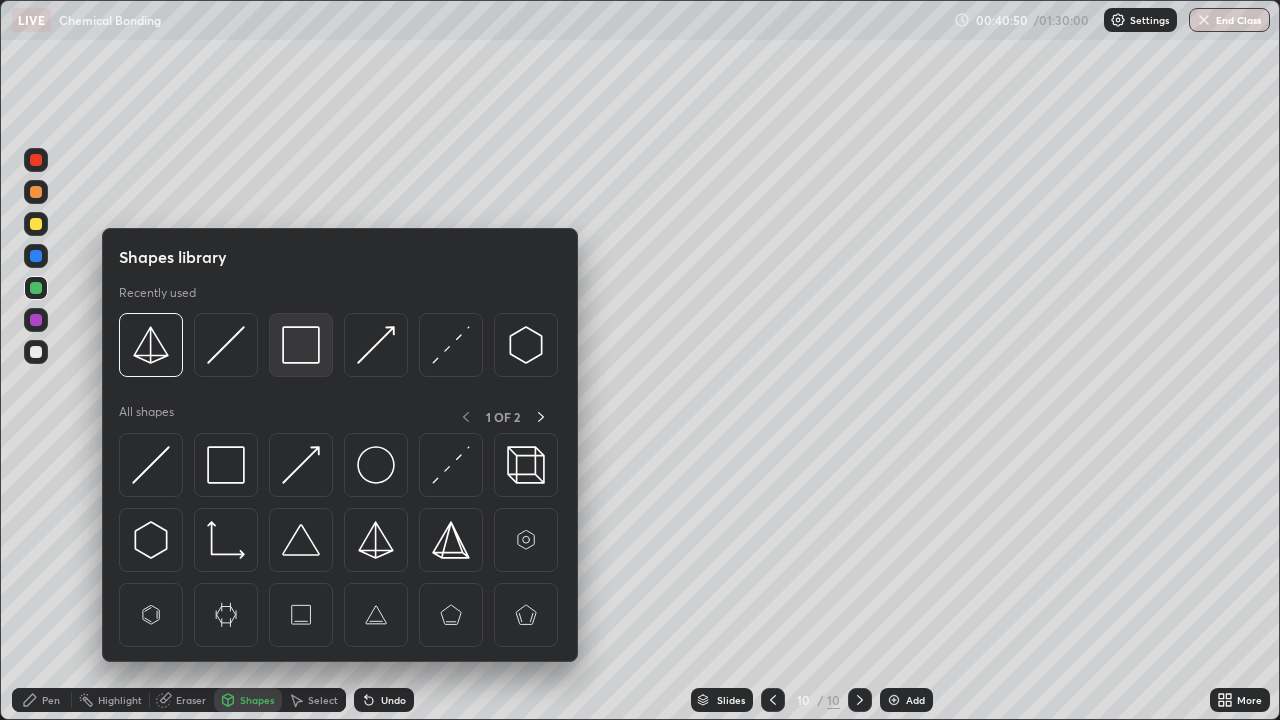 click at bounding box center (301, 345) 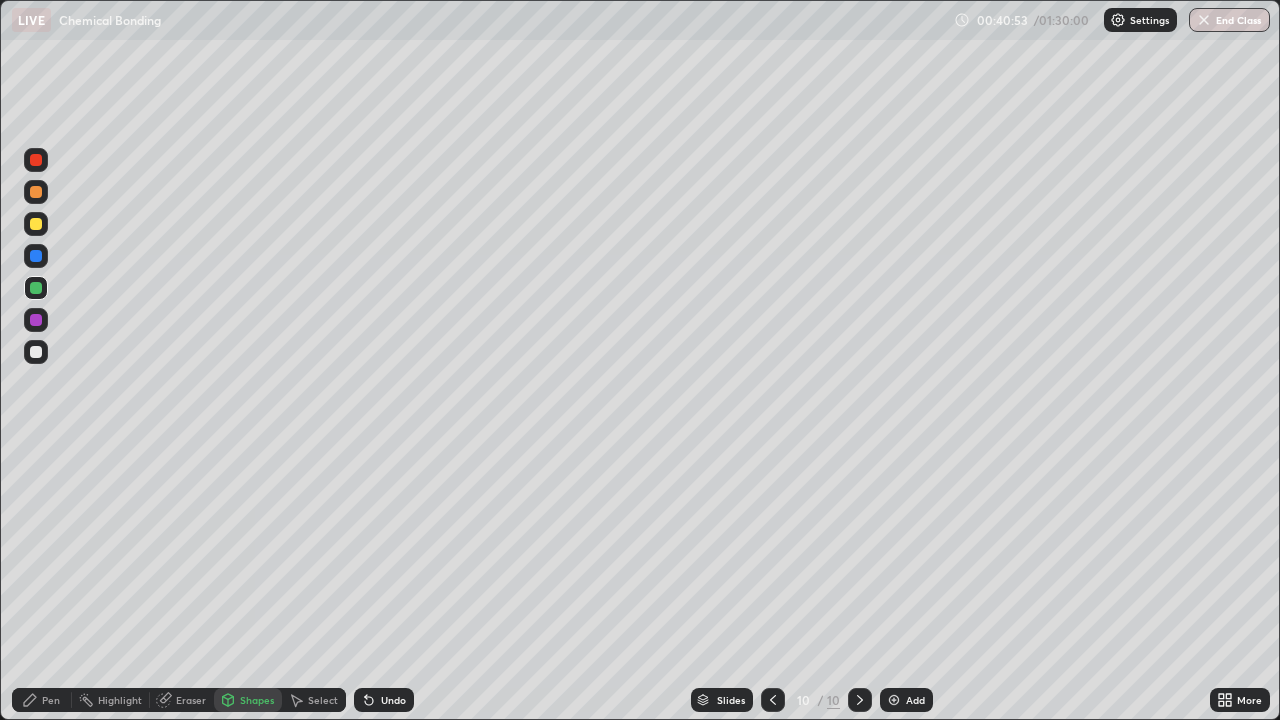click on "Shapes" at bounding box center (257, 700) 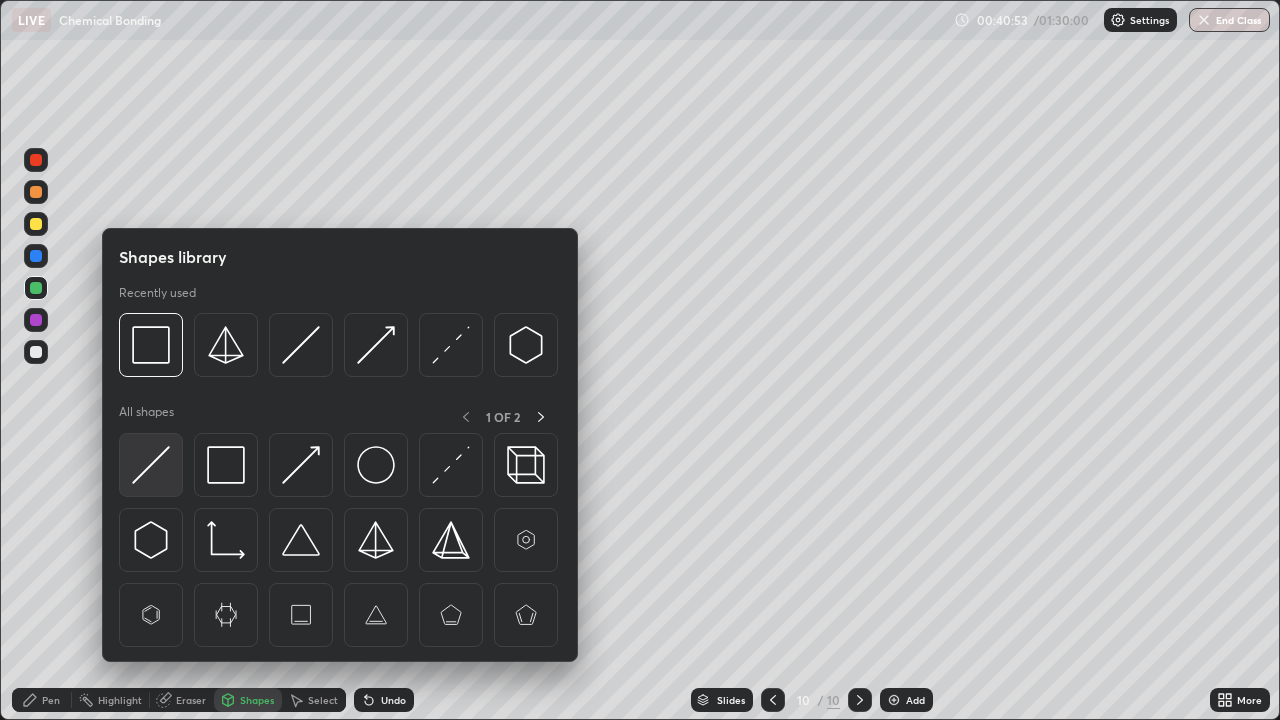 click at bounding box center [151, 465] 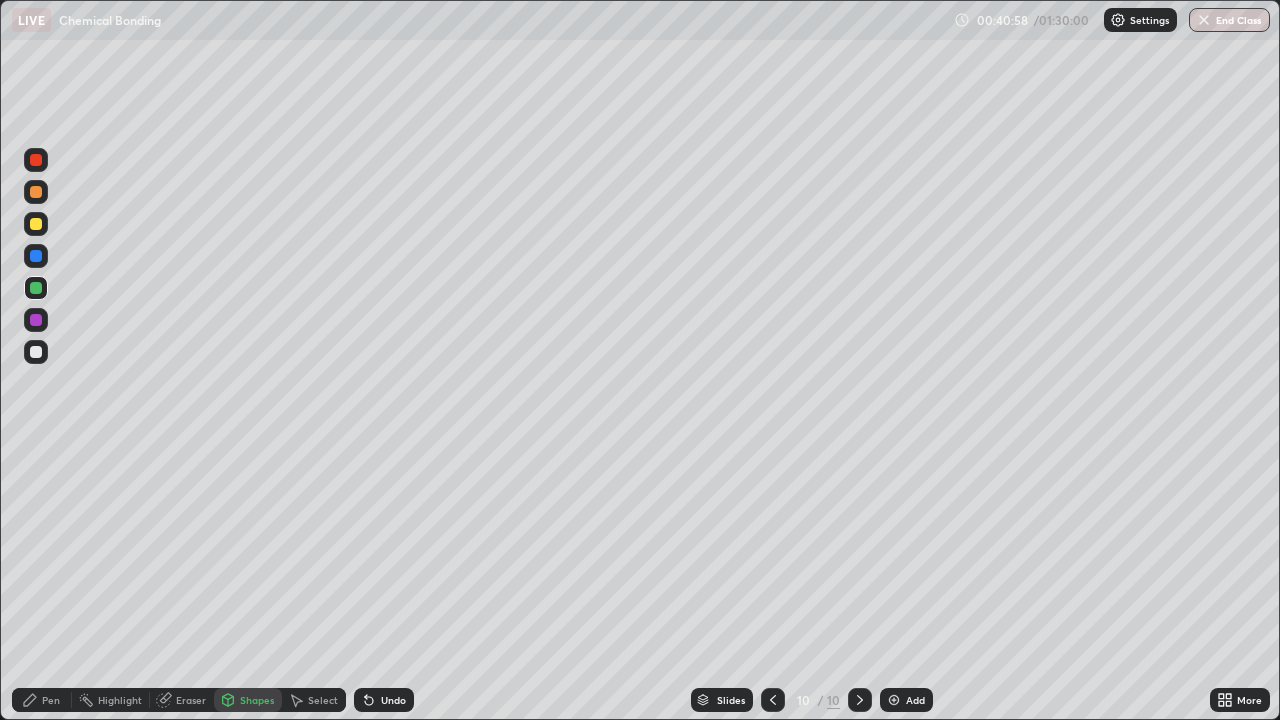 click on "Pen" at bounding box center (42, 700) 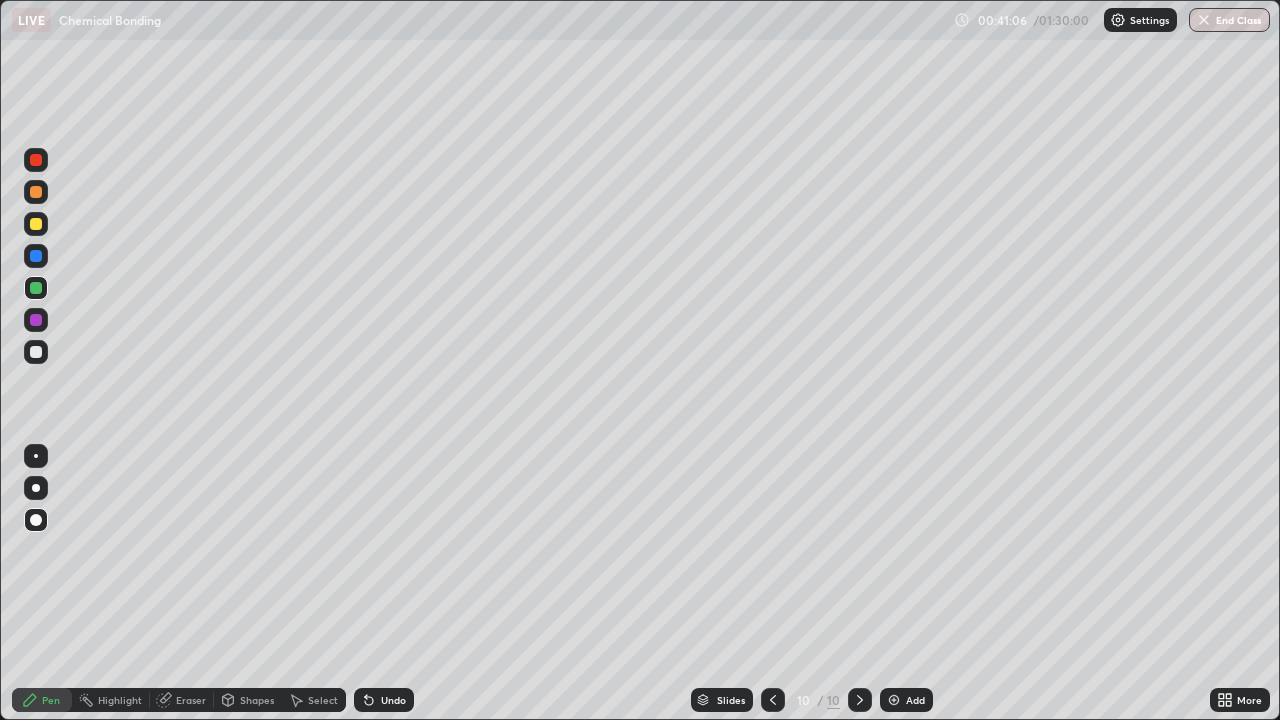 click at bounding box center [36, 352] 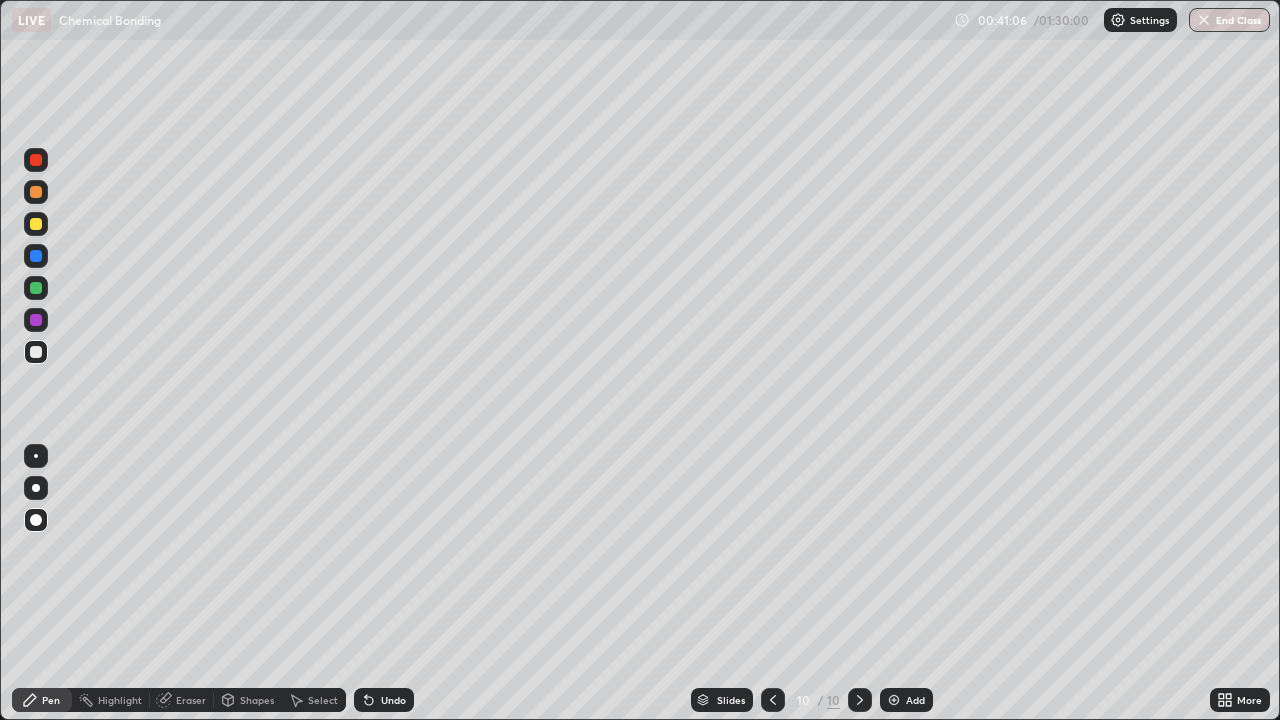 click on "Shapes" at bounding box center [257, 700] 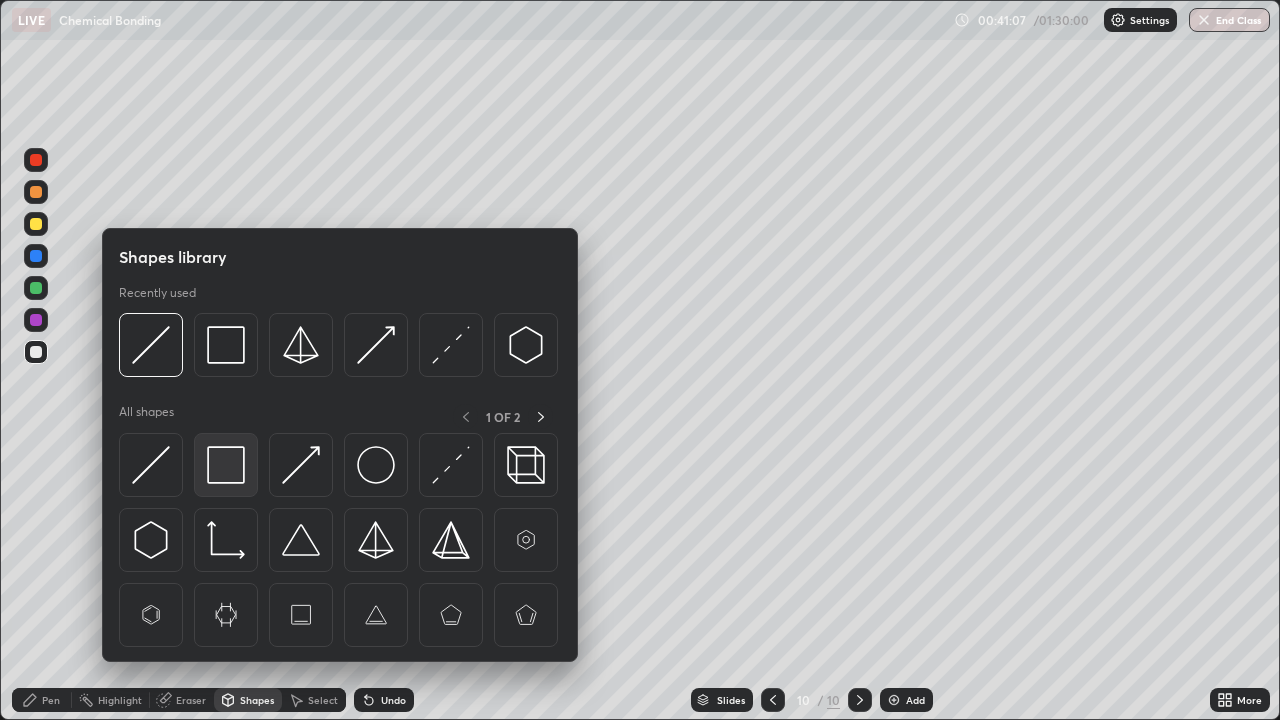 click at bounding box center (226, 465) 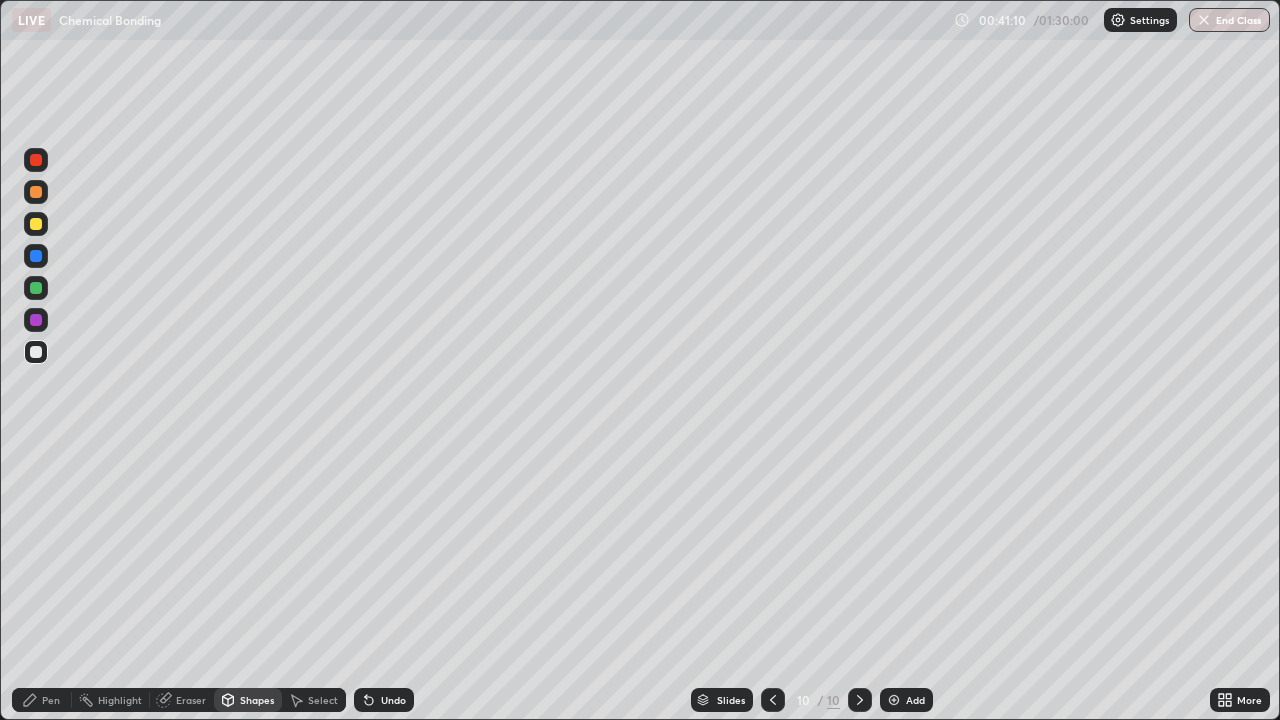 click on "Pen" at bounding box center [51, 700] 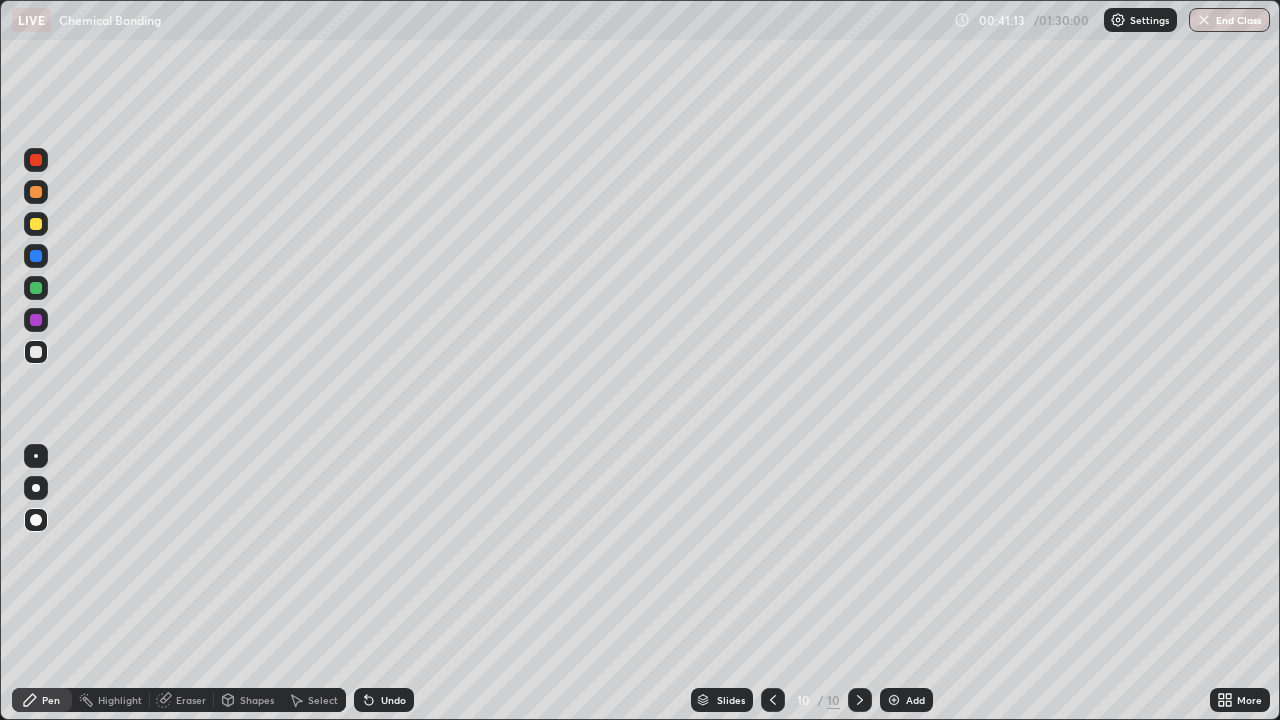 click on "Undo" at bounding box center (393, 700) 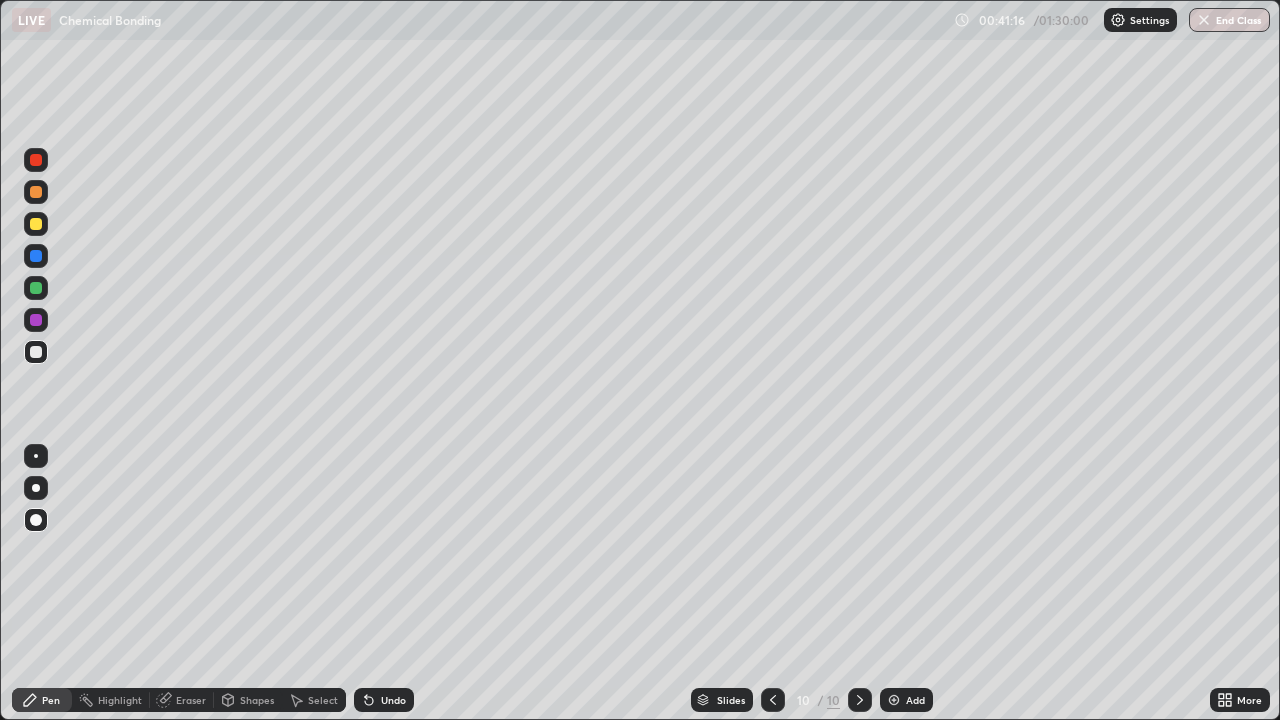 click on "Shapes" at bounding box center (257, 700) 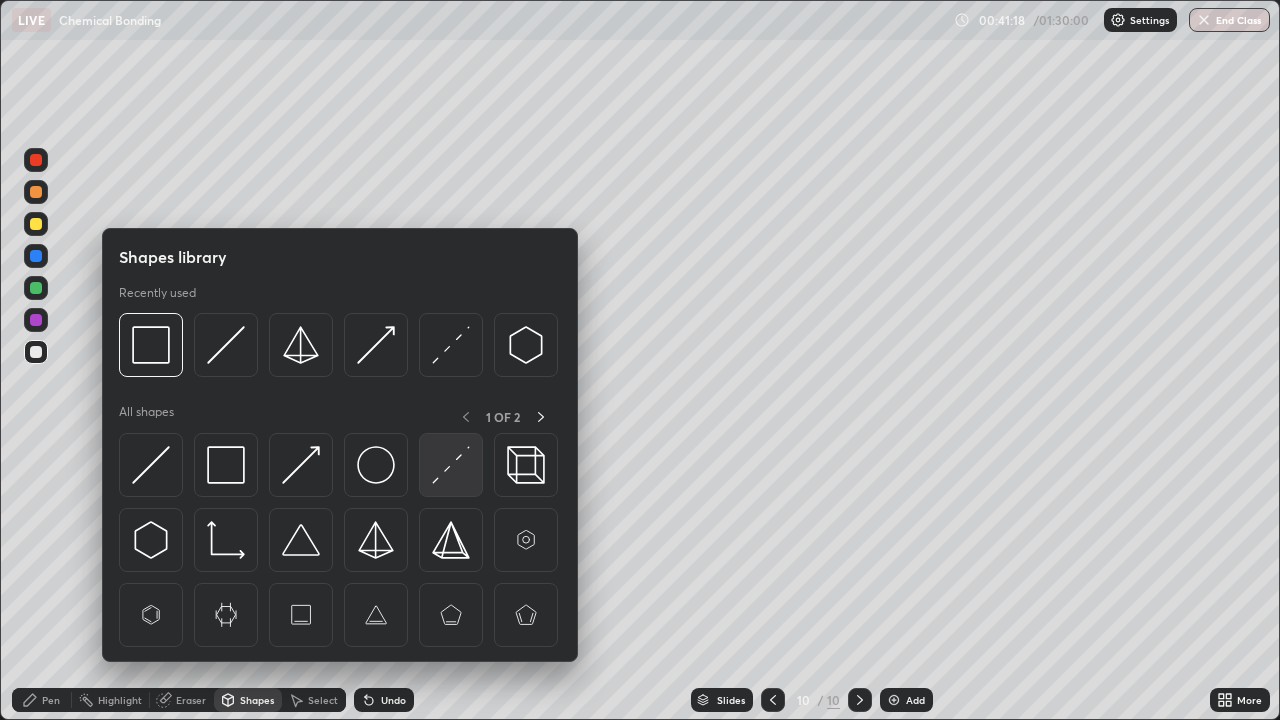 click at bounding box center [451, 465] 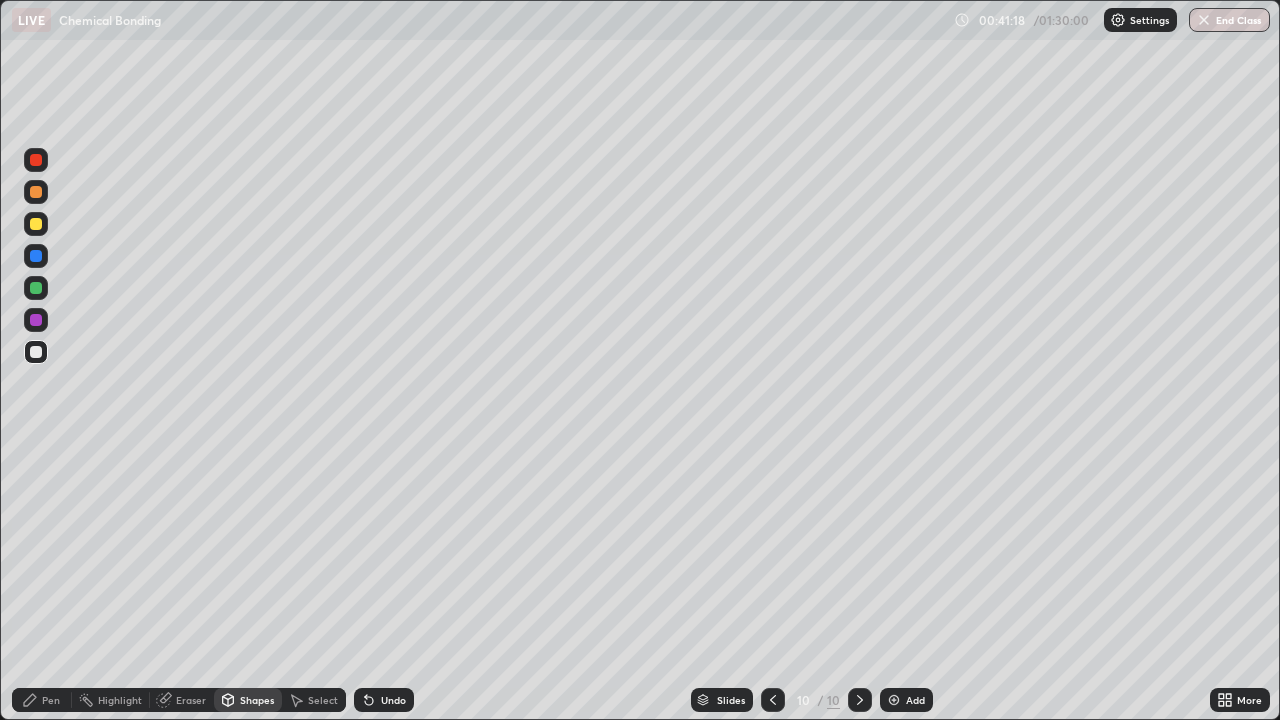 click at bounding box center (36, 160) 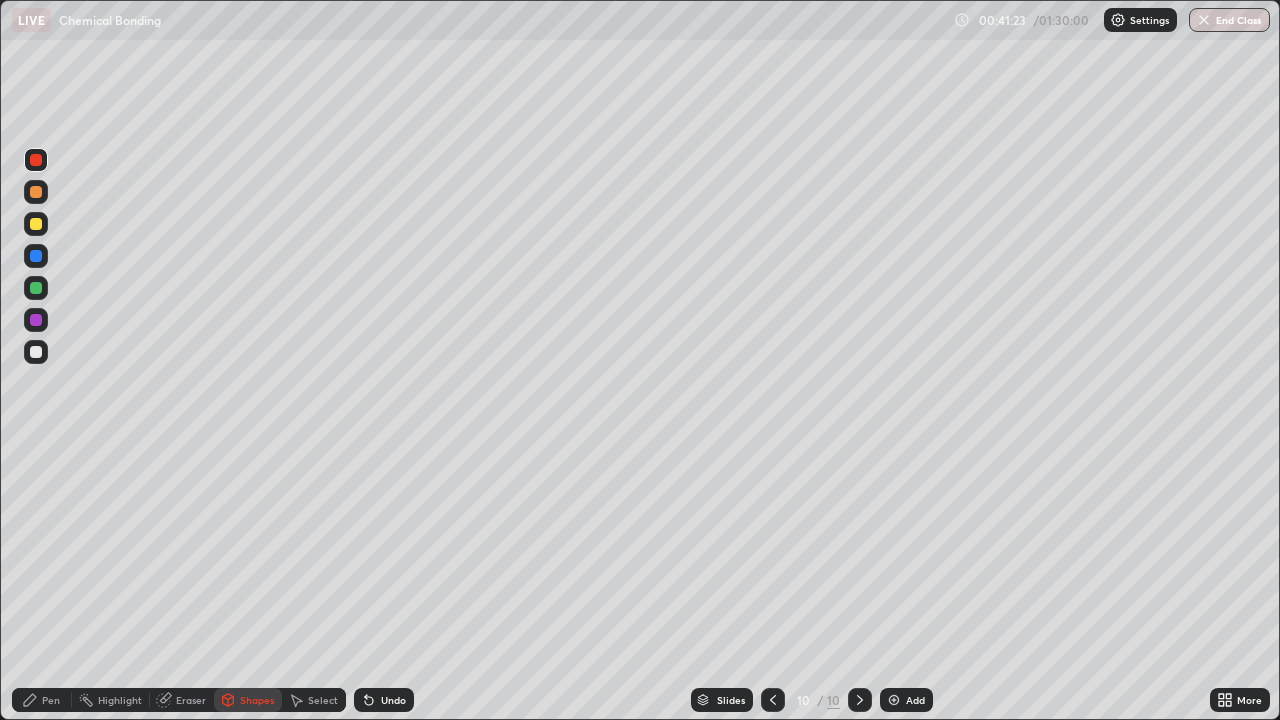 click on "Pen" at bounding box center (51, 700) 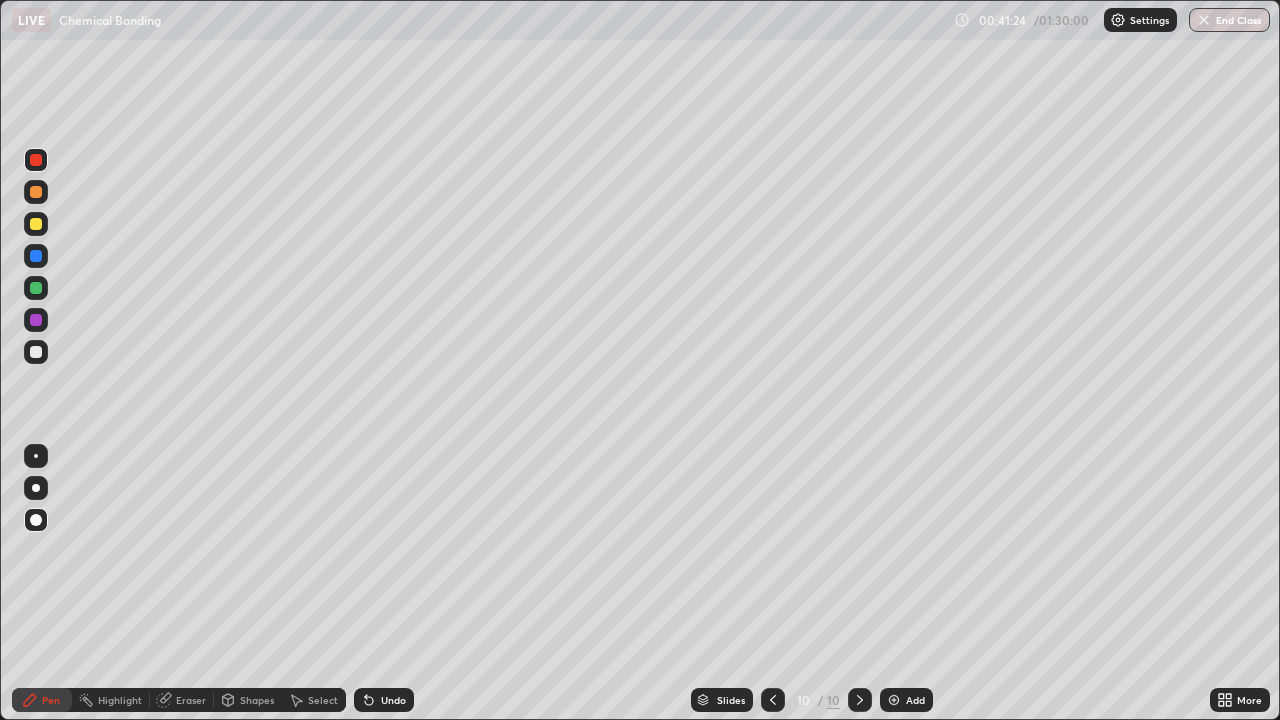 click at bounding box center [36, 352] 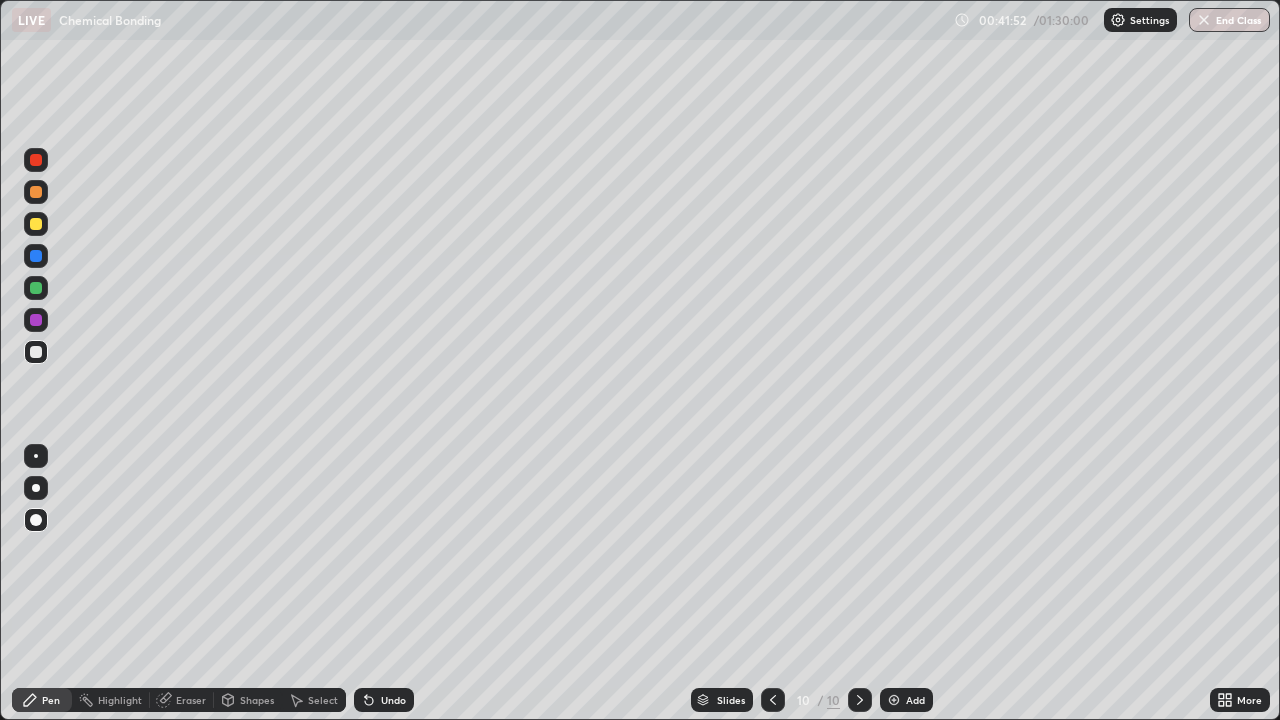 click on "Undo" at bounding box center [393, 700] 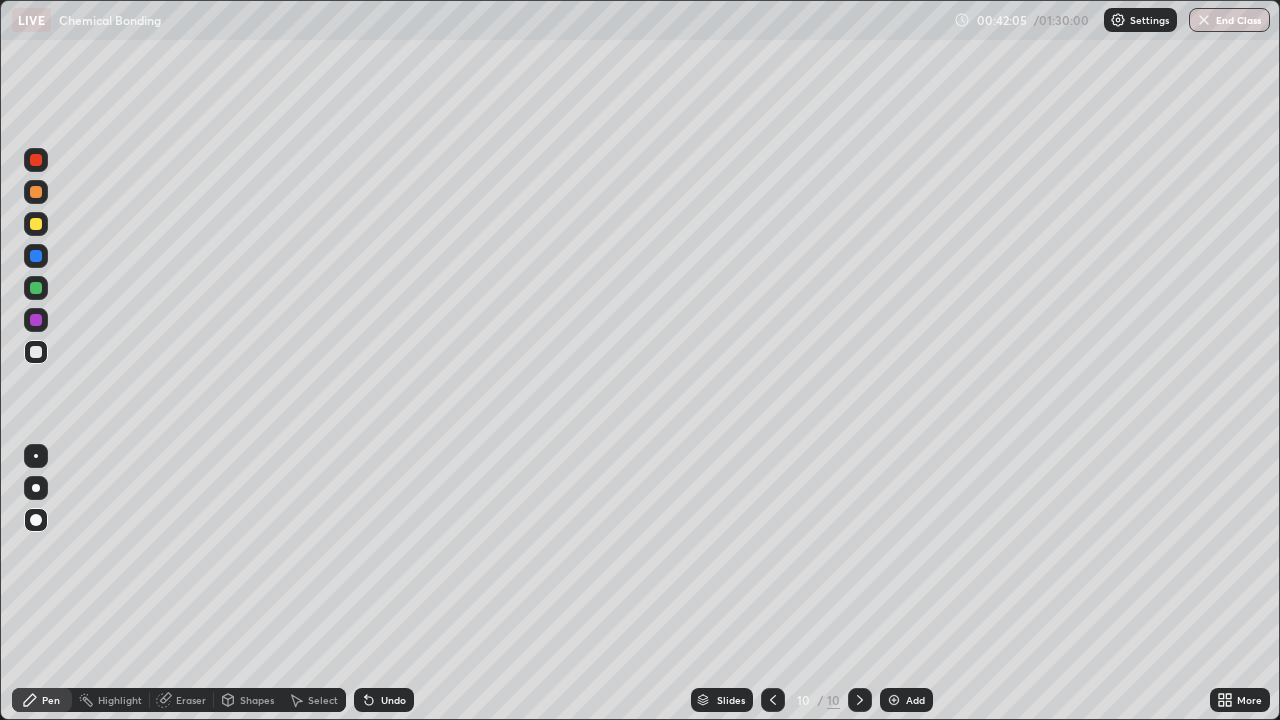 click on "Pen" at bounding box center (42, 700) 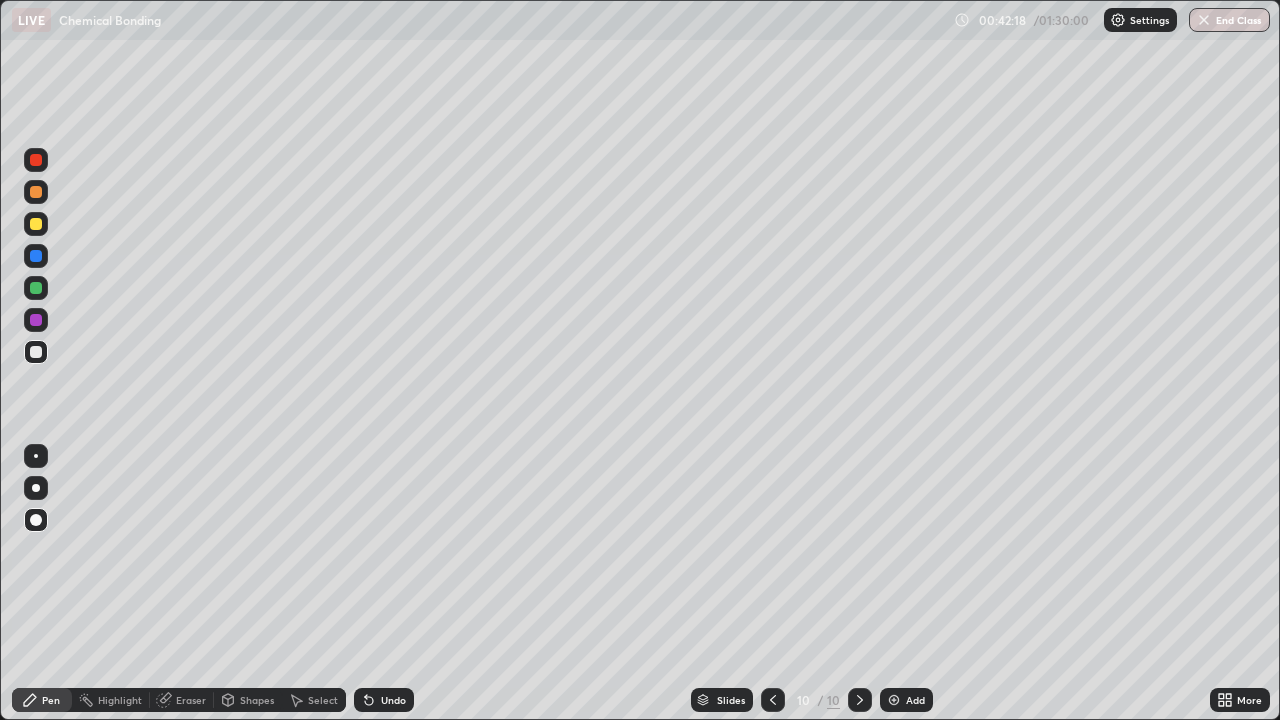 click at bounding box center [36, 224] 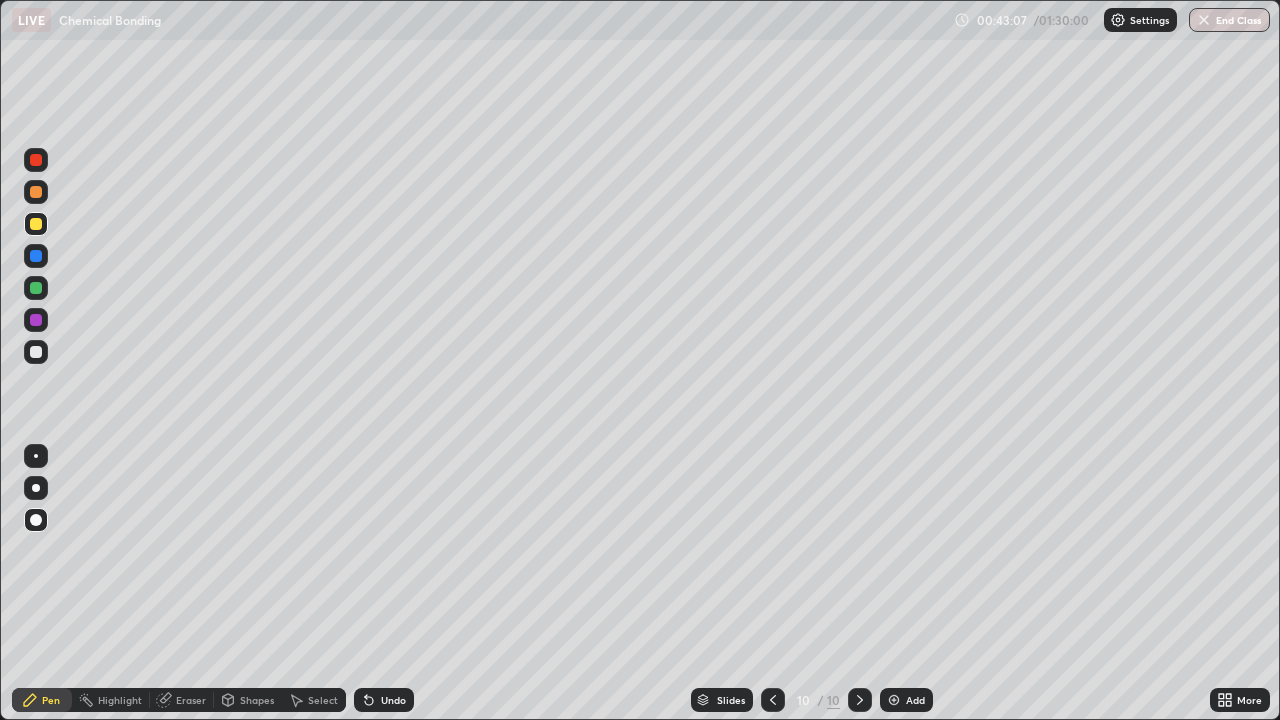 click at bounding box center (36, 256) 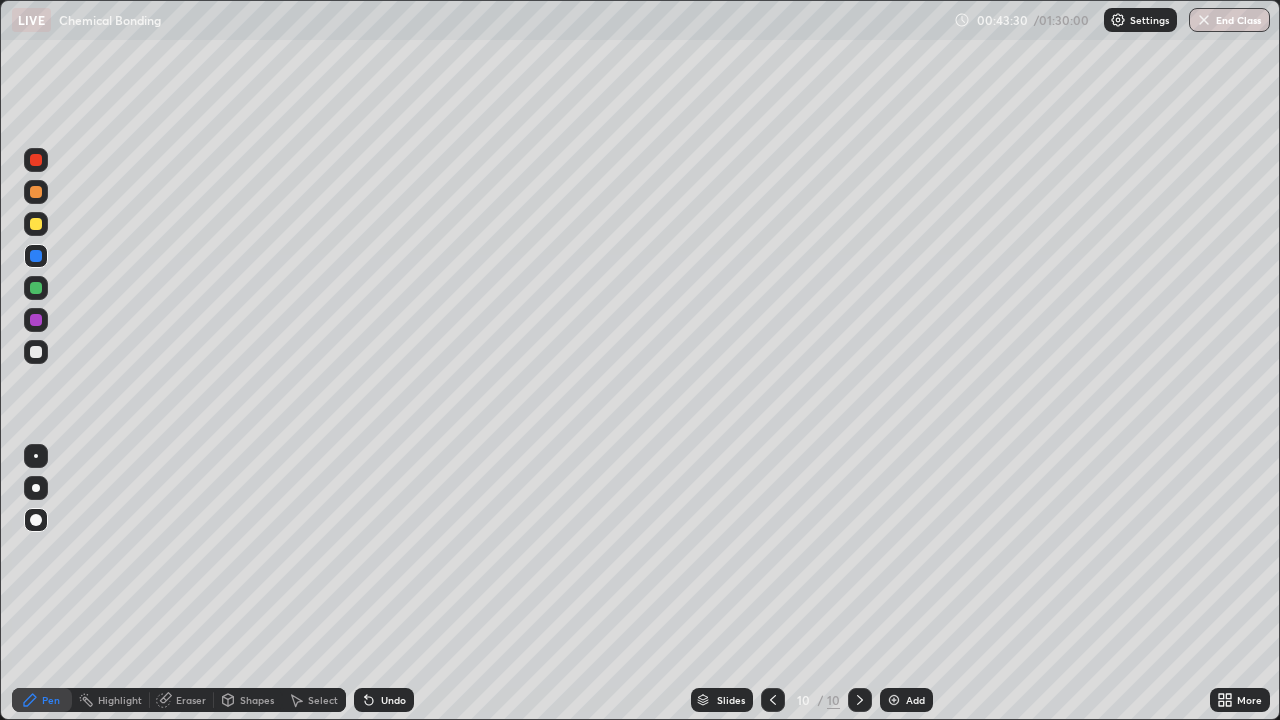 click at bounding box center (36, 352) 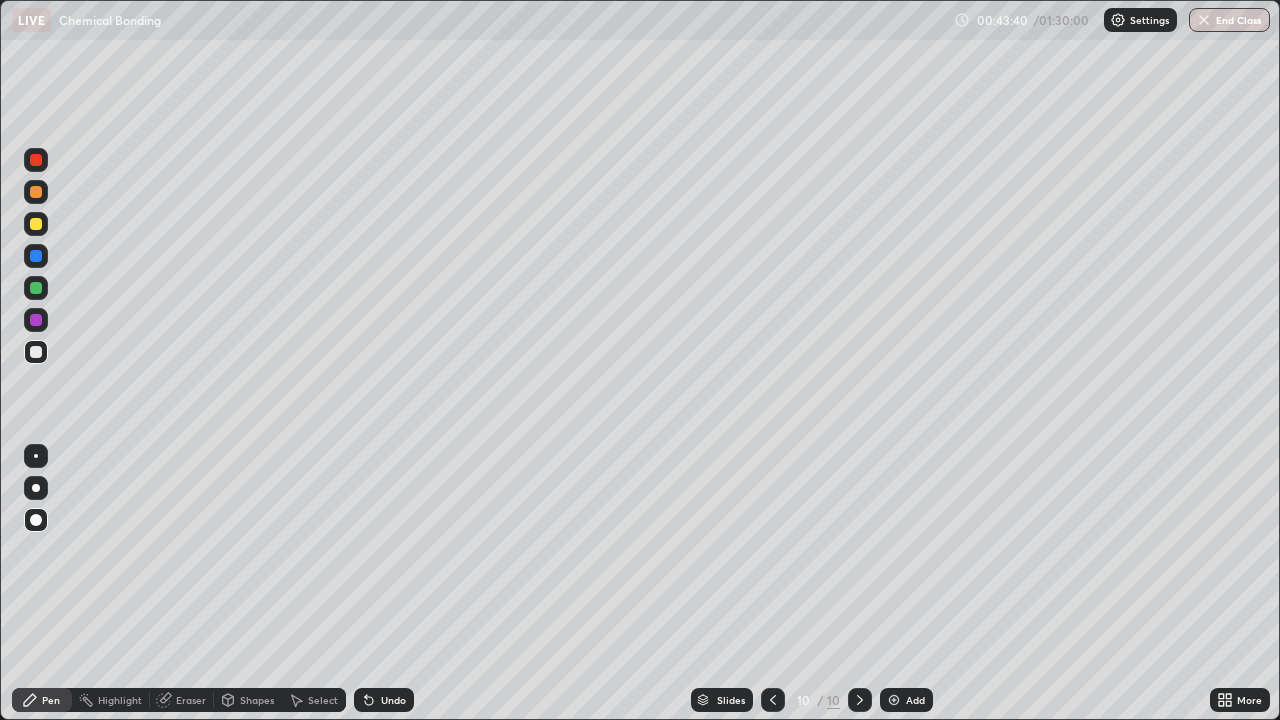 click on "Undo" at bounding box center [393, 700] 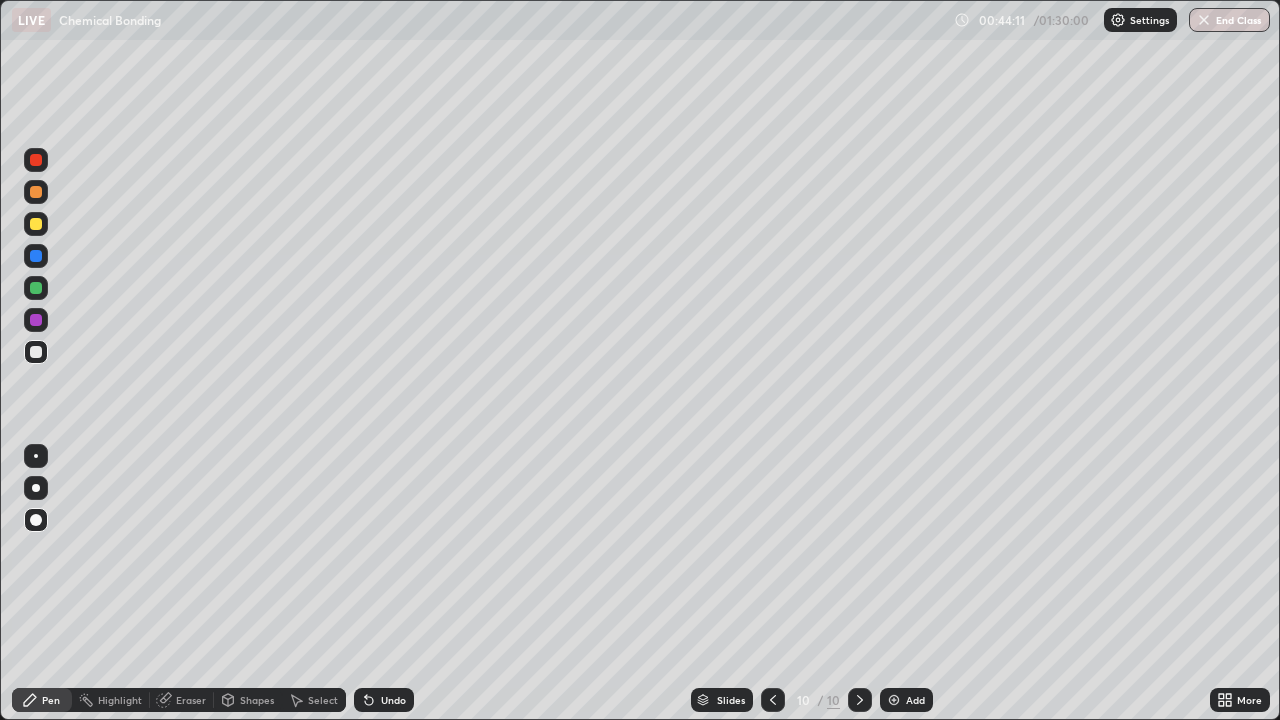 click on "Add" at bounding box center [906, 700] 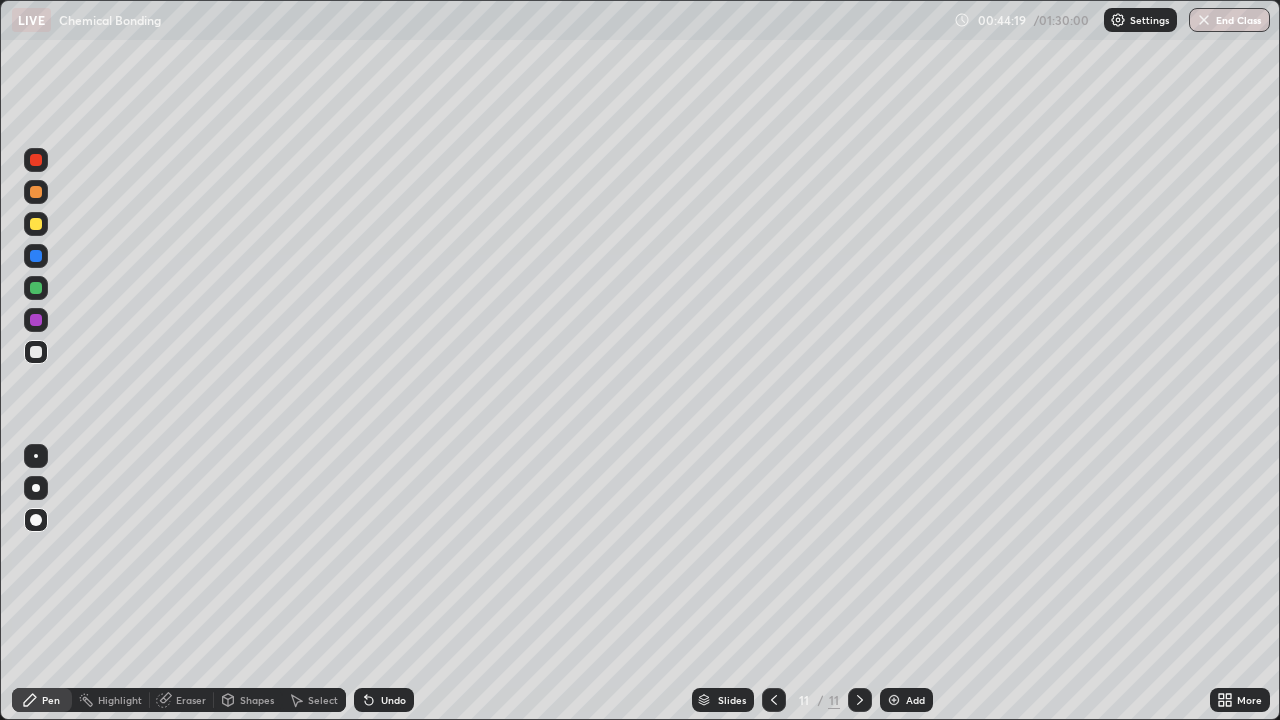 click 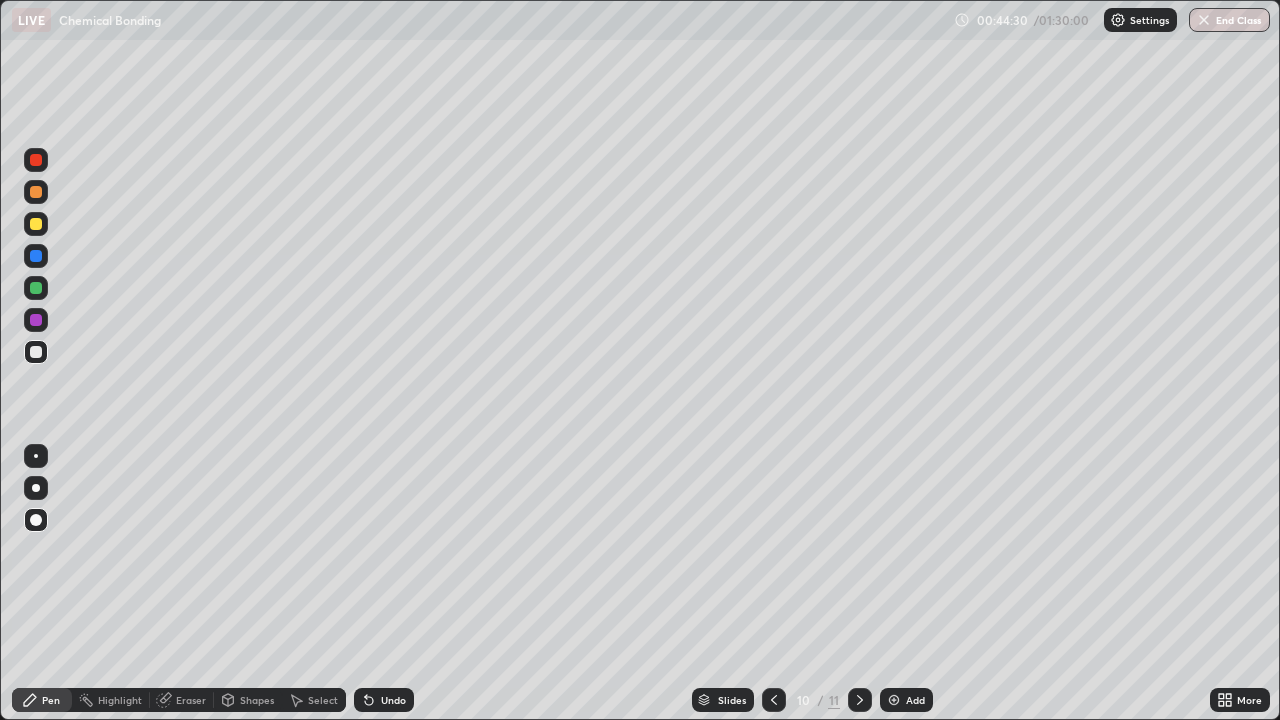click 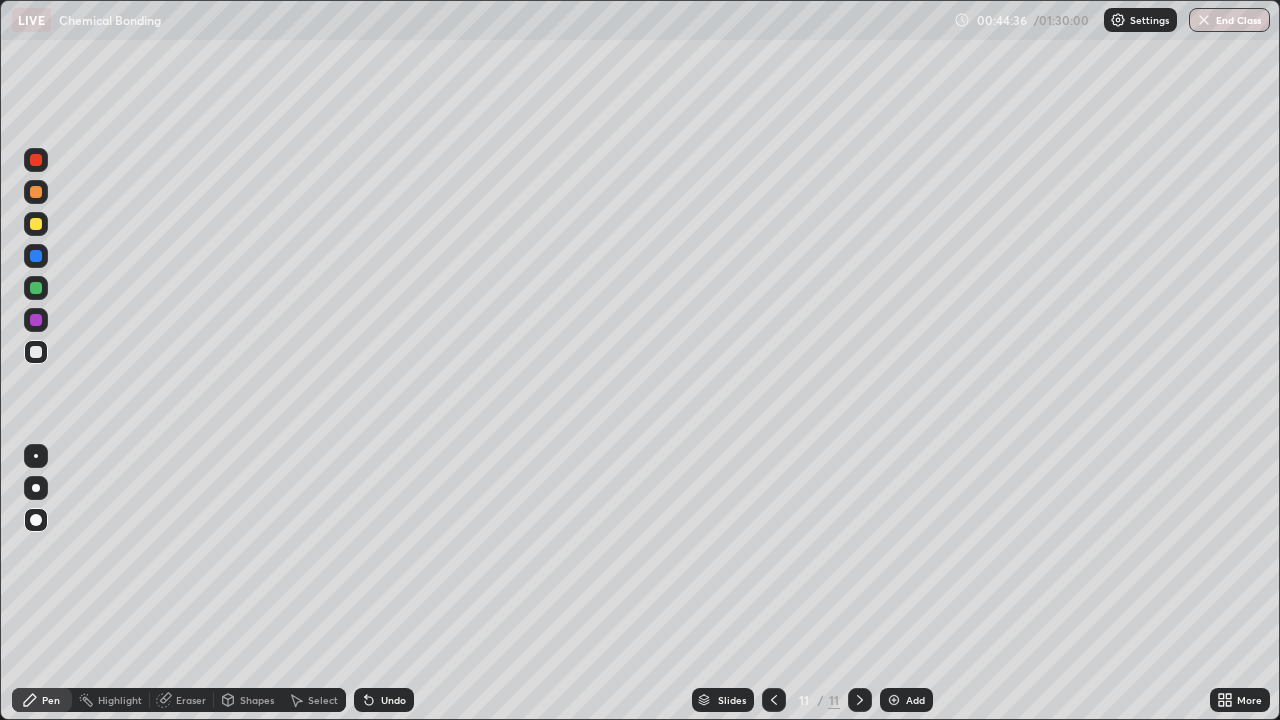 click on "Undo" at bounding box center (393, 700) 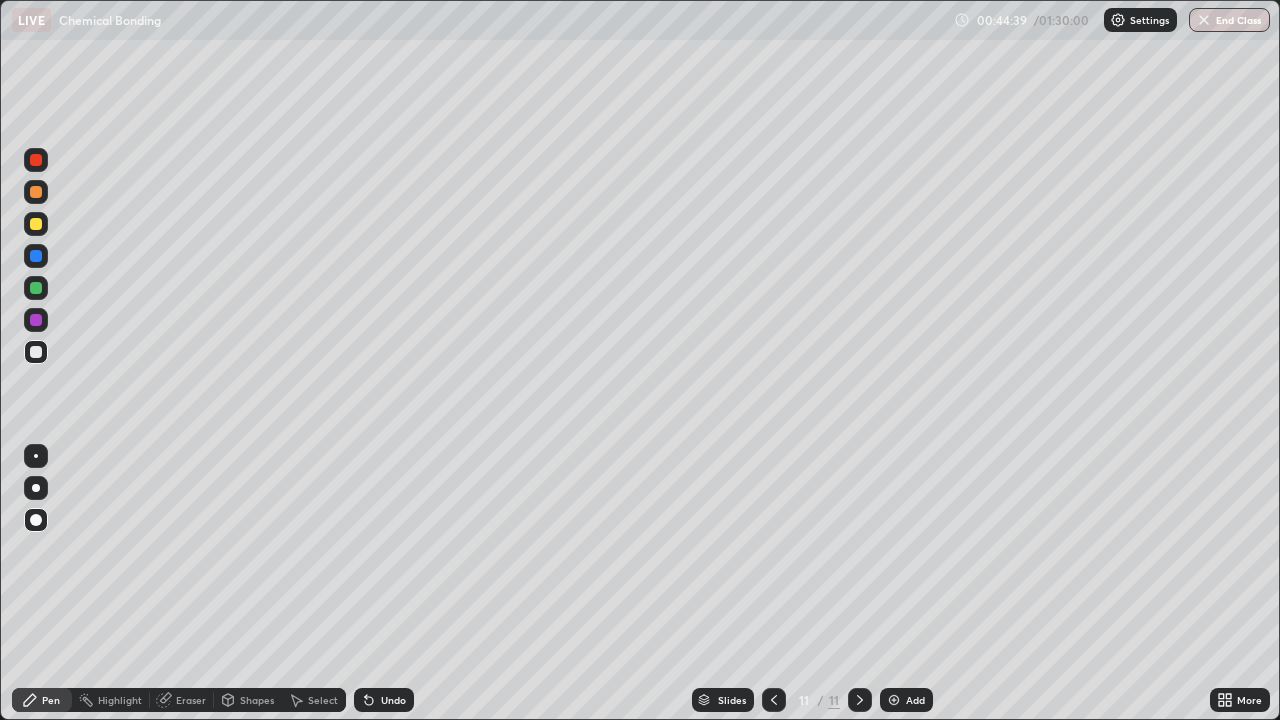 click on "Select" at bounding box center (323, 700) 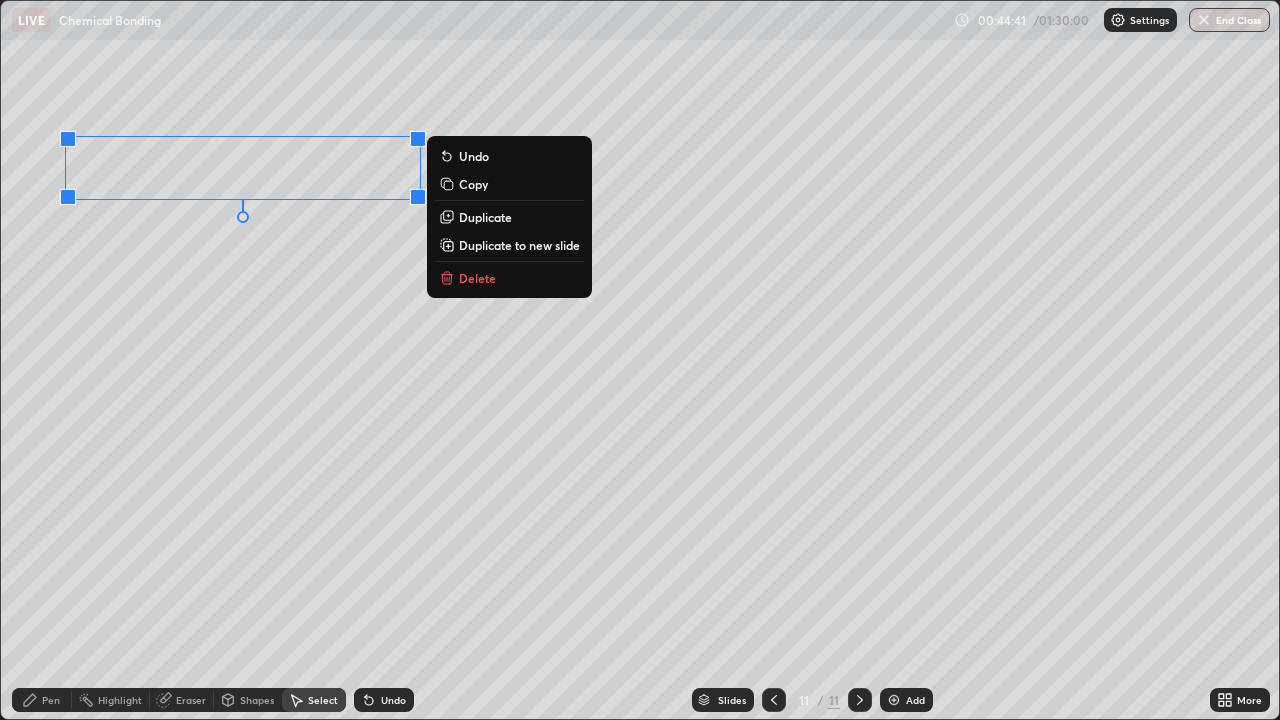 click on "Pen" at bounding box center (51, 700) 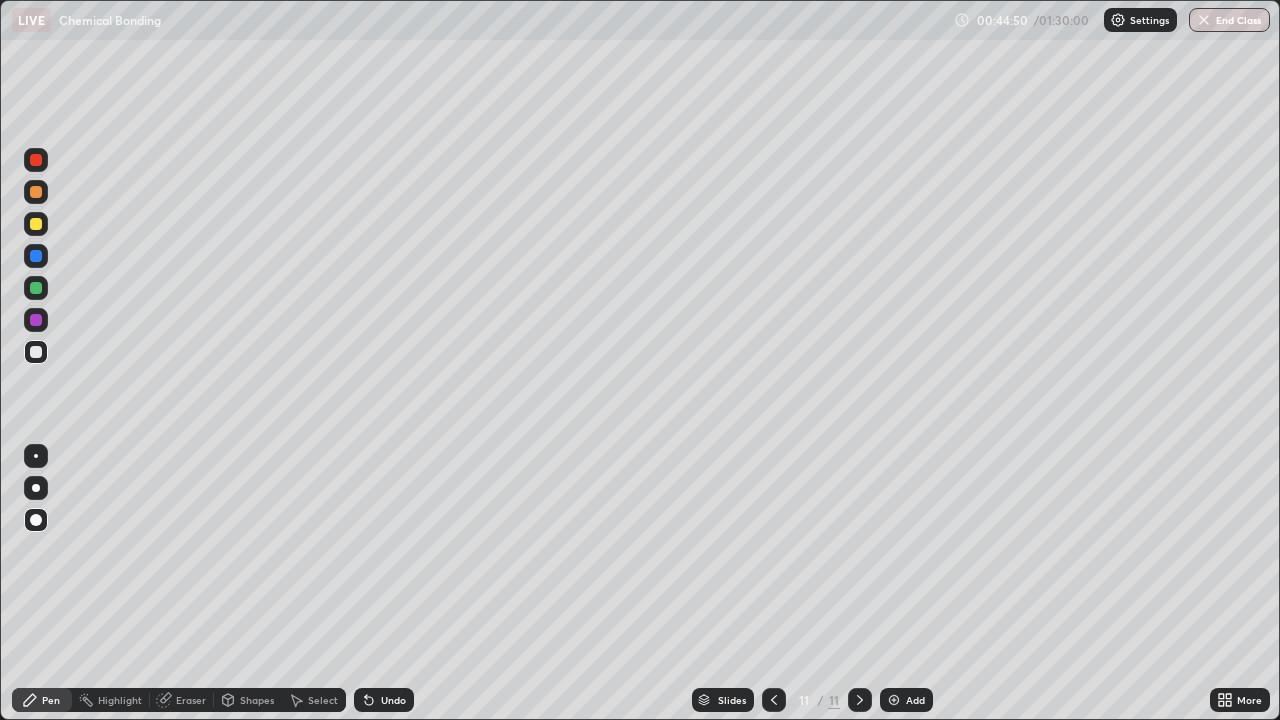 click at bounding box center (36, 224) 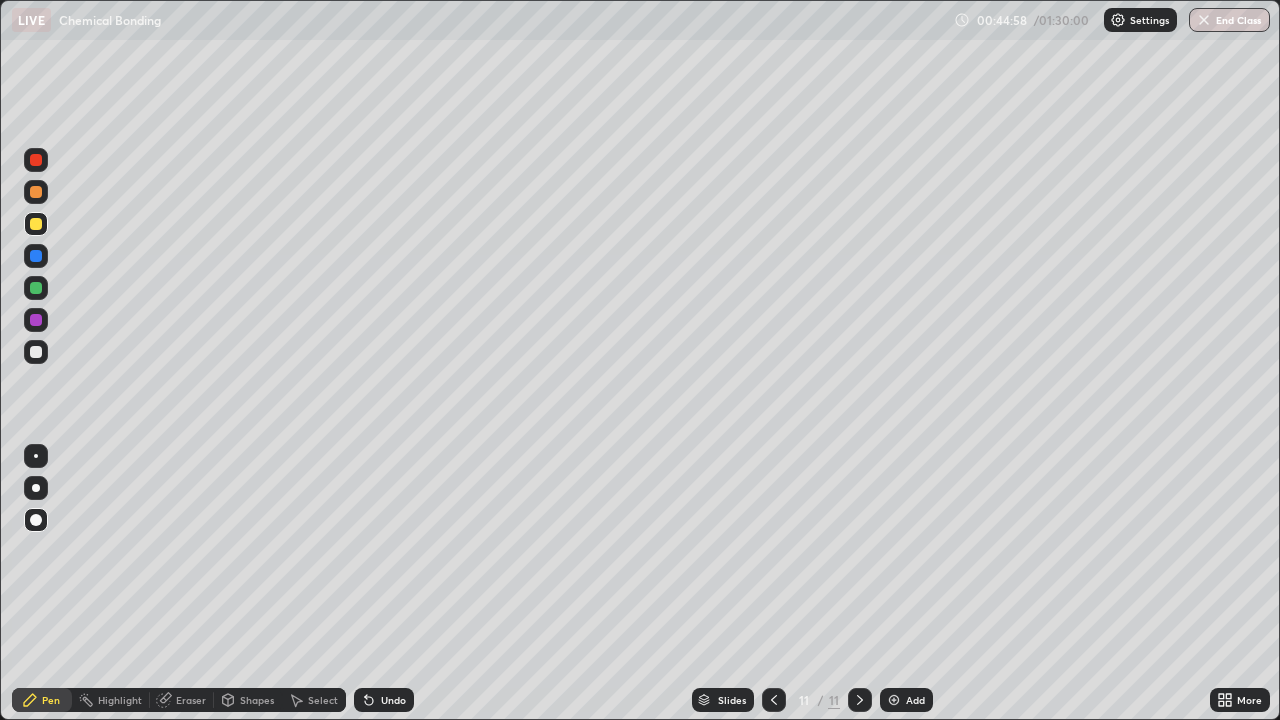 click at bounding box center [36, 352] 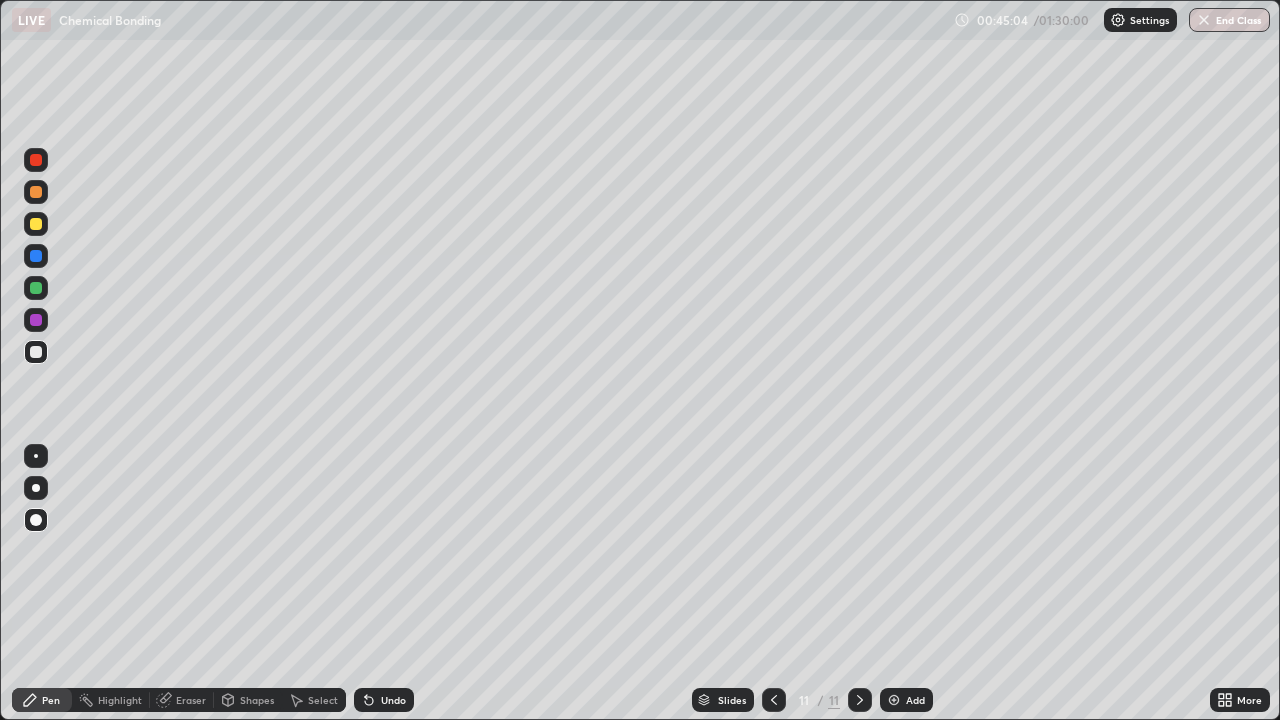 click at bounding box center [36, 352] 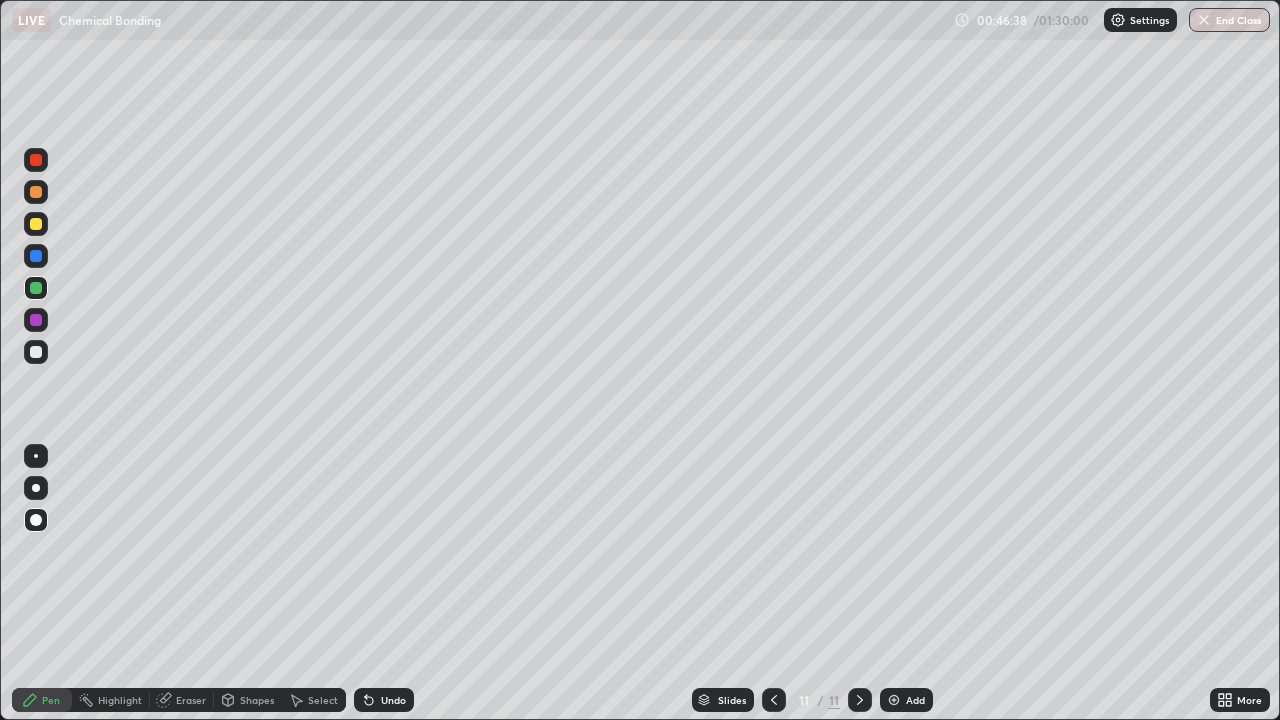 click 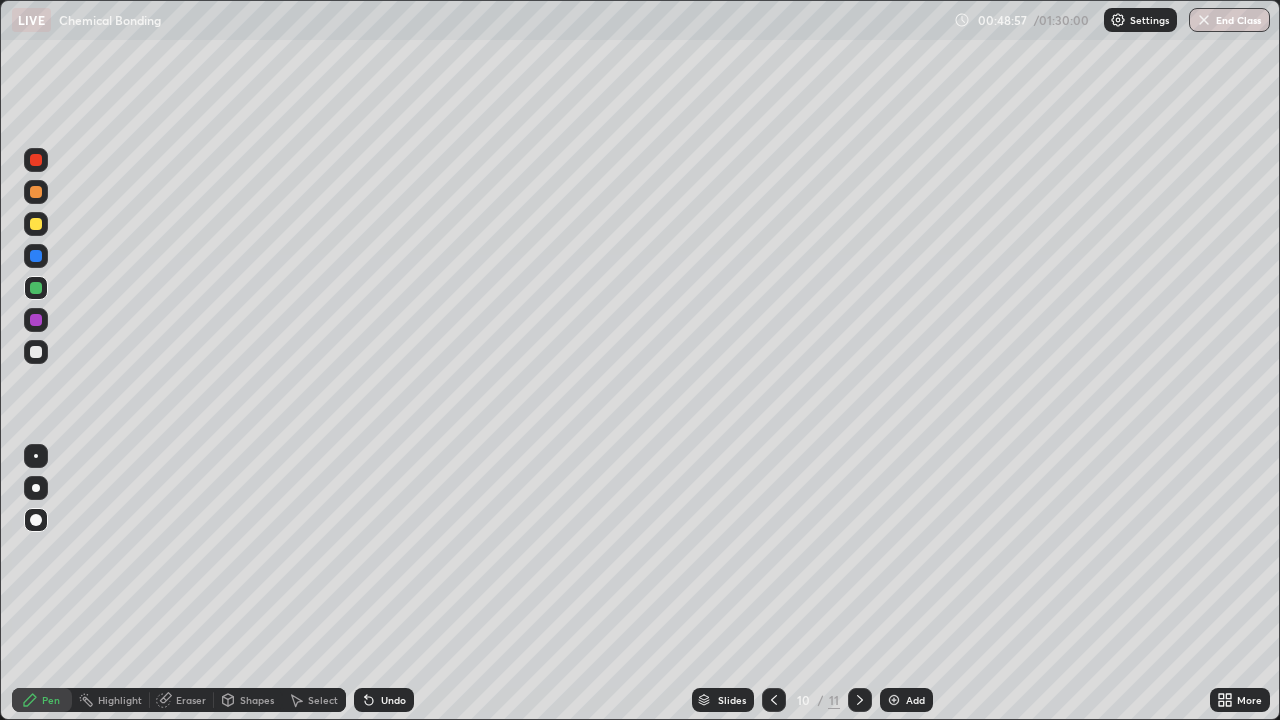 click 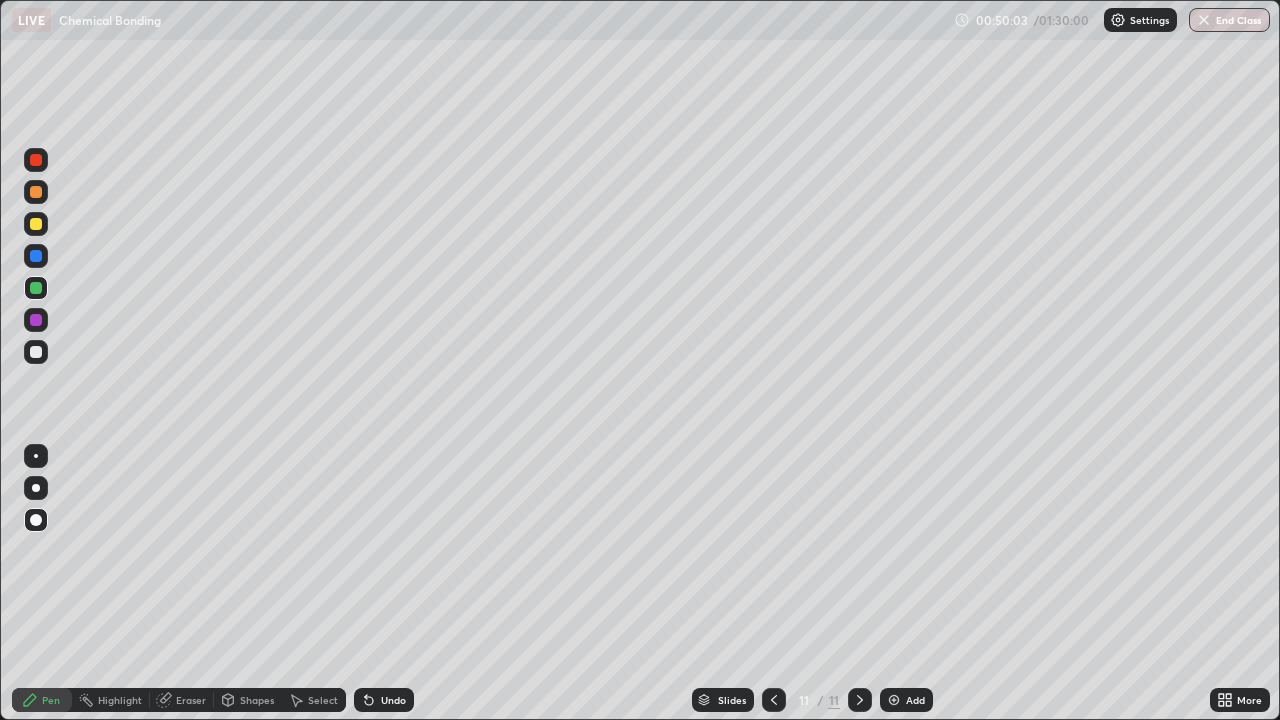 click 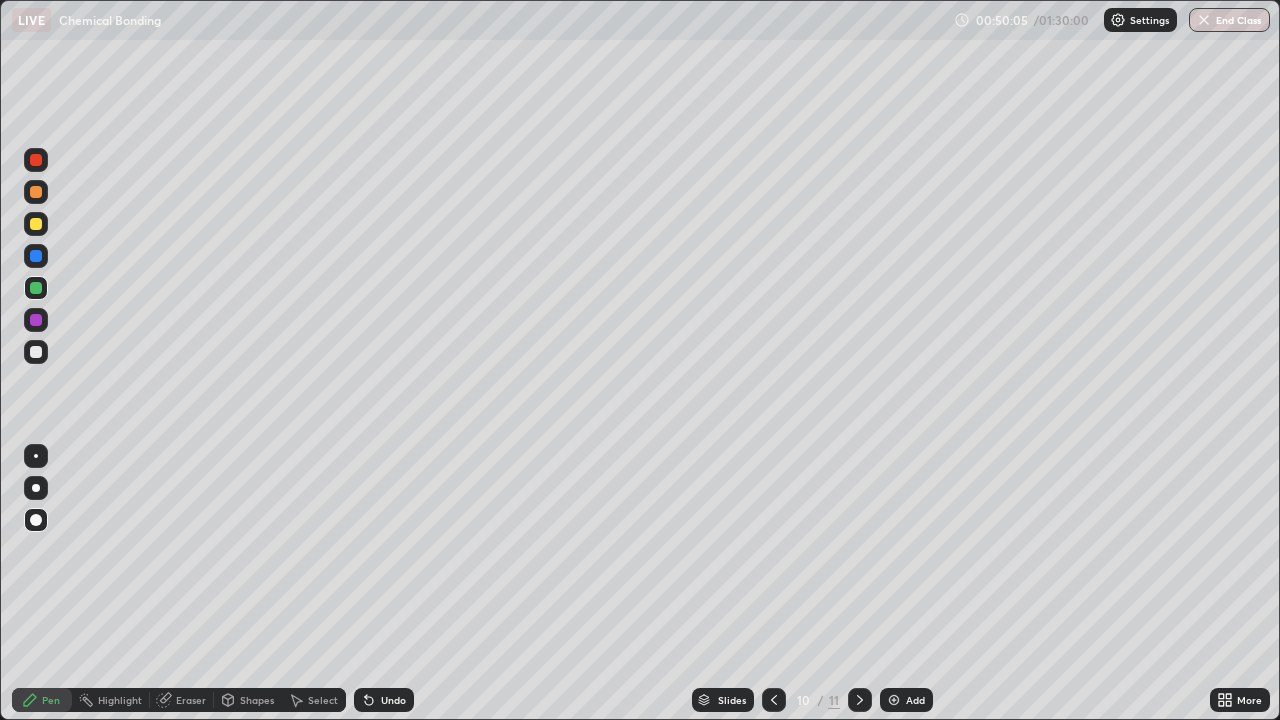 click 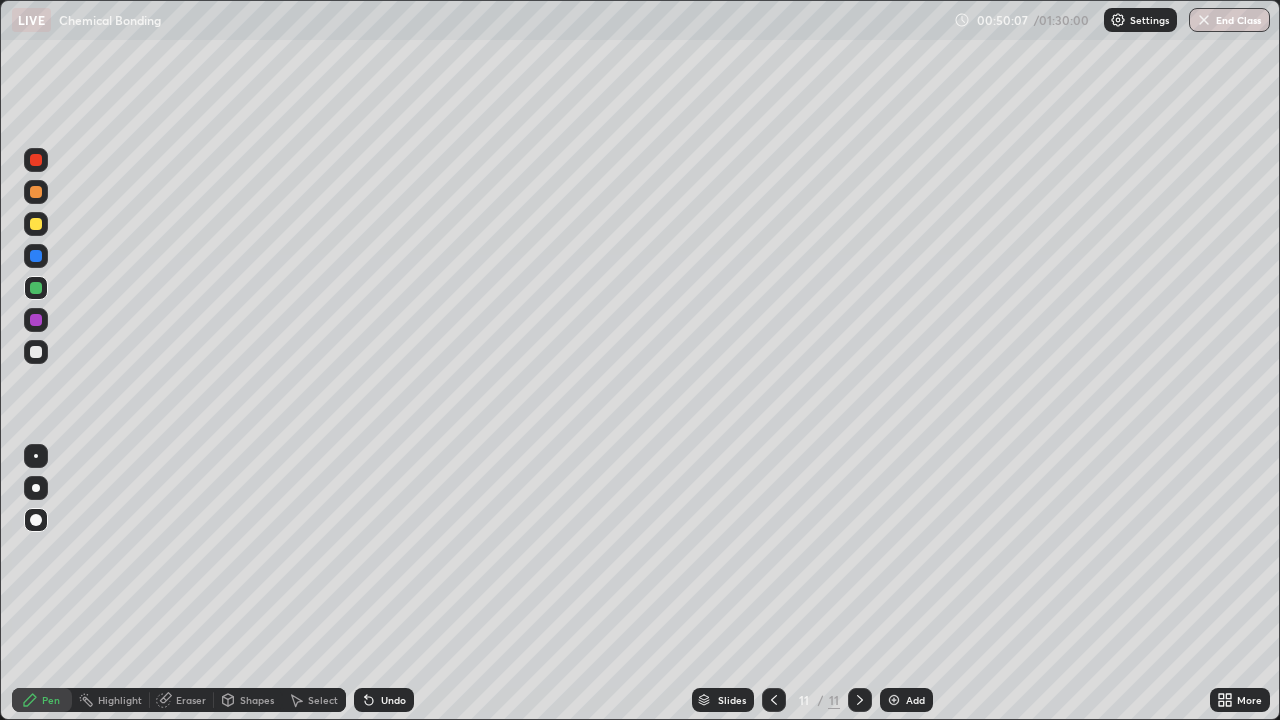 click on "Add" at bounding box center [915, 700] 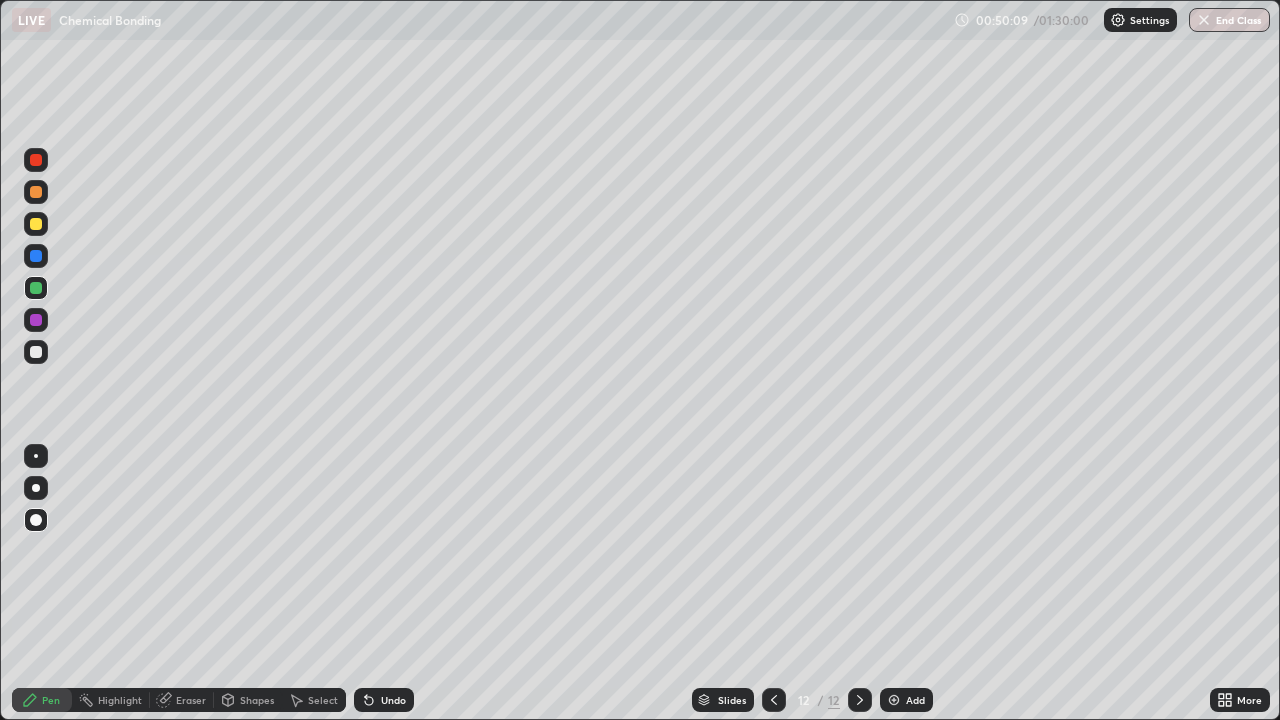 click 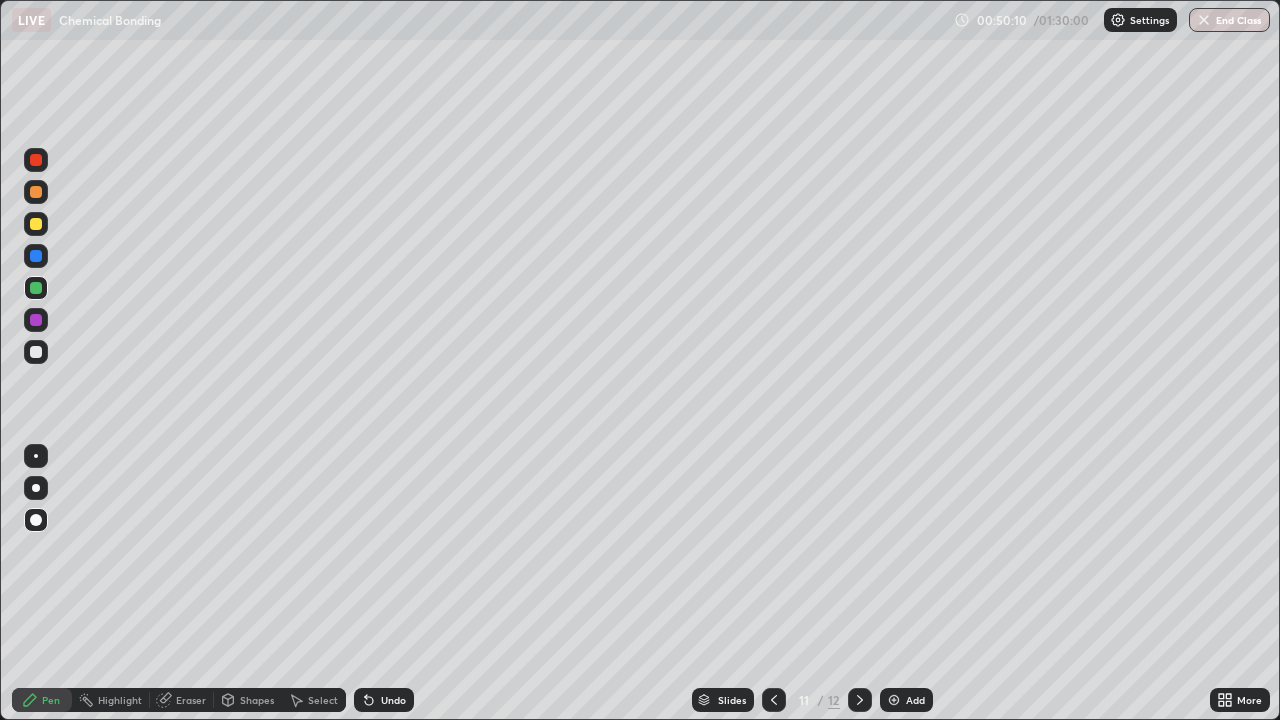 click 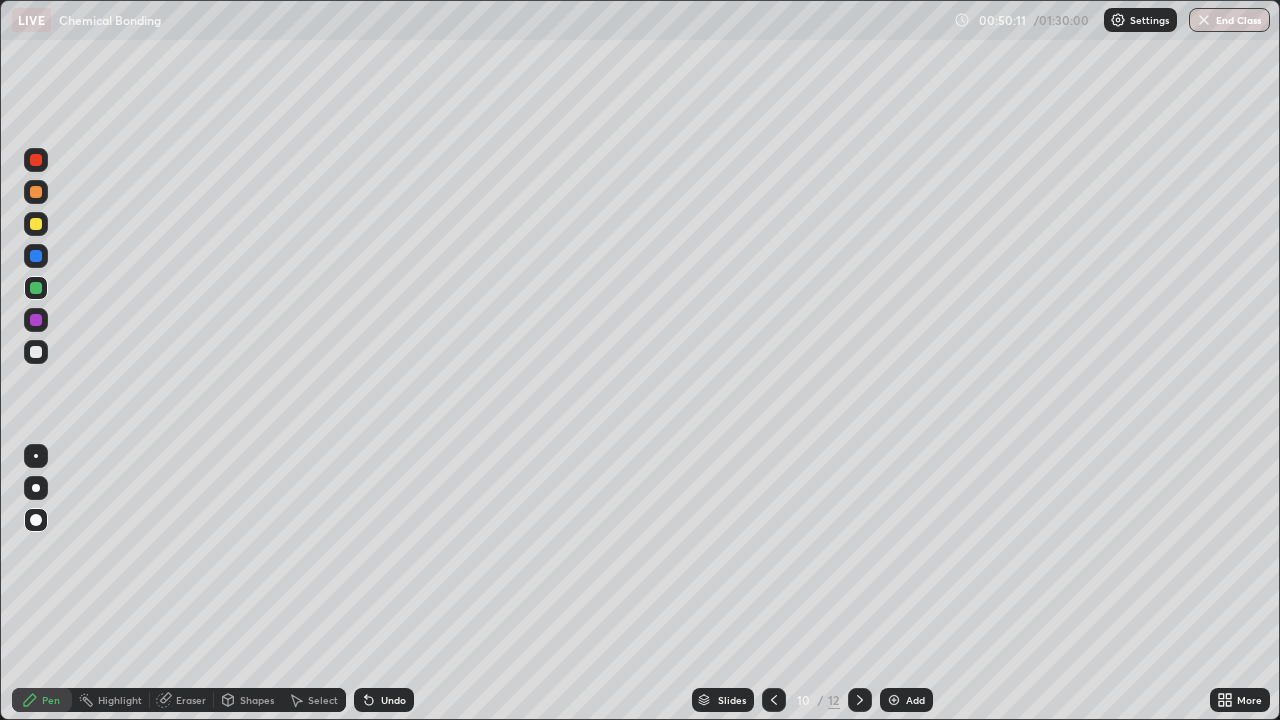 click 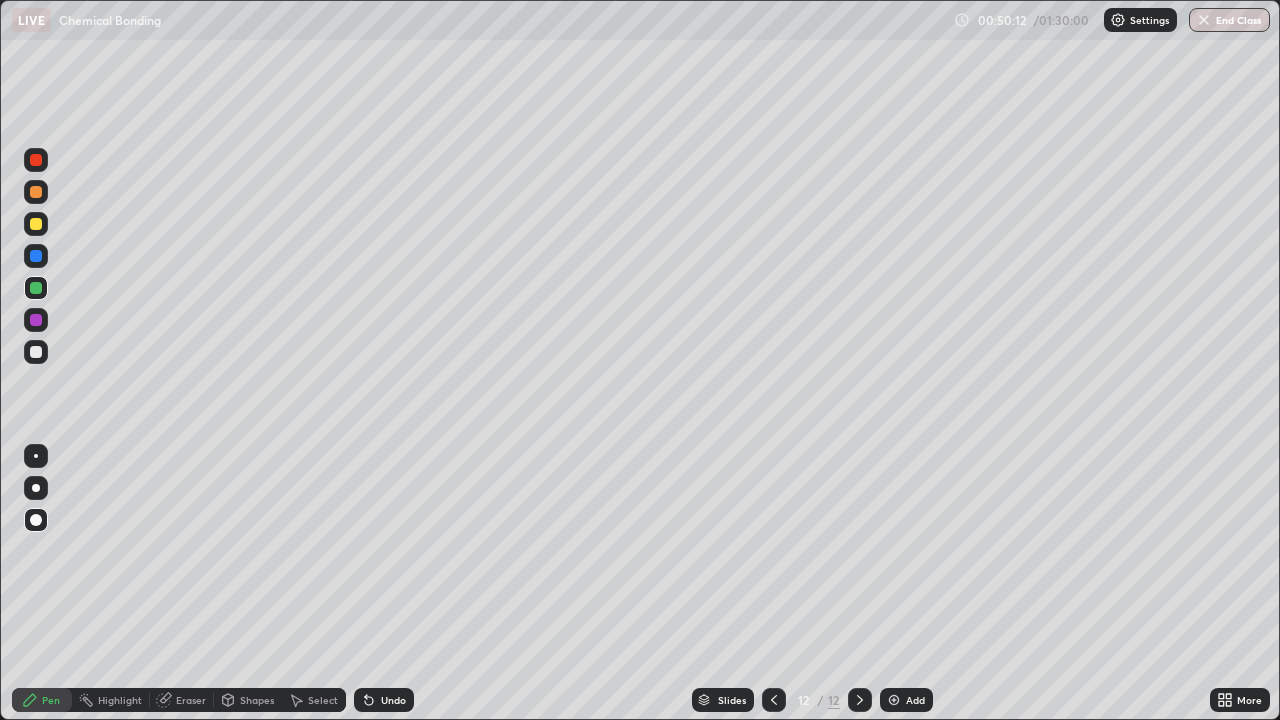 click on "Pen" at bounding box center [51, 700] 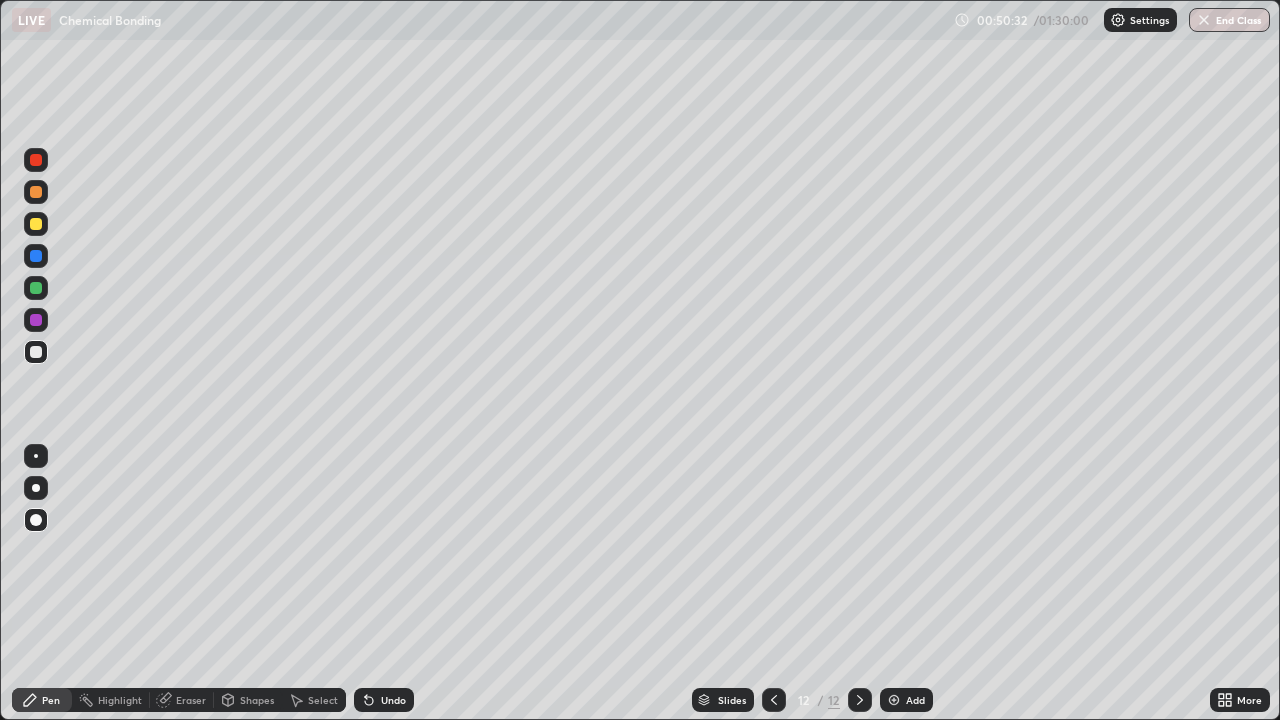 click at bounding box center [36, 288] 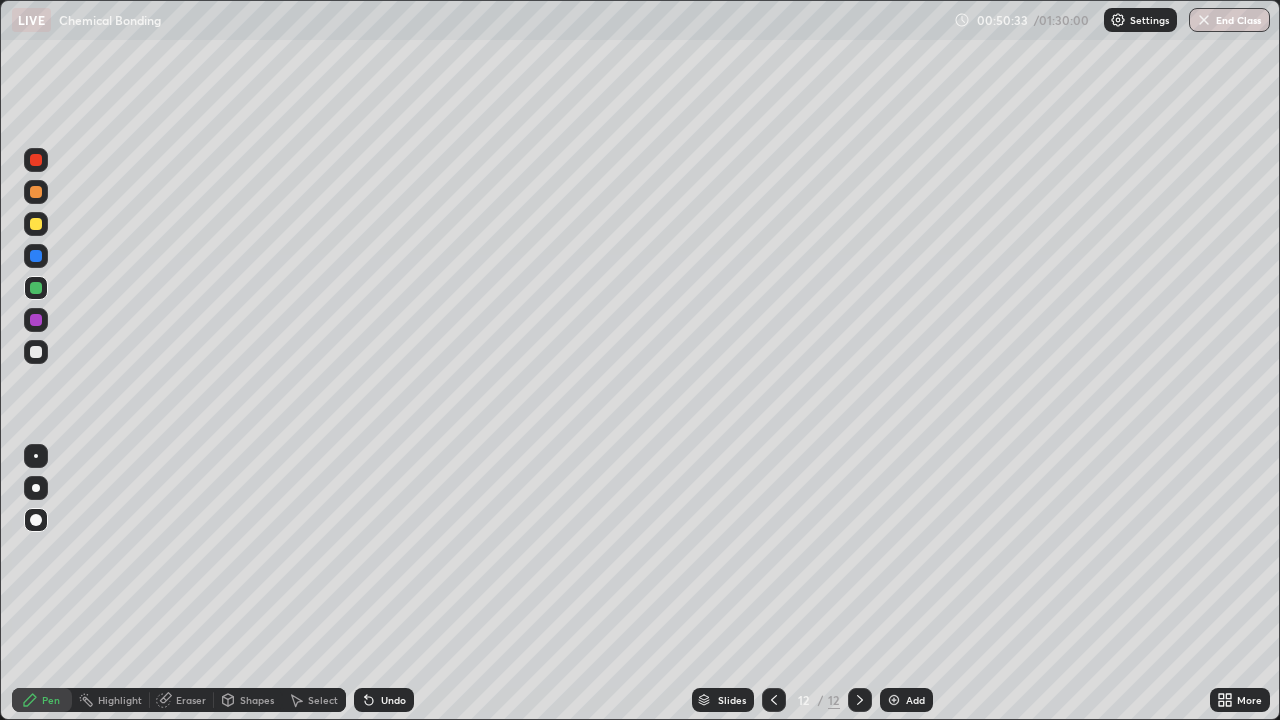 click on "Shapes" at bounding box center (257, 700) 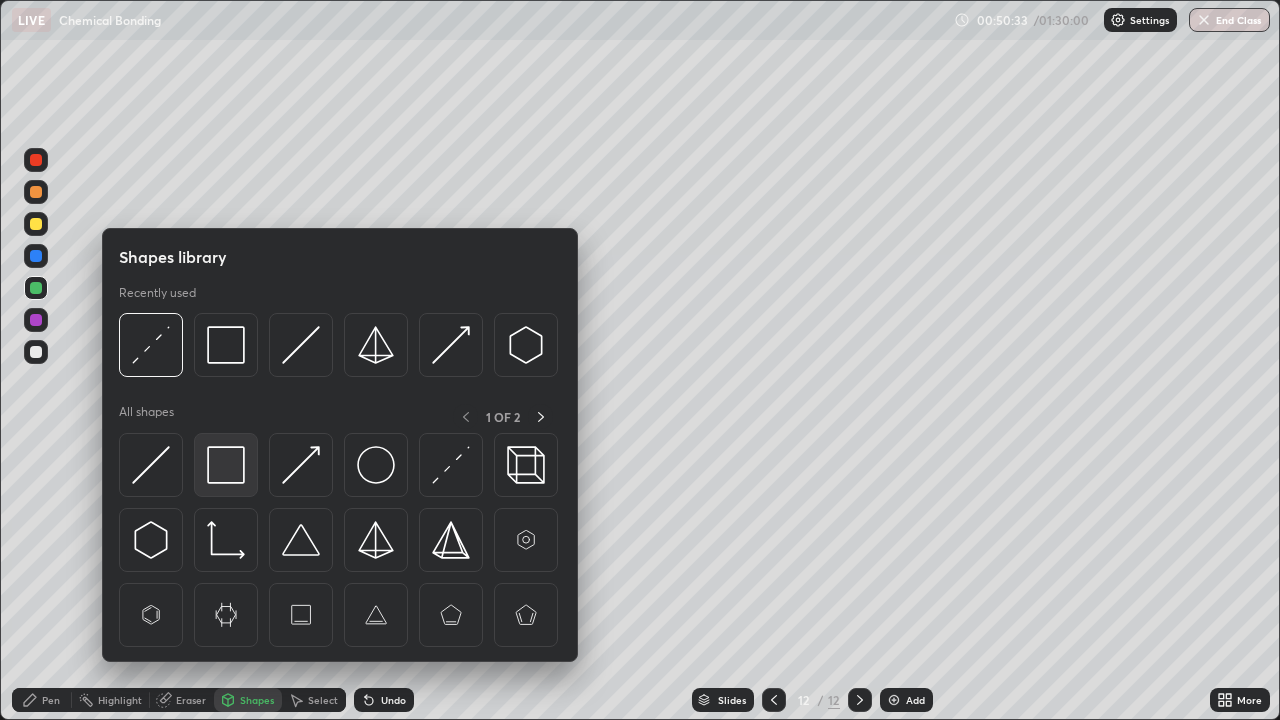 click at bounding box center (226, 465) 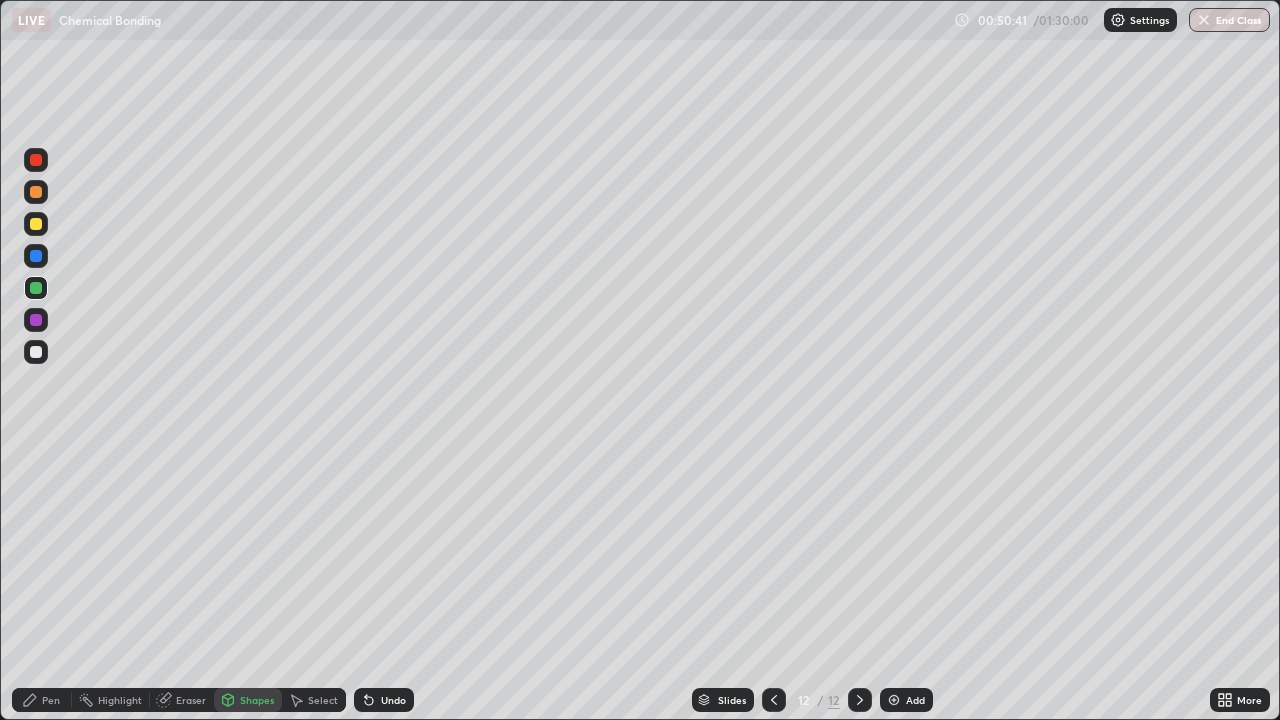 click on "Pen" at bounding box center [51, 700] 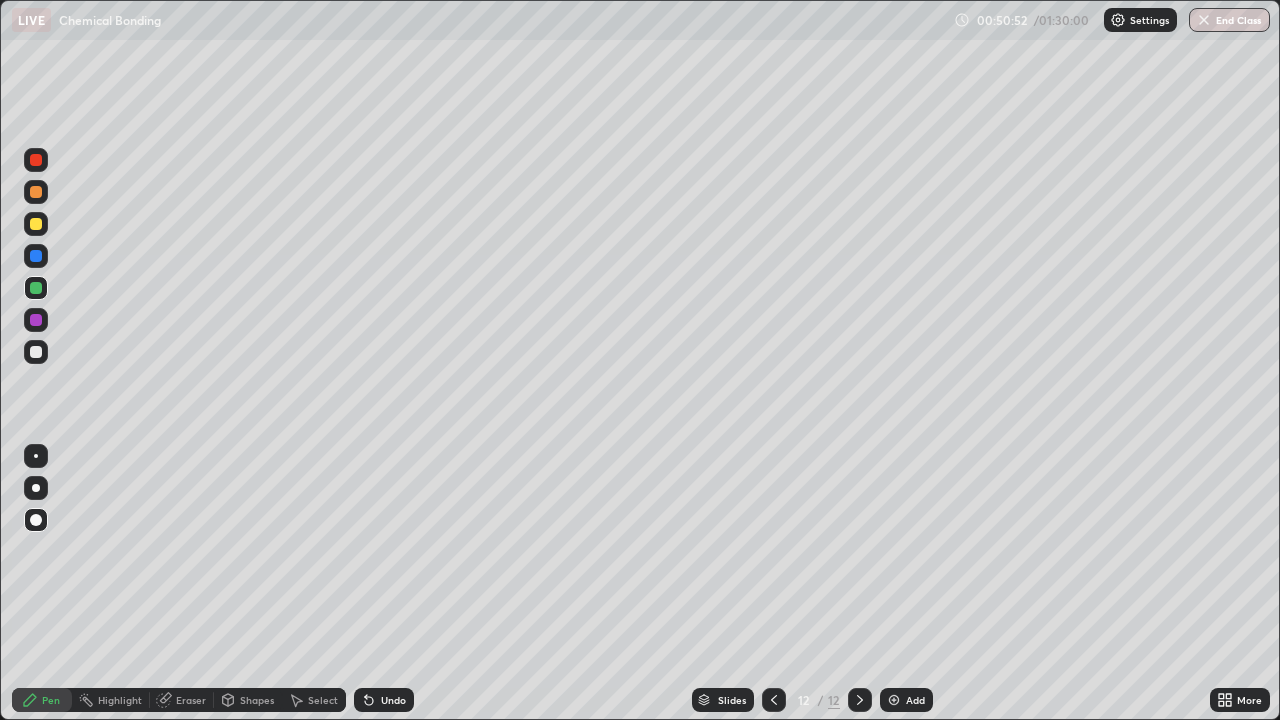 click on "Shapes" at bounding box center [257, 700] 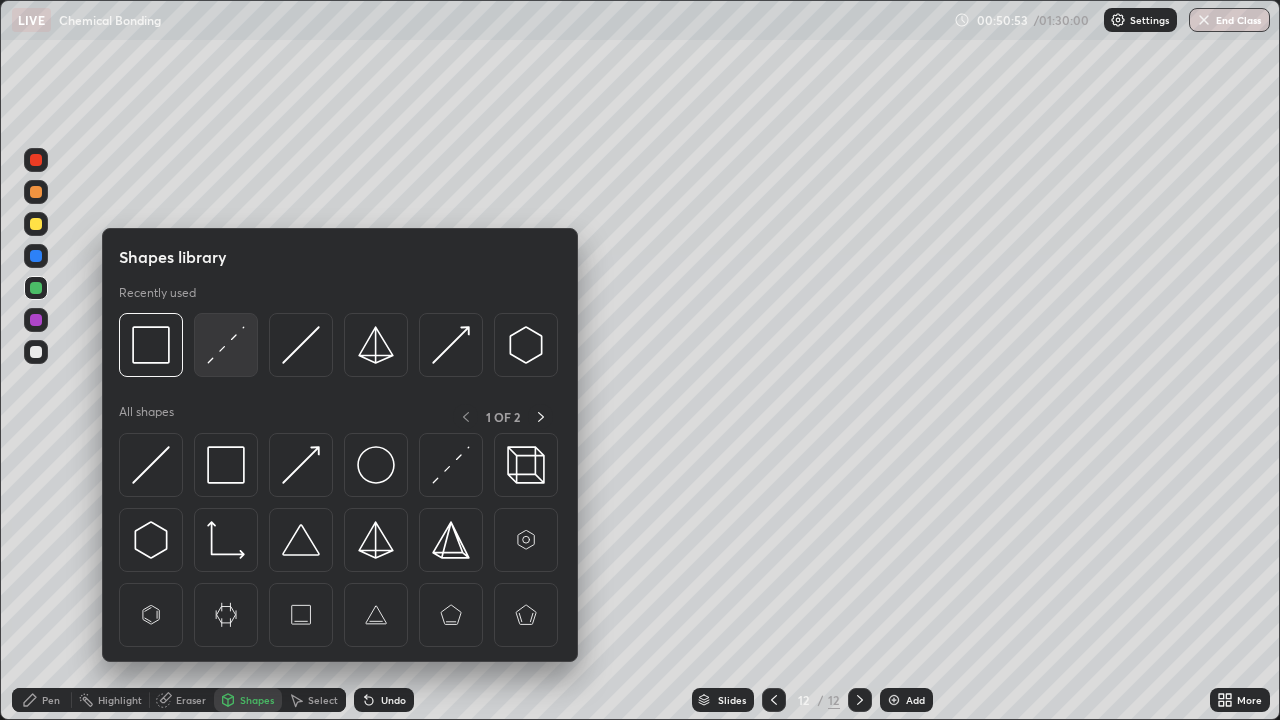 click at bounding box center [226, 345] 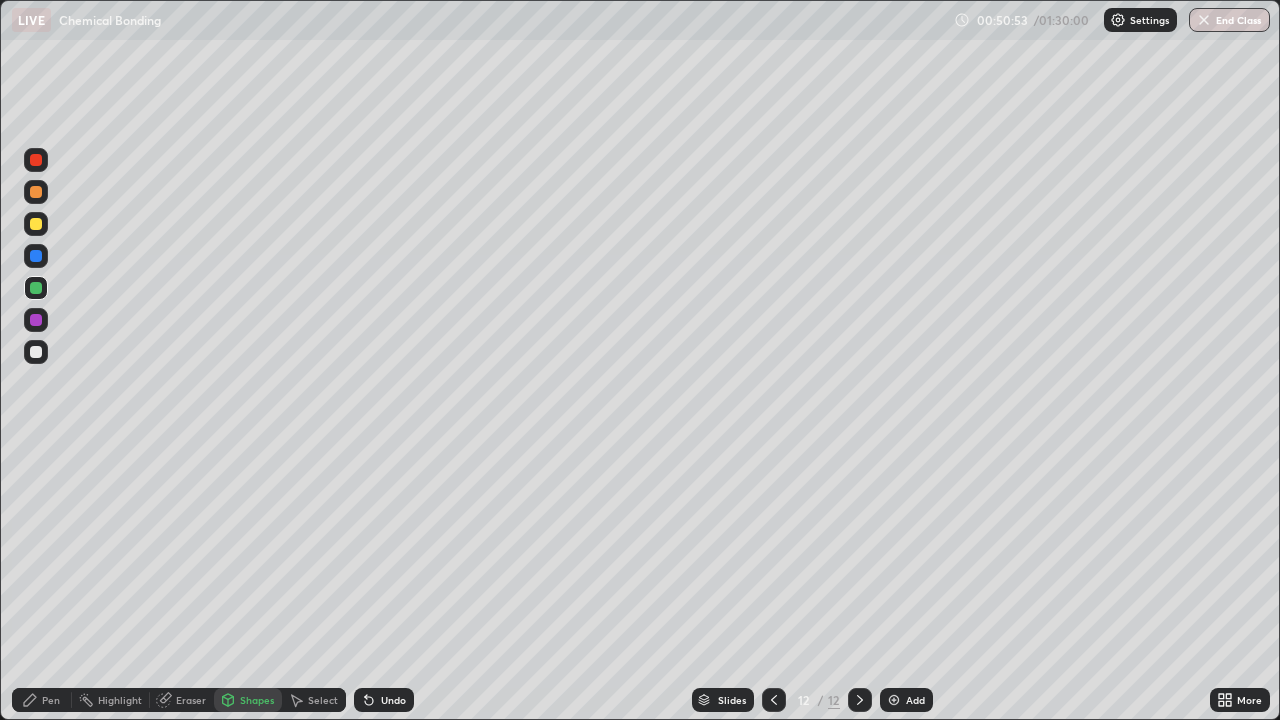 click at bounding box center (36, 160) 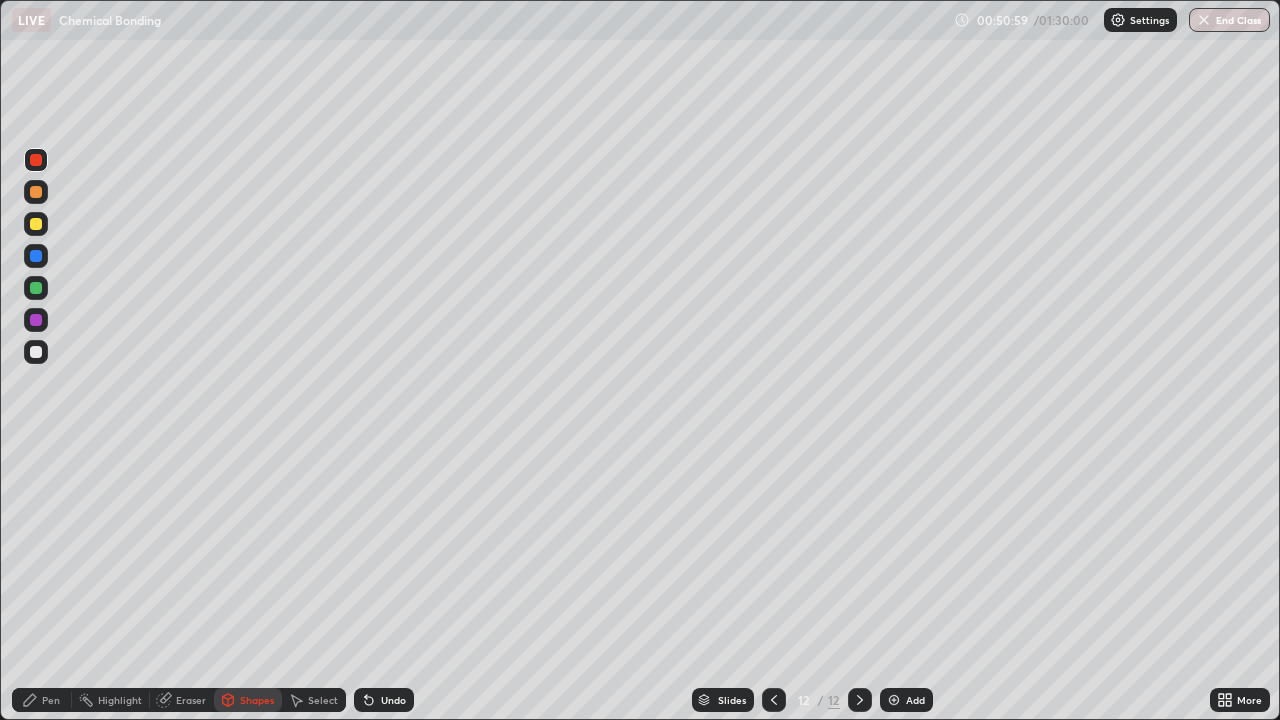 click on "Pen" at bounding box center [51, 700] 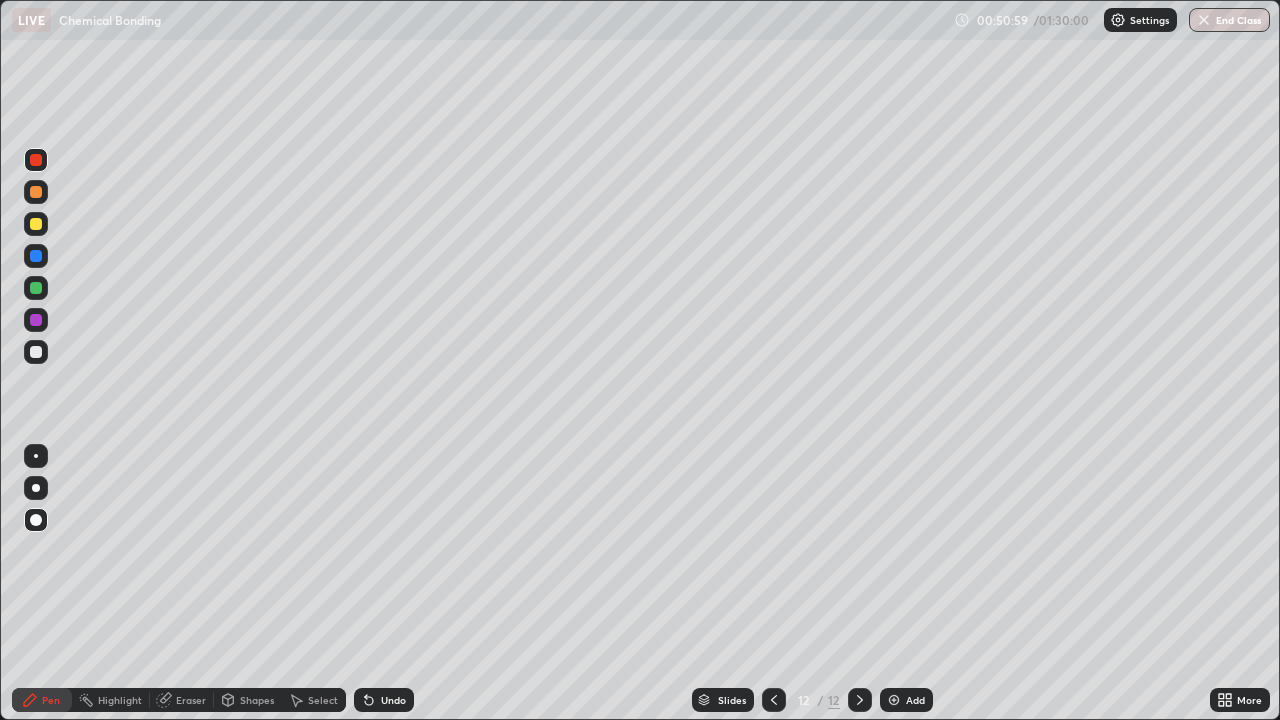 click at bounding box center [36, 352] 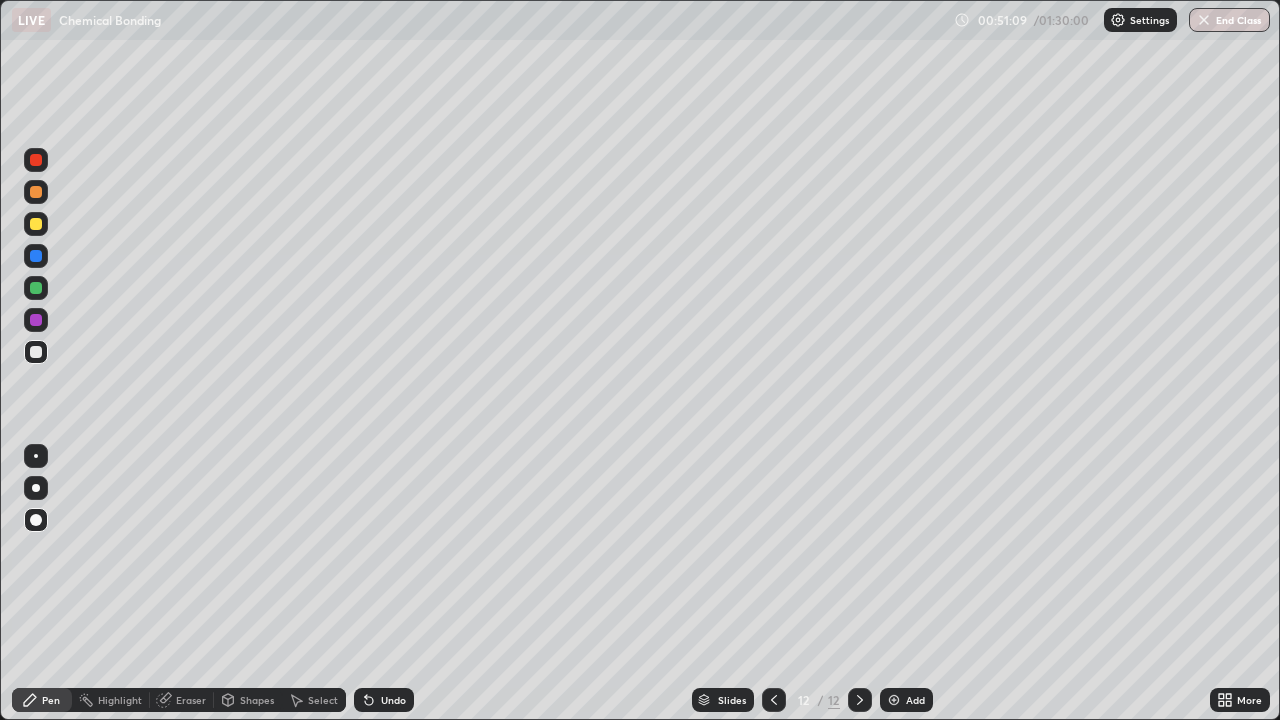 click at bounding box center [36, 352] 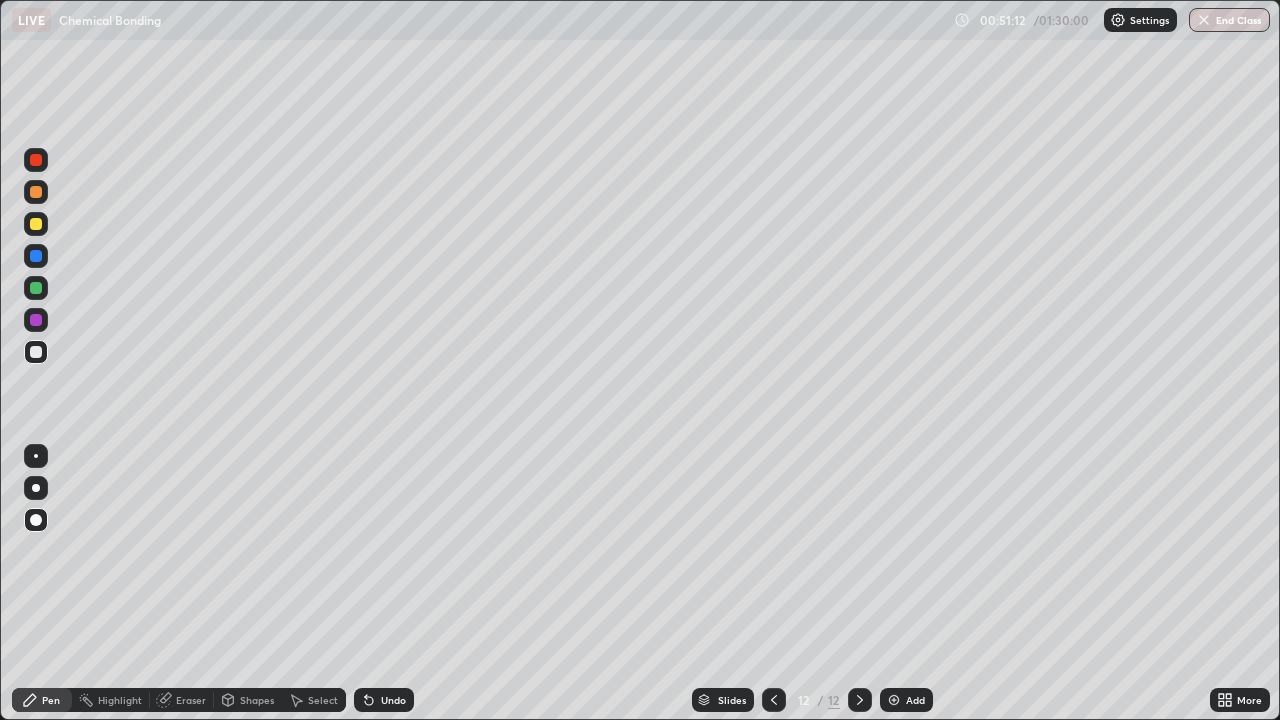 click at bounding box center (36, 352) 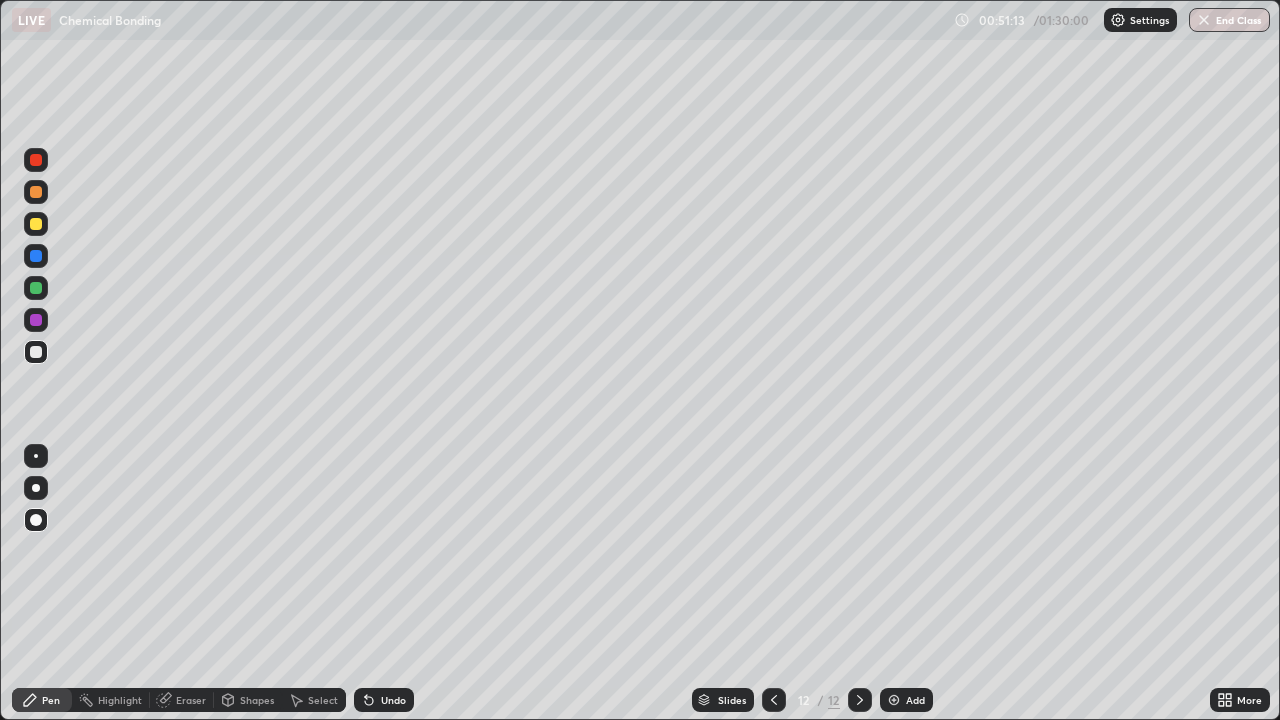click at bounding box center (36, 256) 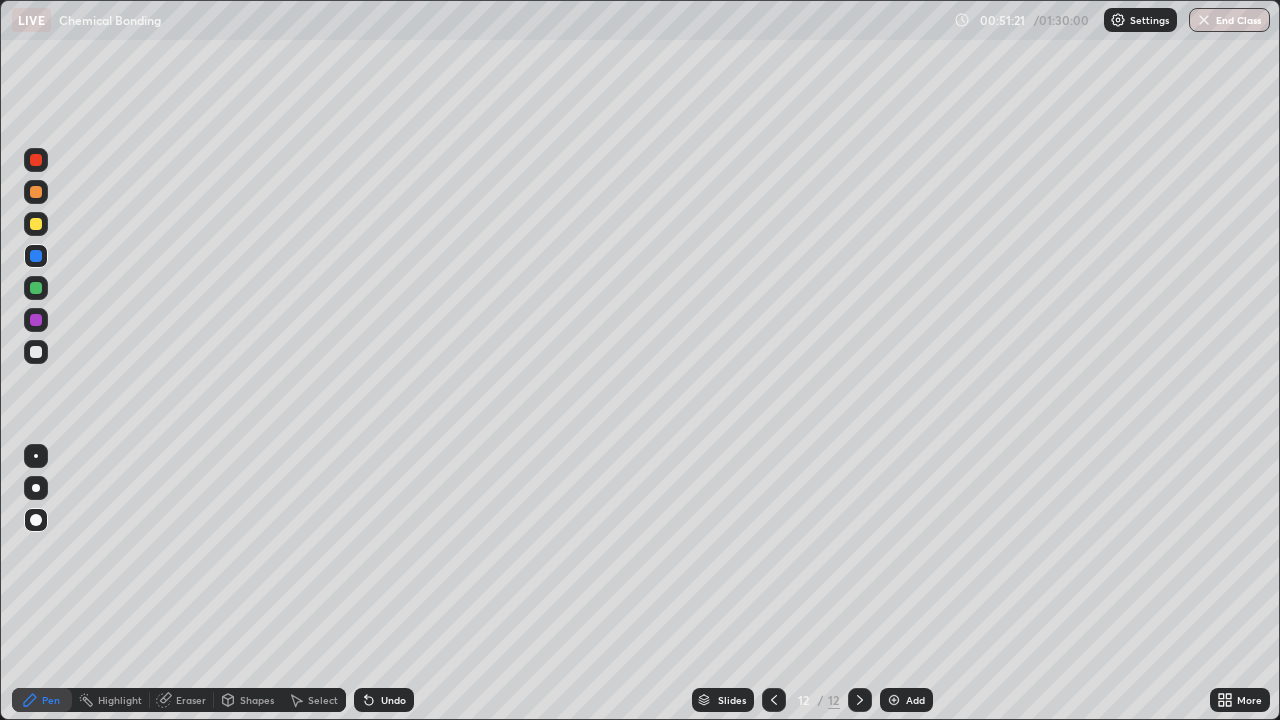 click at bounding box center (36, 352) 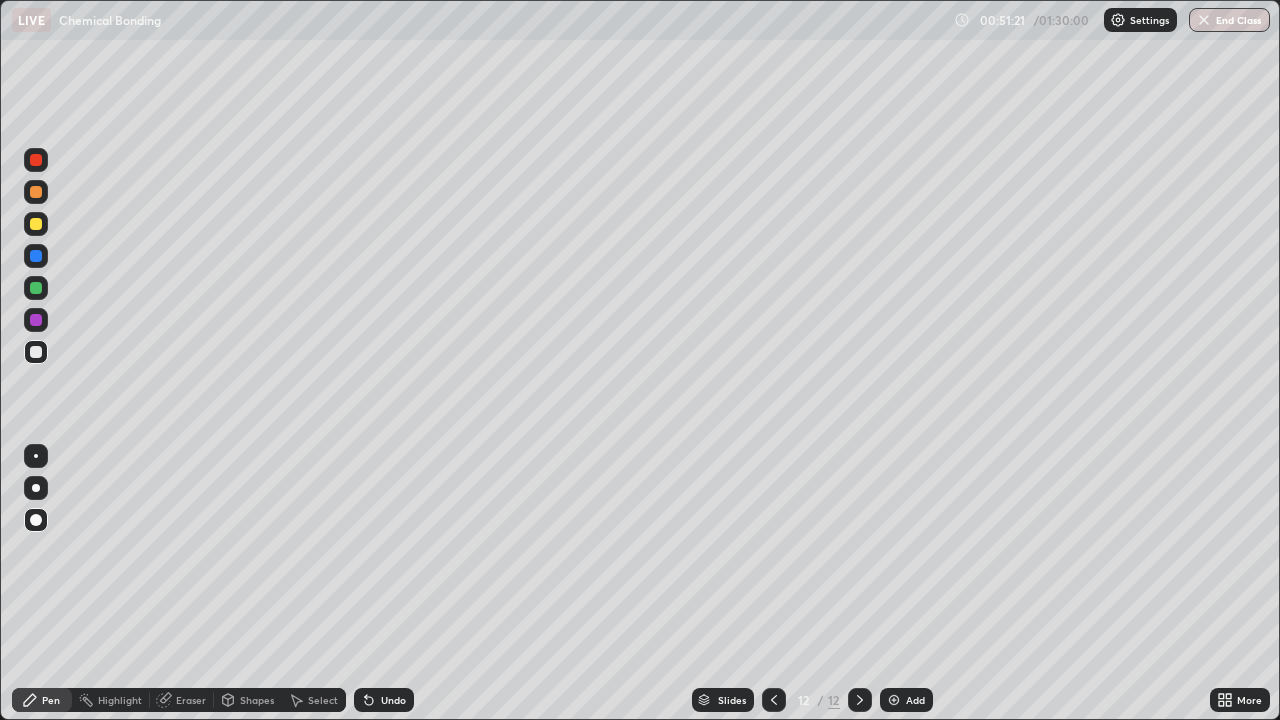 click on "Pen" at bounding box center [42, 700] 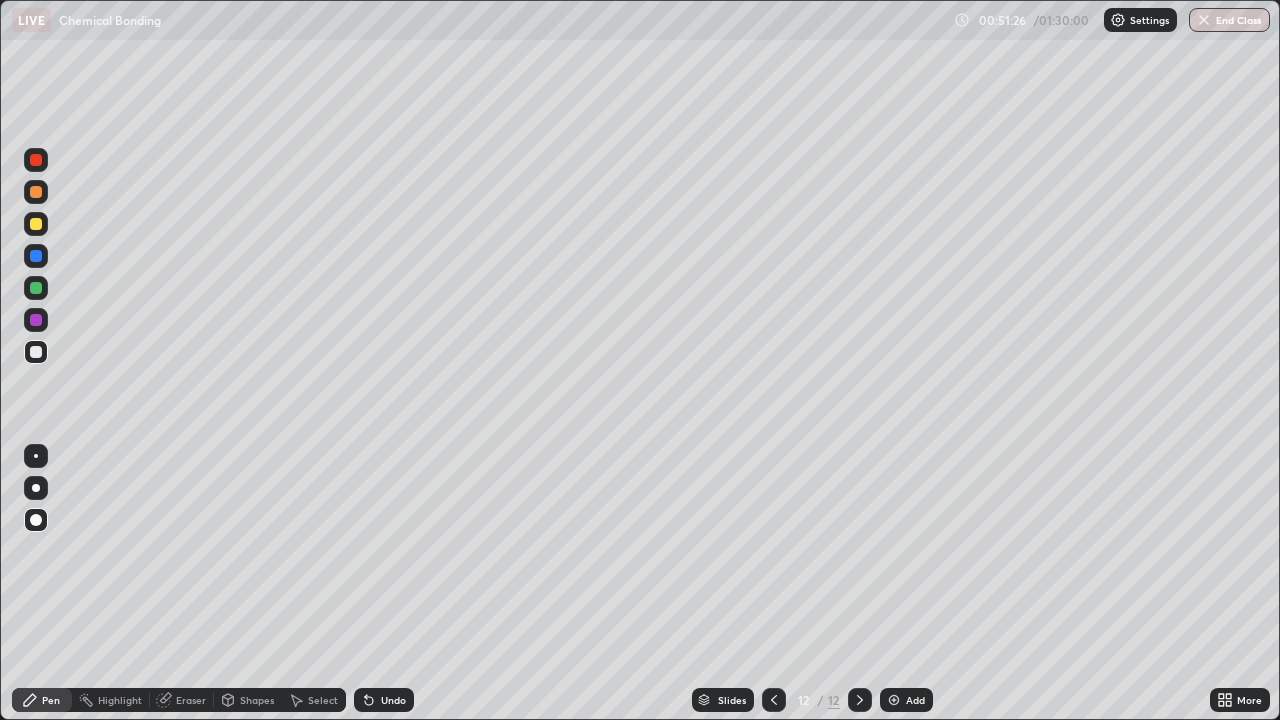 click at bounding box center (36, 352) 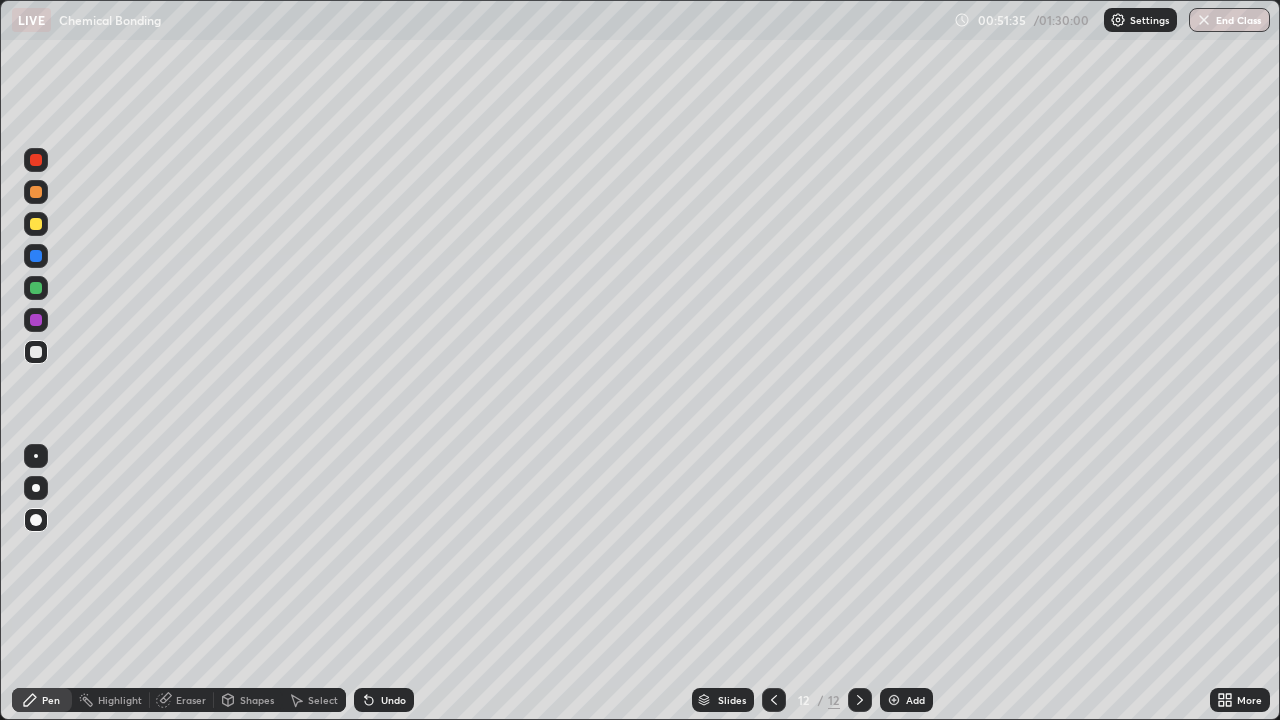 click on "Pen" at bounding box center [42, 700] 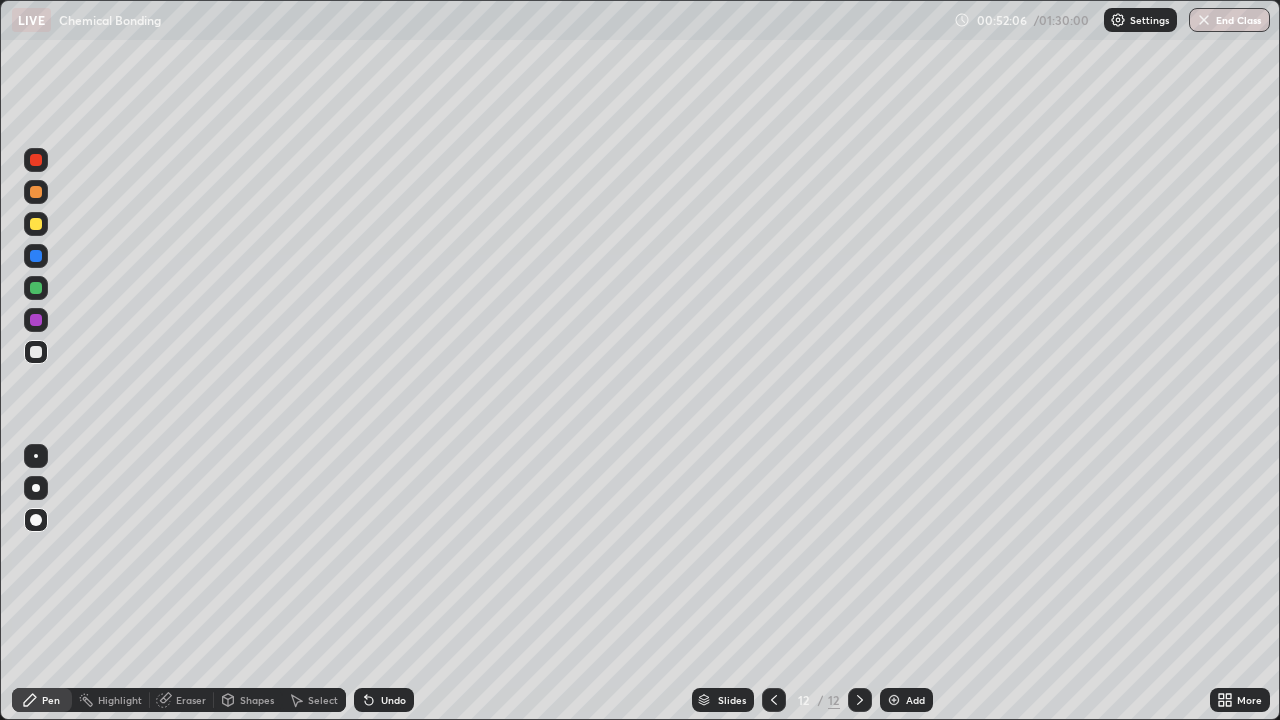 click on "Pen" at bounding box center [51, 700] 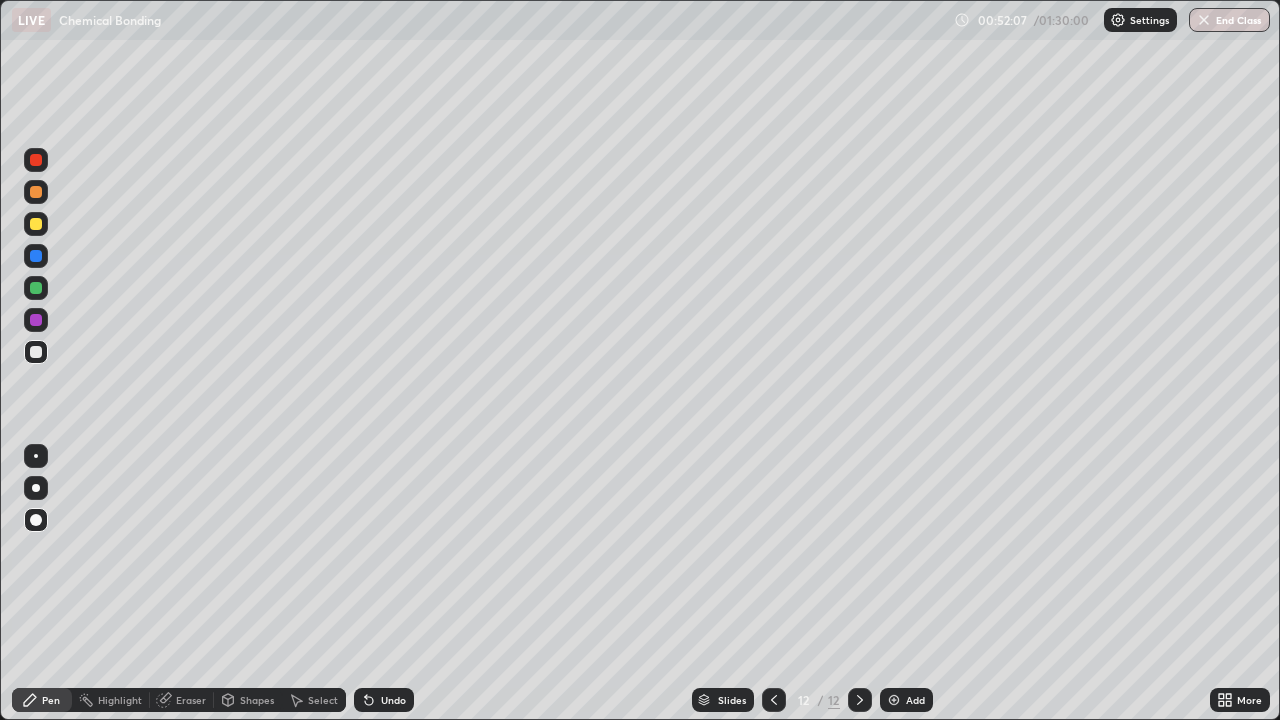 click at bounding box center [36, 352] 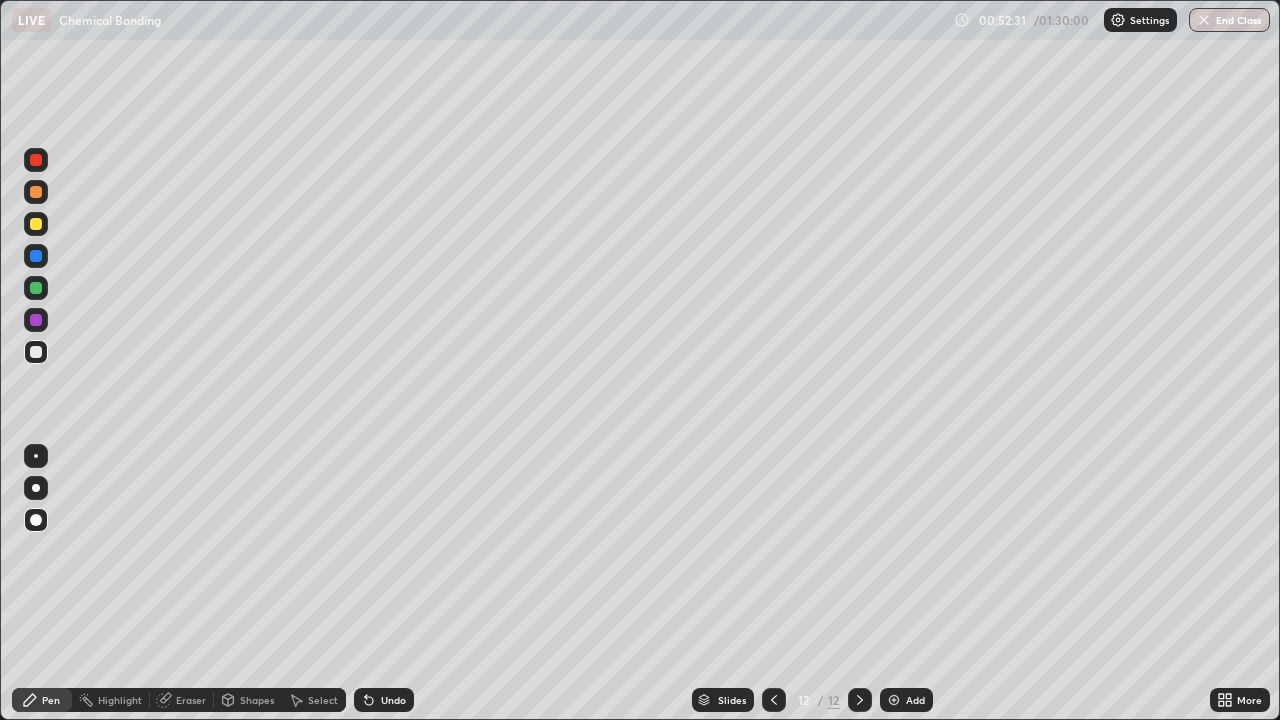 click on "Pen" at bounding box center [51, 700] 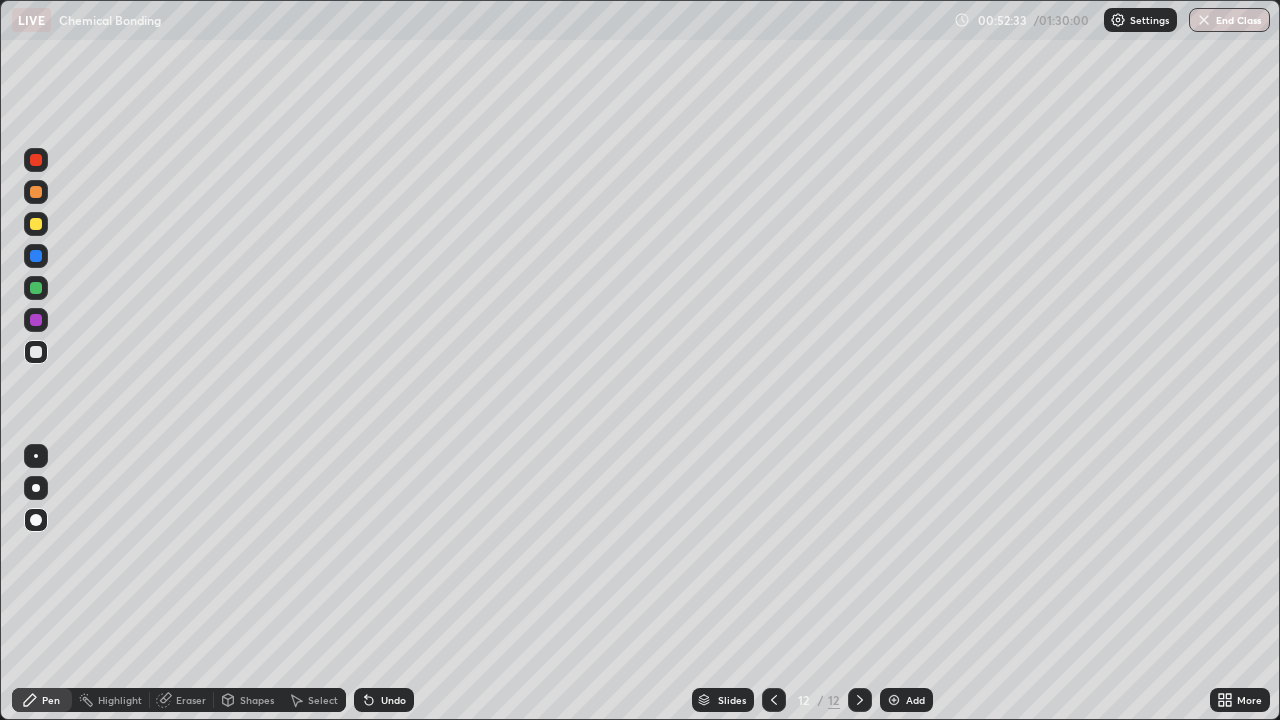 click at bounding box center [894, 700] 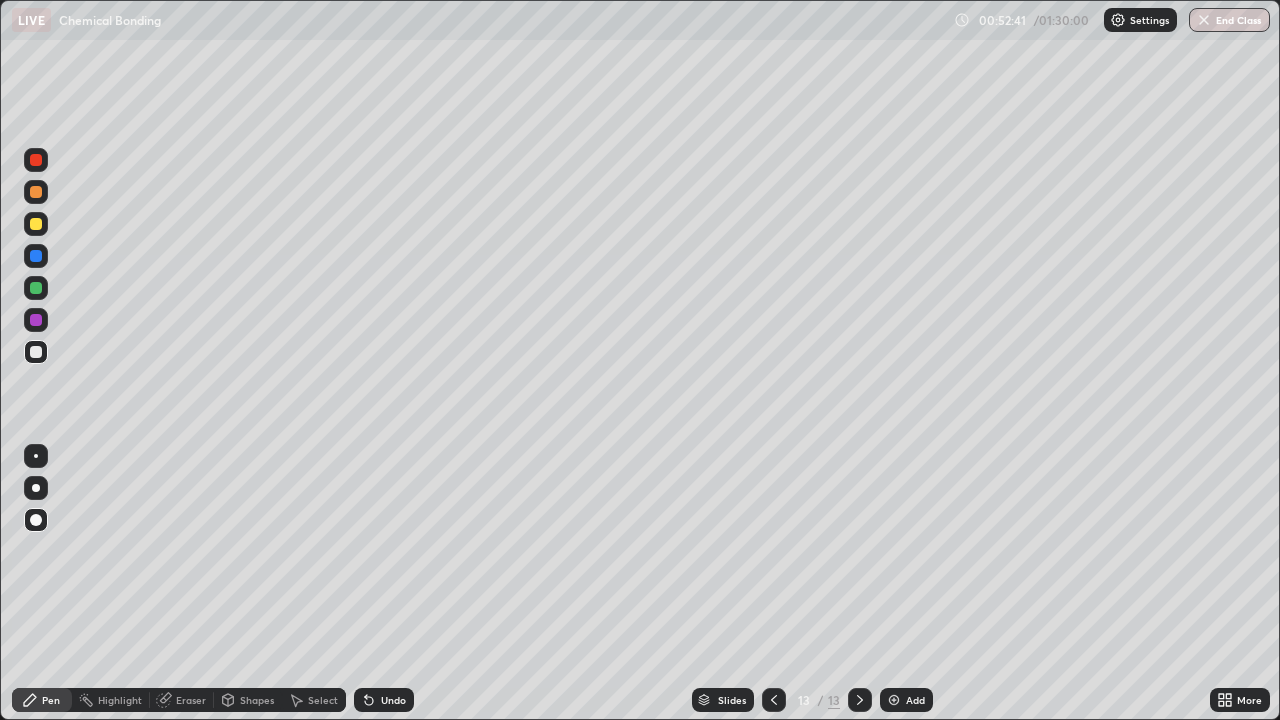 click on "Undo" at bounding box center (393, 700) 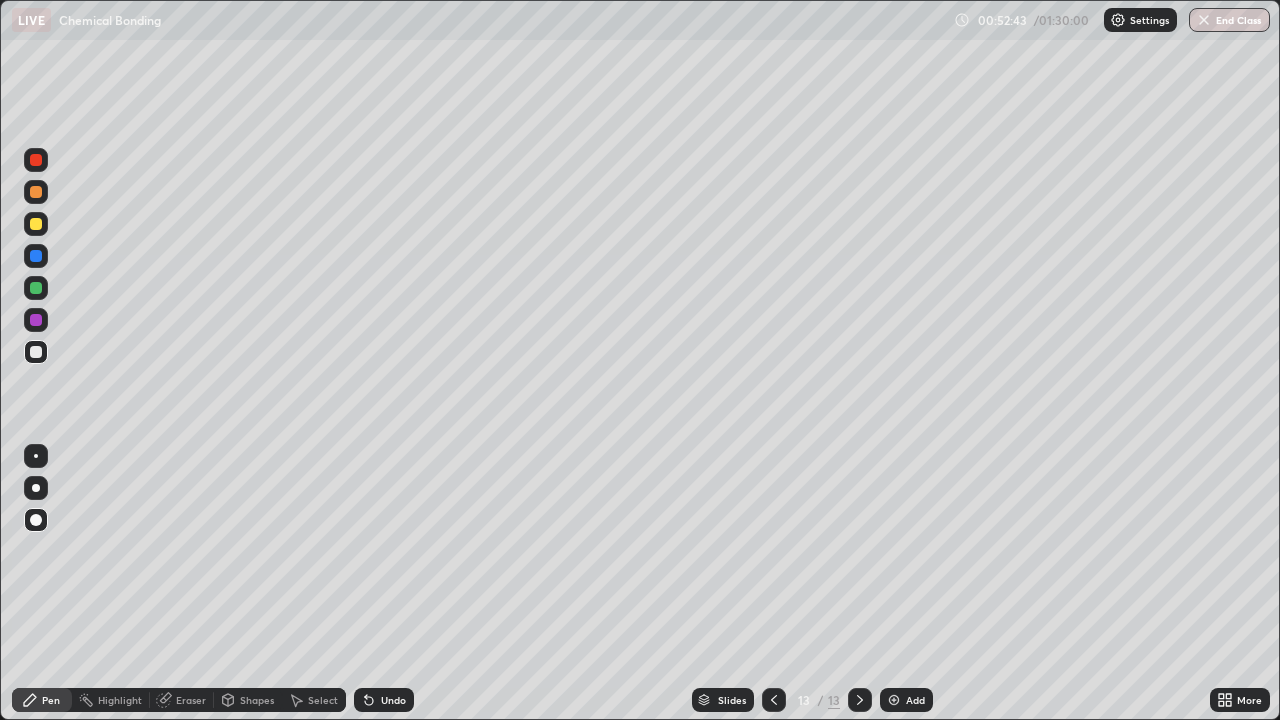 click on "Undo" at bounding box center (393, 700) 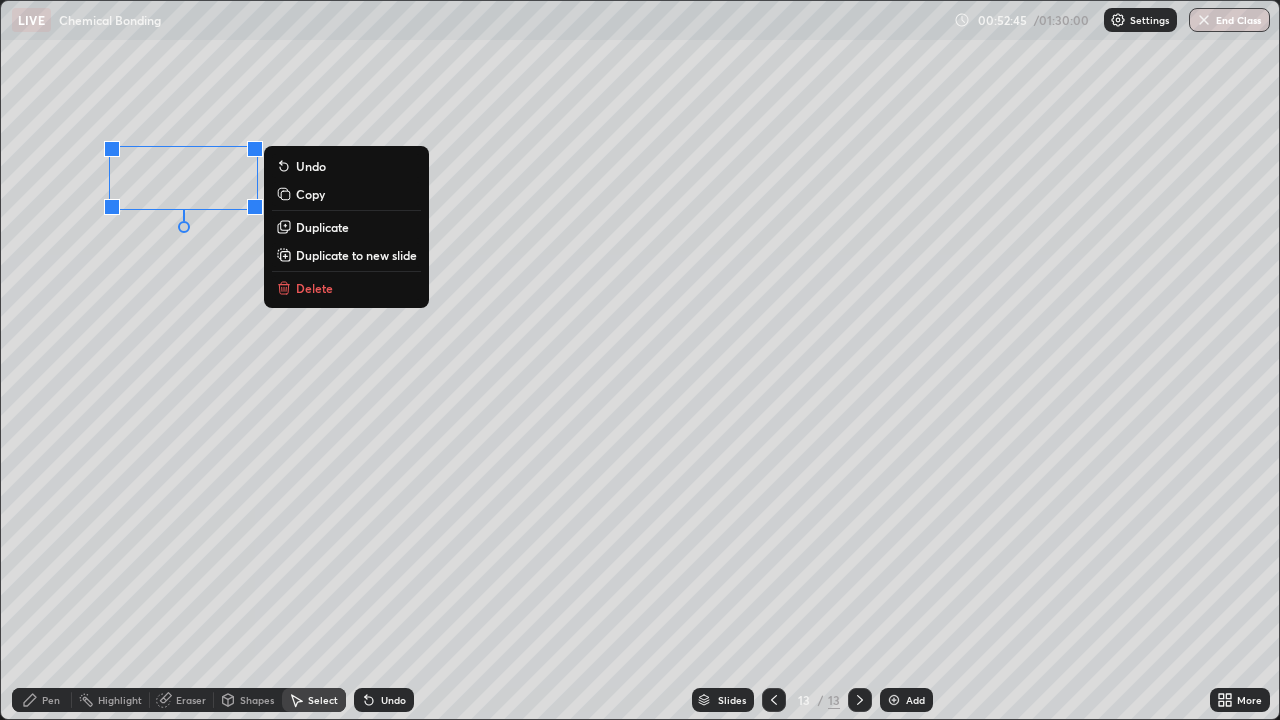 click on "Pen" at bounding box center (51, 700) 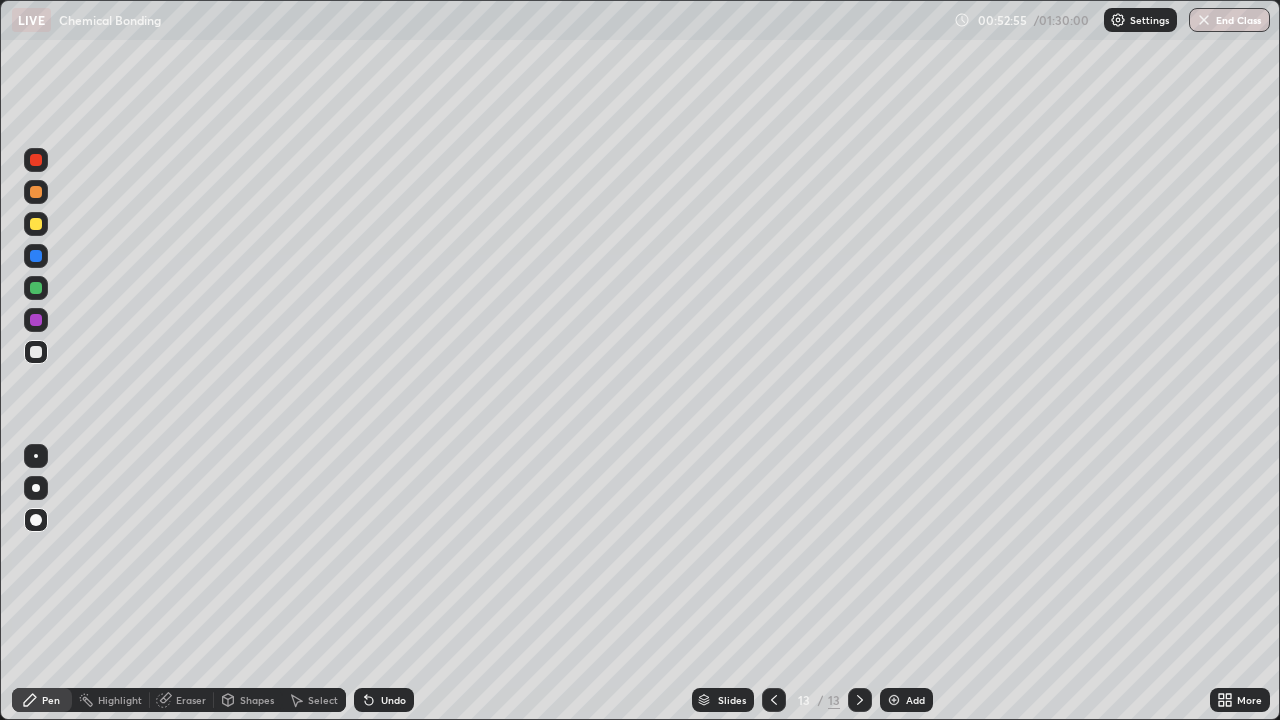 click 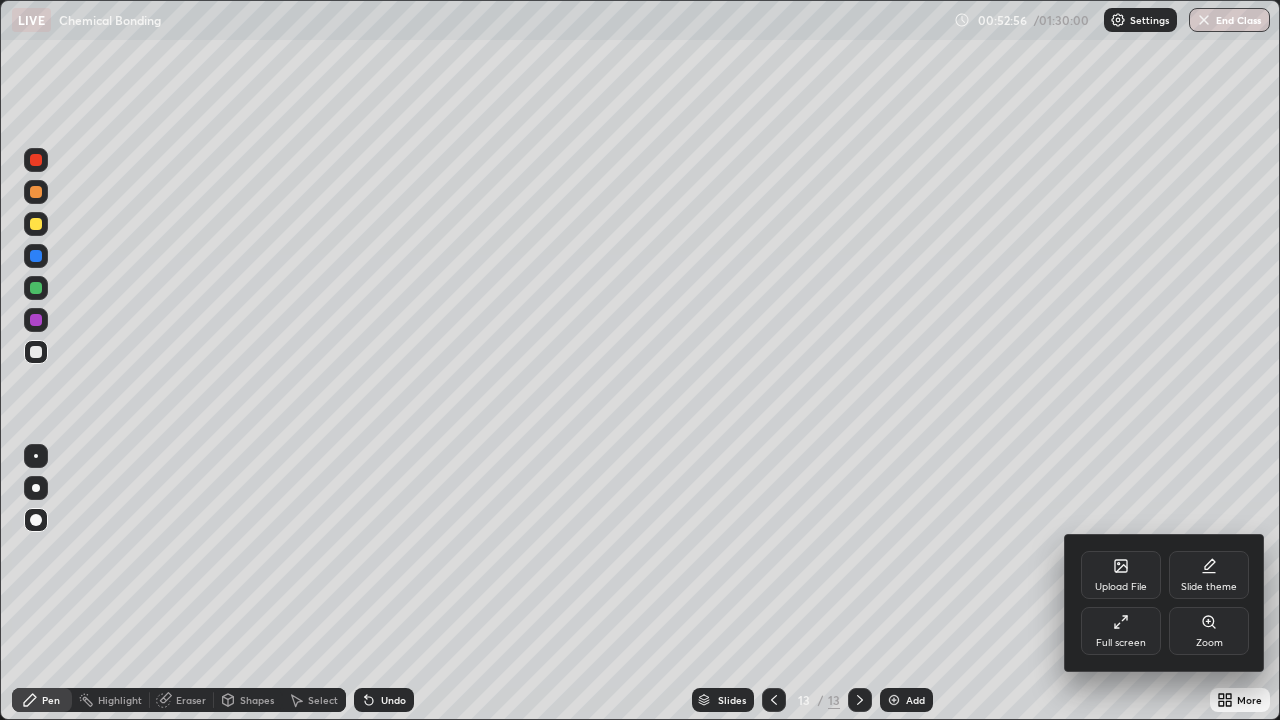 click on "Full screen" at bounding box center (1121, 643) 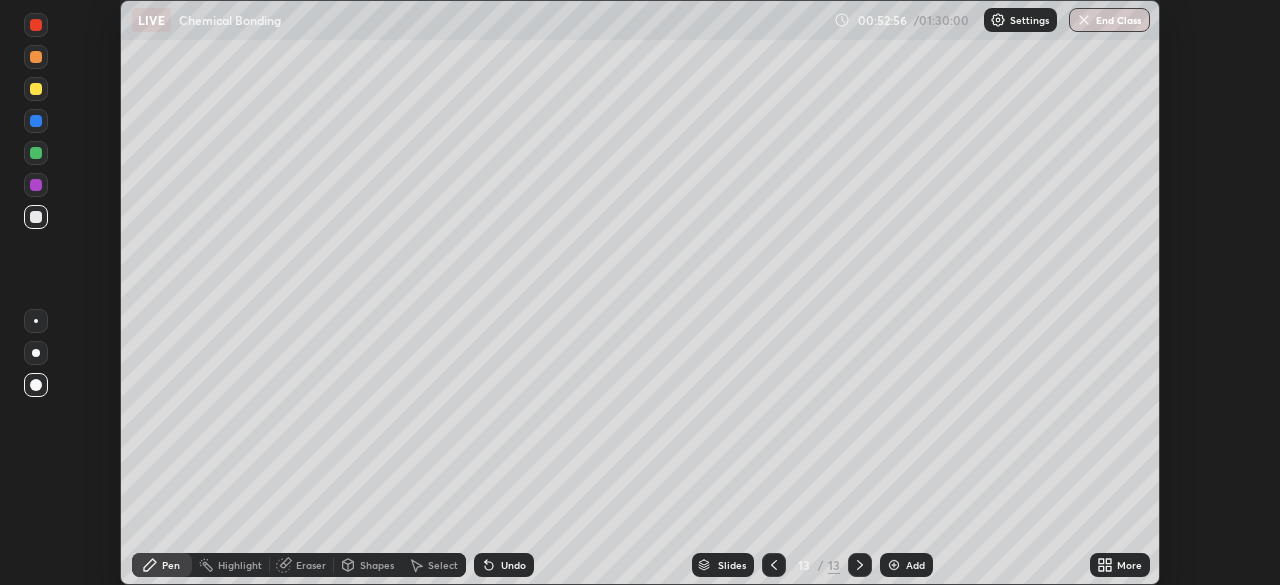 scroll, scrollTop: 585, scrollLeft: 1280, axis: both 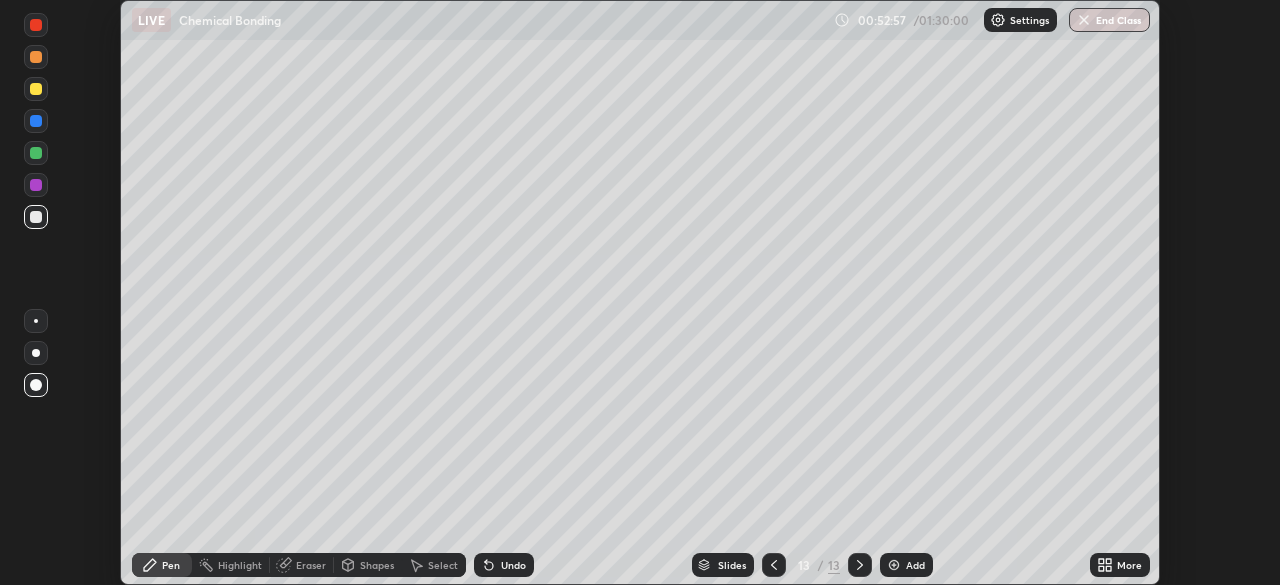 click on "More" at bounding box center [1129, 565] 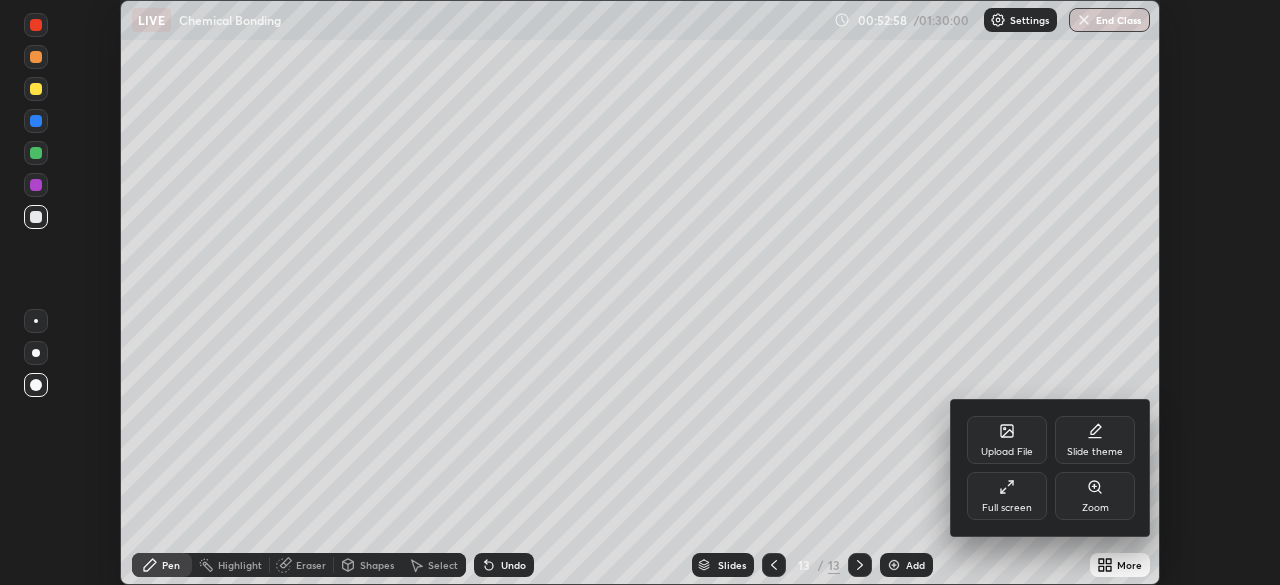 click on "Full screen" at bounding box center (1007, 496) 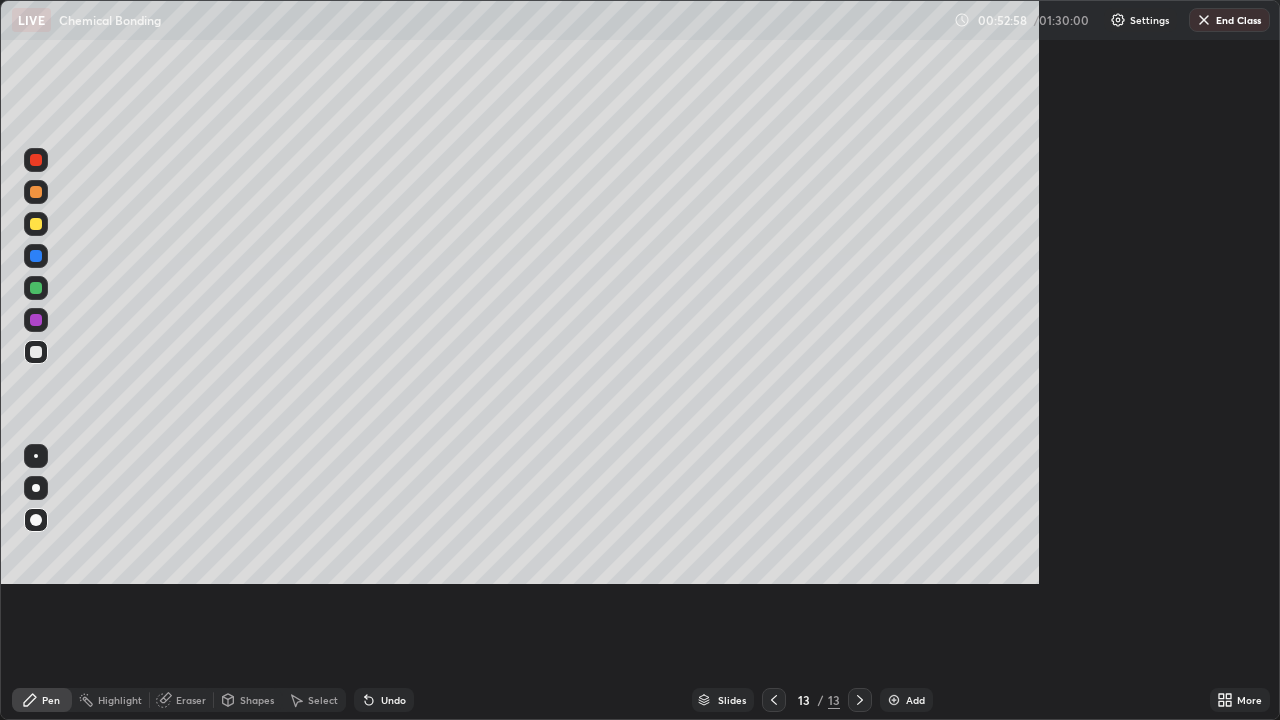 scroll, scrollTop: 99280, scrollLeft: 98720, axis: both 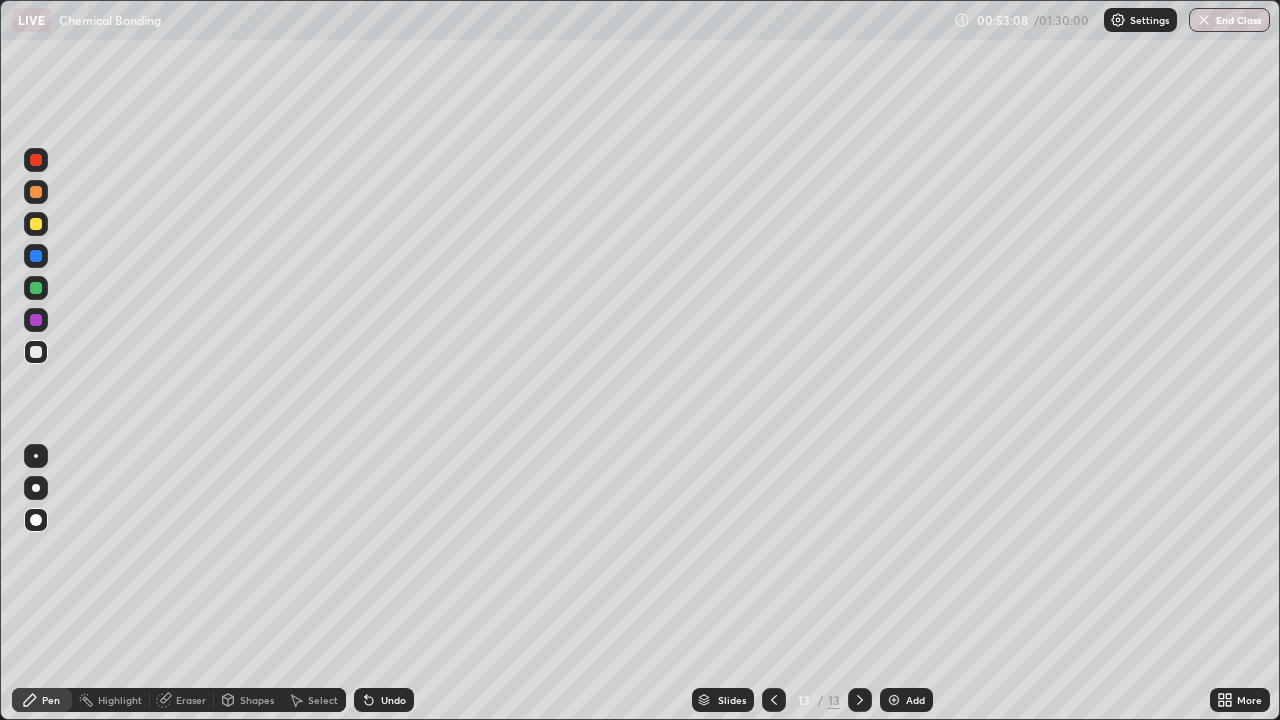 click at bounding box center [36, 224] 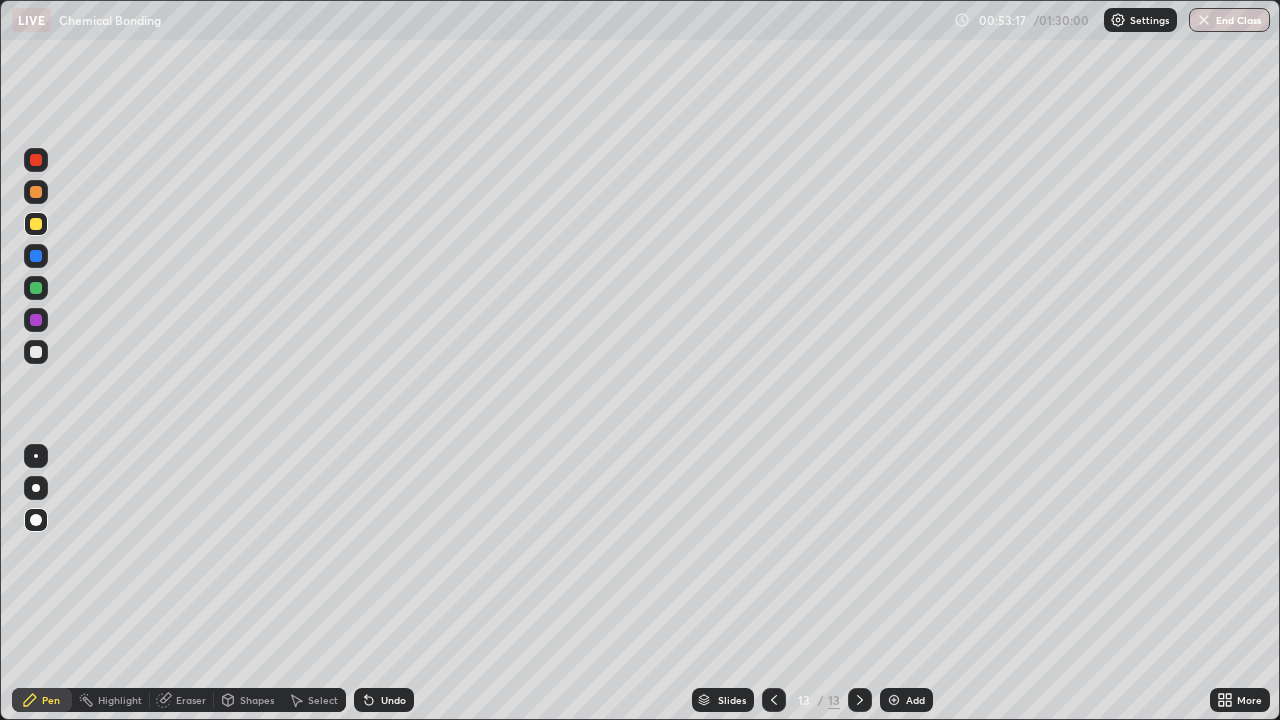 click at bounding box center (36, 352) 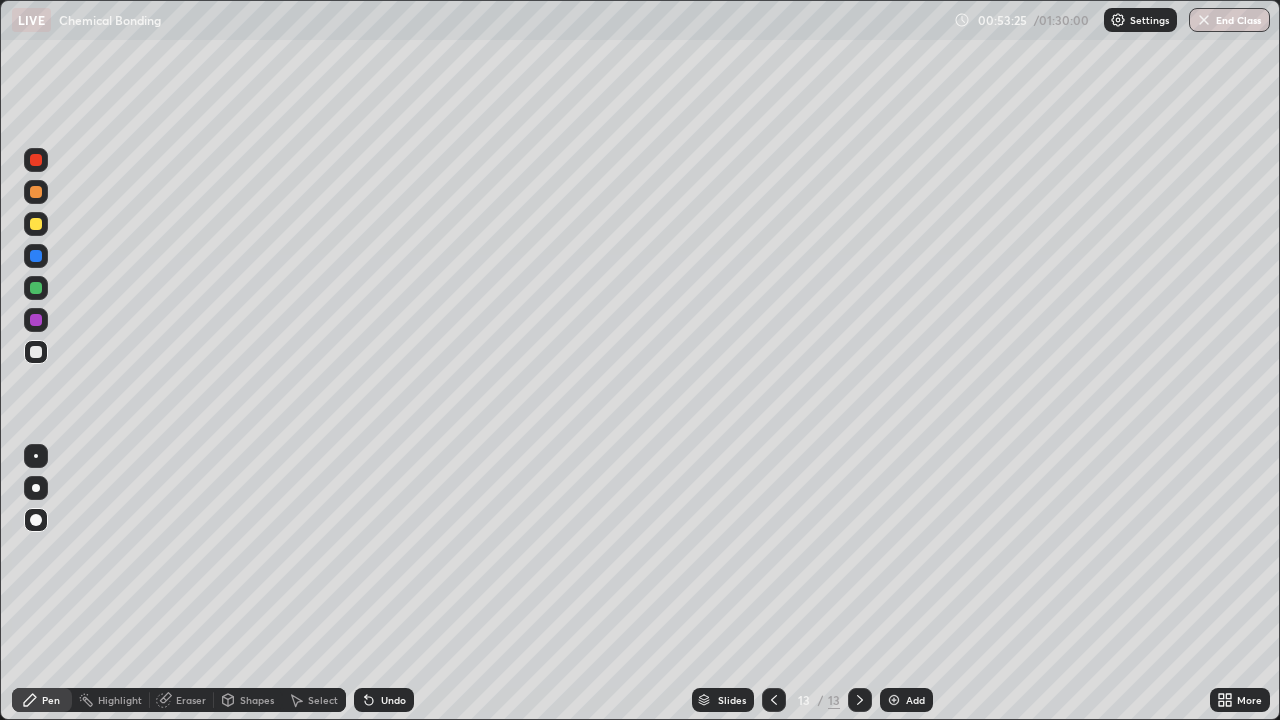 click at bounding box center [36, 224] 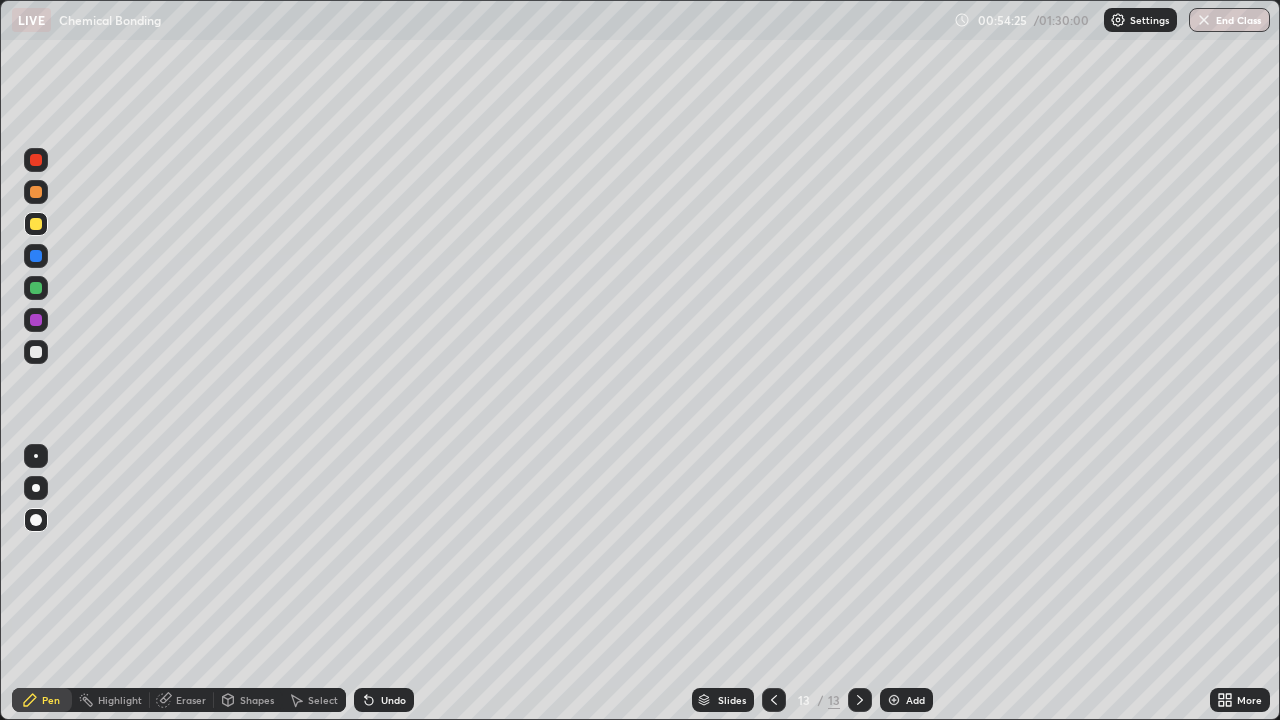 click on "Pen" at bounding box center (51, 700) 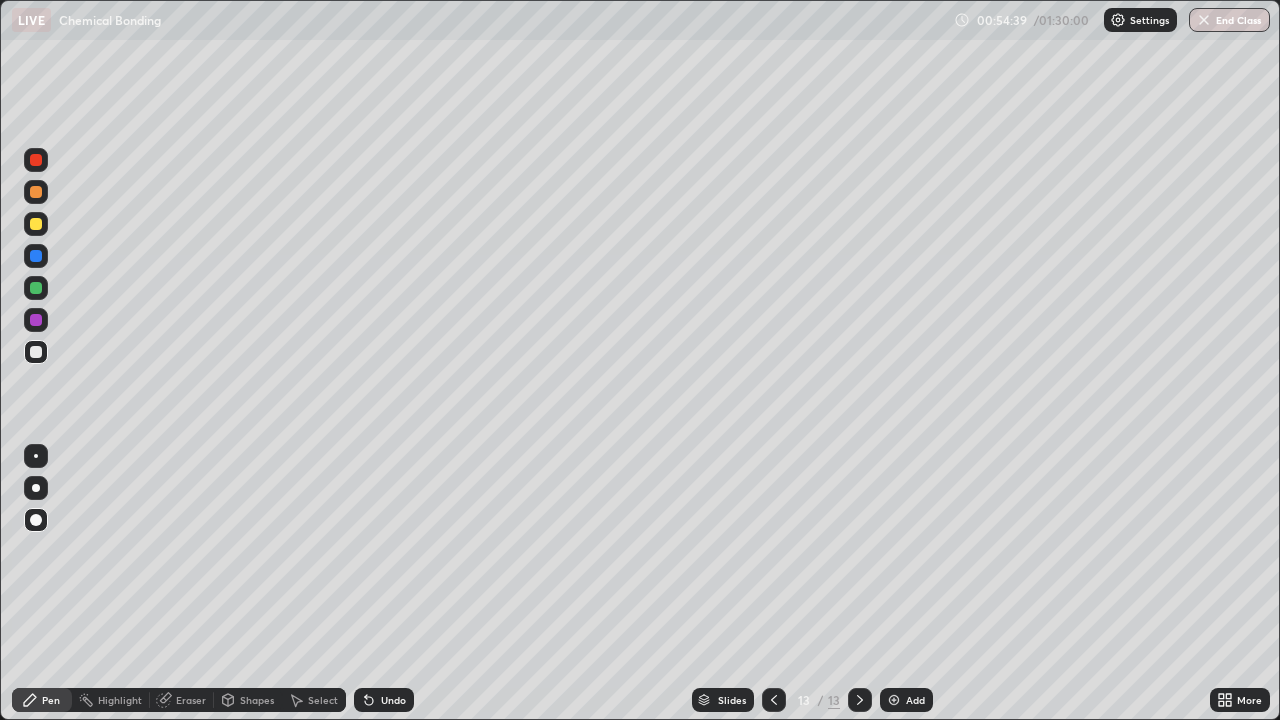 click on "Pen" at bounding box center (42, 700) 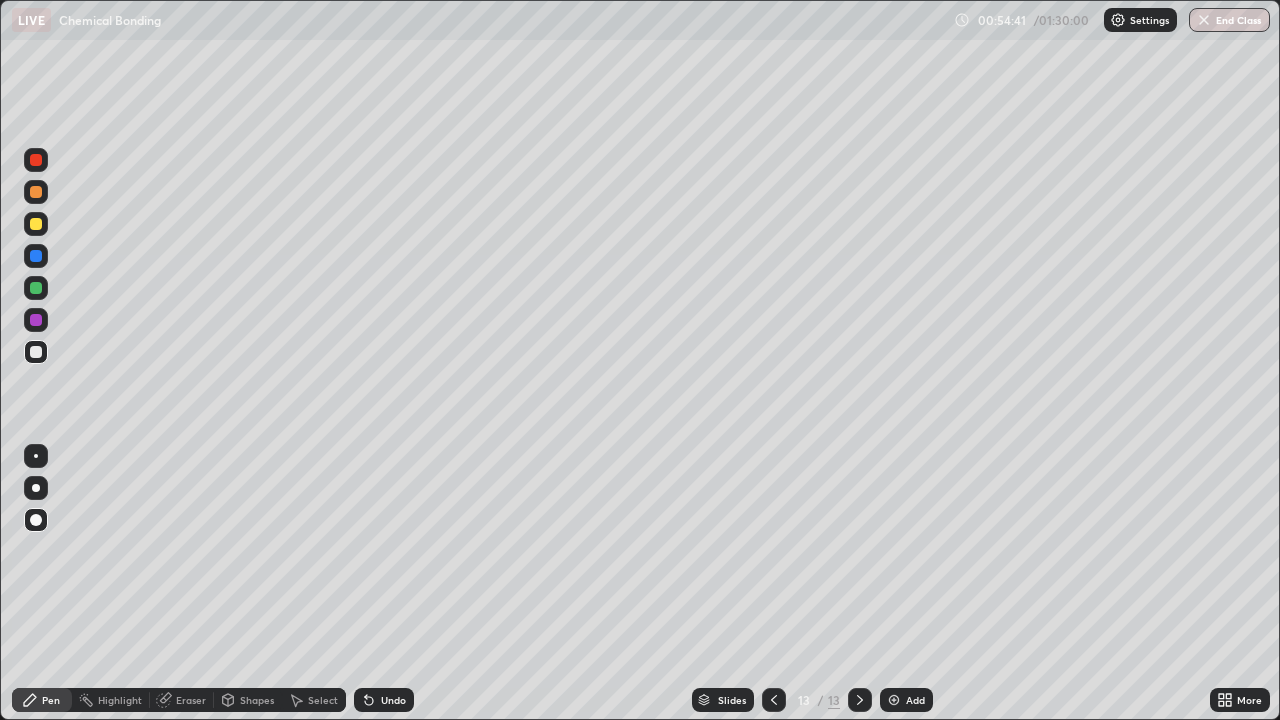 click 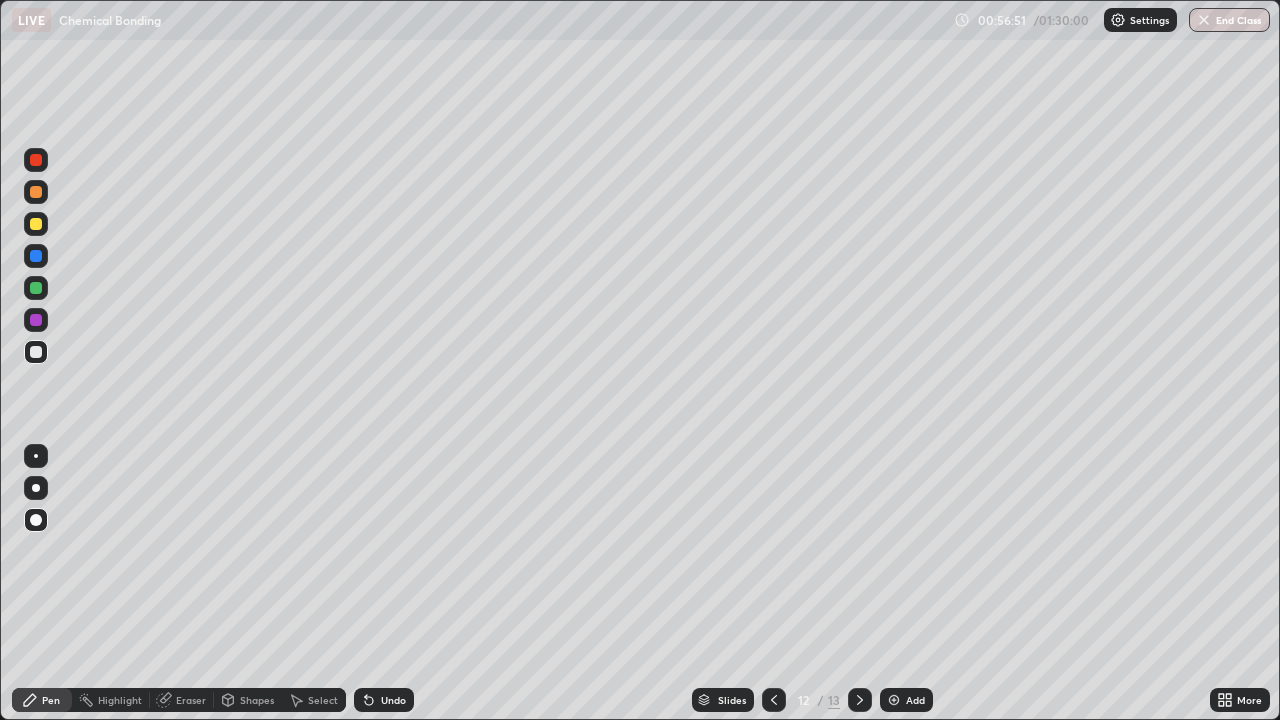 click 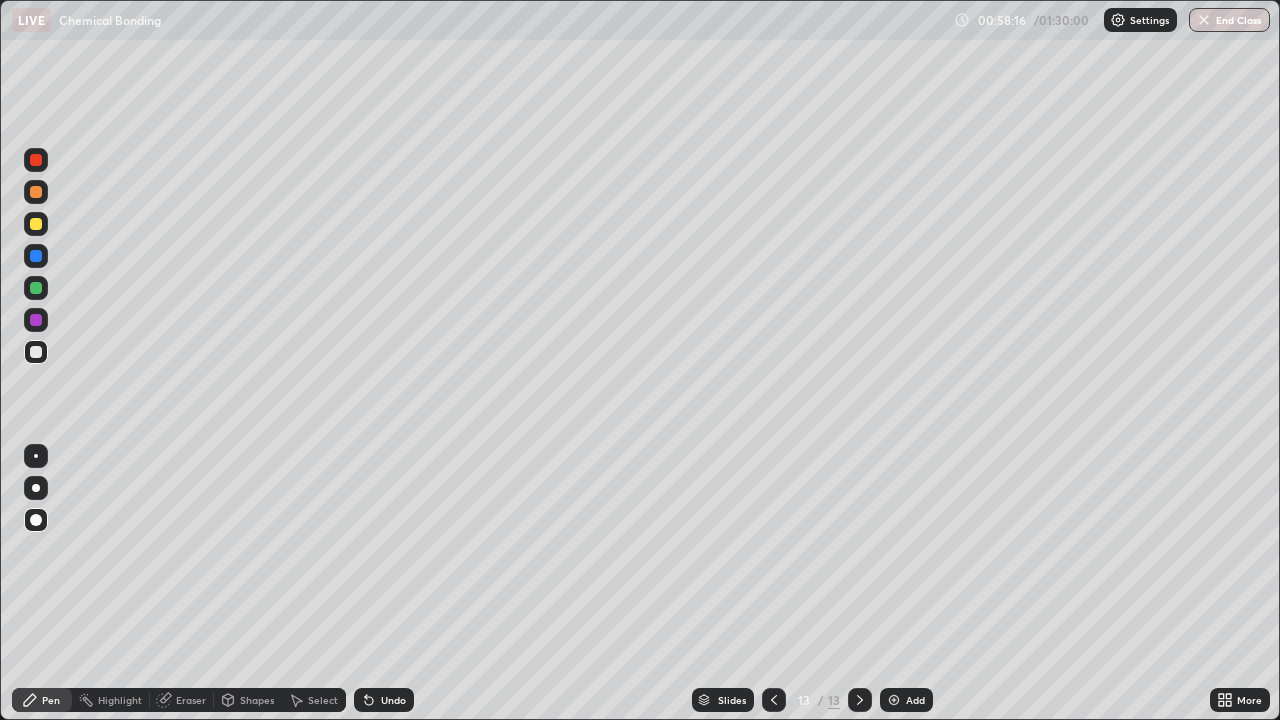 click on "Add" at bounding box center [906, 700] 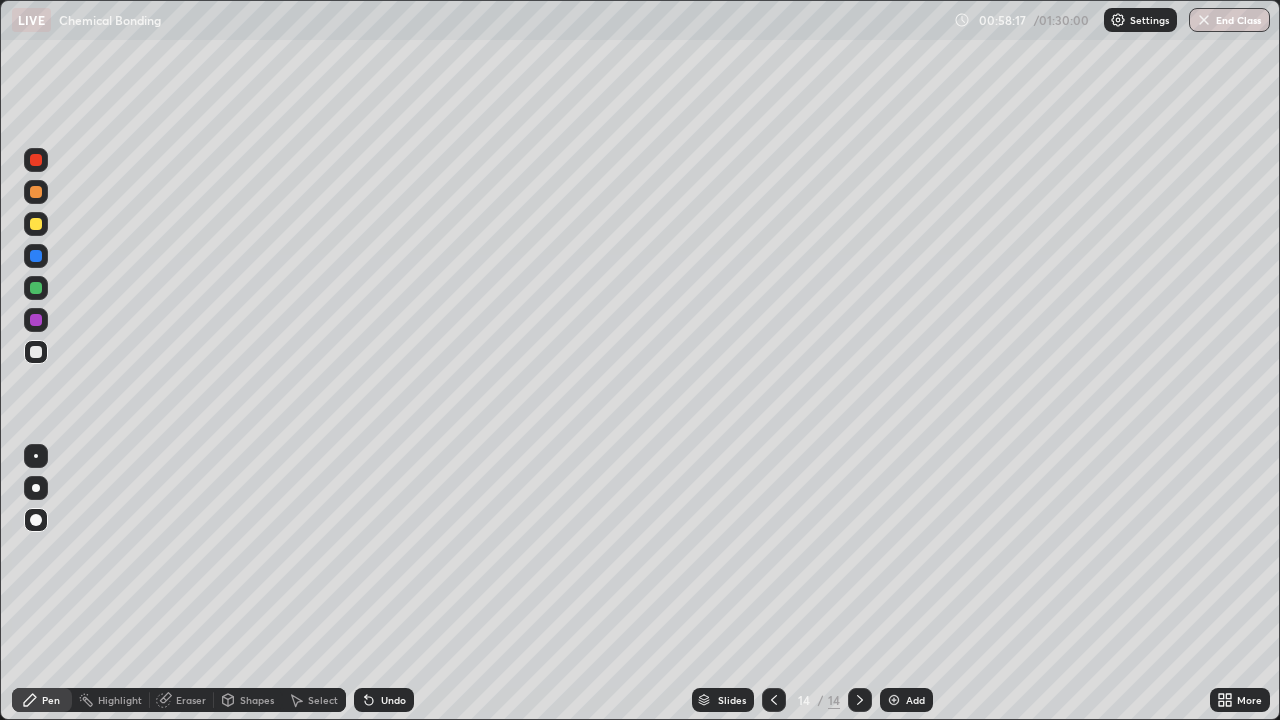 click at bounding box center [36, 520] 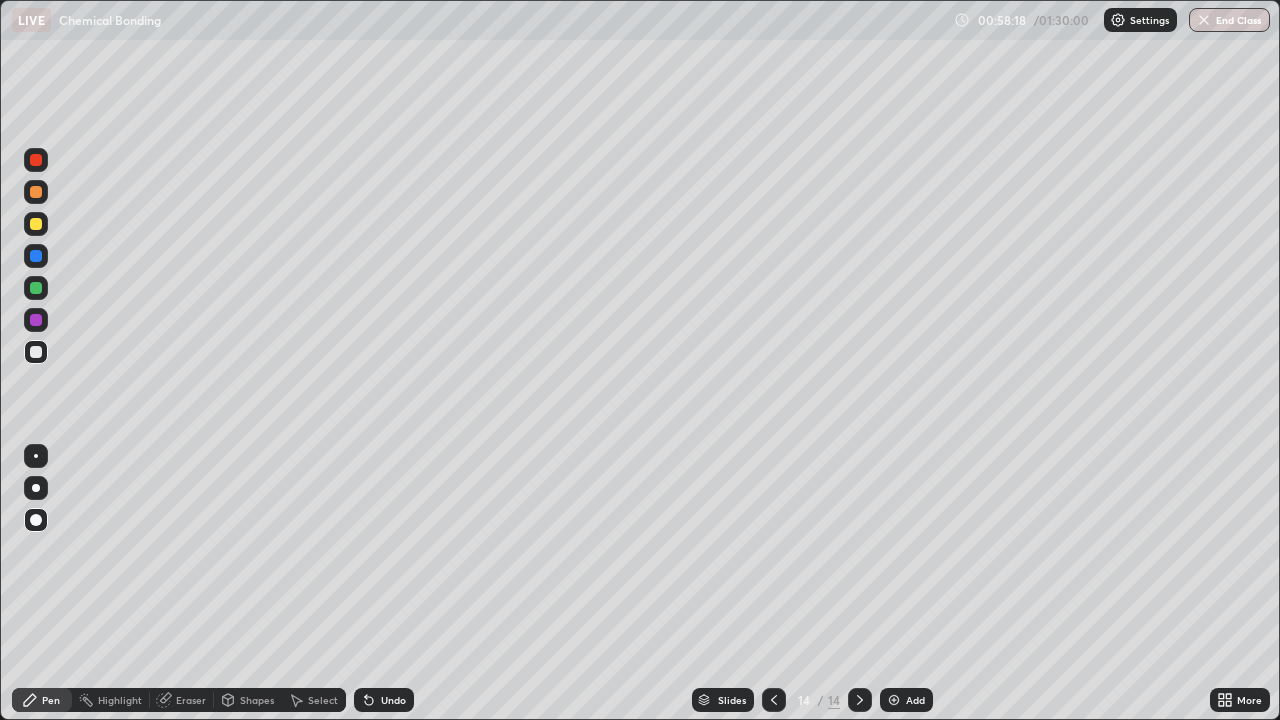 click on "Pen" at bounding box center (42, 700) 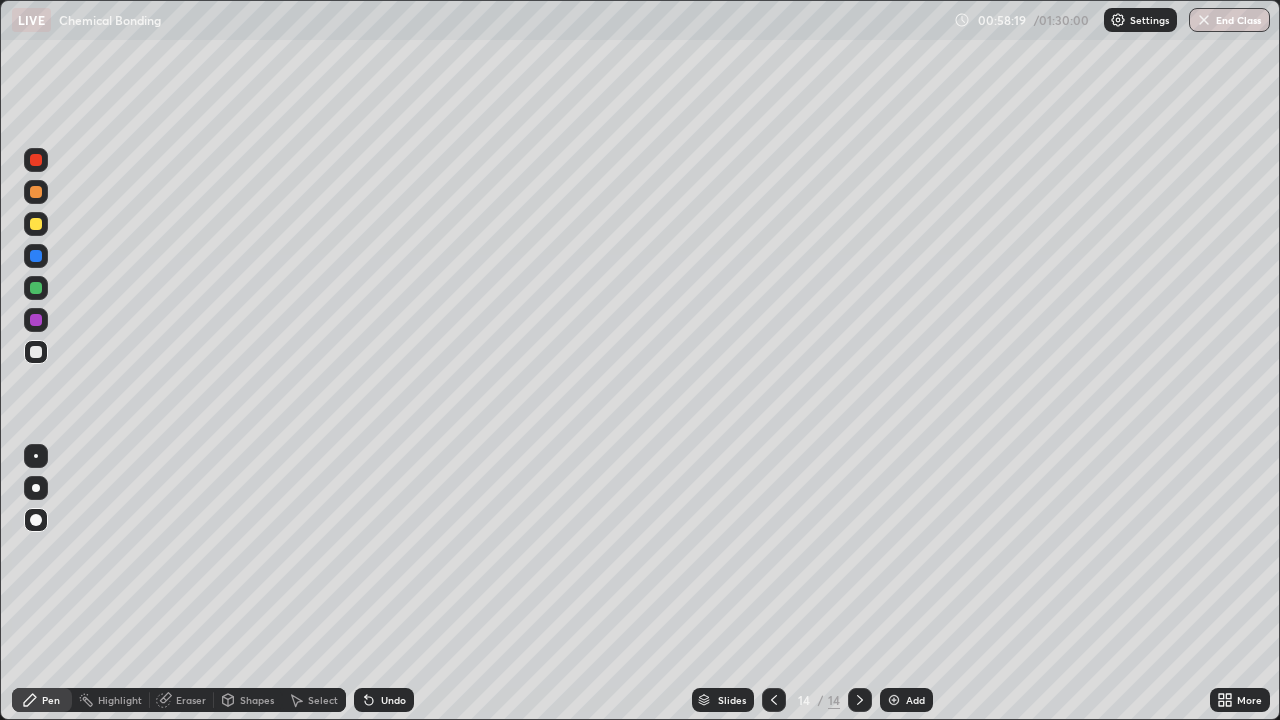 click at bounding box center (36, 352) 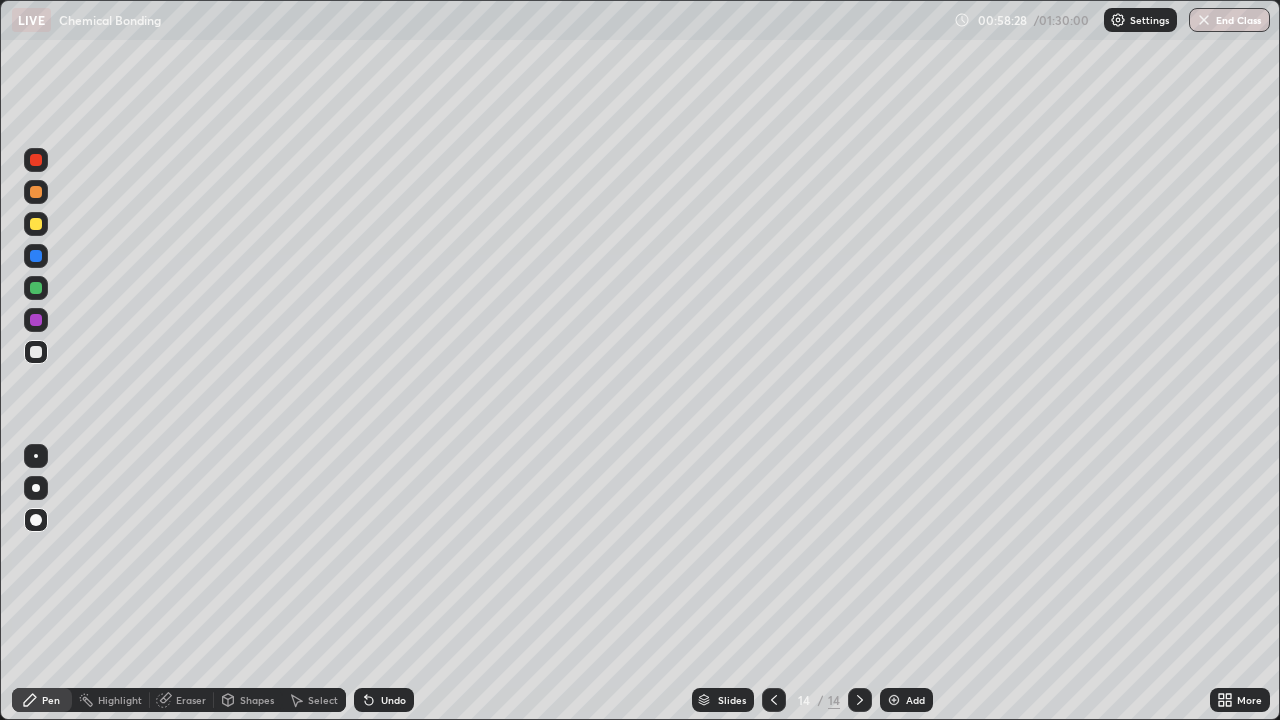 click on "Shapes" at bounding box center [248, 700] 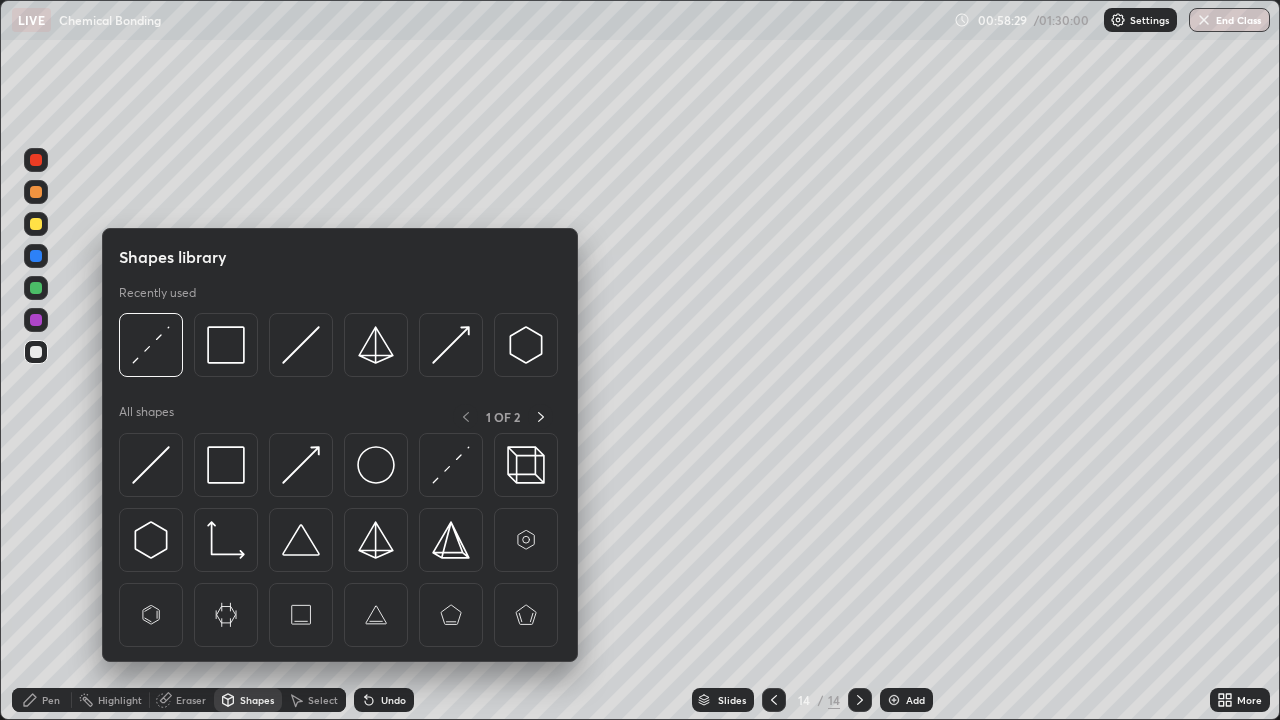 click on "Pen" at bounding box center (42, 700) 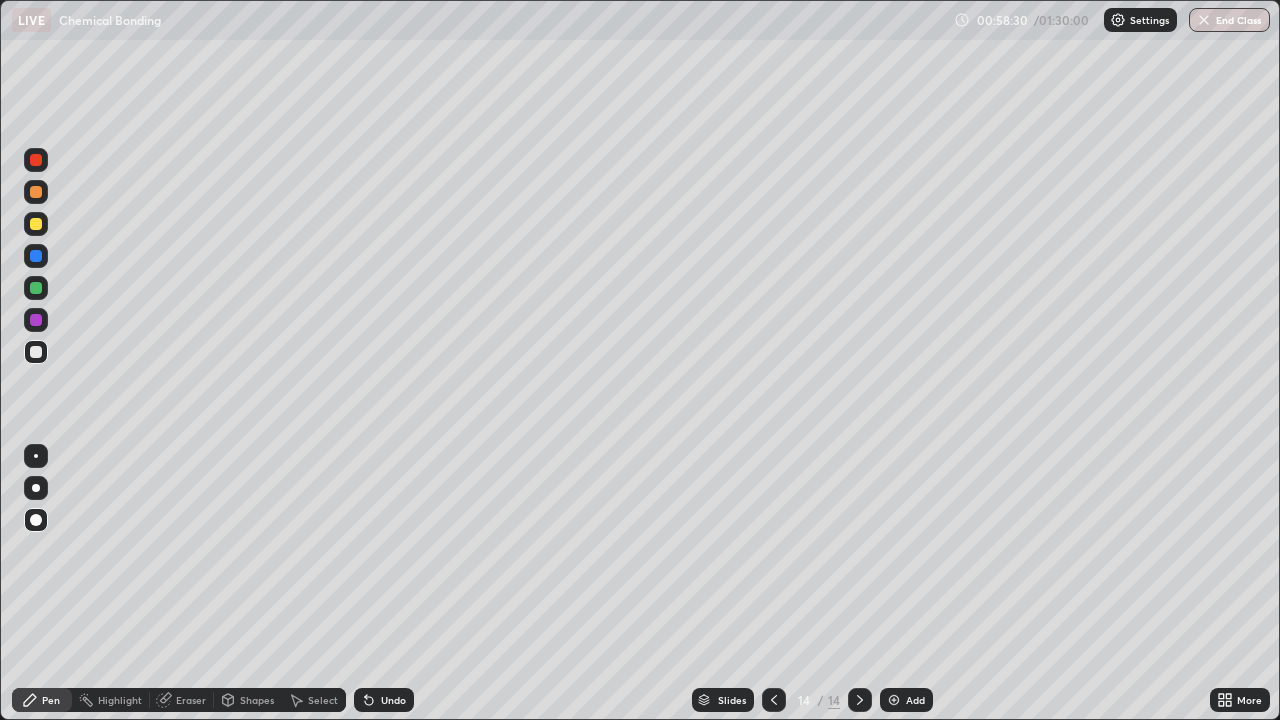 click at bounding box center [36, 352] 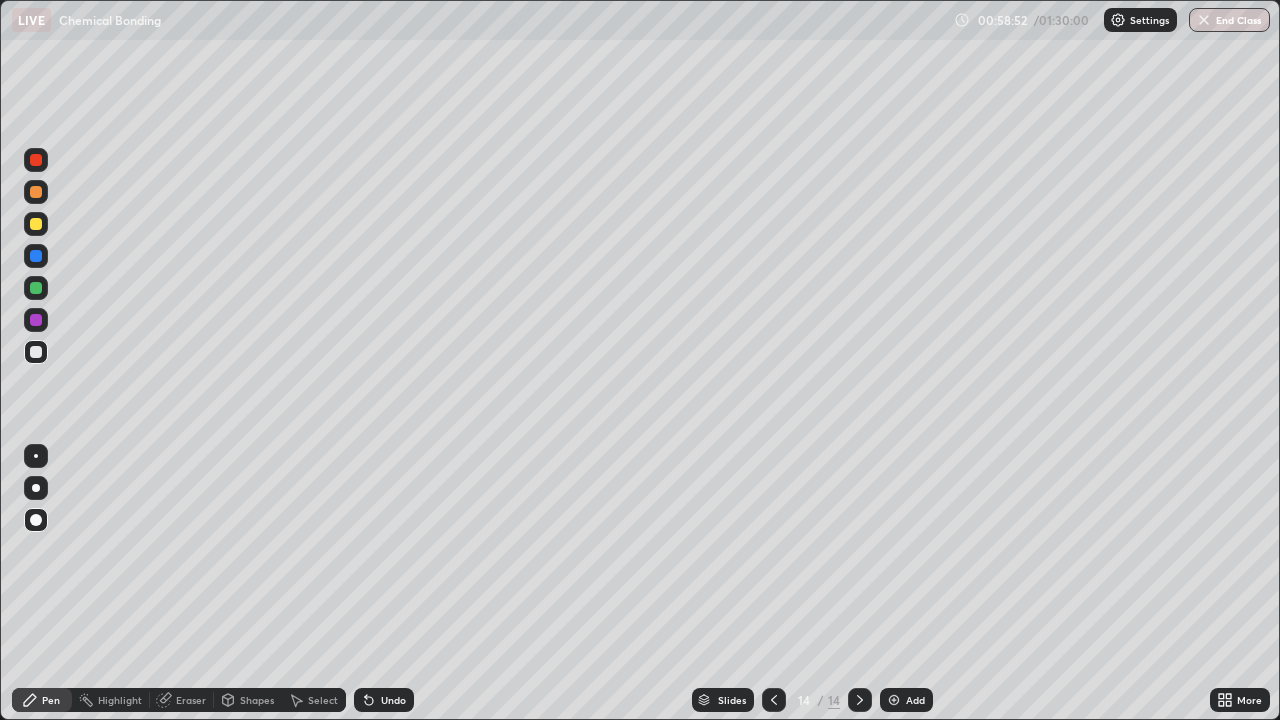 click on "Shapes" at bounding box center [257, 700] 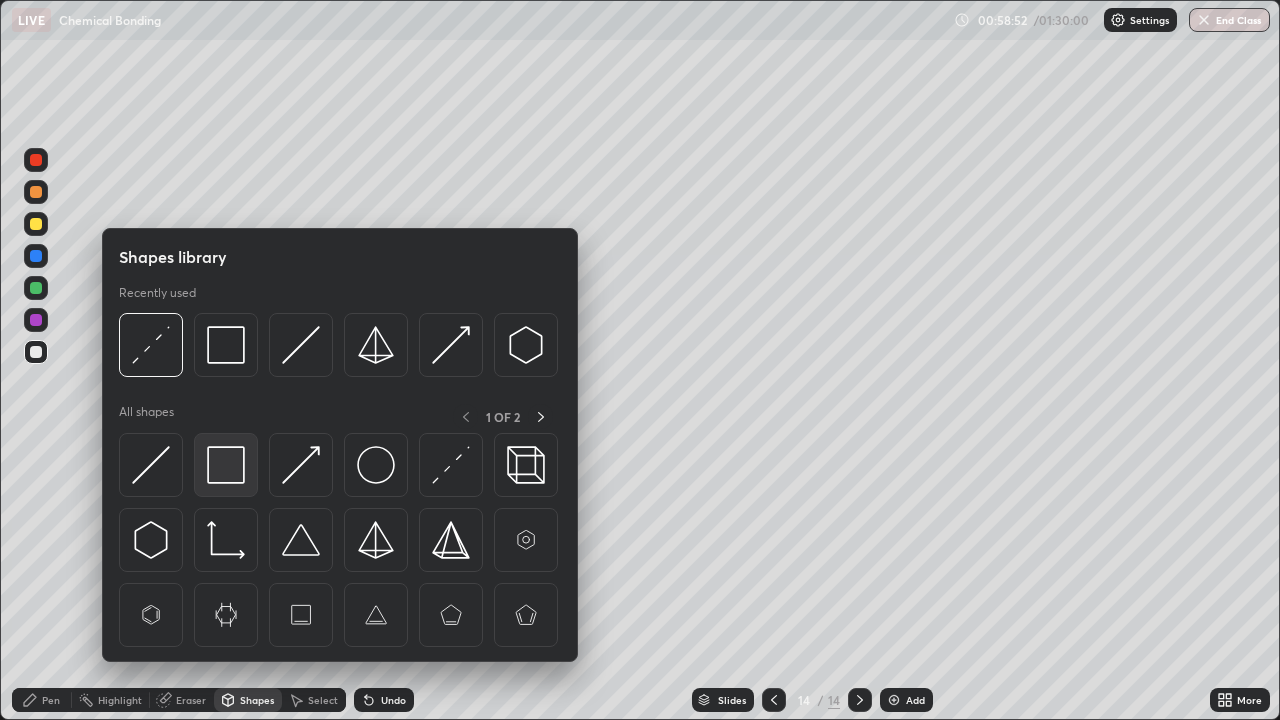 click at bounding box center [226, 465] 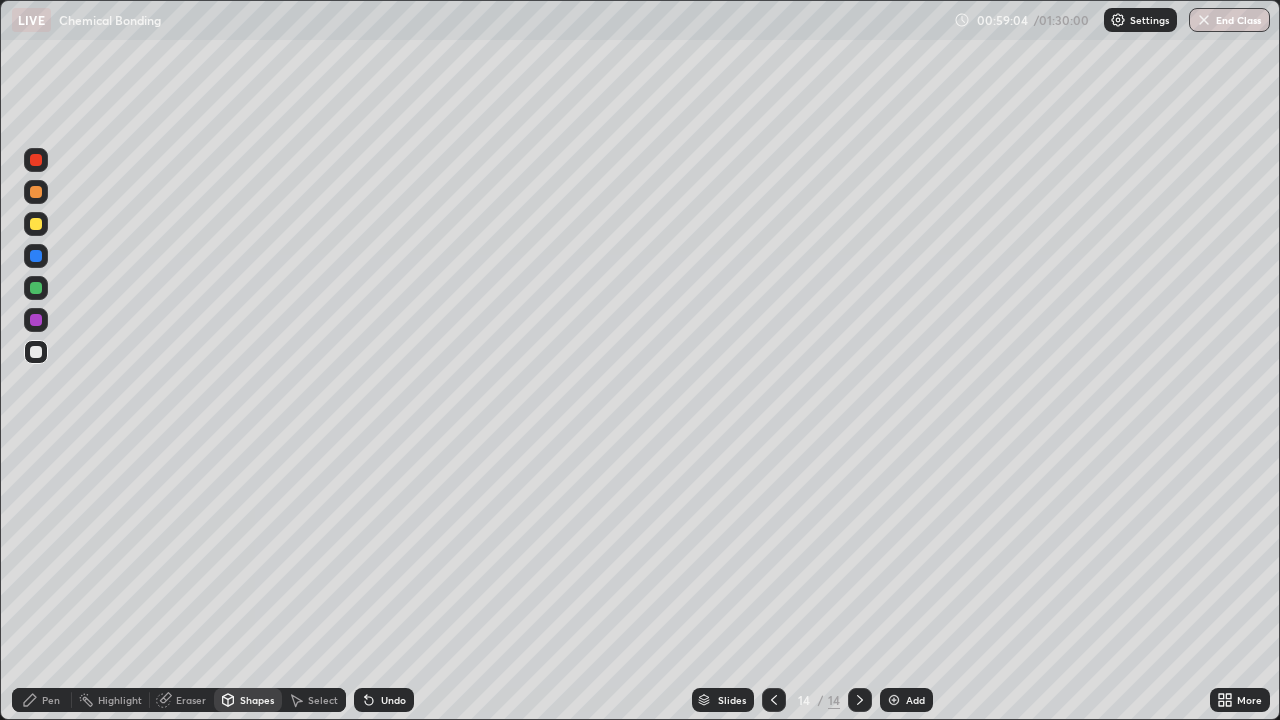 click on "Pen" at bounding box center (51, 700) 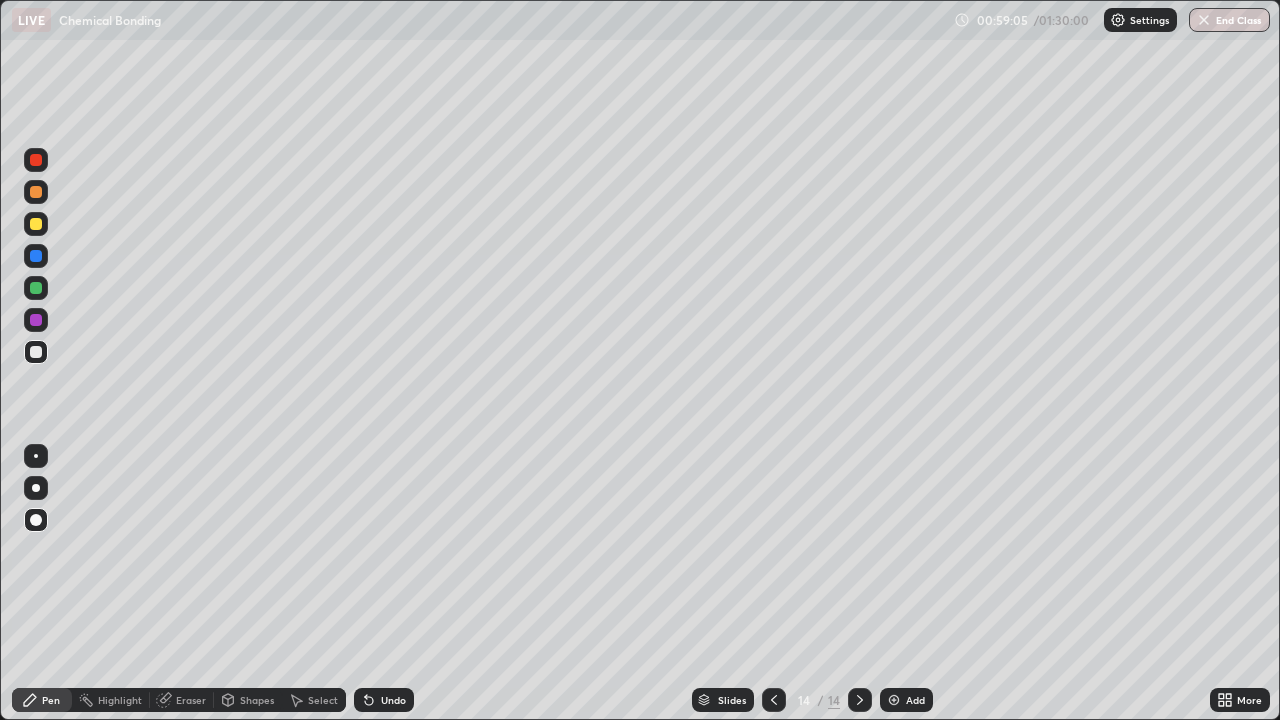 click at bounding box center (36, 352) 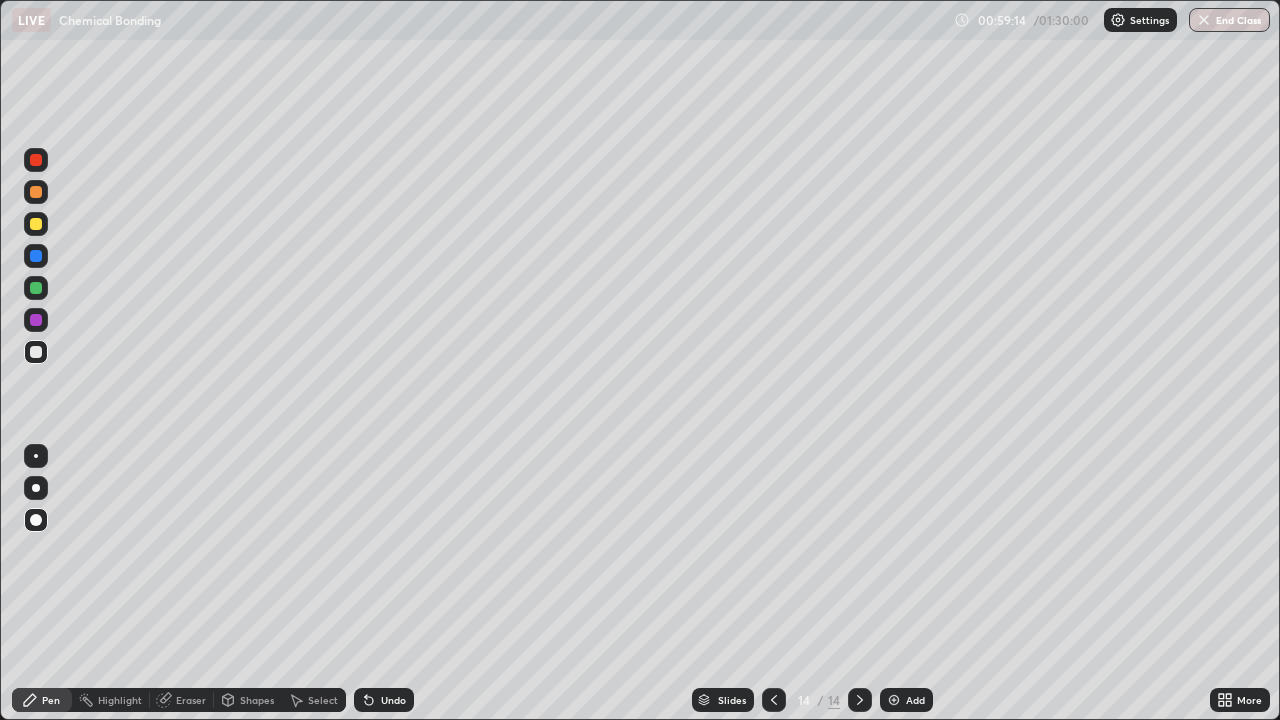 click at bounding box center [36, 224] 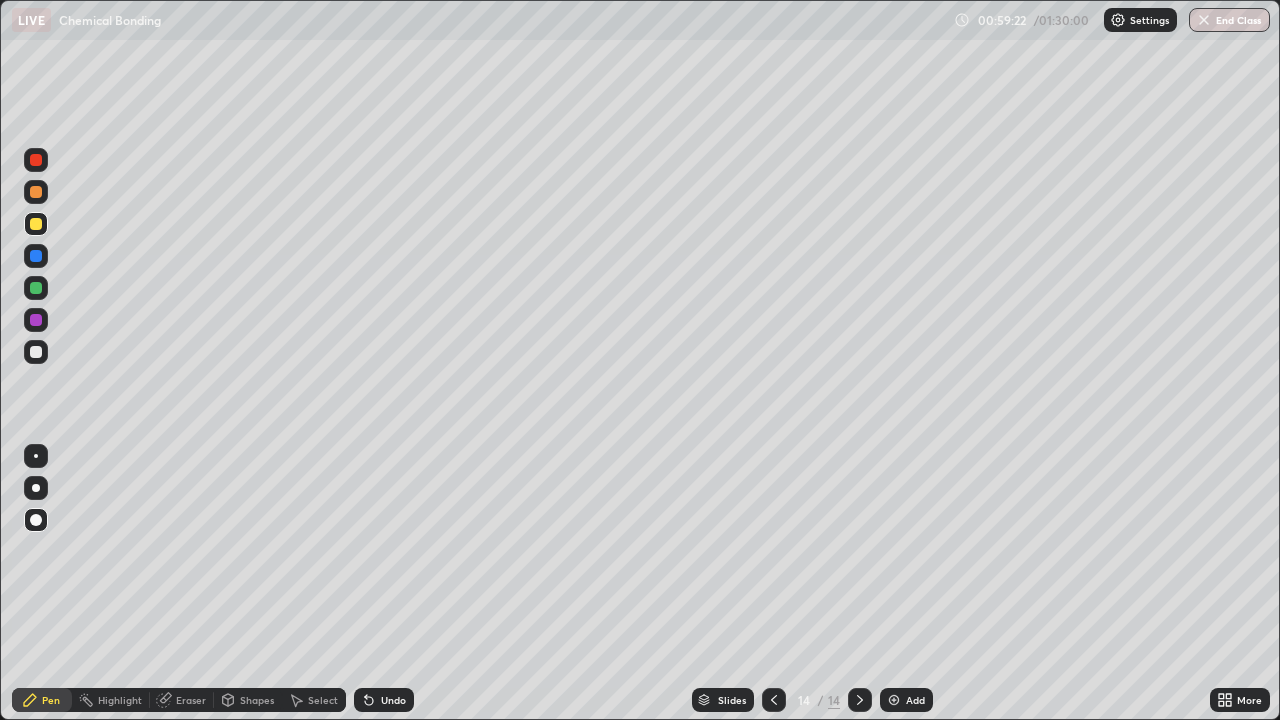 click on "Eraser" at bounding box center [182, 700] 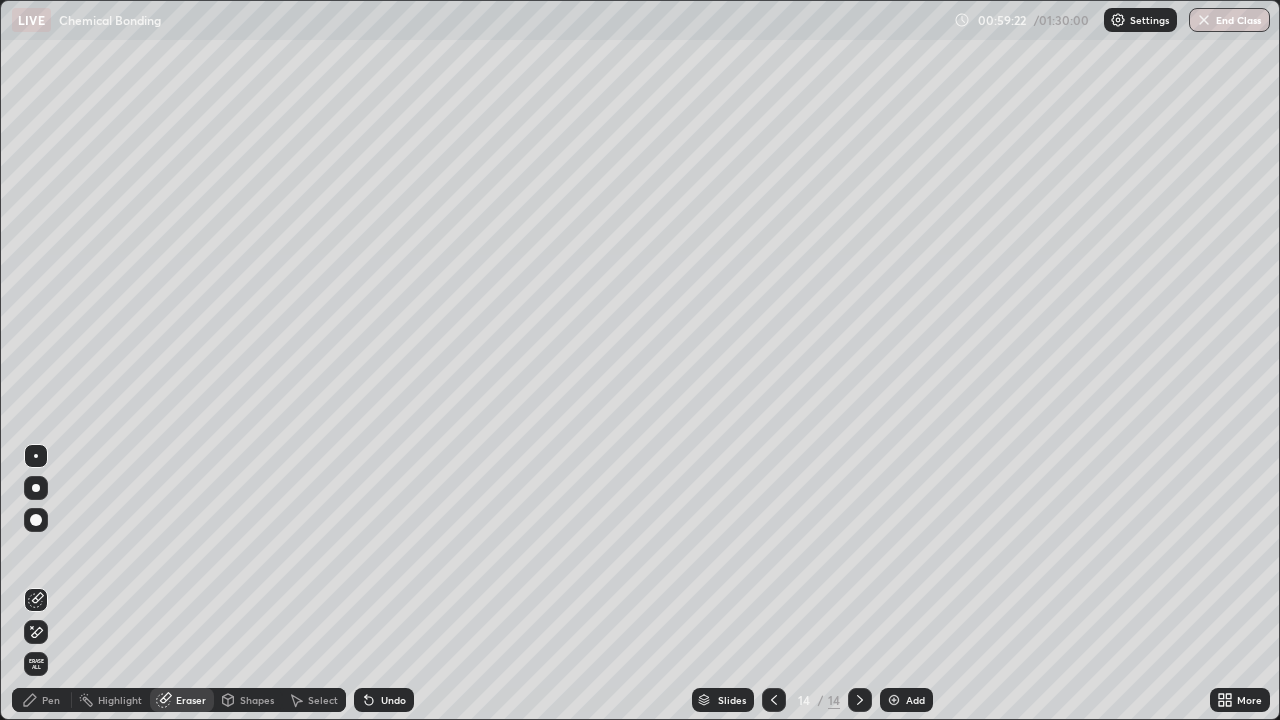 click on "Highlight" at bounding box center (120, 700) 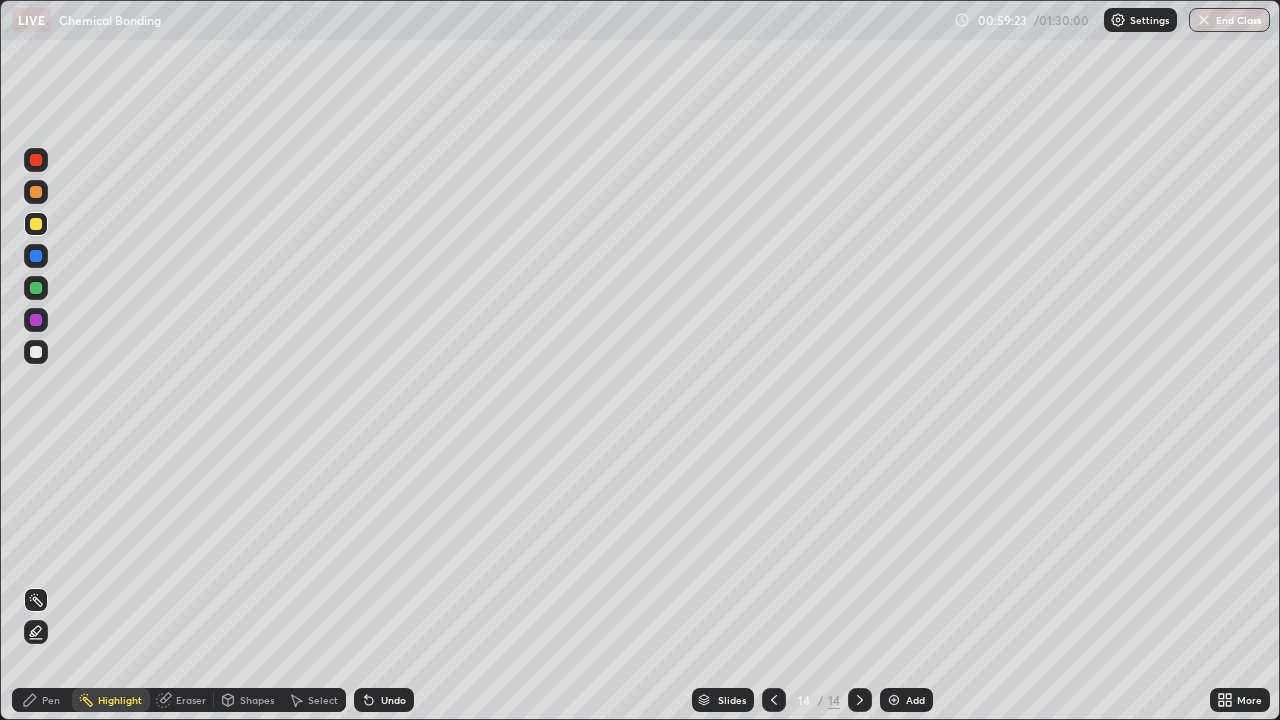 click on "Eraser" at bounding box center (191, 700) 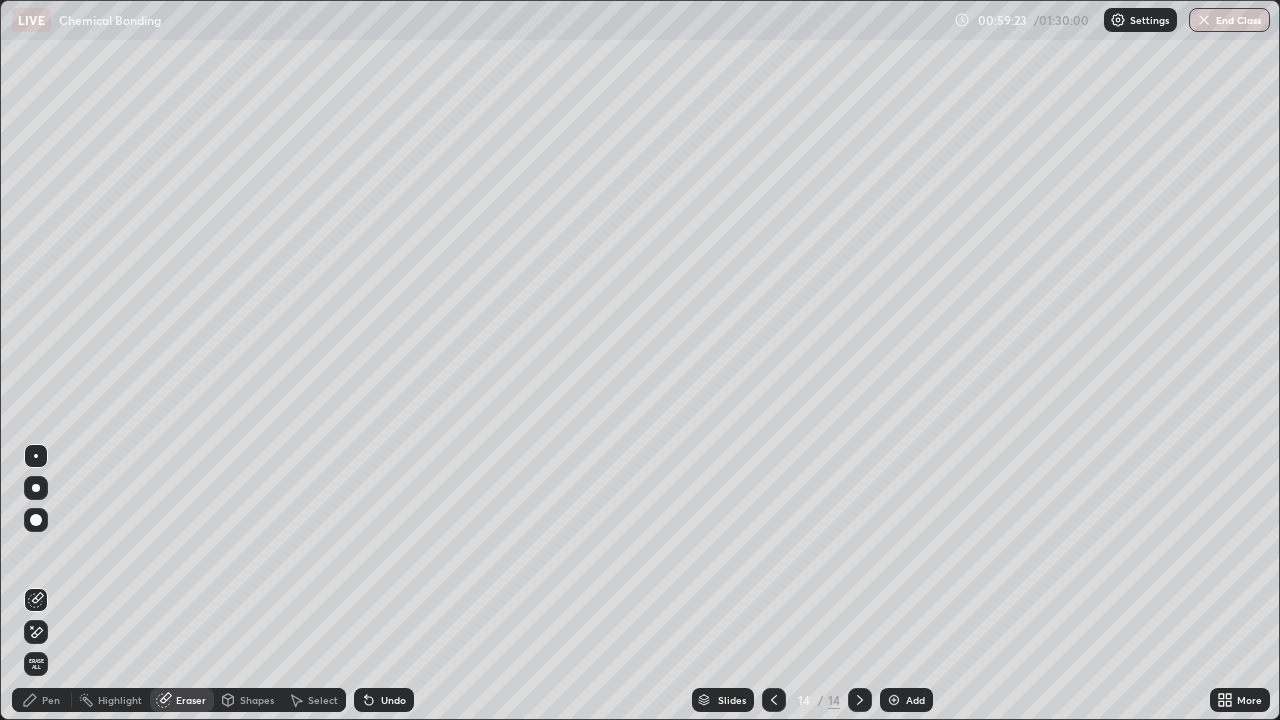 click on "Shapes" at bounding box center (257, 700) 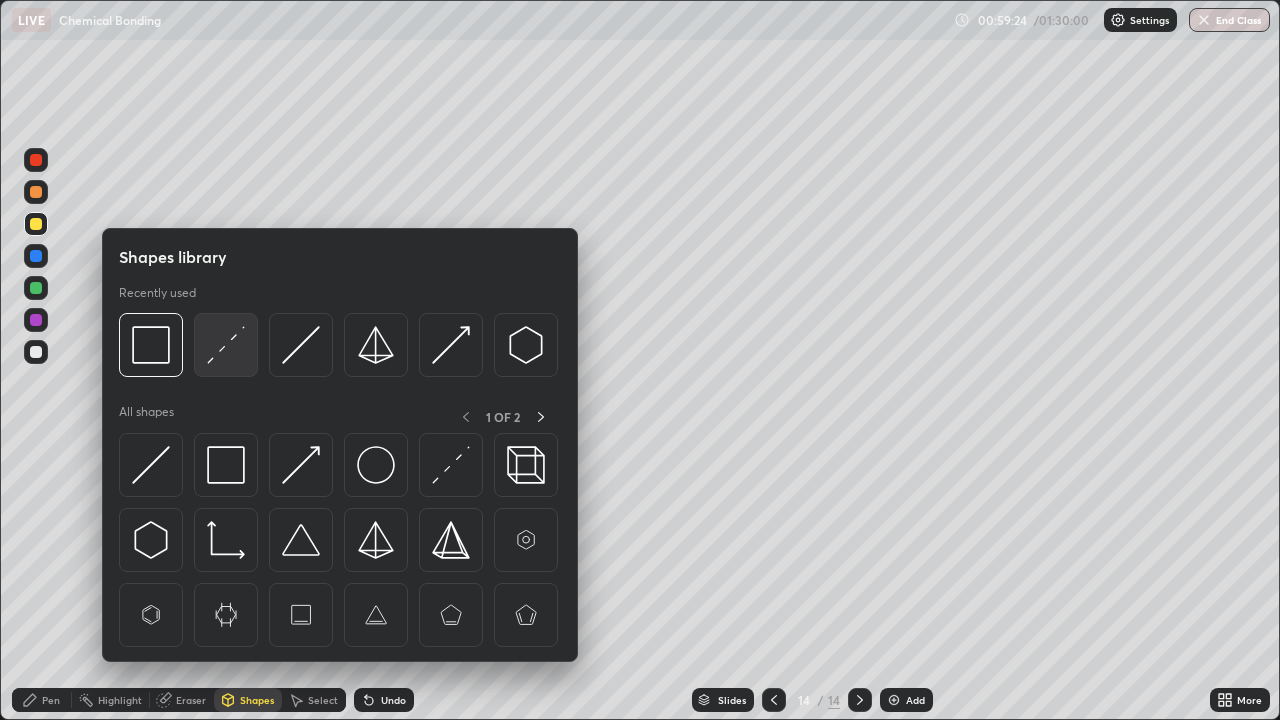 click at bounding box center [226, 345] 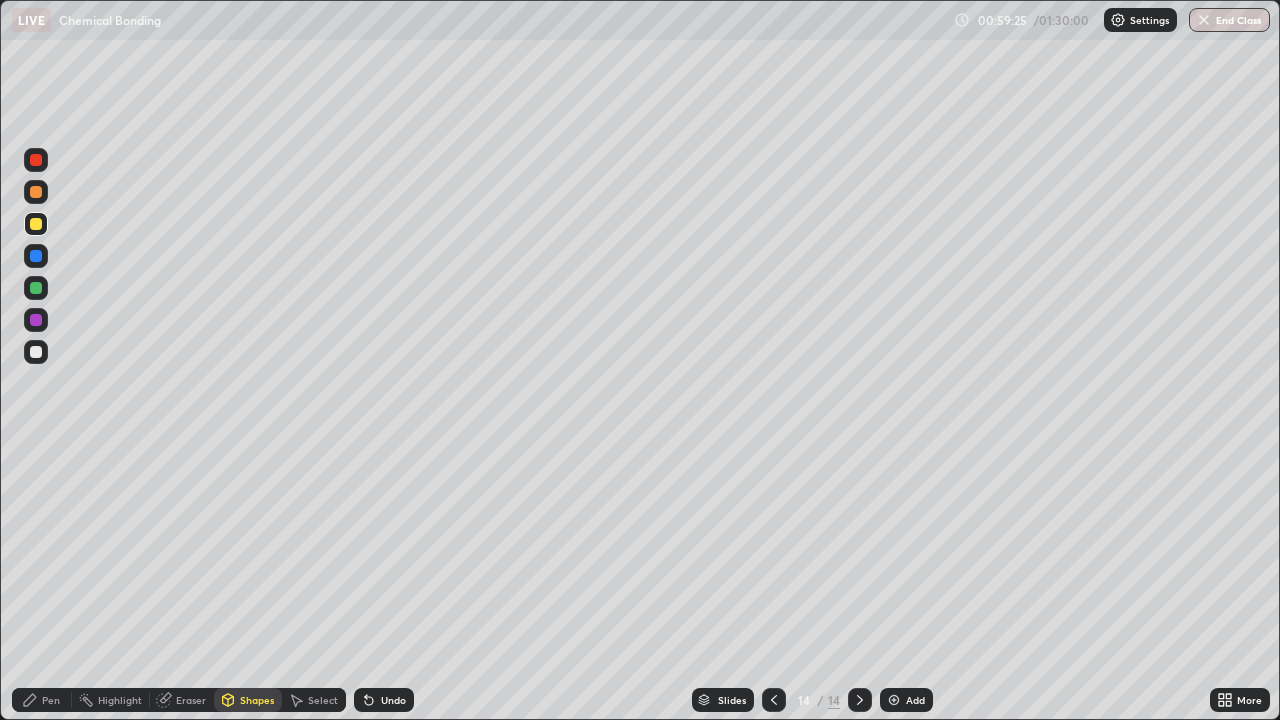 click at bounding box center [36, 160] 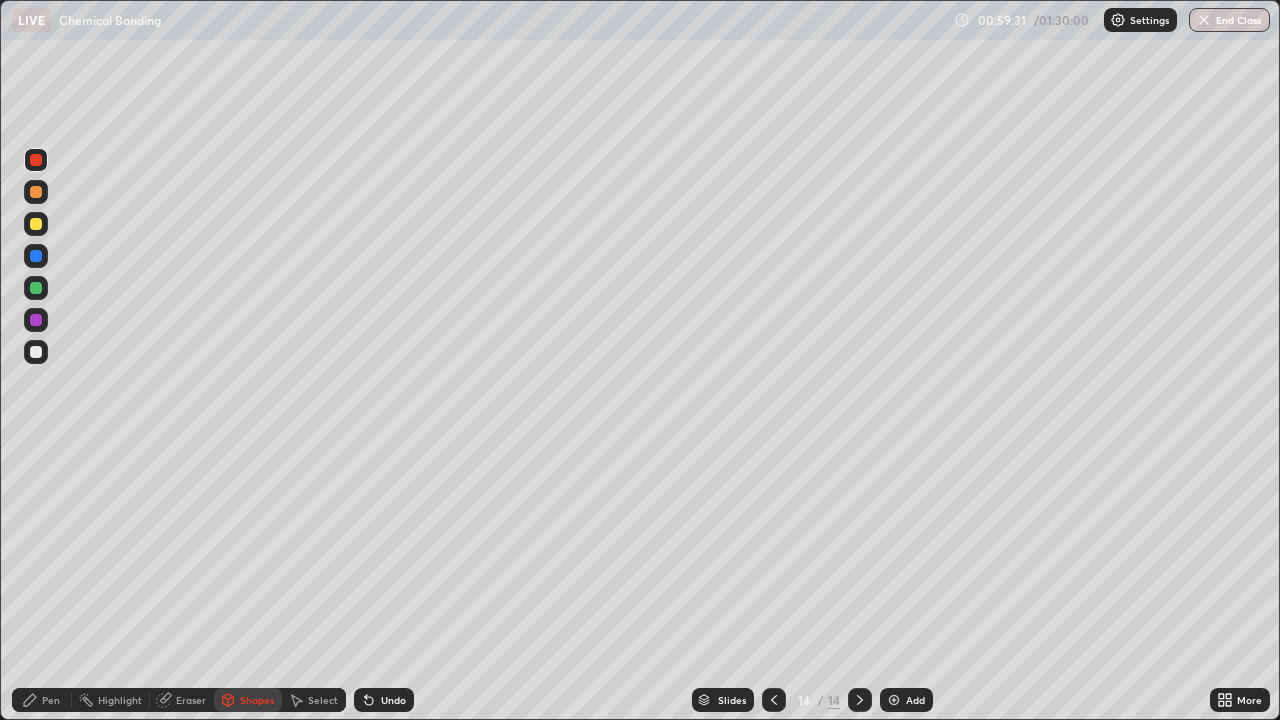 click on "Pen" at bounding box center (51, 700) 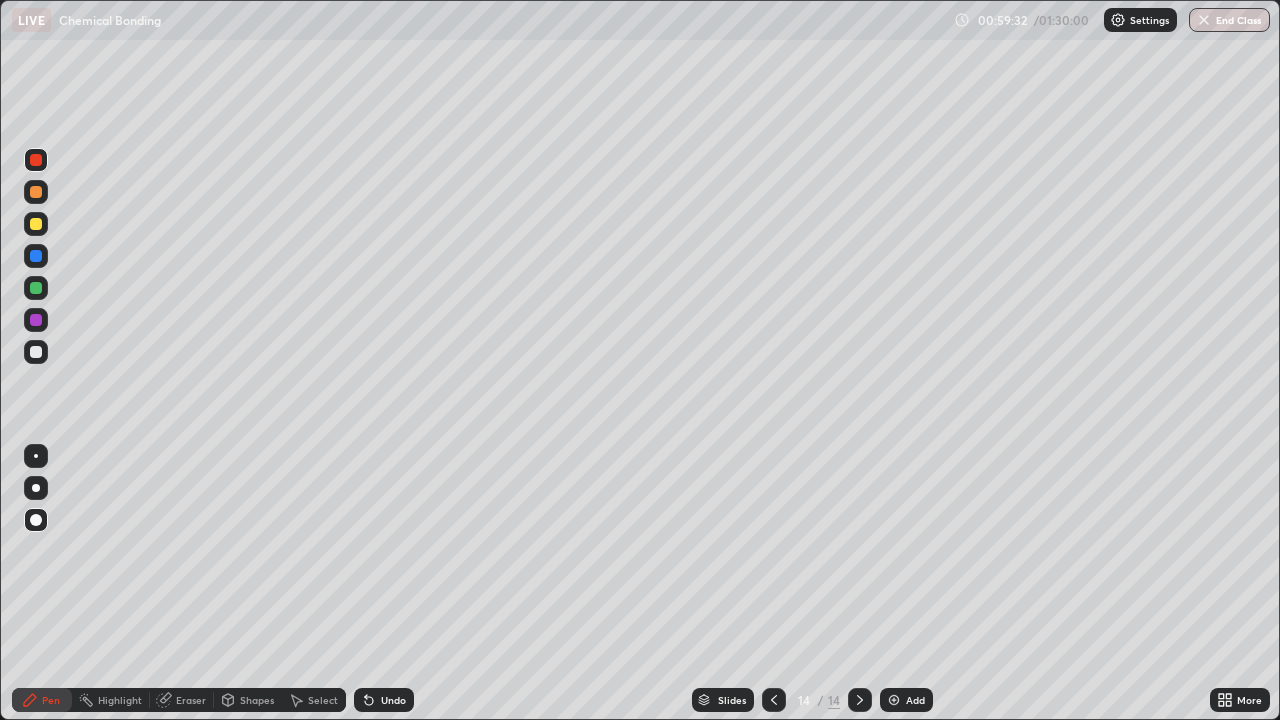 click at bounding box center (36, 352) 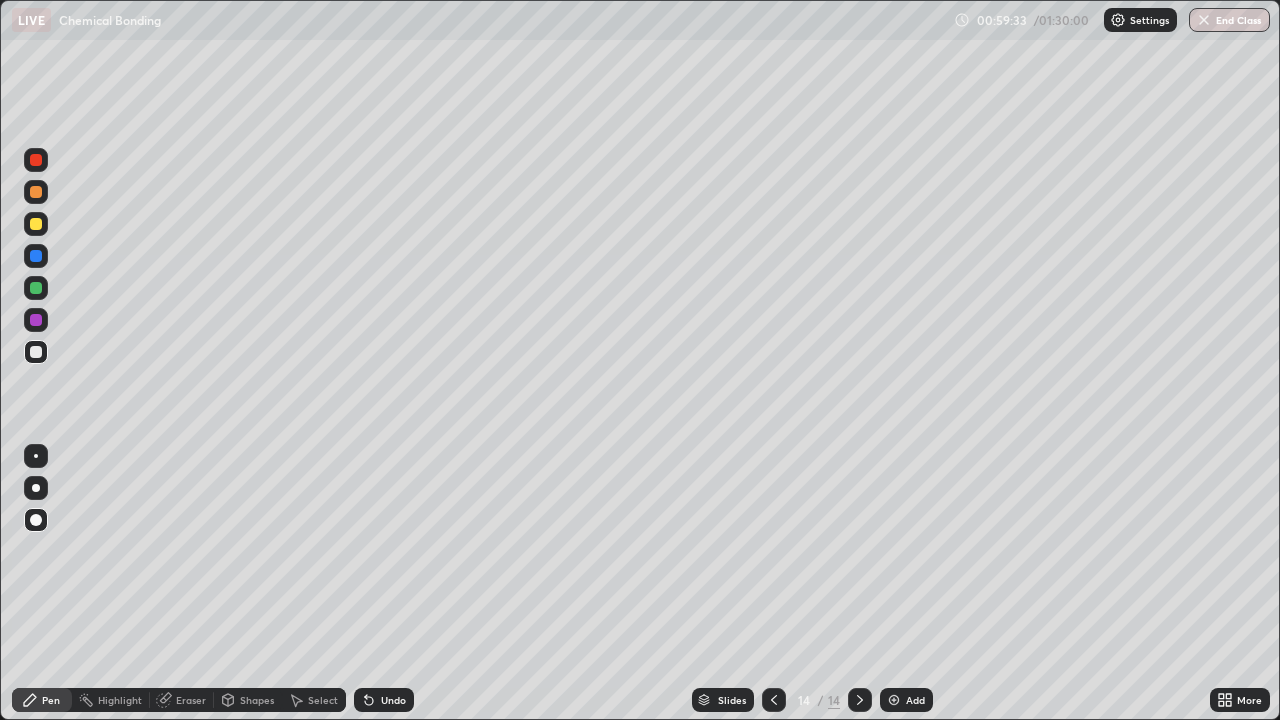 click on "Shapes" at bounding box center (257, 700) 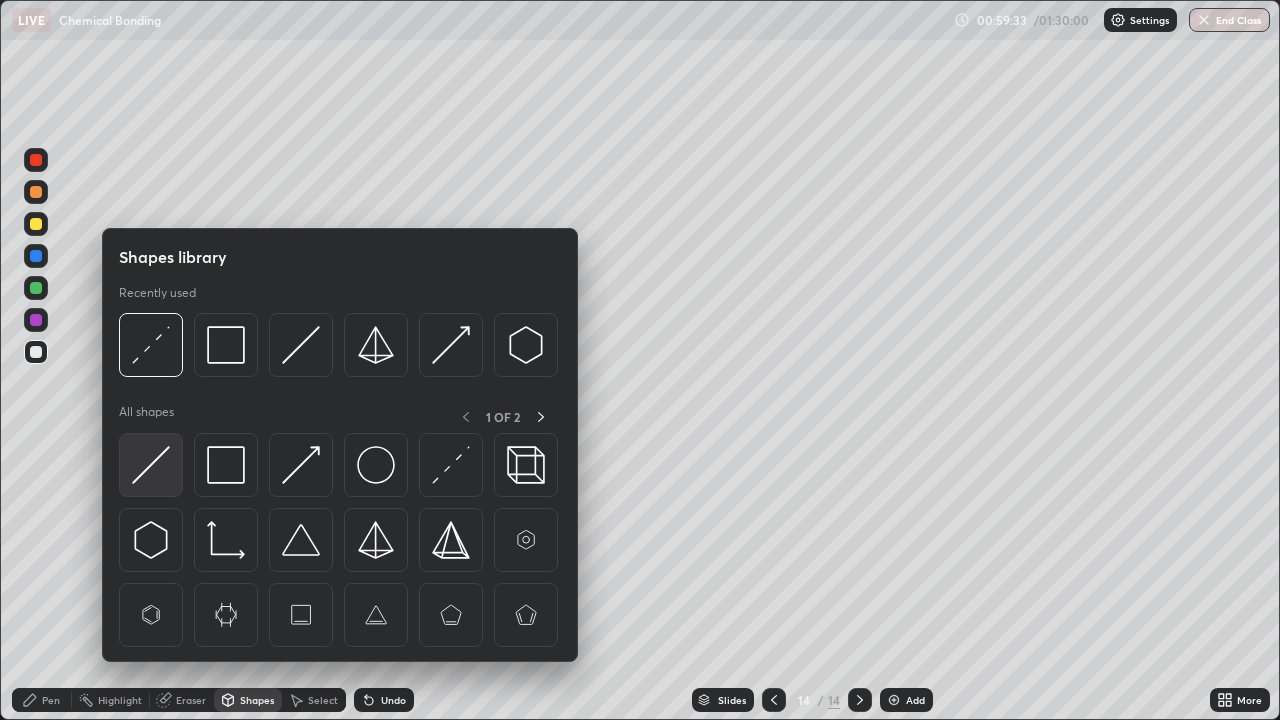 click at bounding box center (151, 465) 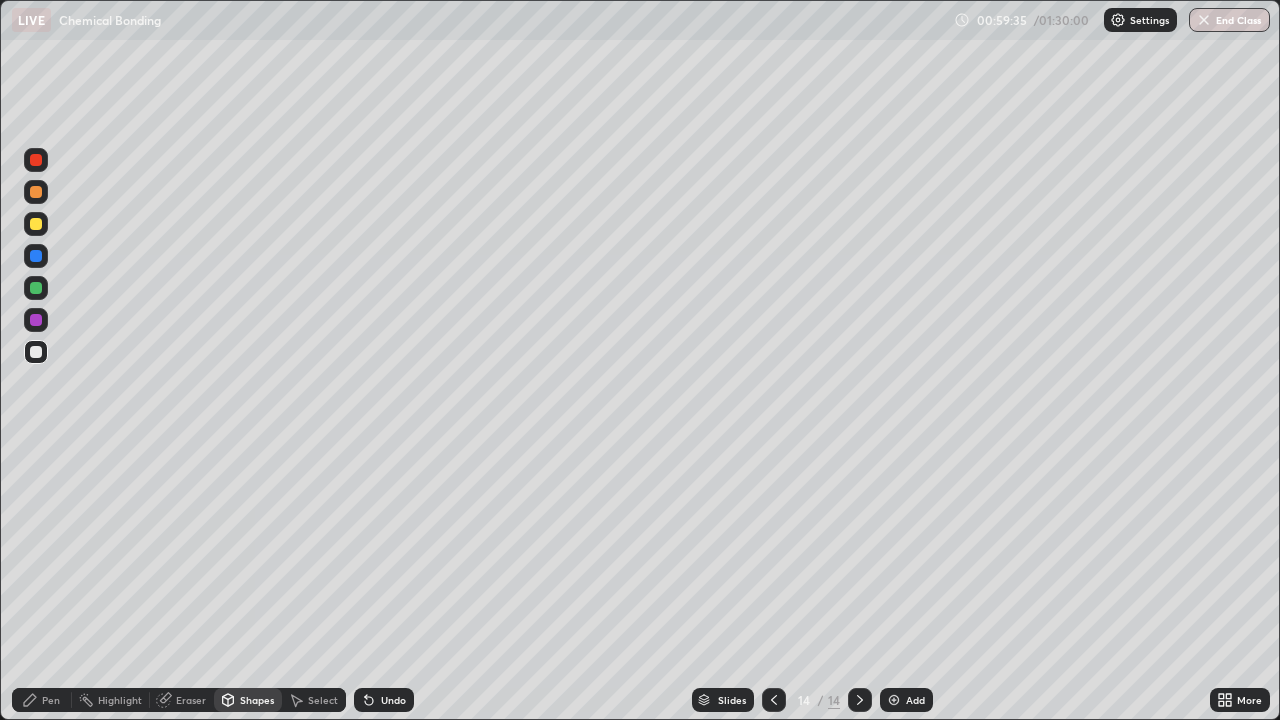 click on "Pen" at bounding box center (42, 700) 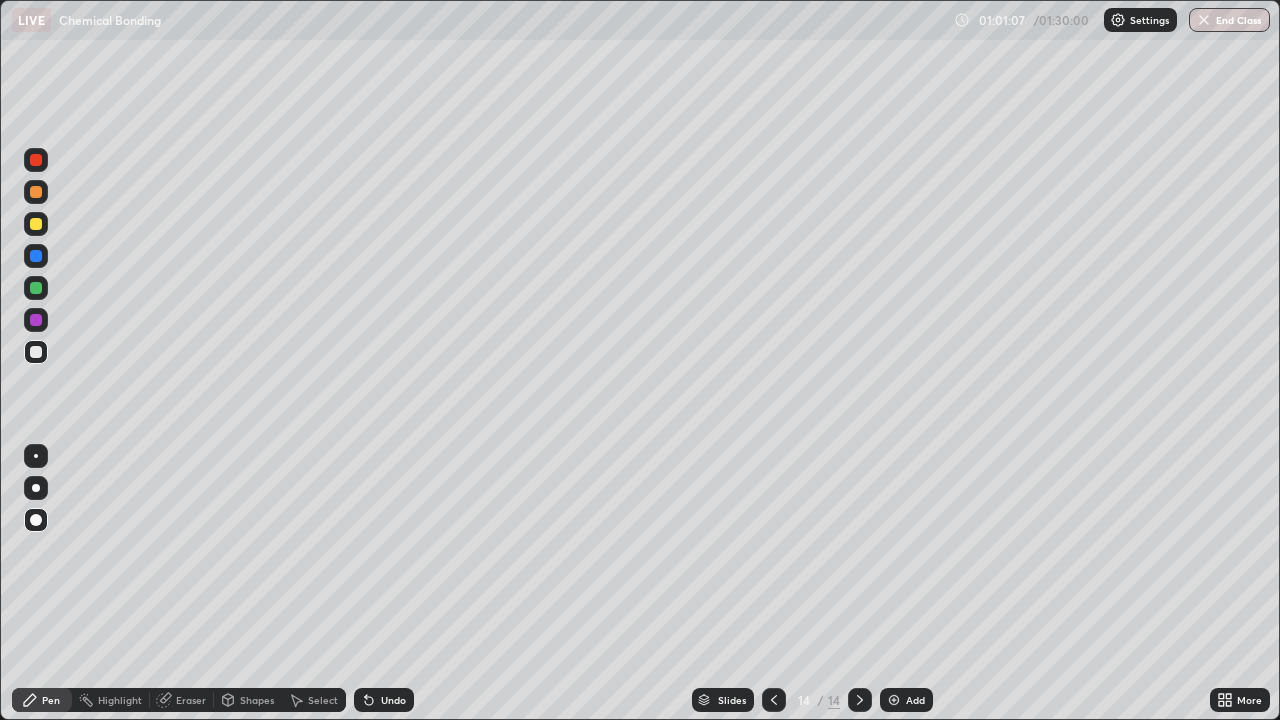 click on "Shapes" at bounding box center [257, 700] 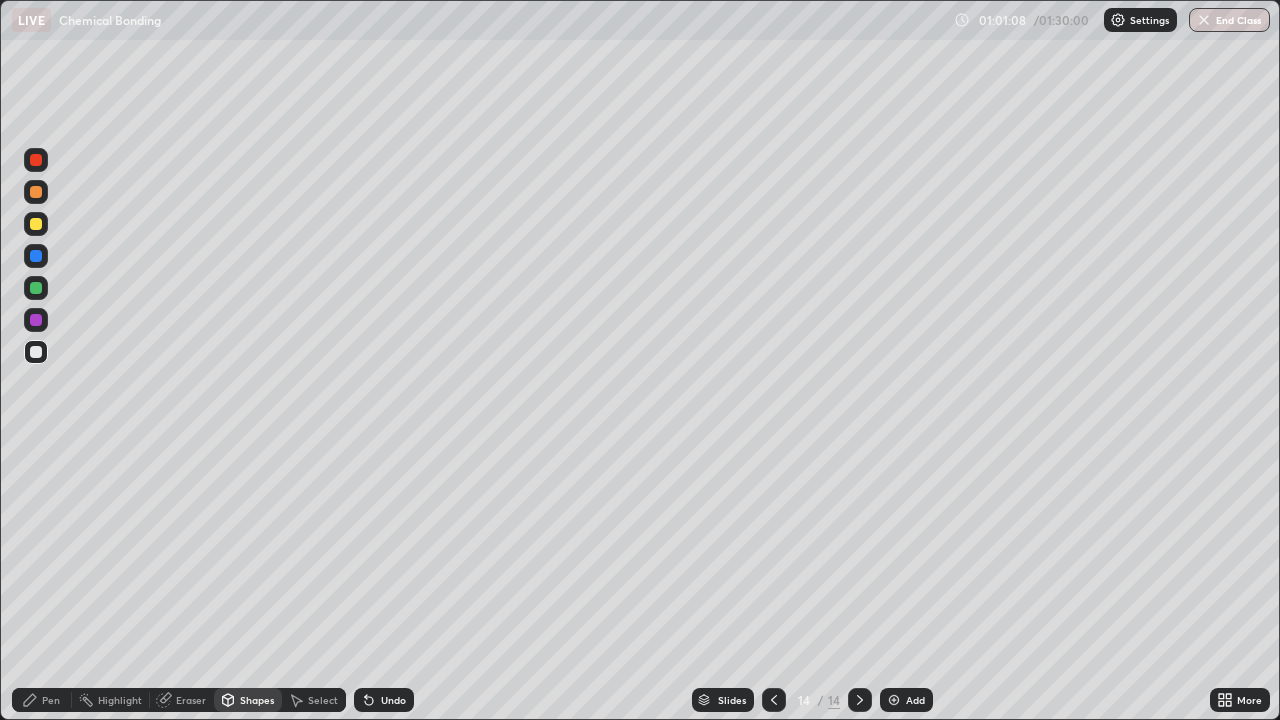 click on "Eraser" at bounding box center [191, 700] 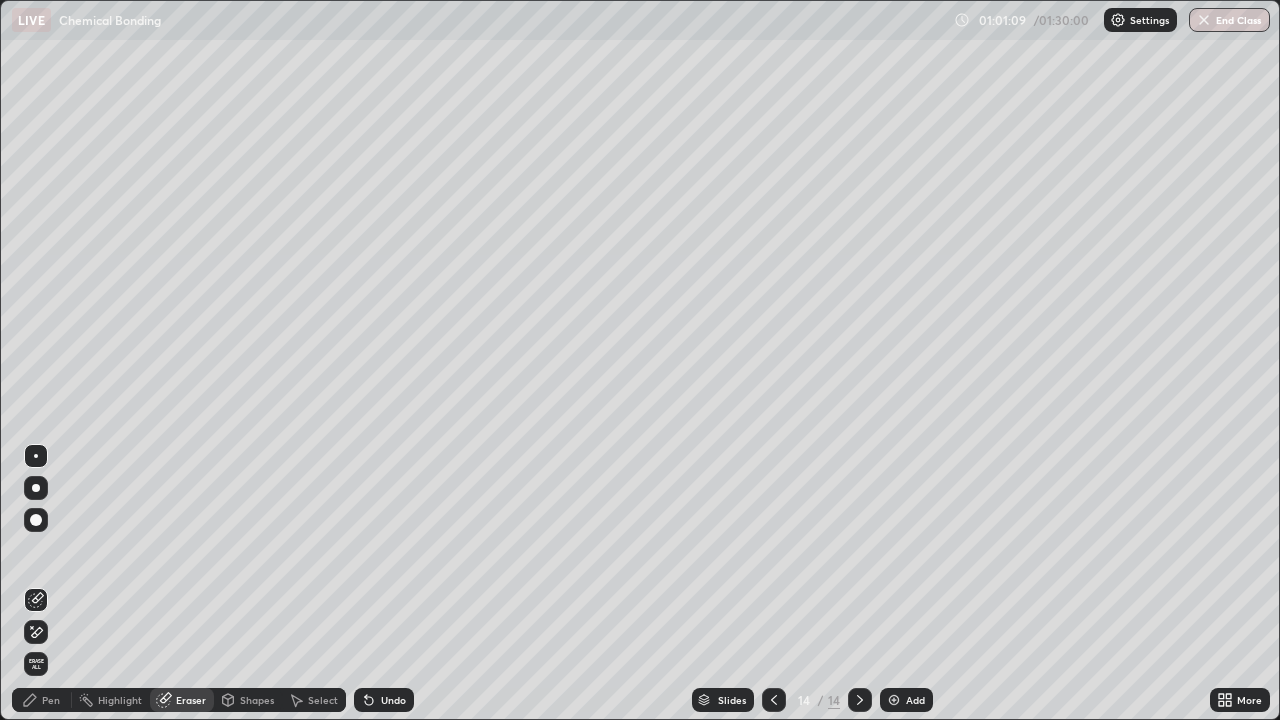 click 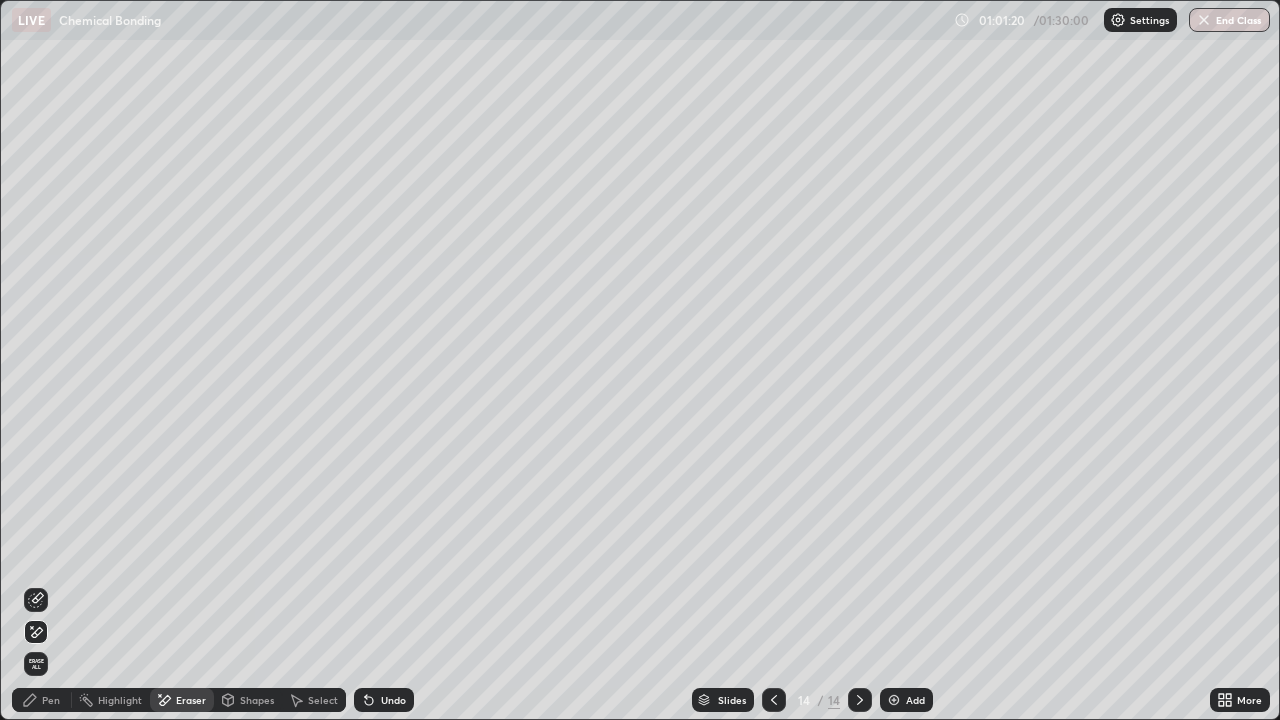 click on "Pen" at bounding box center [51, 700] 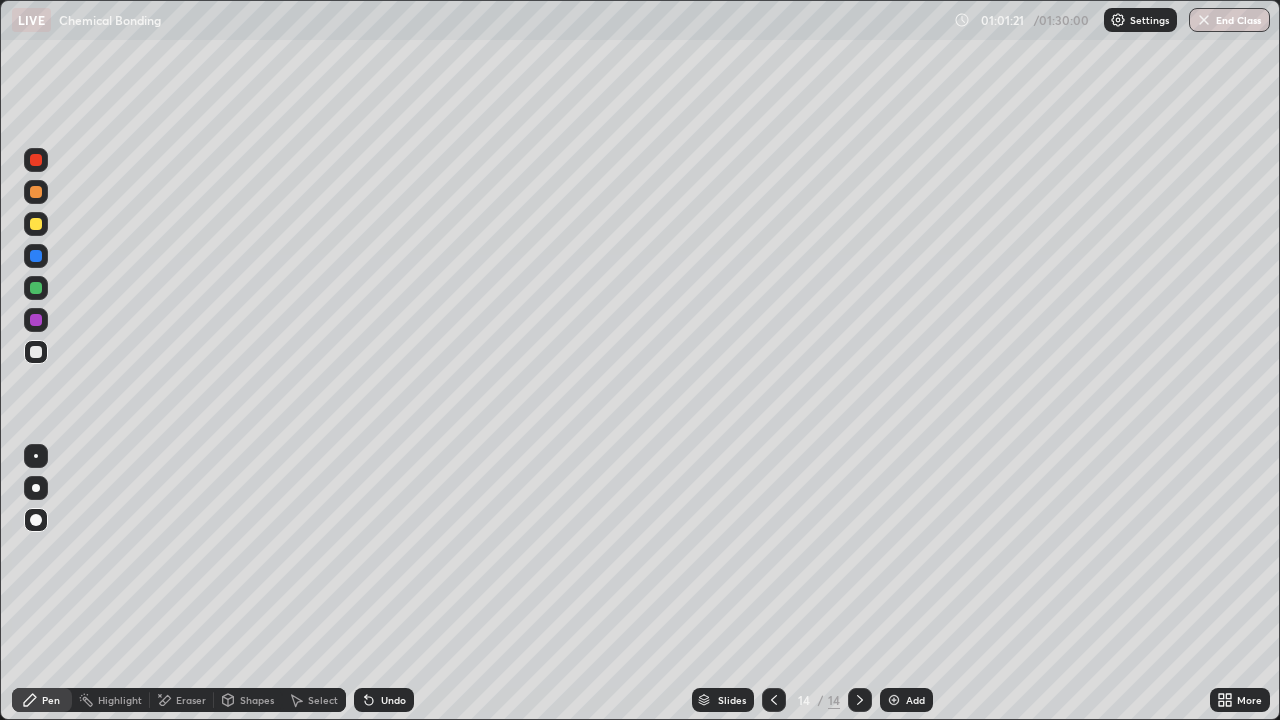 click at bounding box center (36, 288) 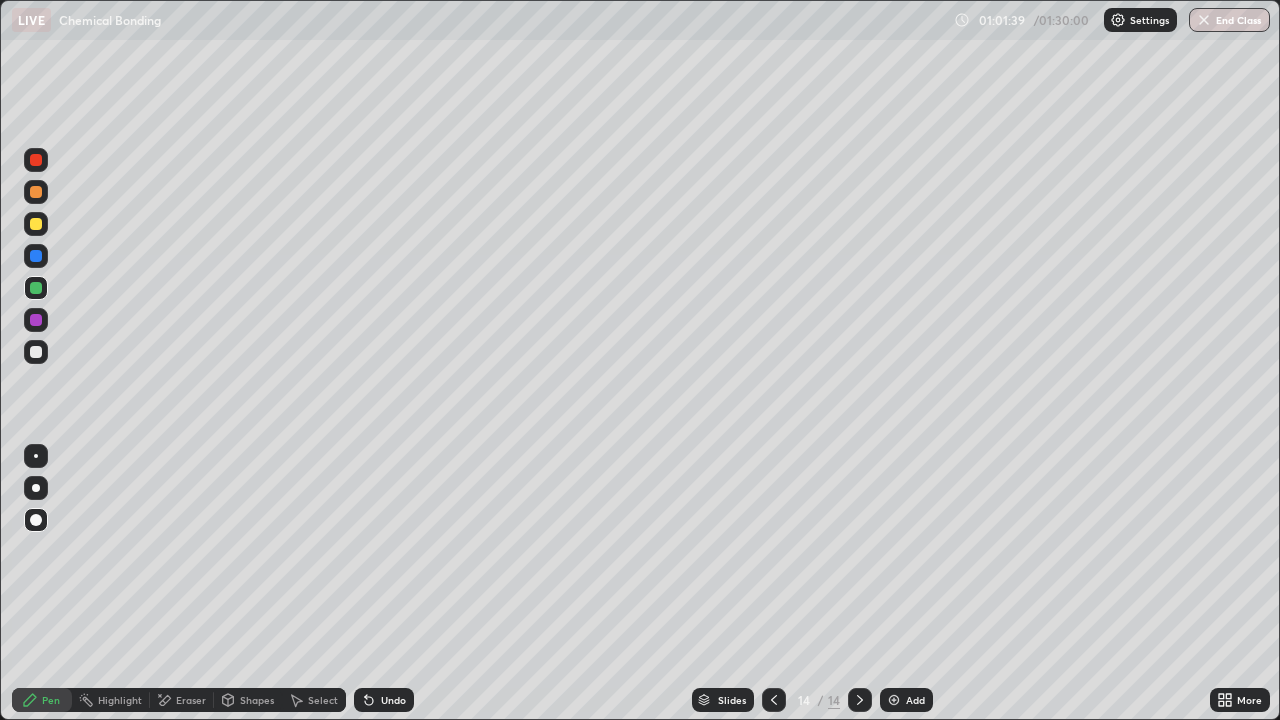 click at bounding box center (36, 352) 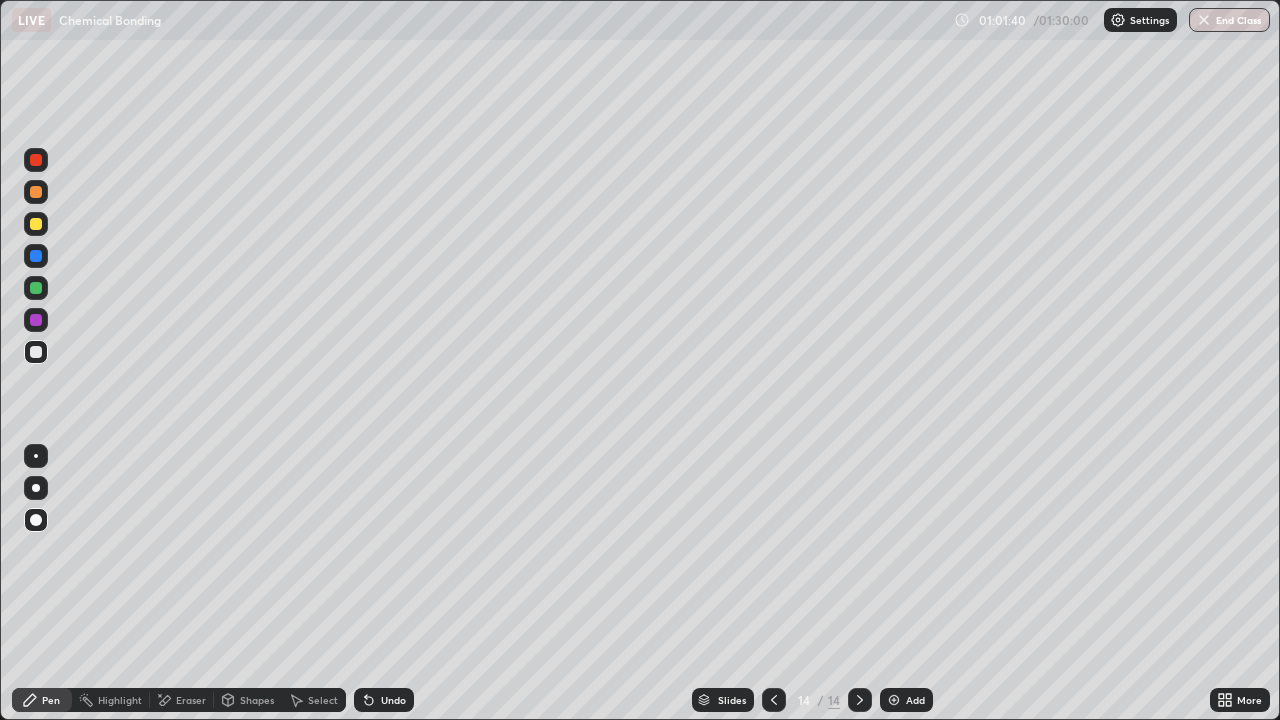 click on "Pen" at bounding box center (42, 700) 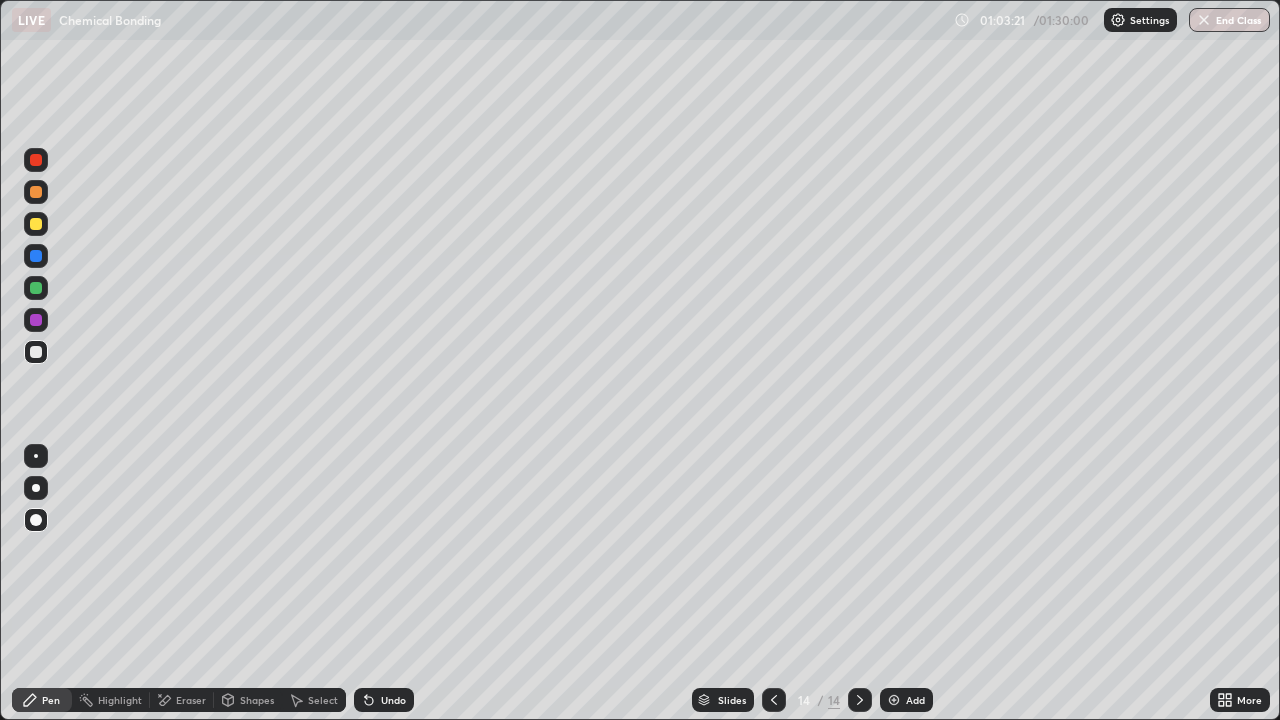 click on "Pen" at bounding box center [51, 700] 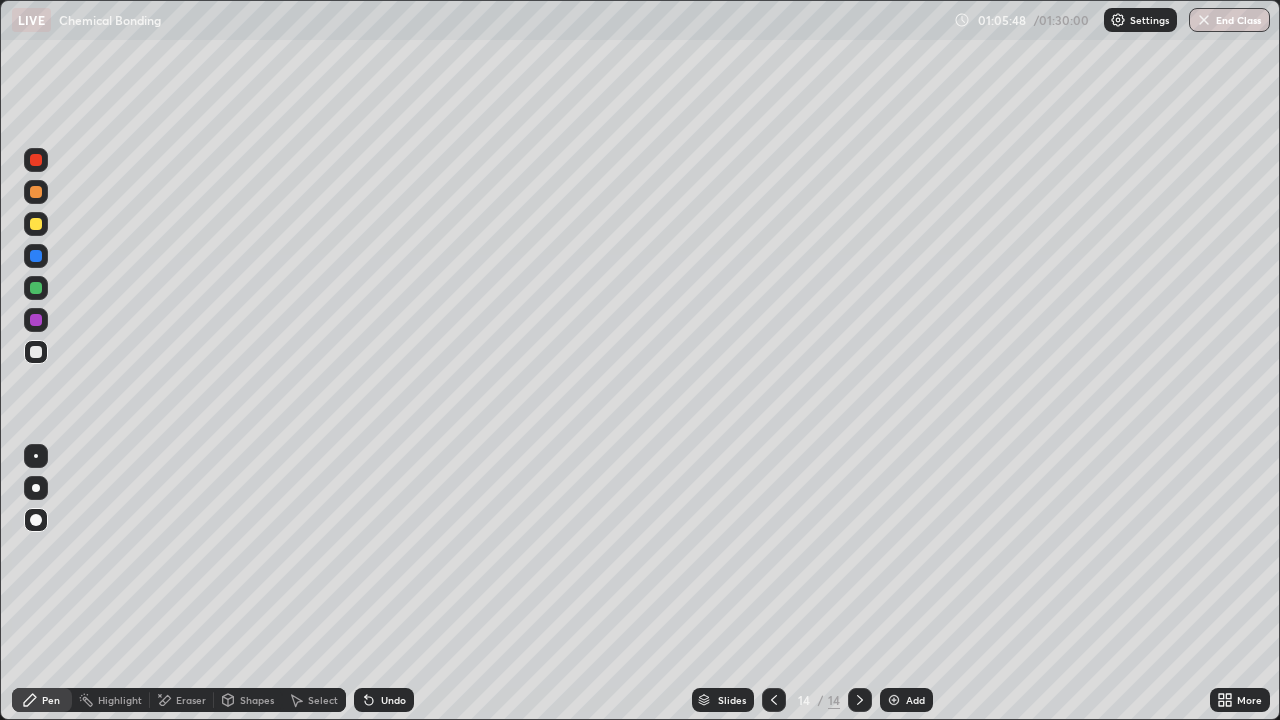 click on "Add" at bounding box center (915, 700) 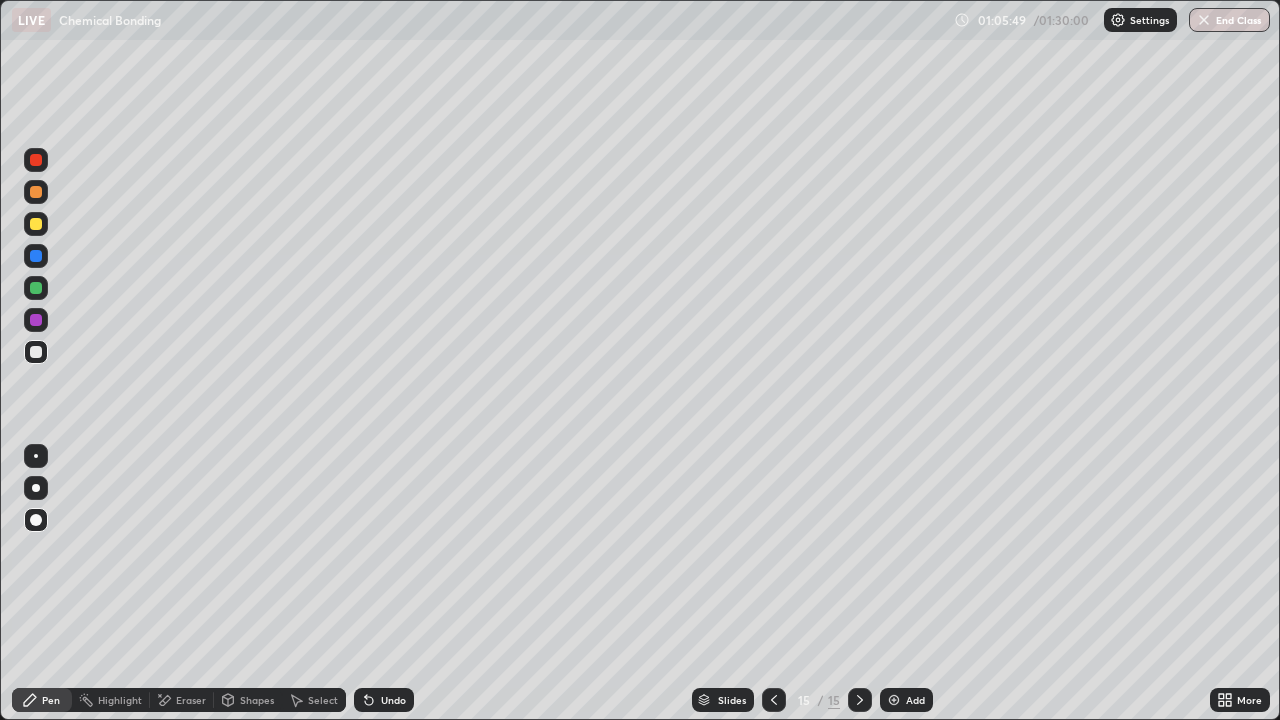 click at bounding box center (36, 224) 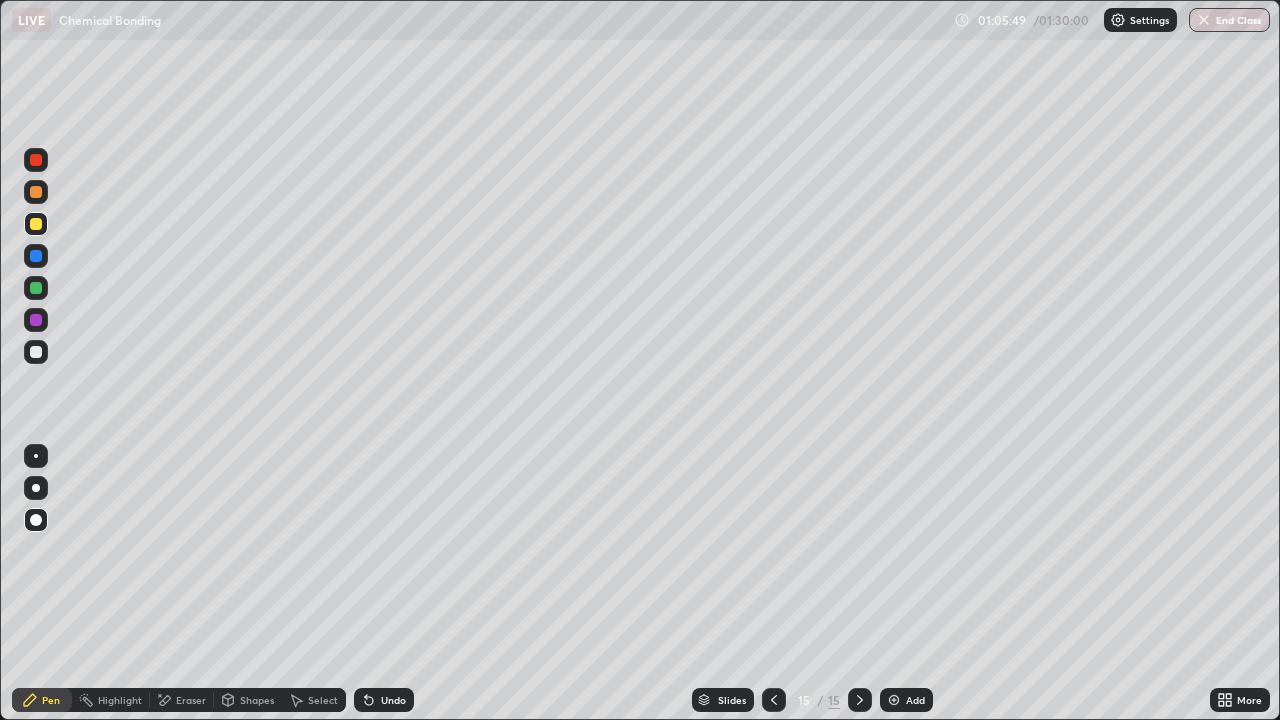 click on "Pen" at bounding box center (51, 700) 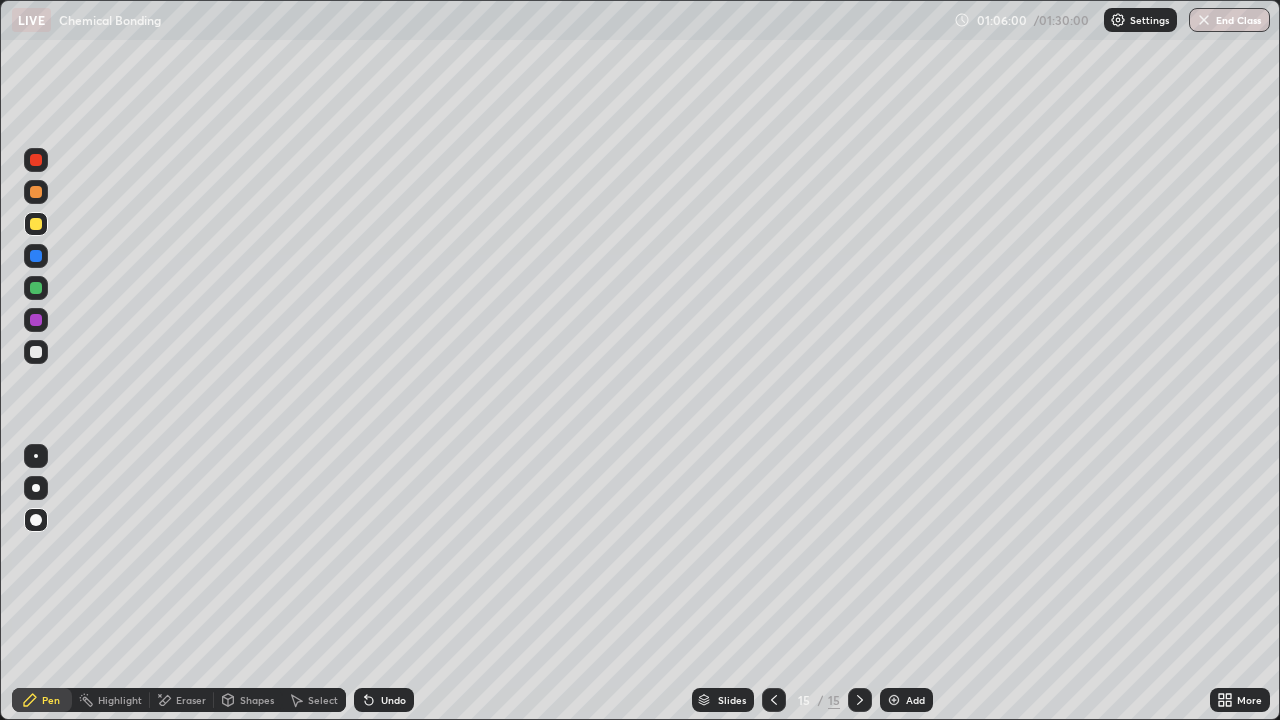 click on "Shapes" at bounding box center [257, 700] 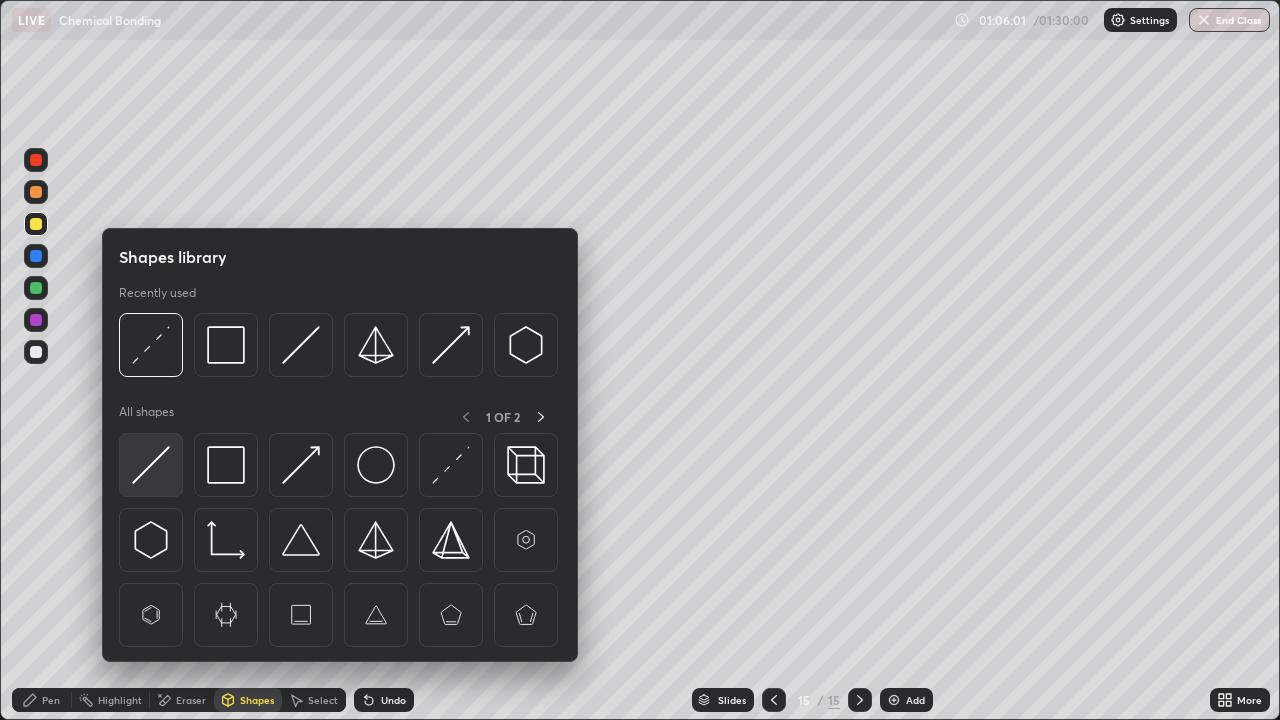 click at bounding box center [151, 465] 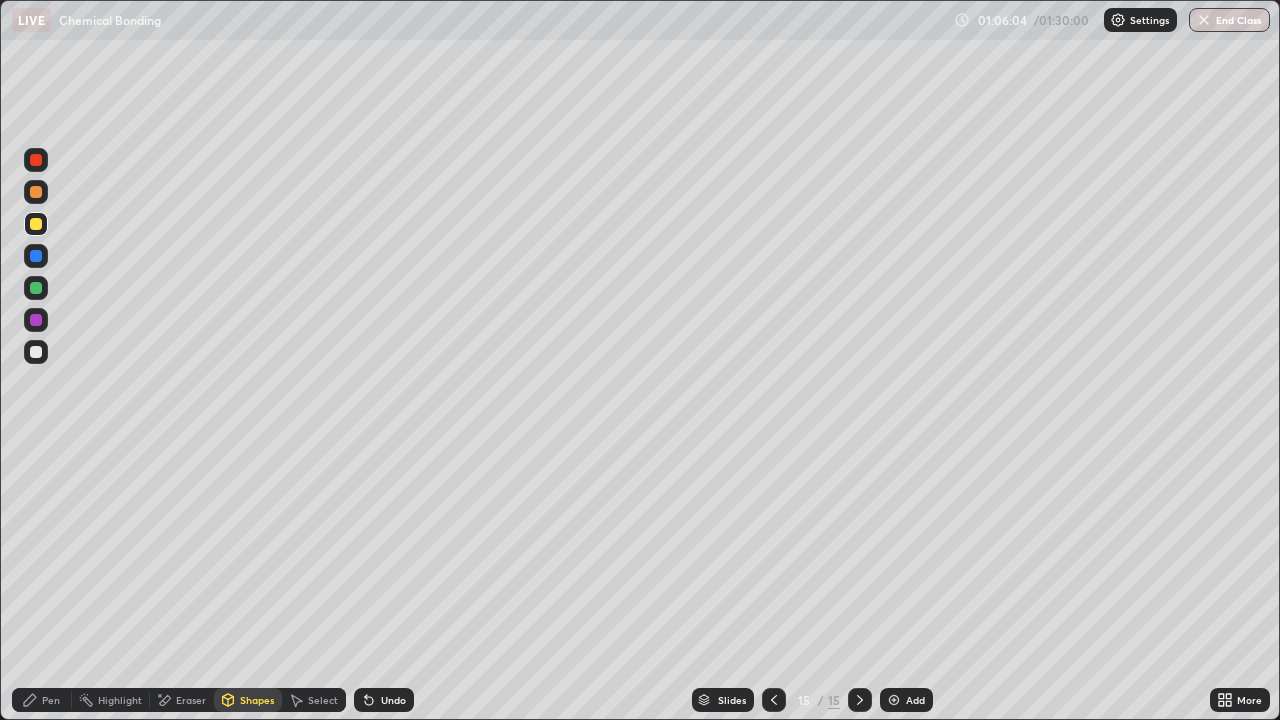 click on "Pen" at bounding box center [42, 700] 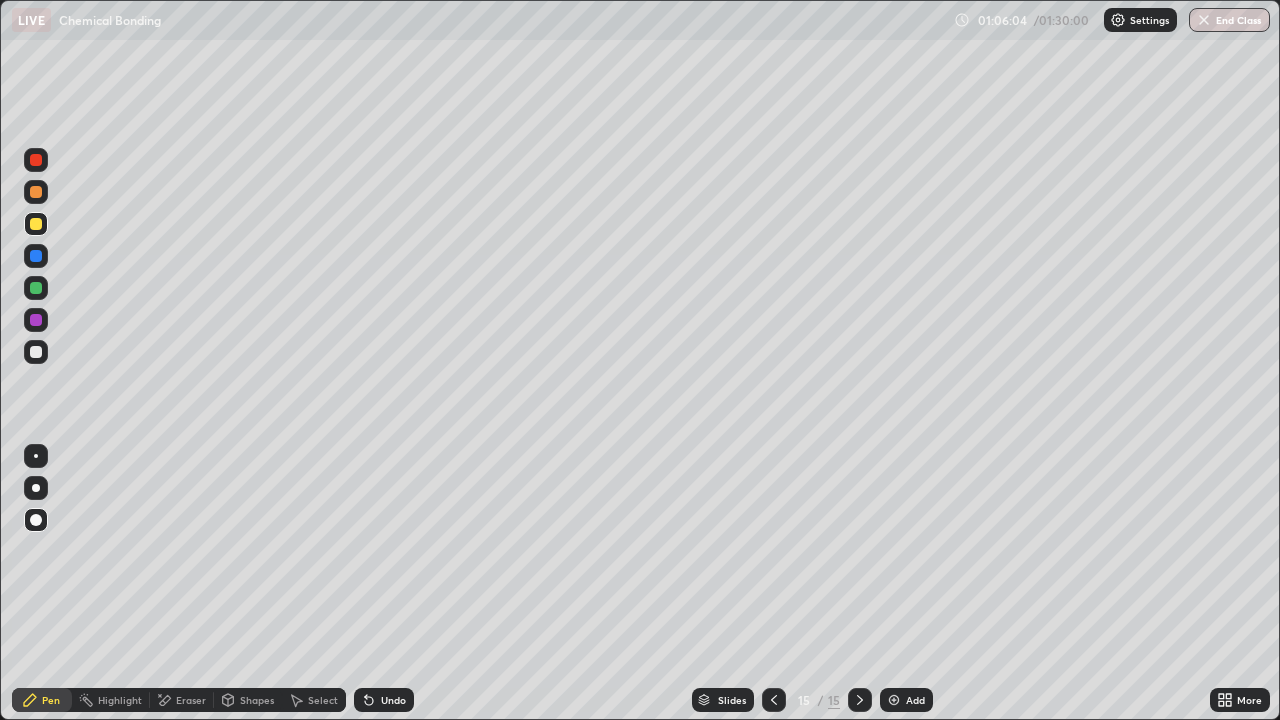 click at bounding box center (36, 352) 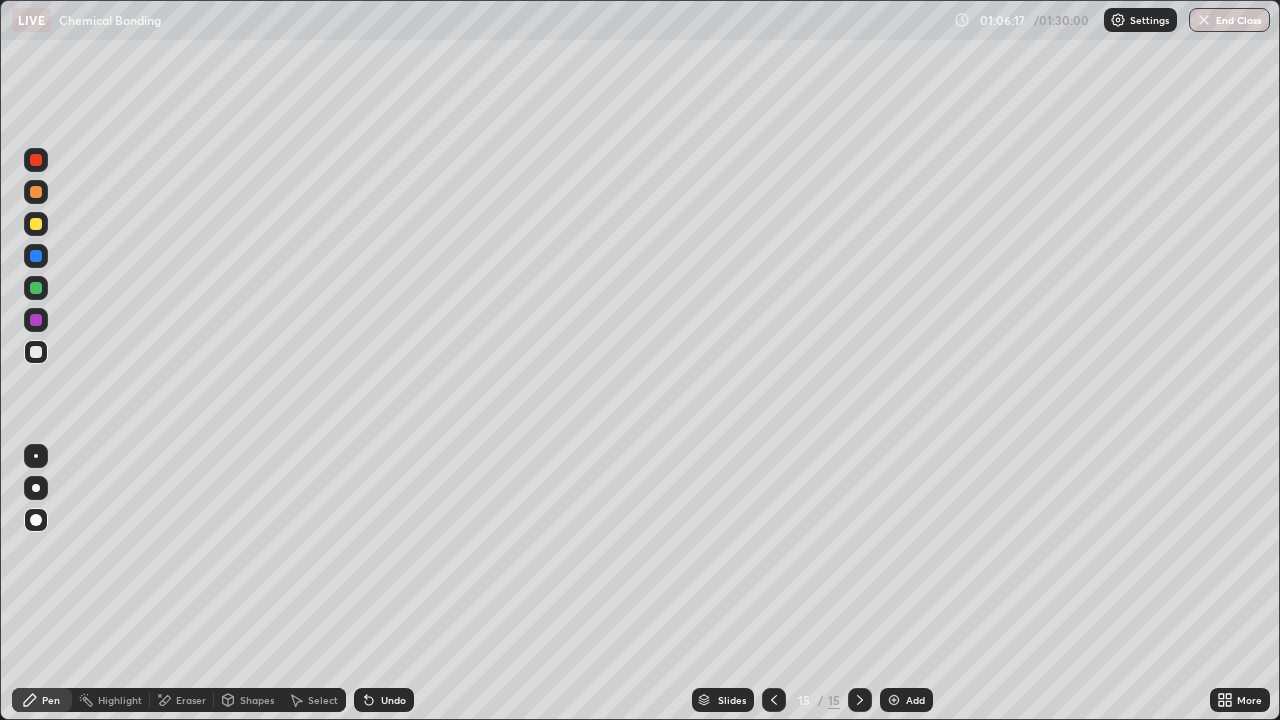 click on "Pen" at bounding box center [42, 700] 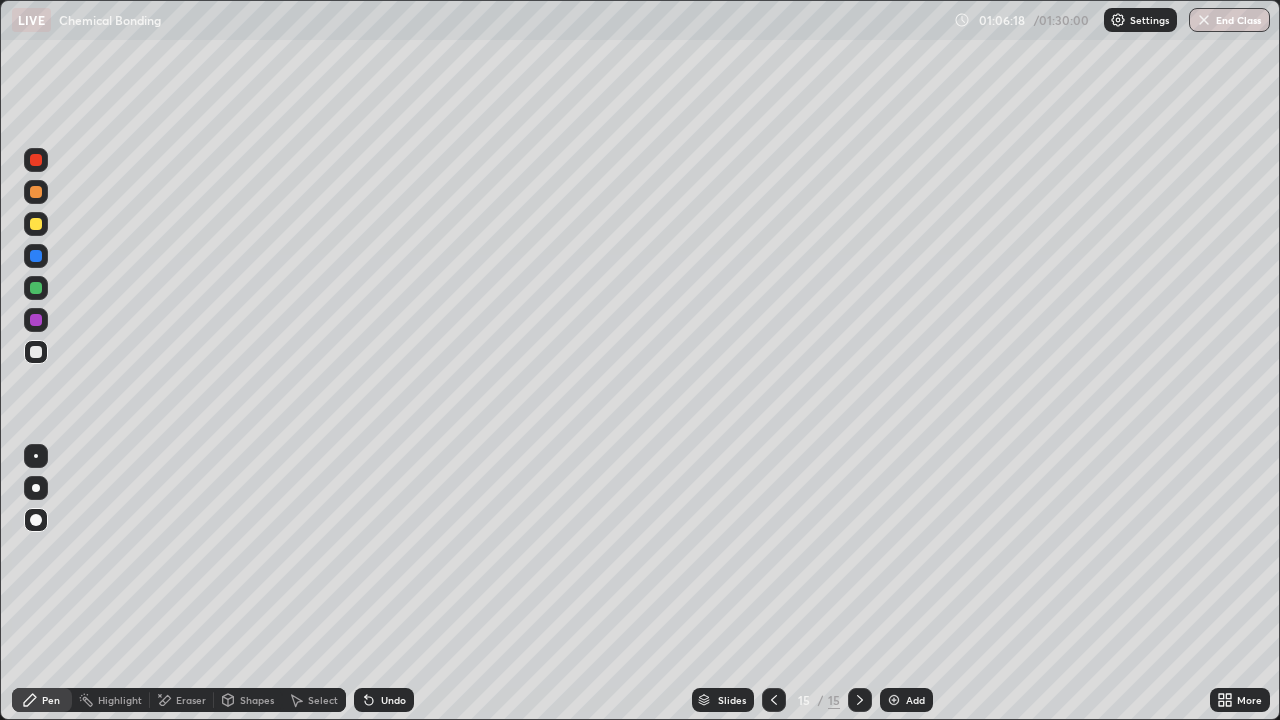 click on "Shapes" at bounding box center (257, 700) 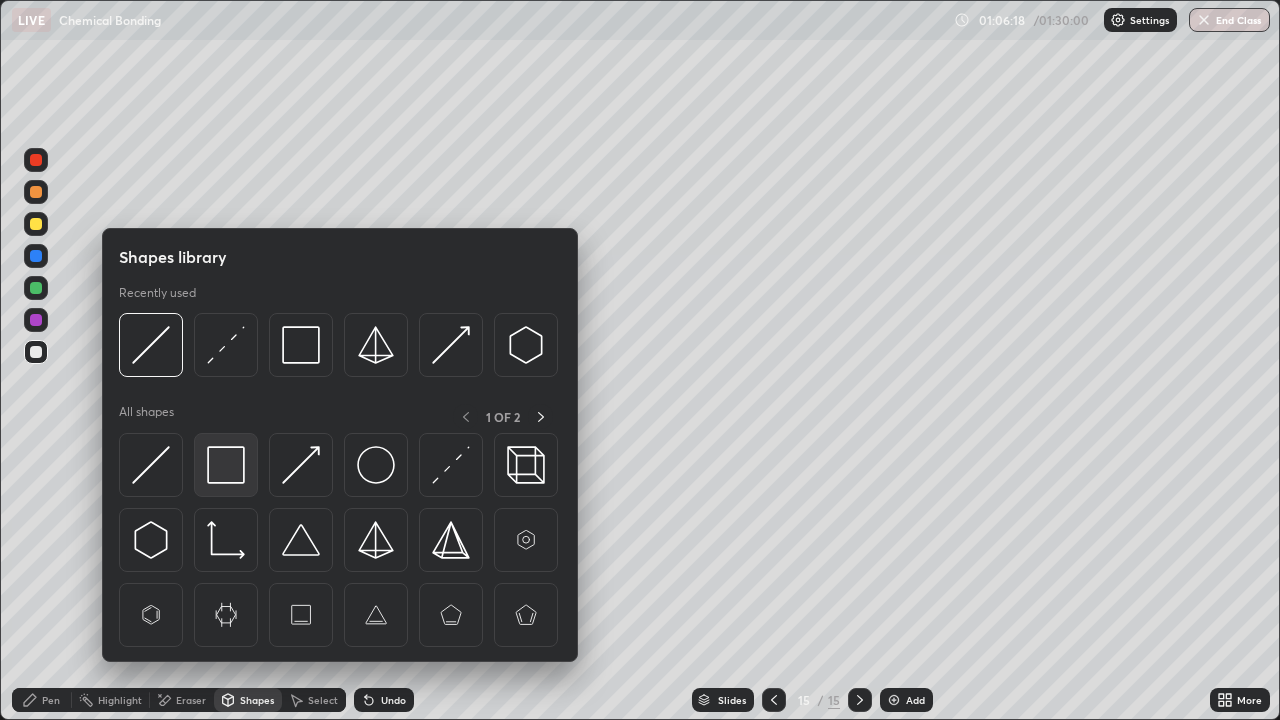 click at bounding box center [226, 465] 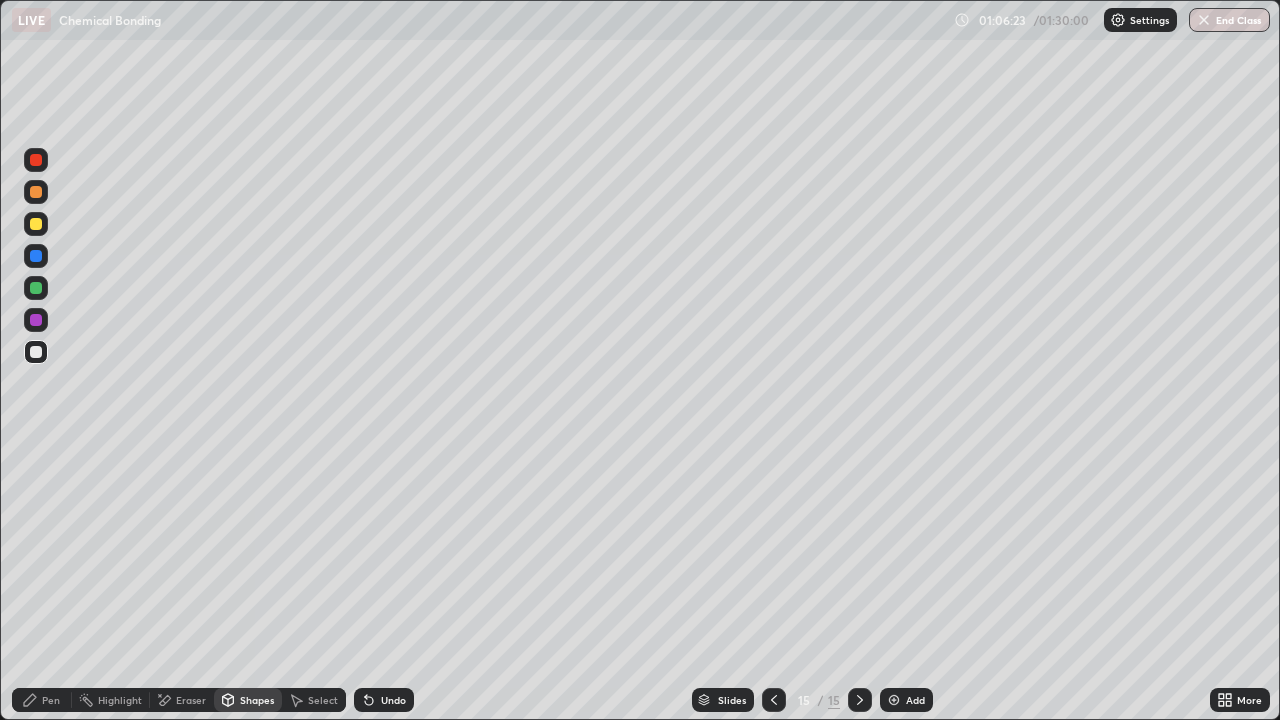 click on "Pen" at bounding box center [51, 700] 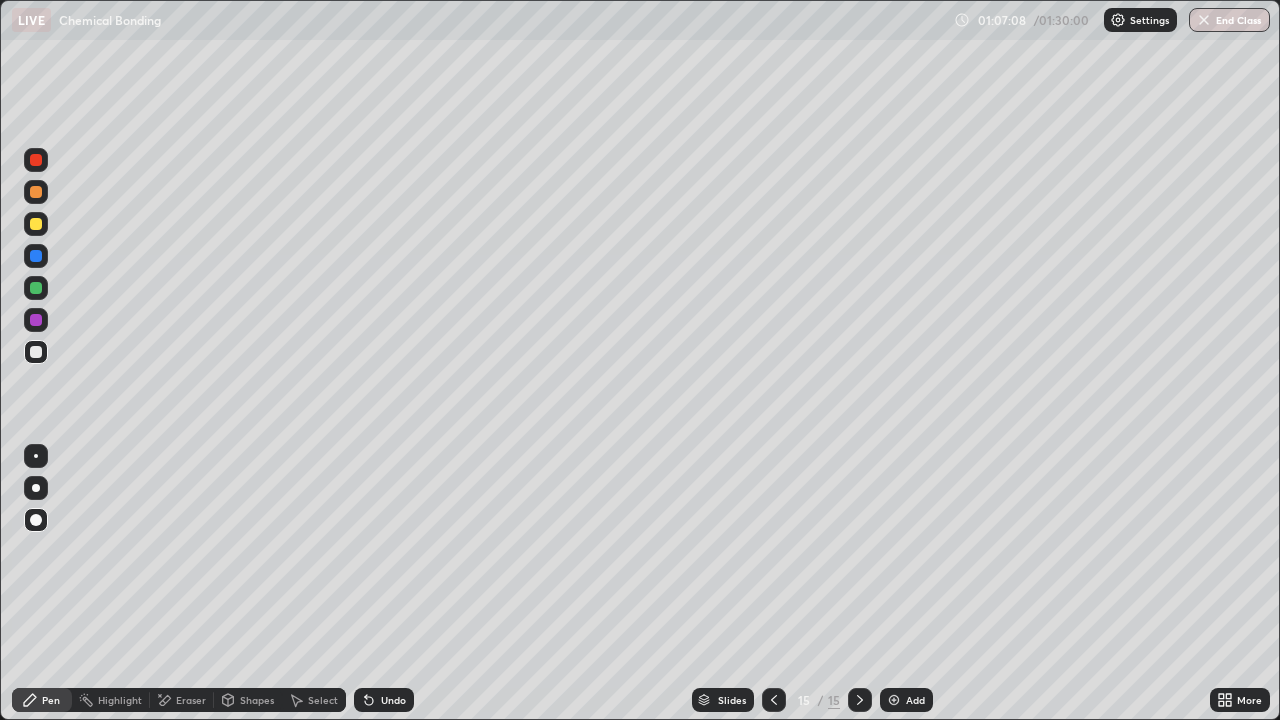 click on "Eraser" at bounding box center [191, 700] 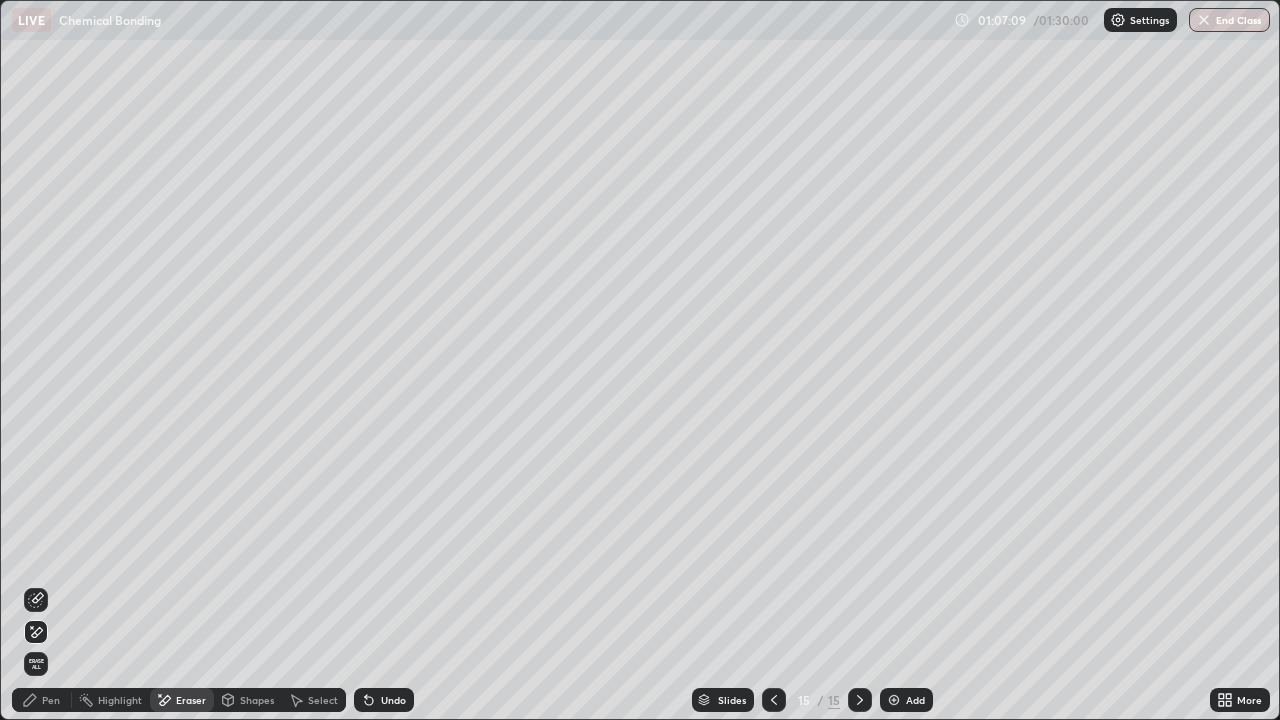 click 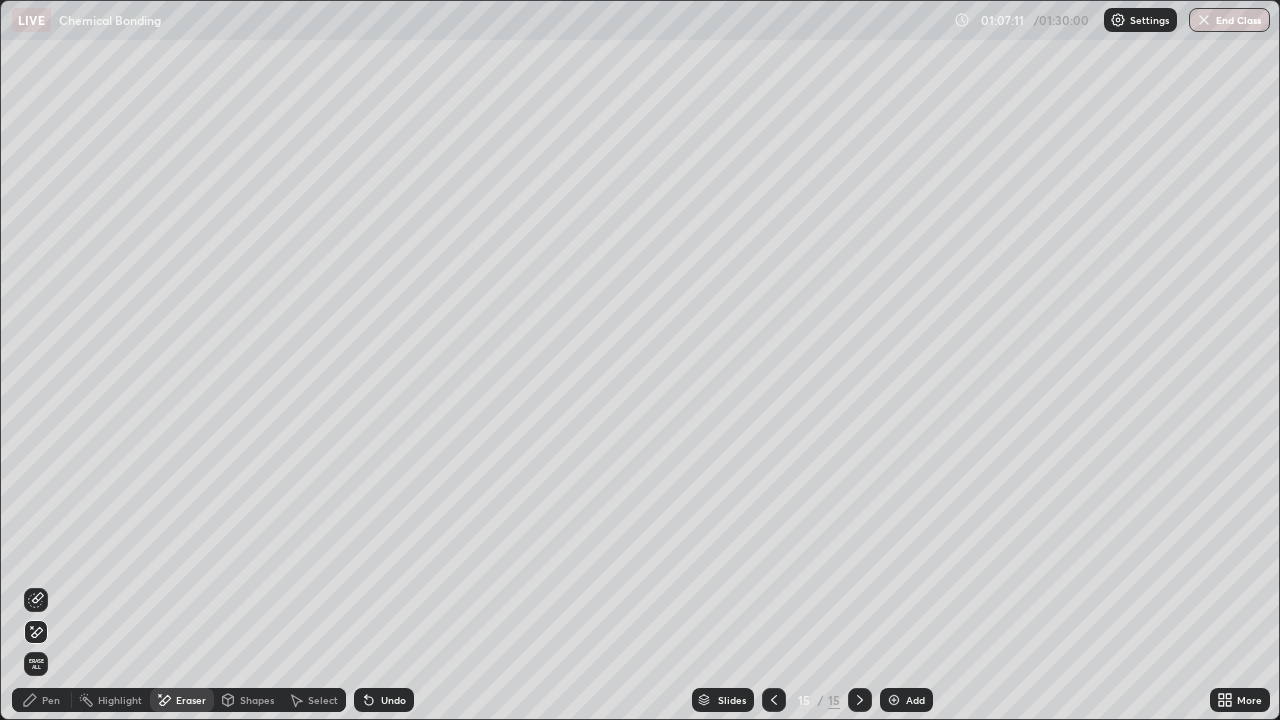 click on "Pen" at bounding box center (42, 700) 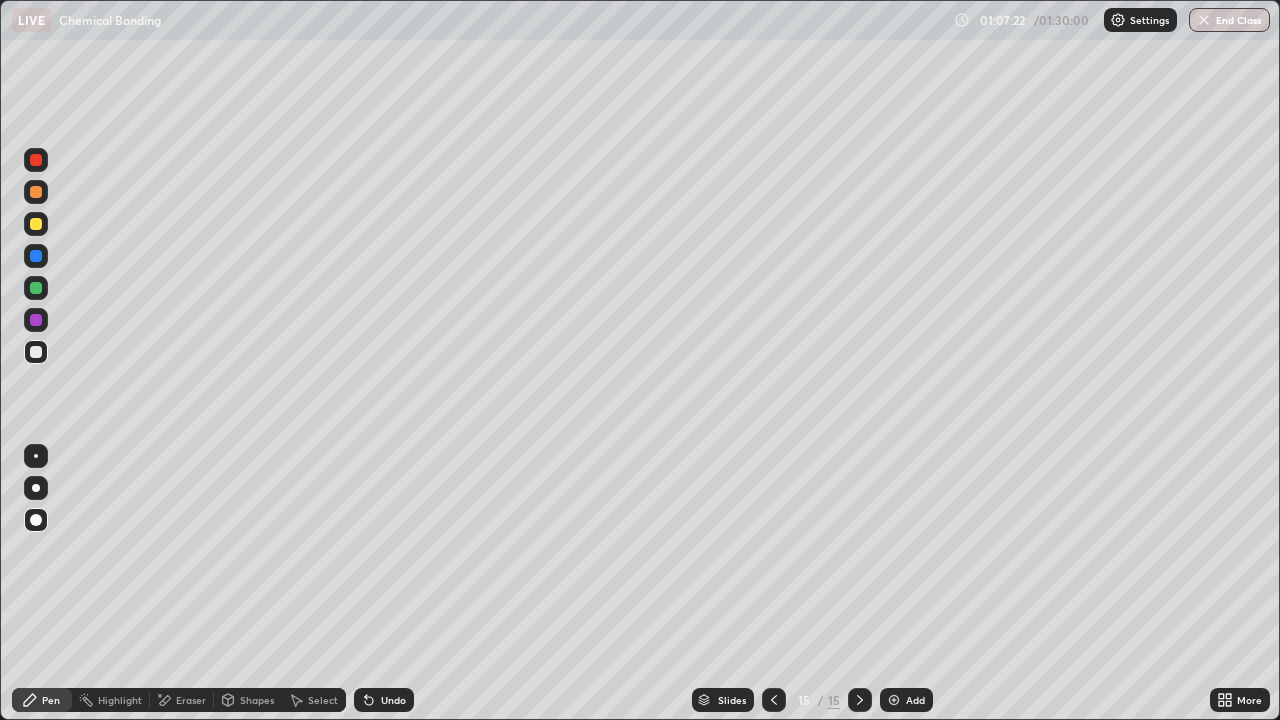 click on "Shapes" at bounding box center [257, 700] 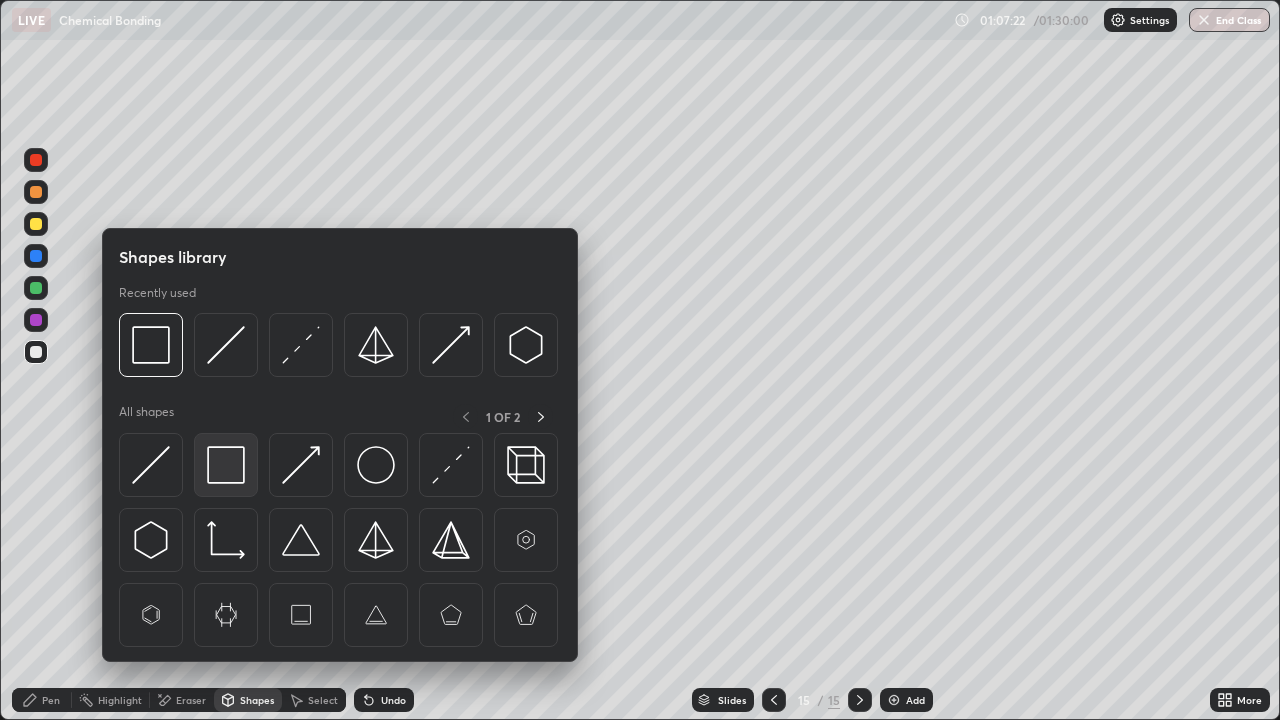 click at bounding box center (226, 465) 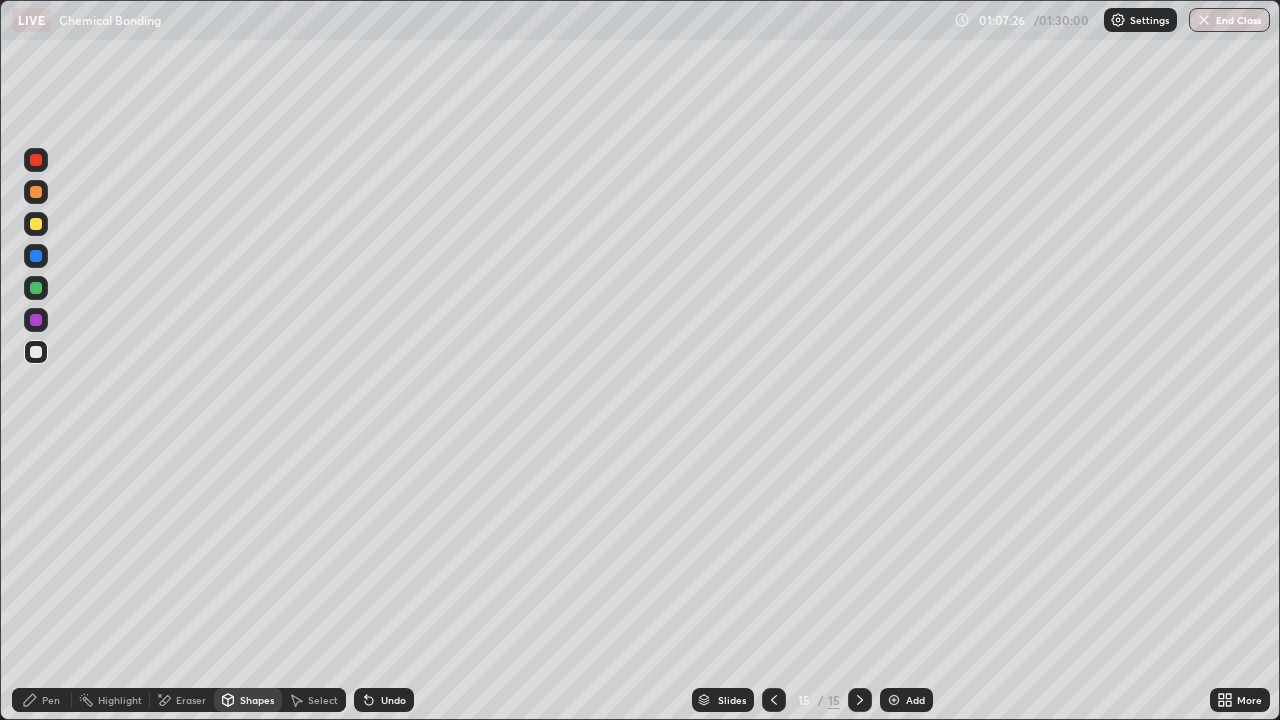 click on "Shapes" at bounding box center (257, 700) 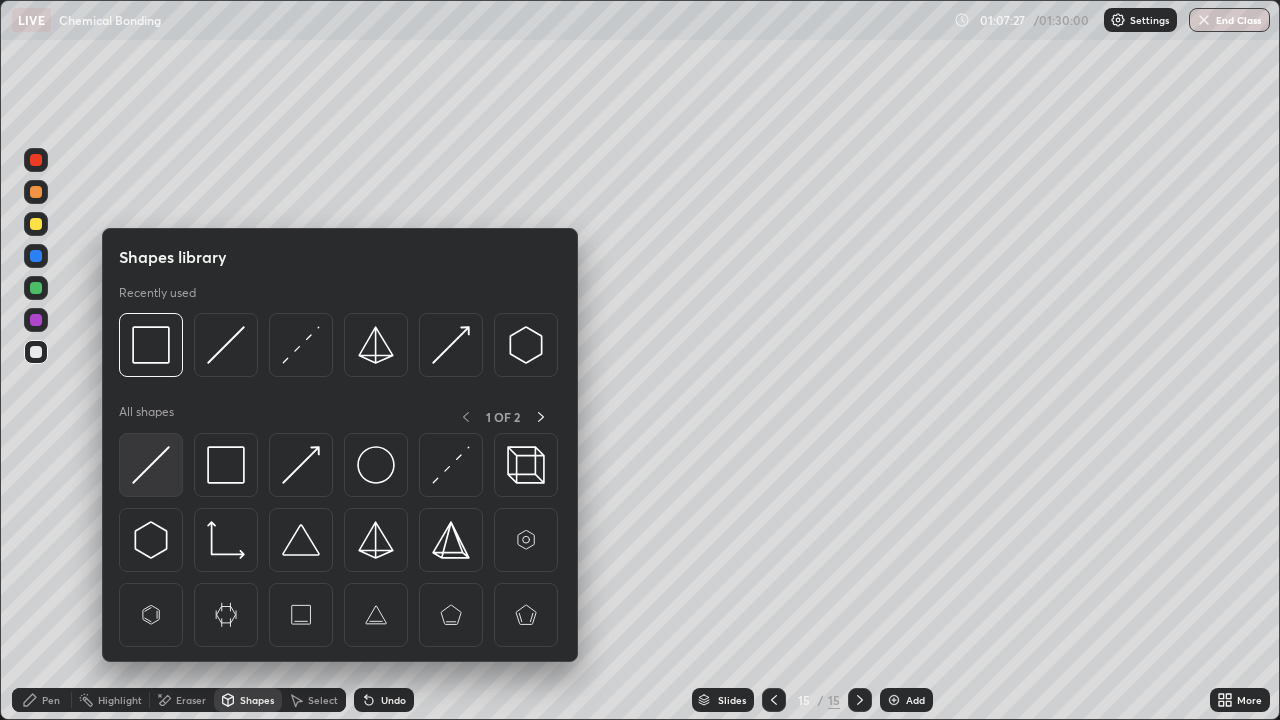 click at bounding box center (151, 465) 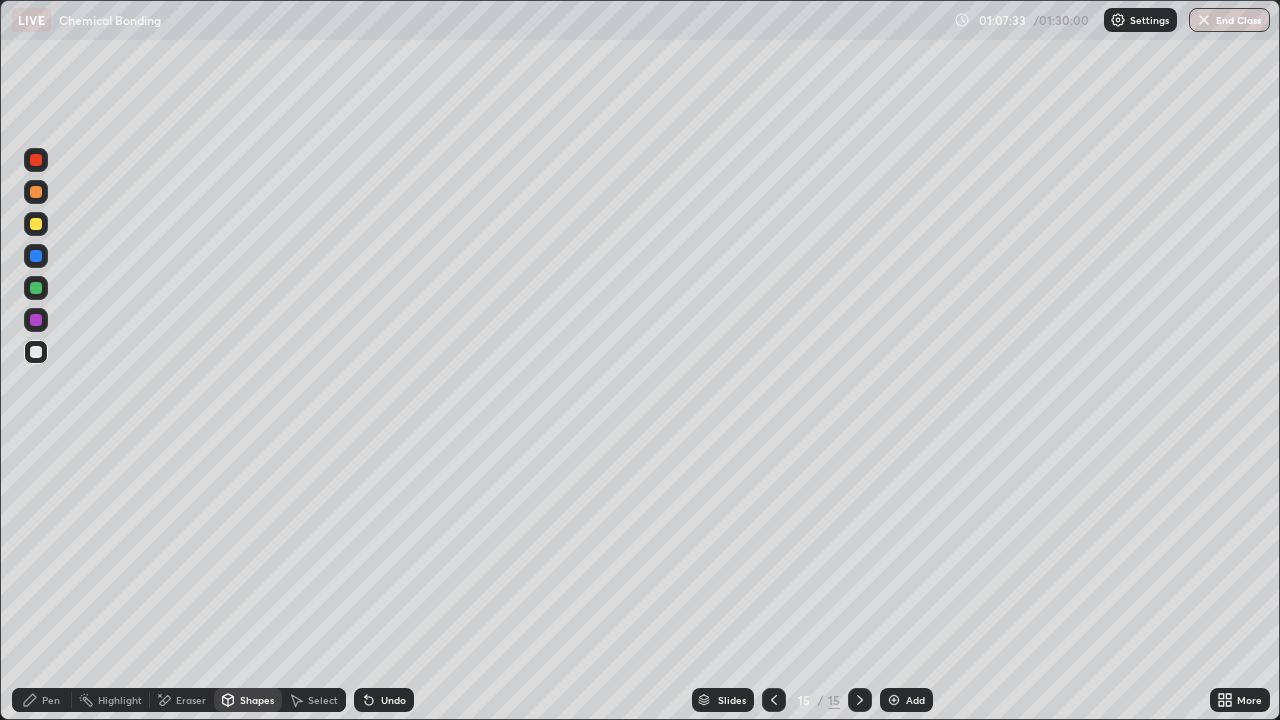 click on "Pen" at bounding box center (51, 700) 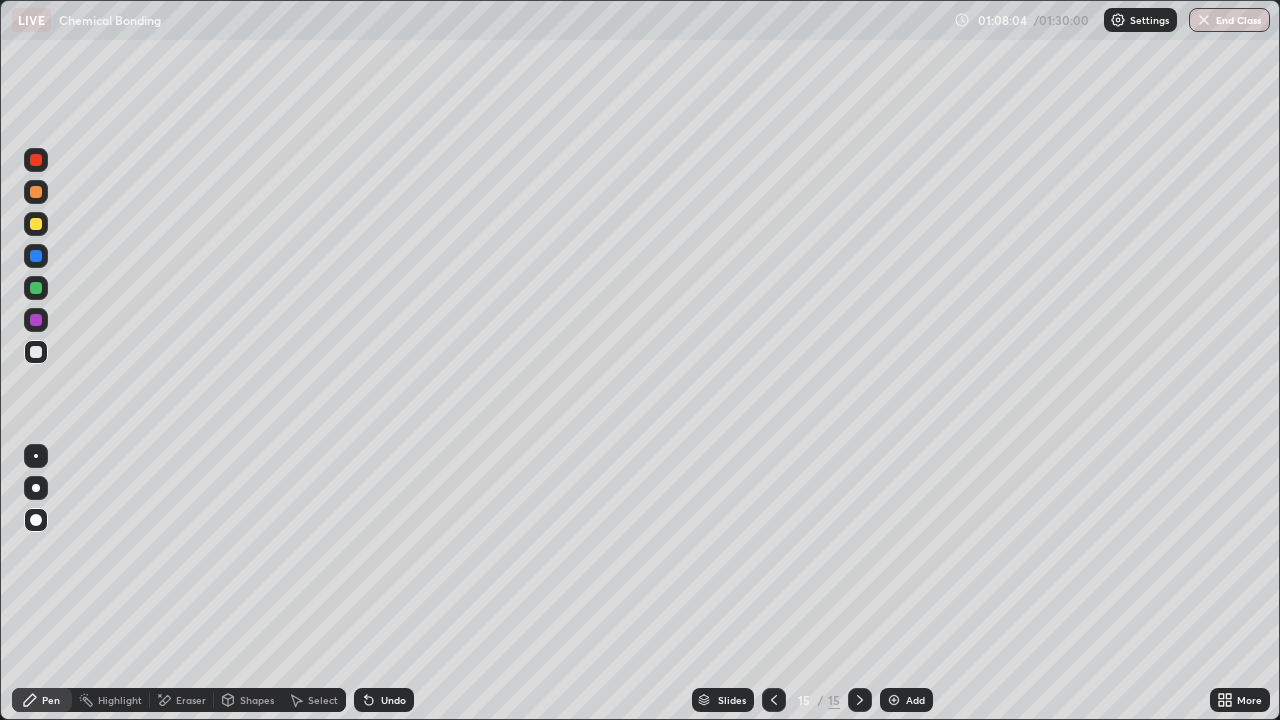 click at bounding box center [36, 256] 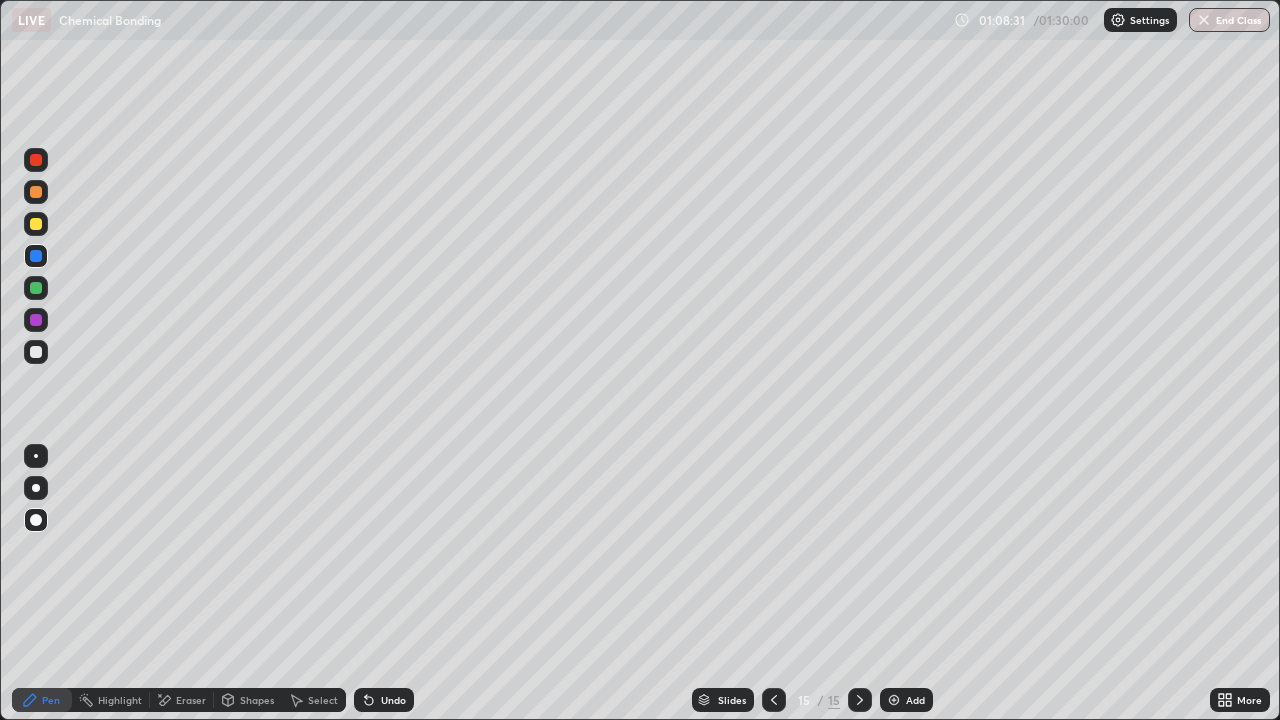 click on "Select" at bounding box center (323, 700) 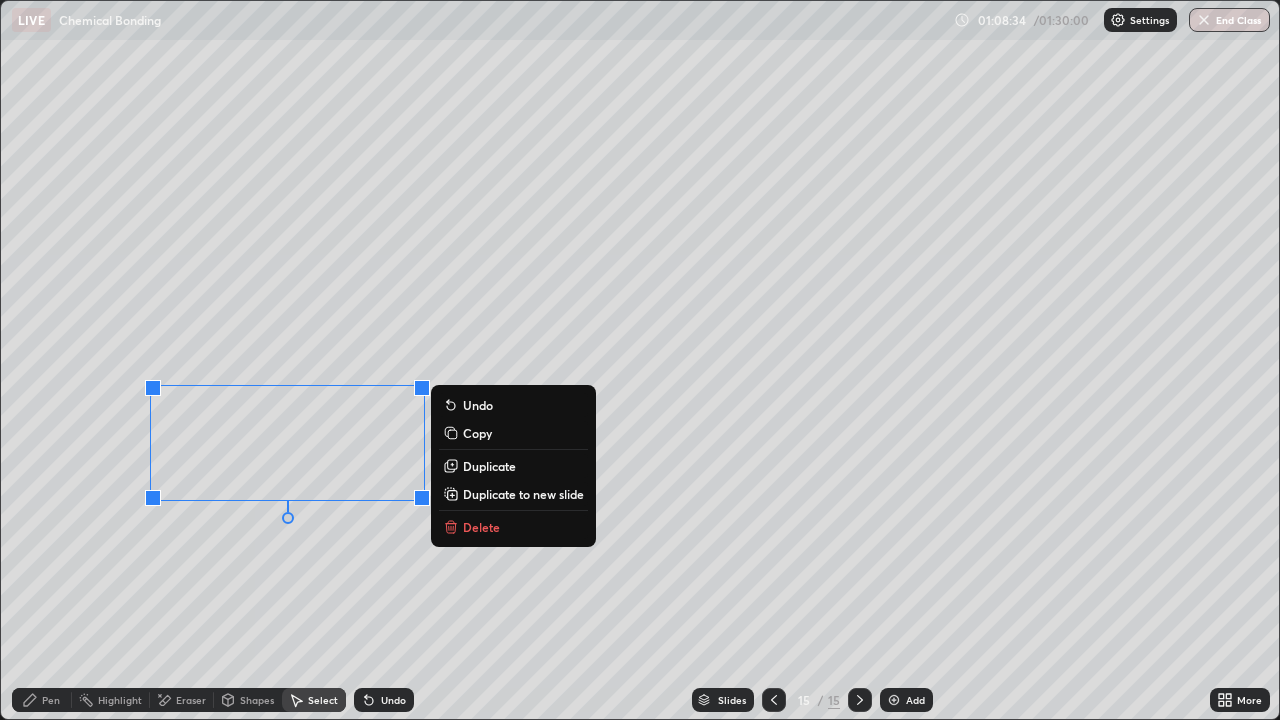 click on "Pen" at bounding box center (51, 700) 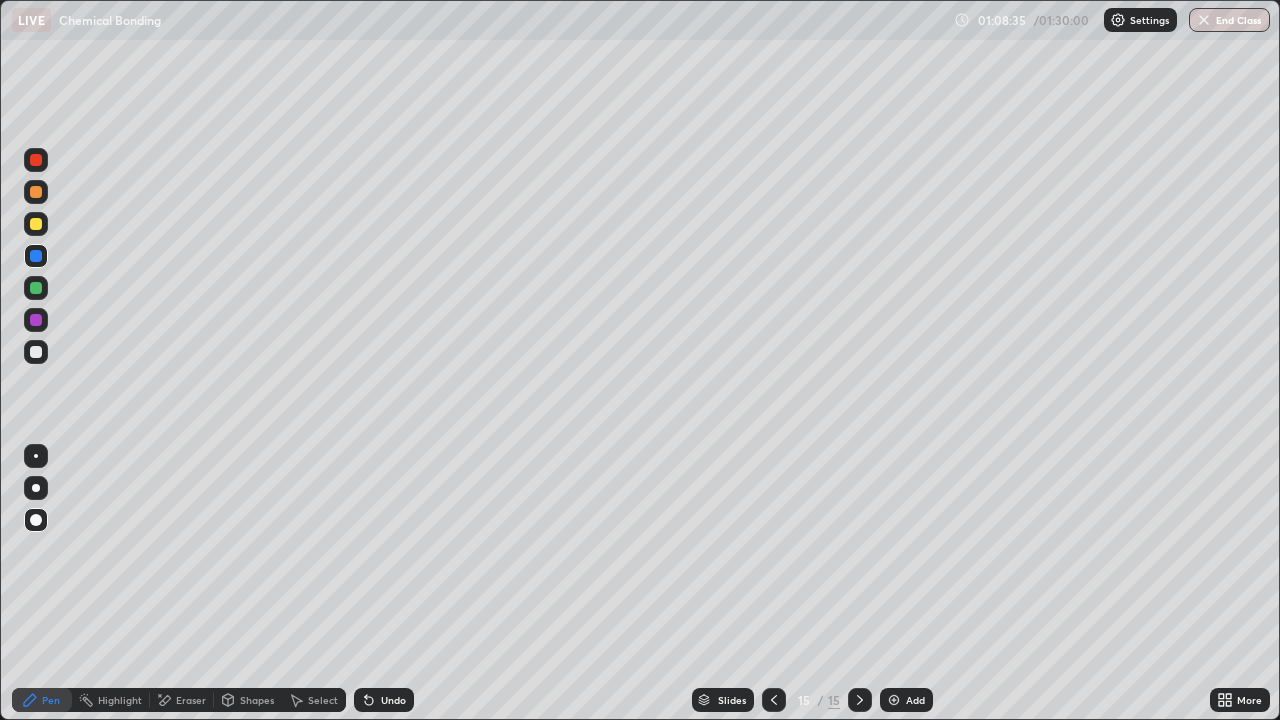 click on "Shapes" at bounding box center [257, 700] 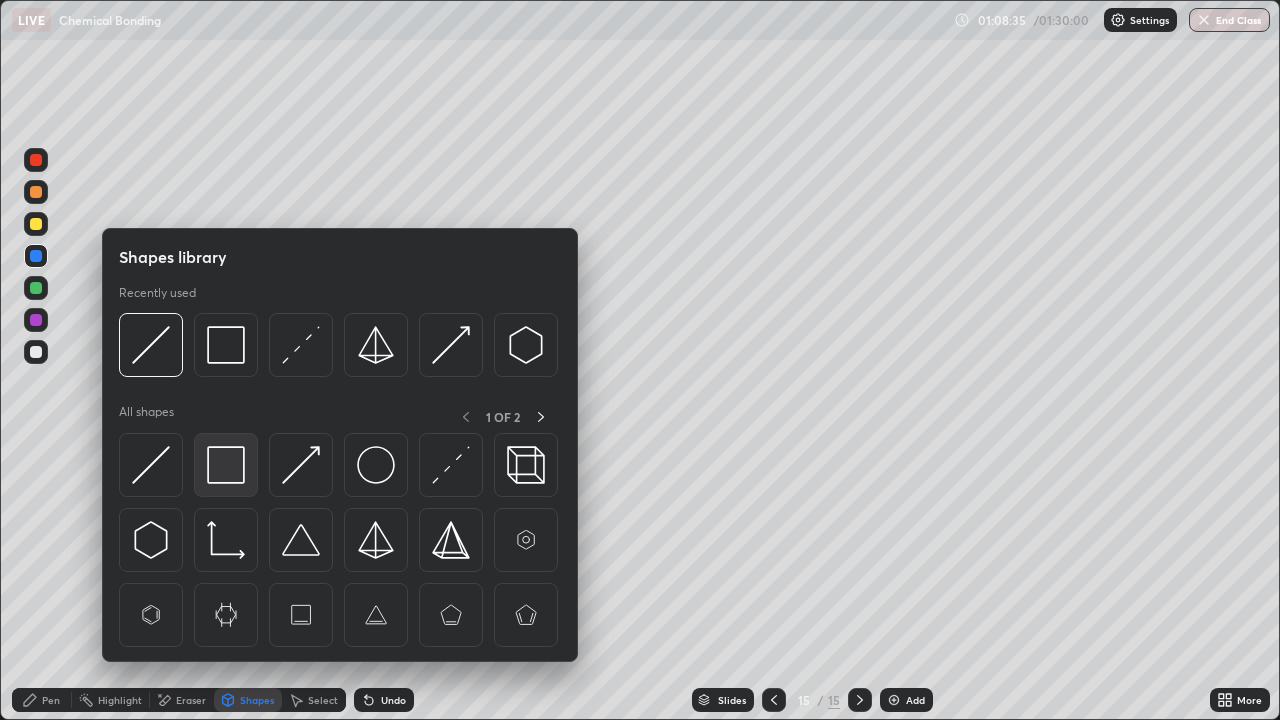 click at bounding box center [226, 465] 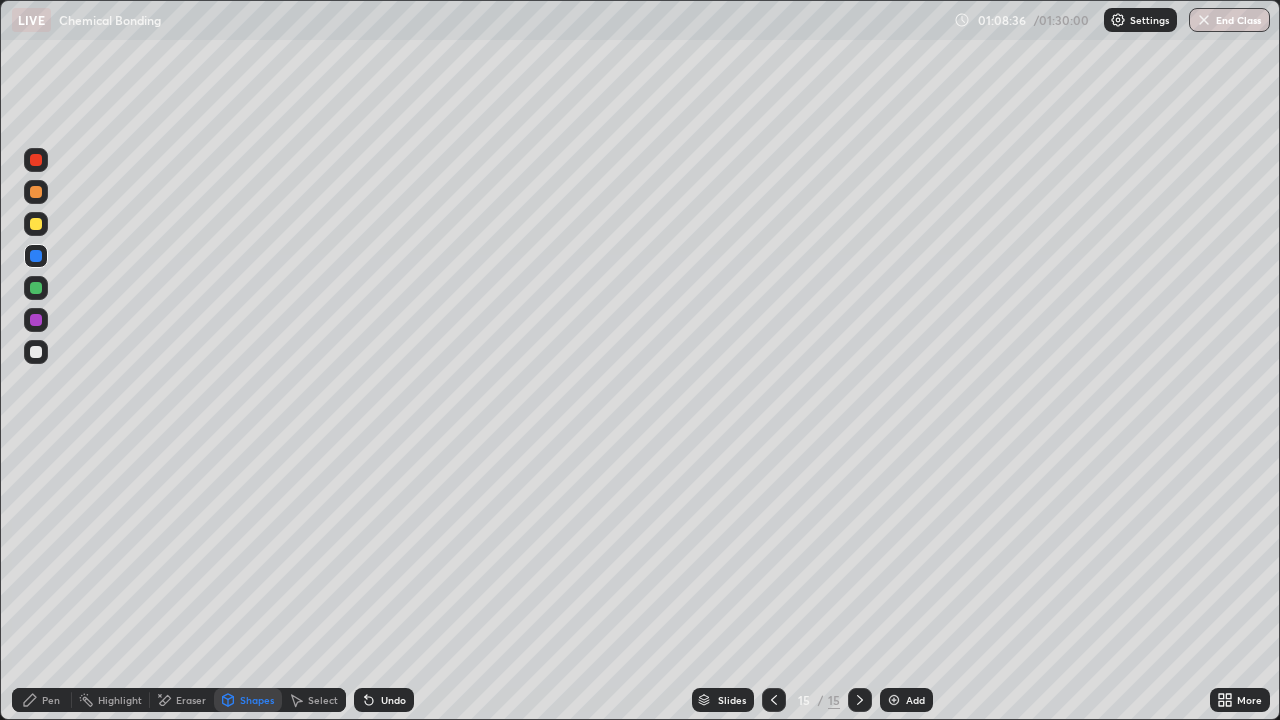 click at bounding box center [36, 352] 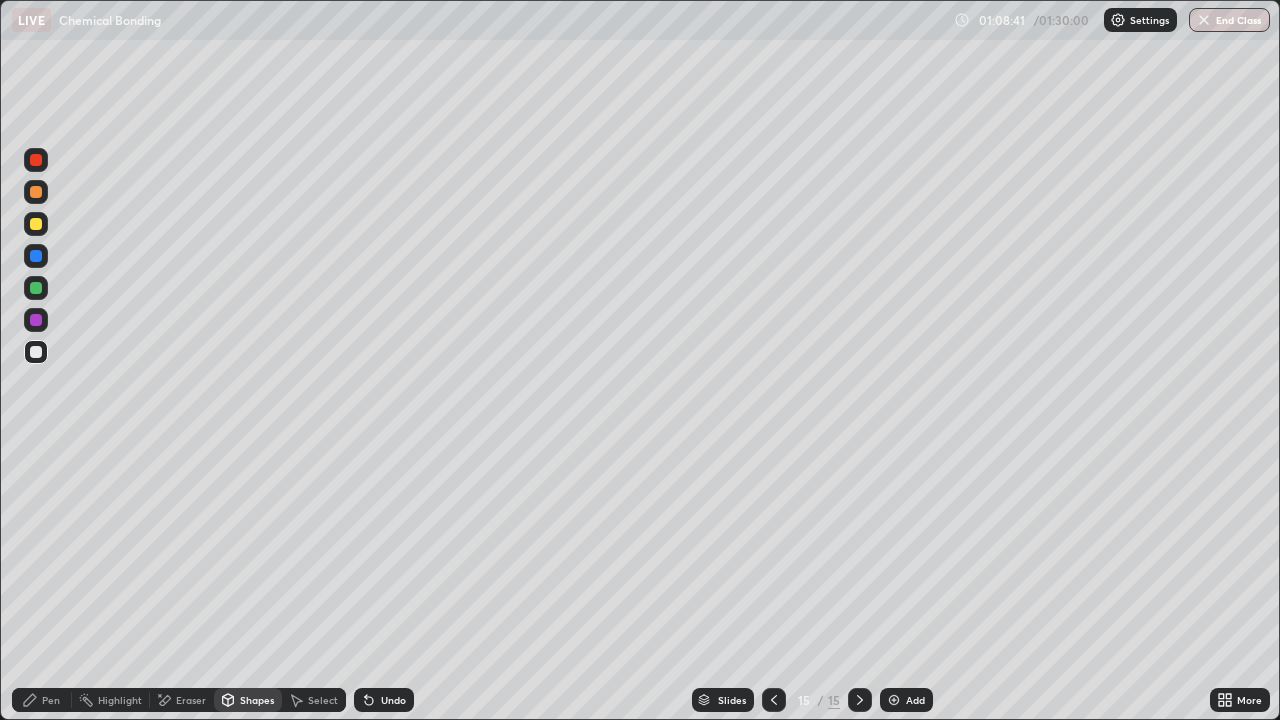 click on "Pen" at bounding box center (51, 700) 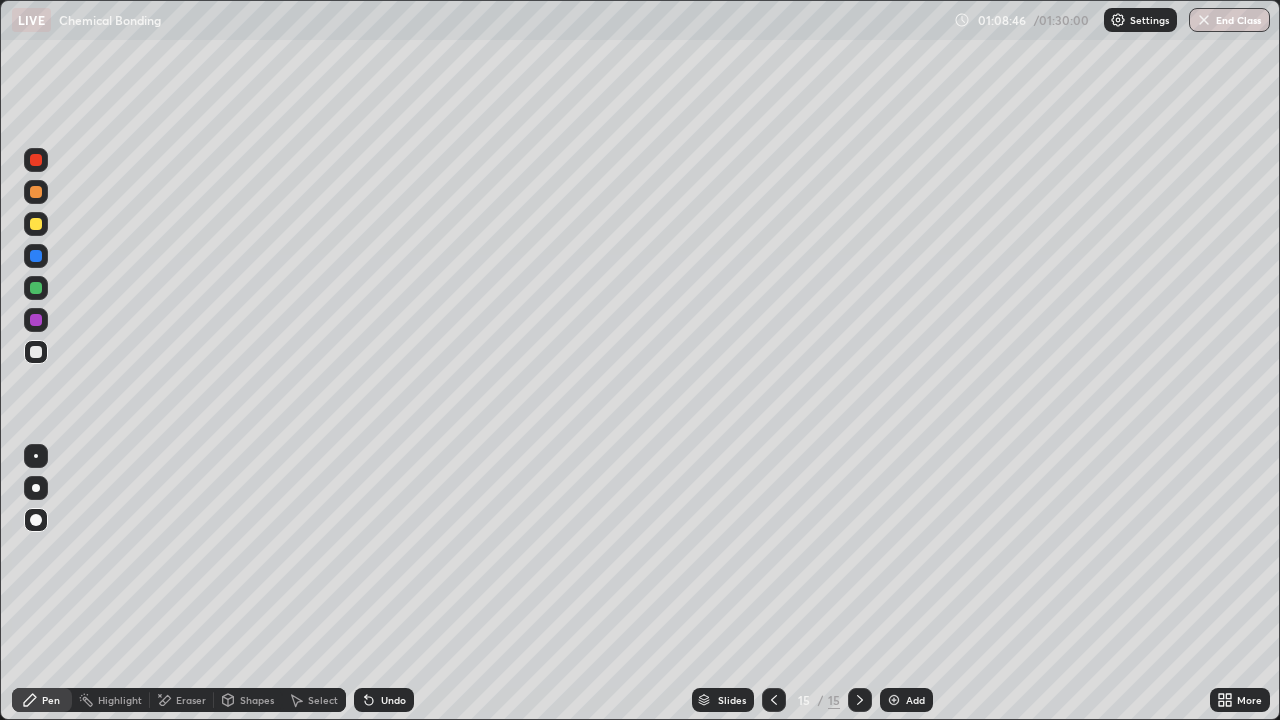 click on "Shapes" at bounding box center (257, 700) 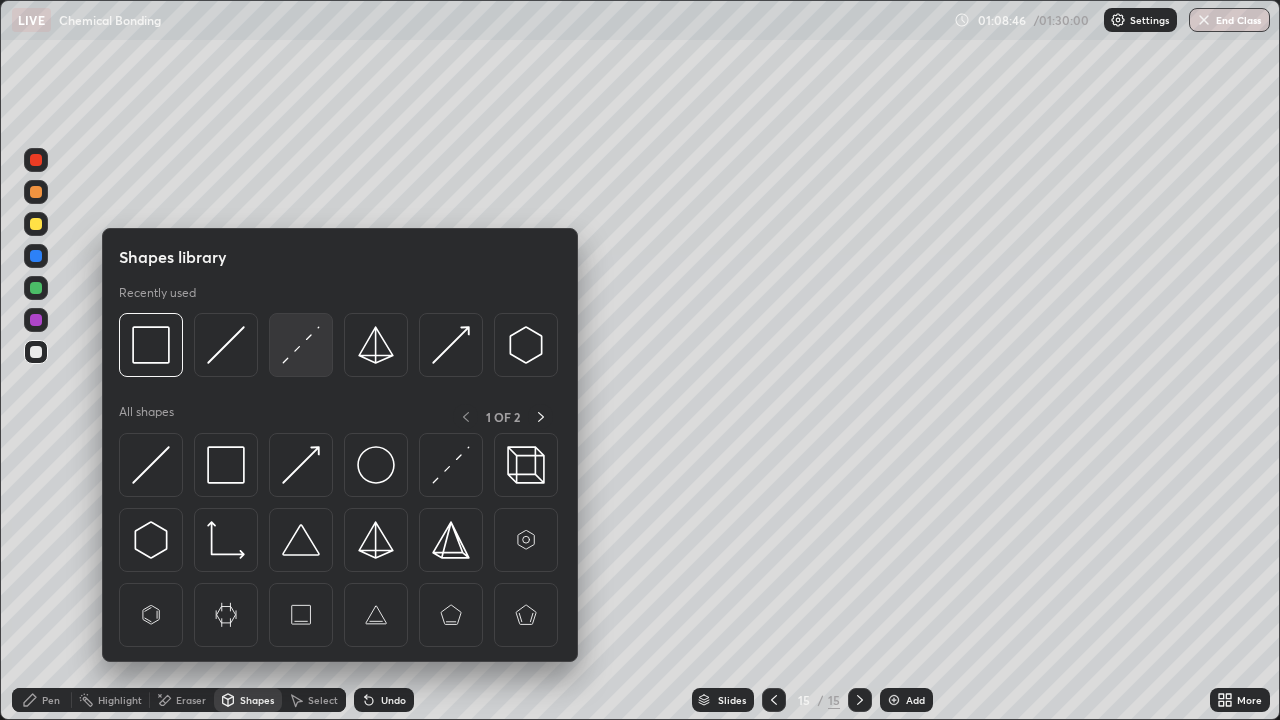 click at bounding box center (301, 345) 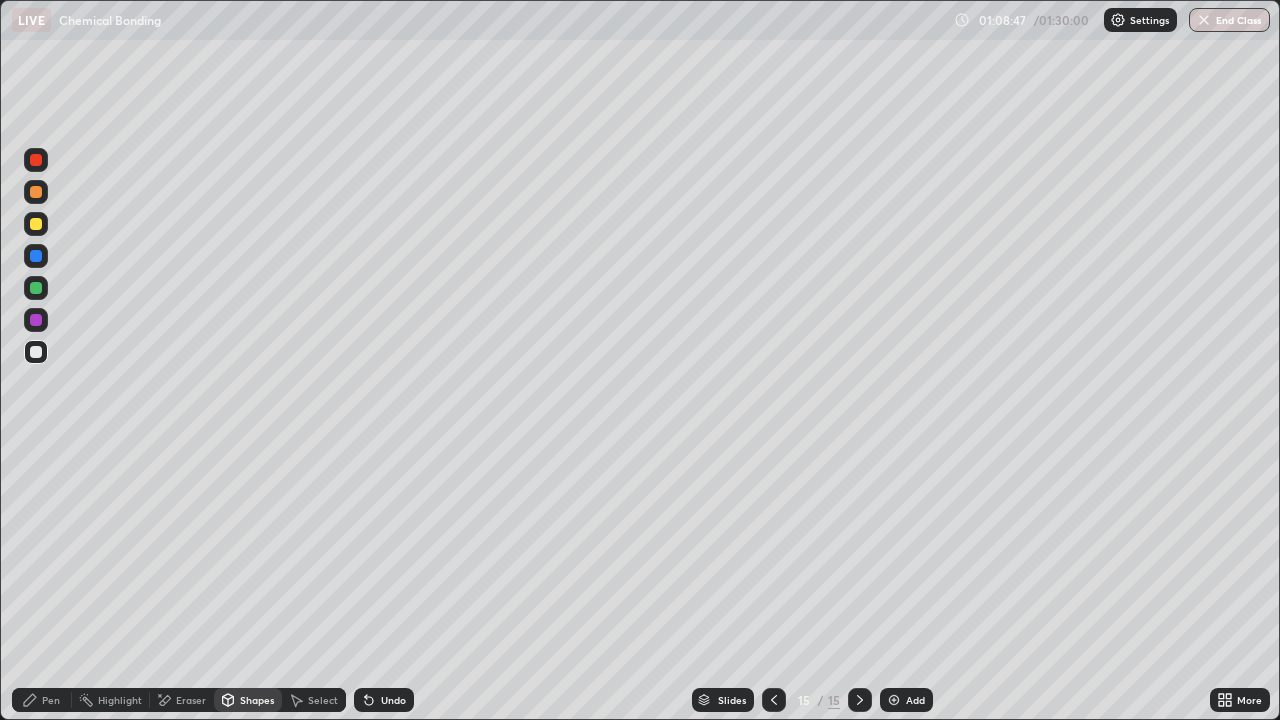 click at bounding box center [36, 160] 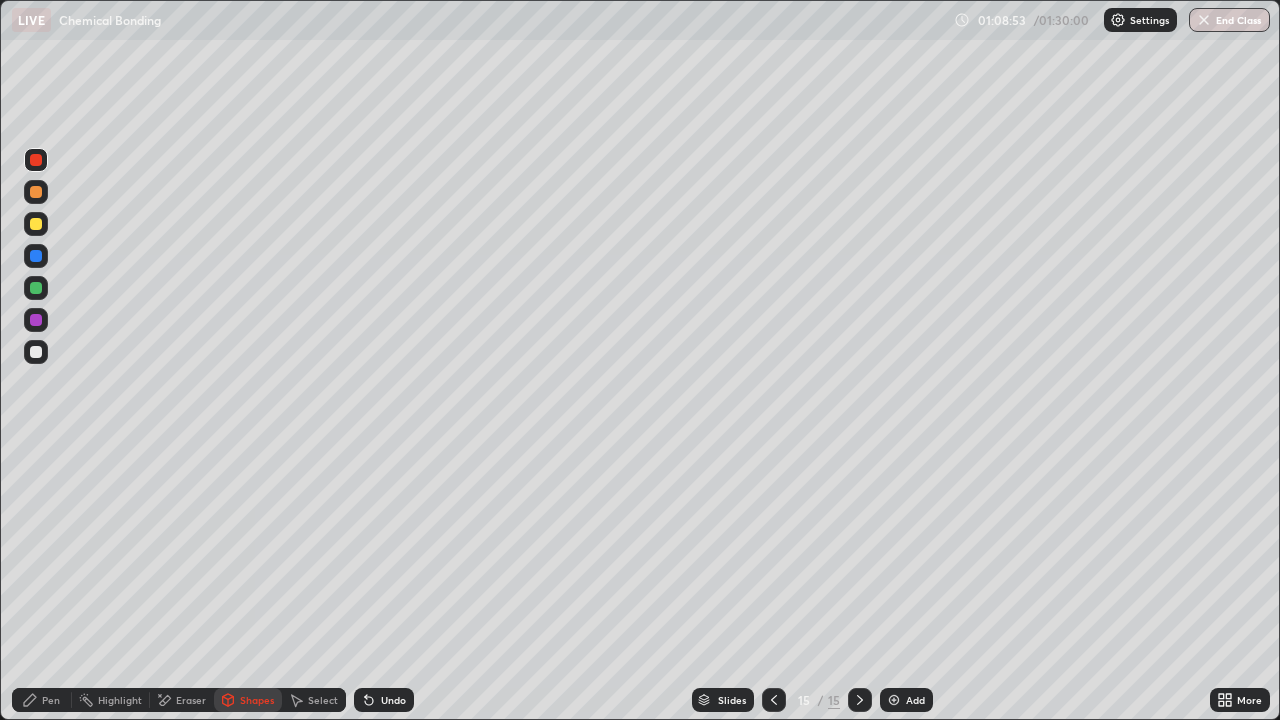 click on "Pen" at bounding box center (51, 700) 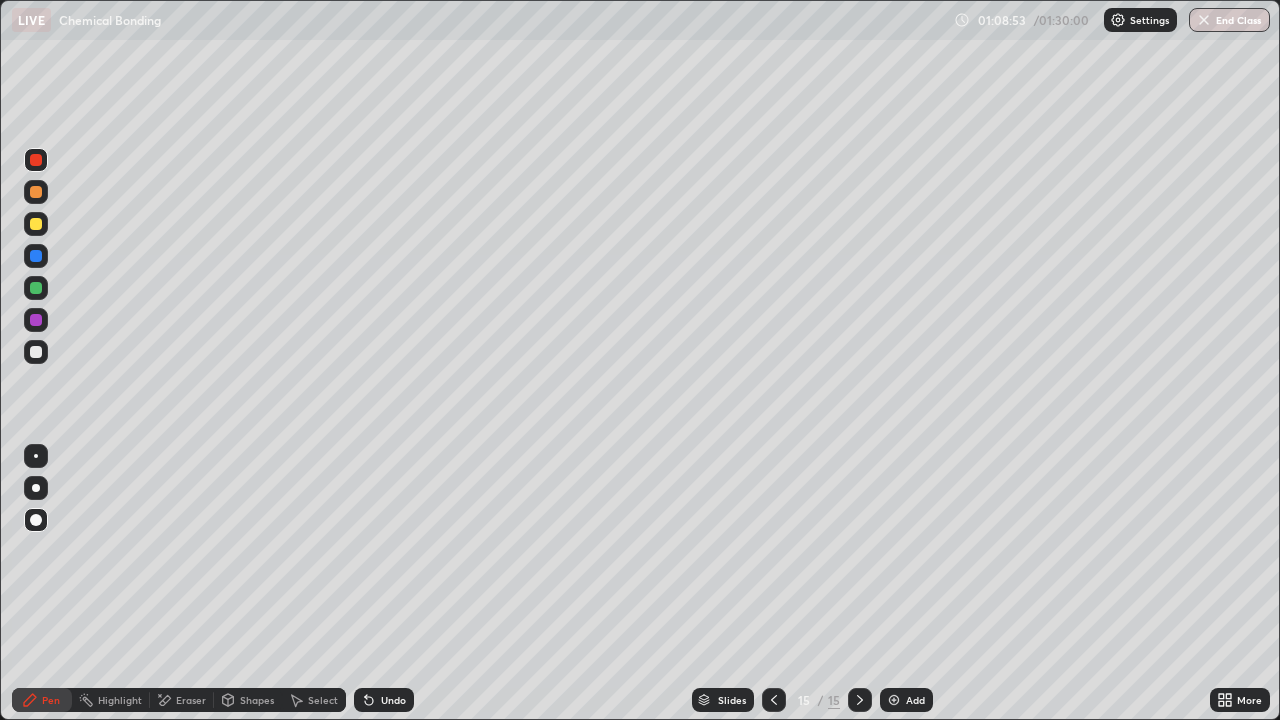 click at bounding box center (36, 352) 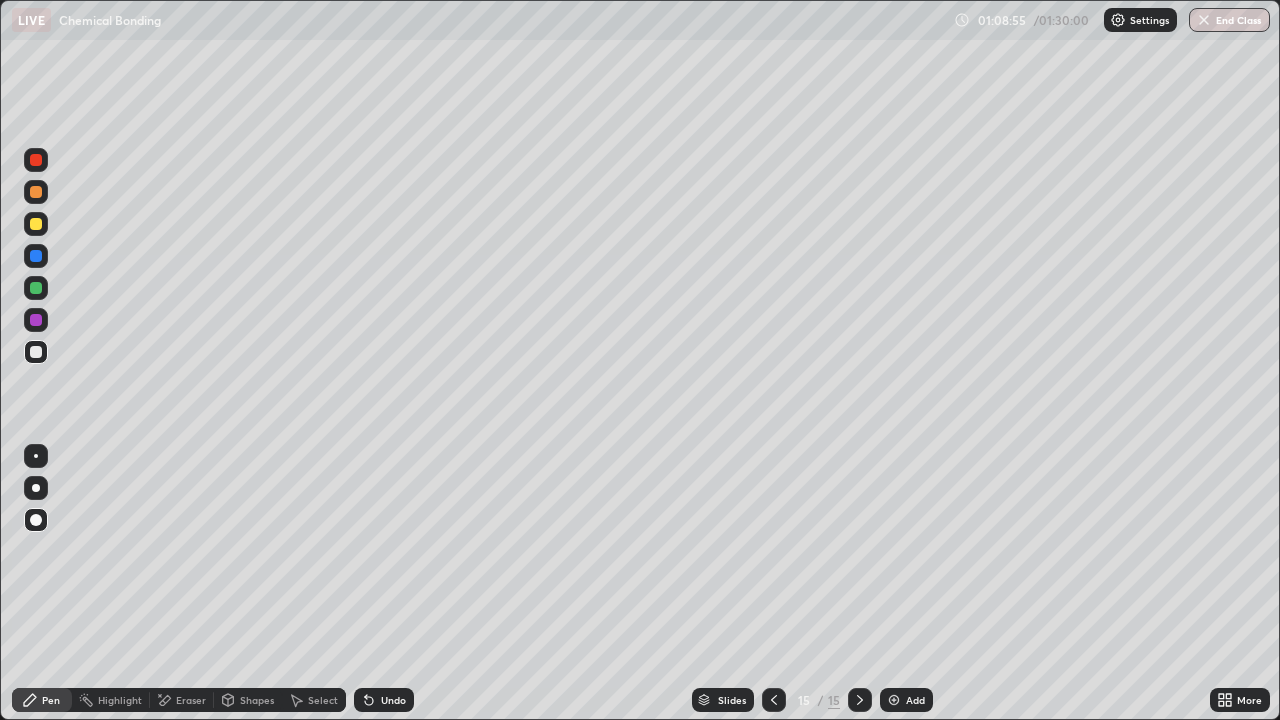 click on "Pen" at bounding box center [42, 700] 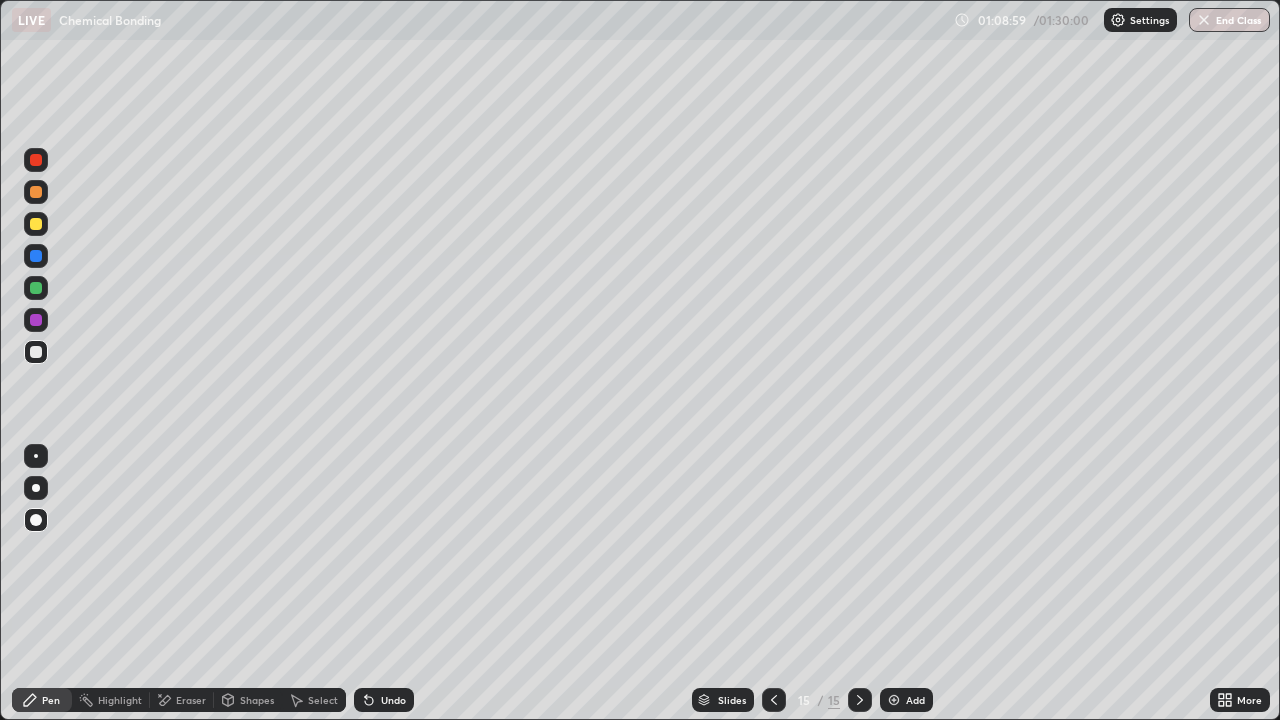 click 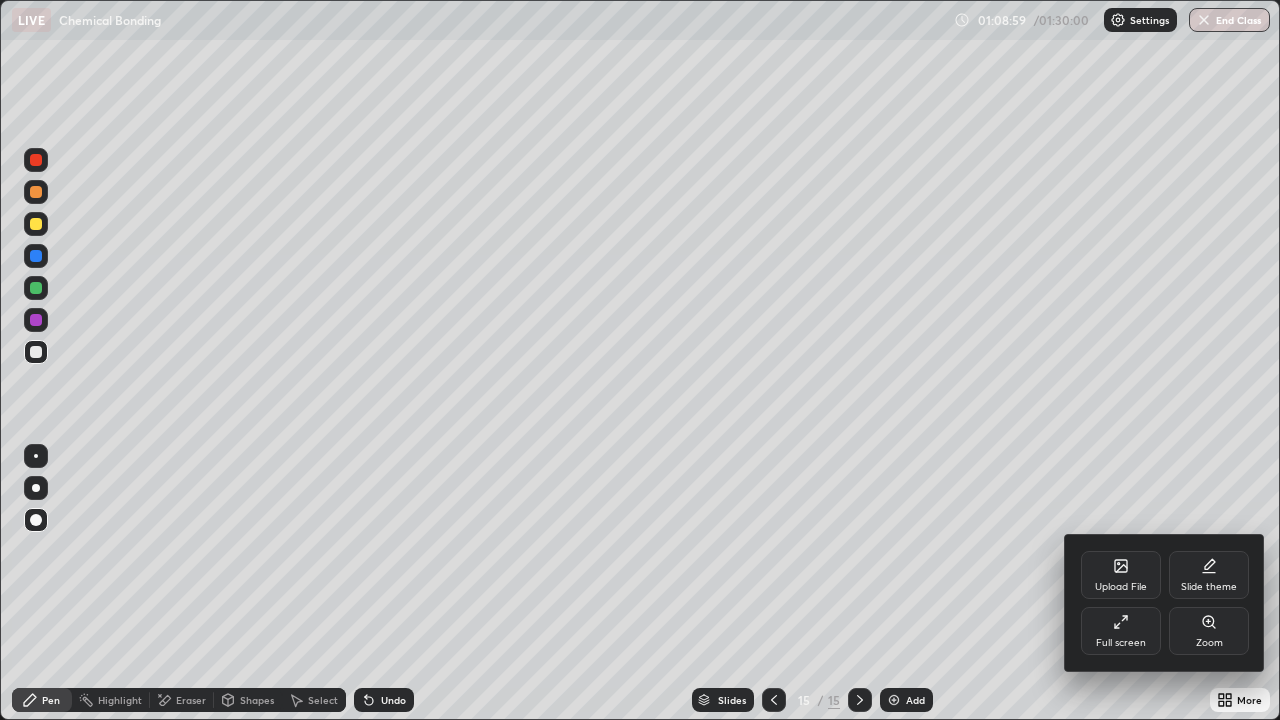 click 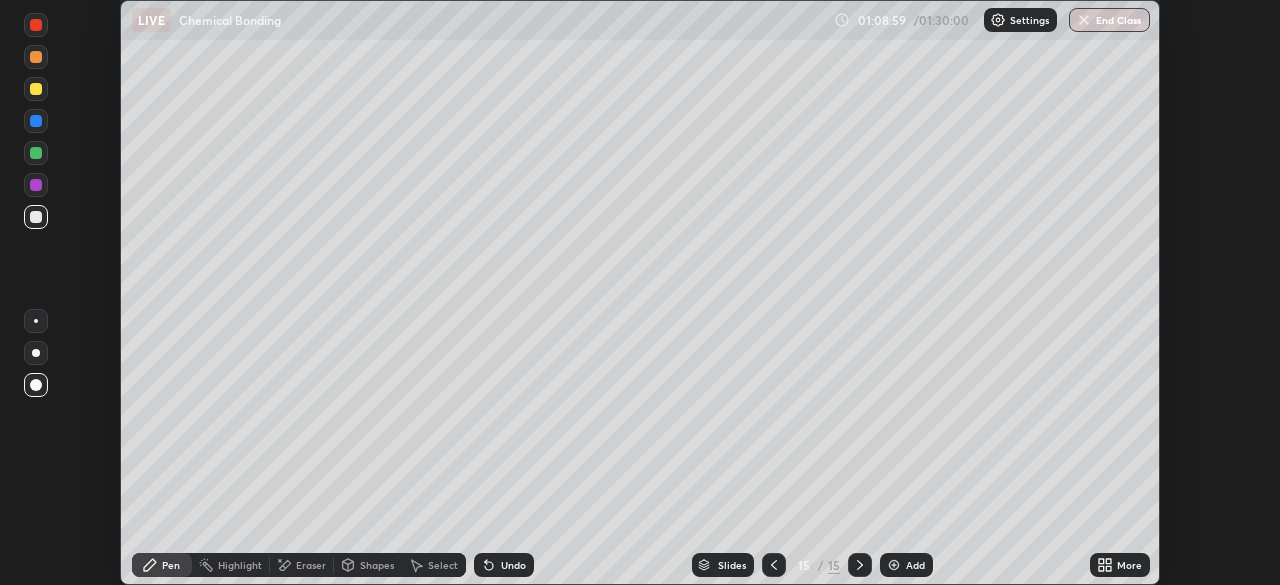 scroll, scrollTop: 585, scrollLeft: 1280, axis: both 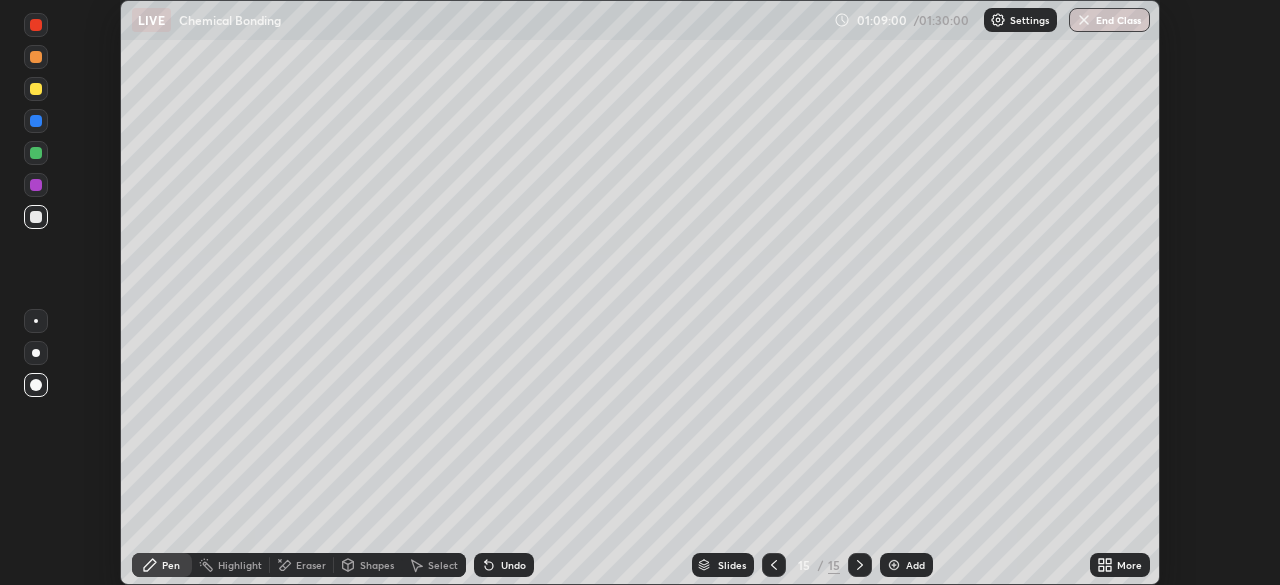 click on "More" at bounding box center [1129, 565] 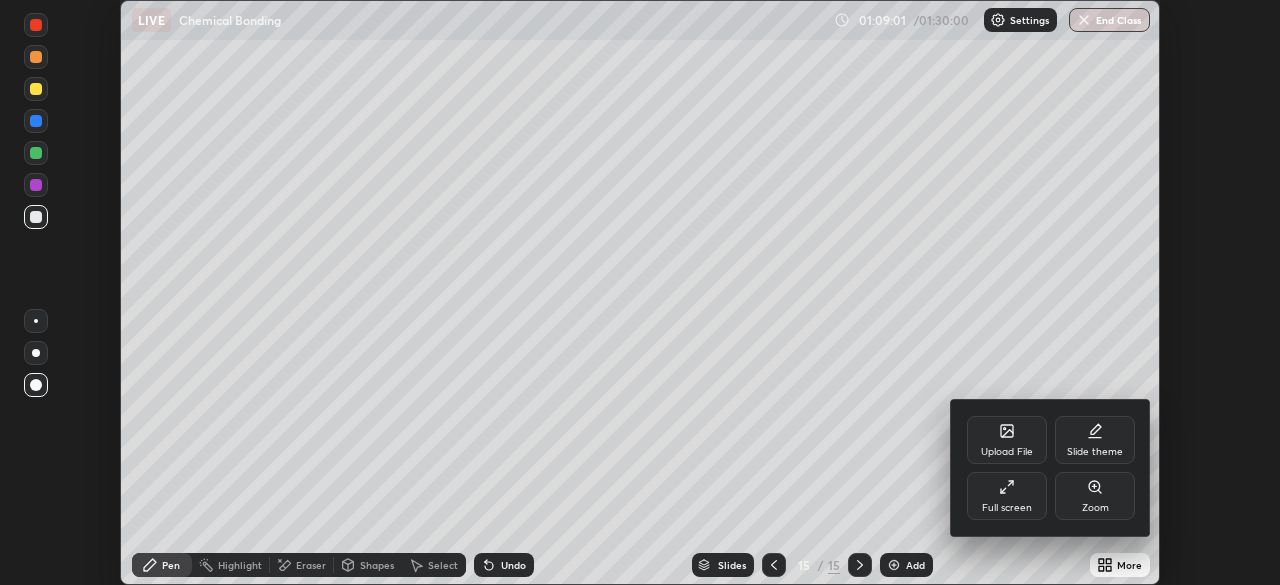 click on "Full screen" at bounding box center [1007, 496] 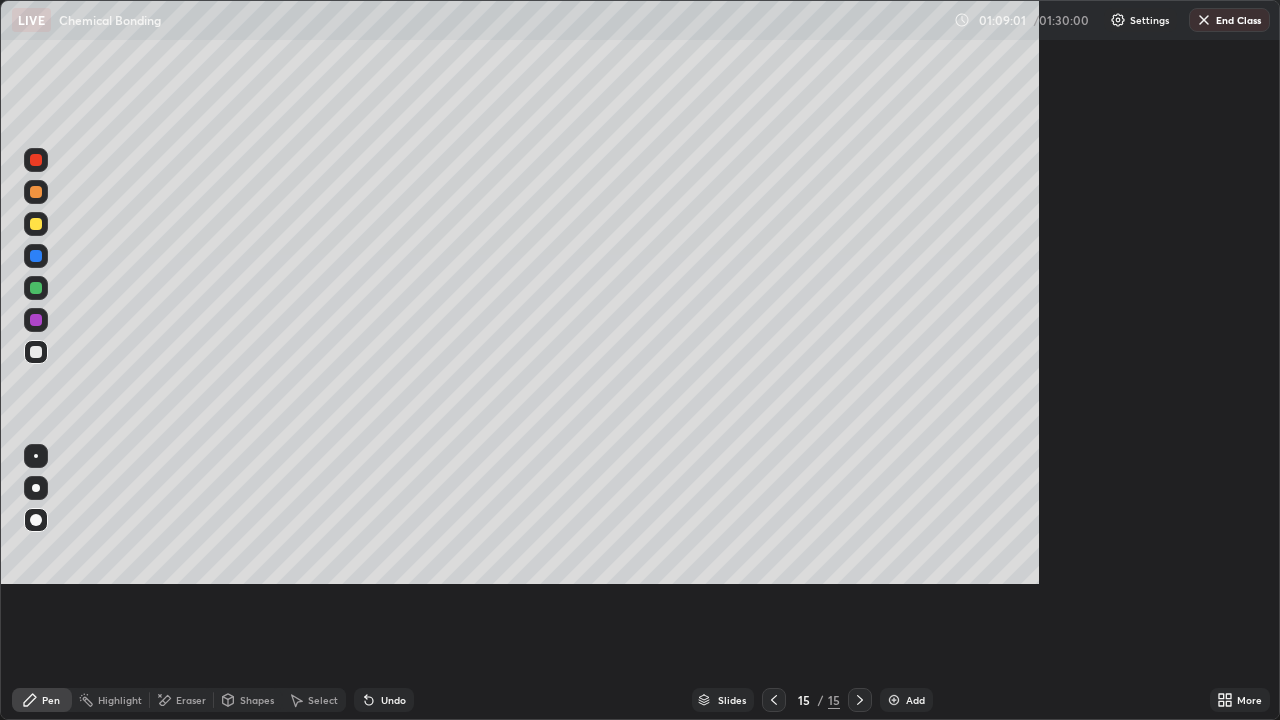 scroll, scrollTop: 99280, scrollLeft: 98720, axis: both 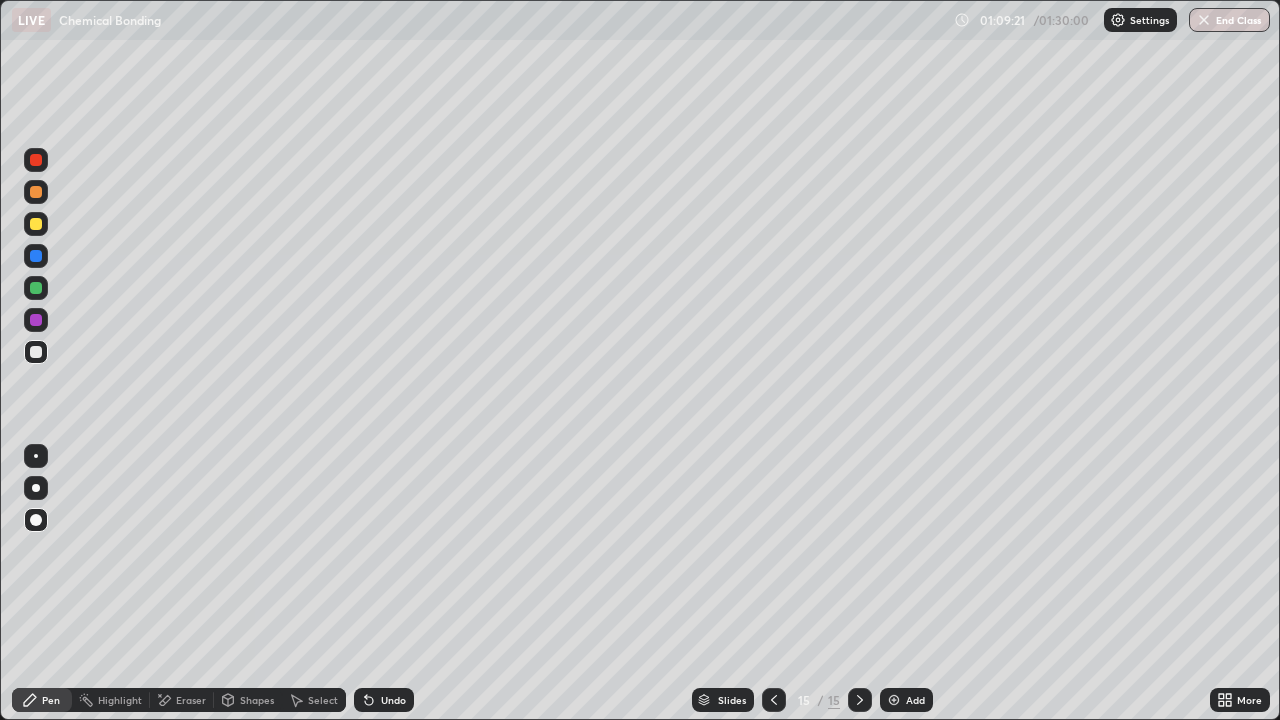 click 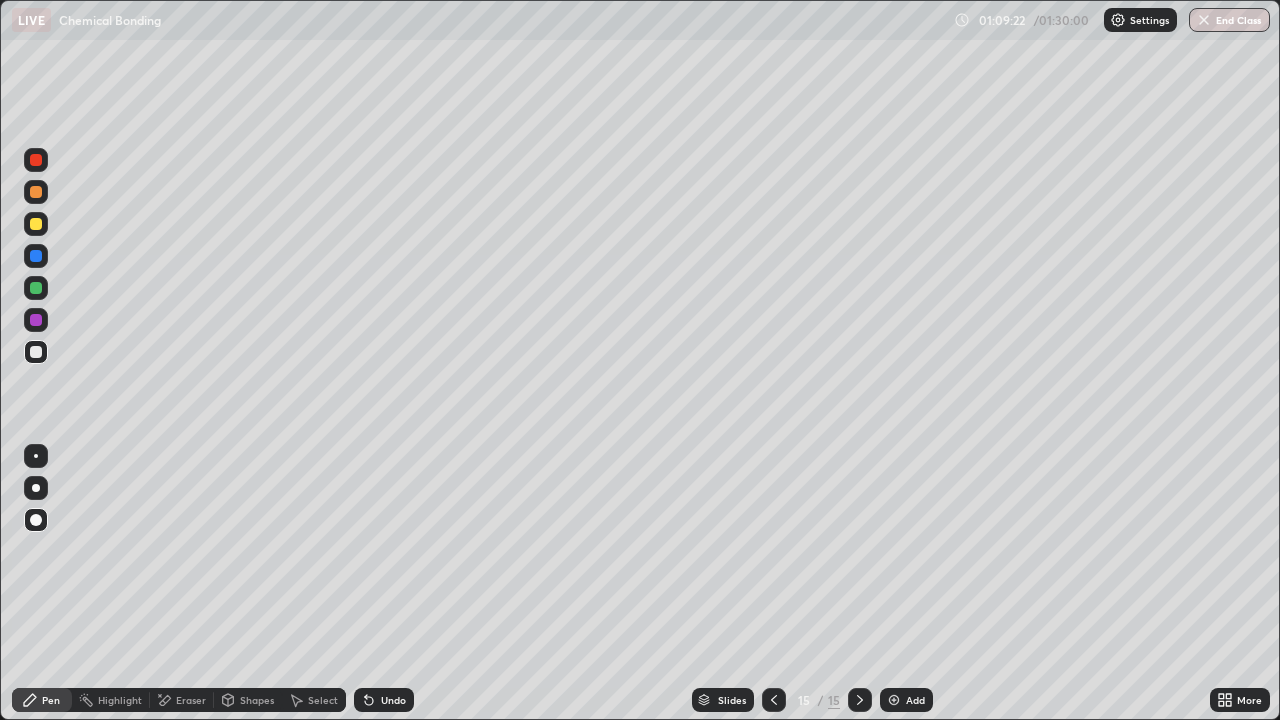 click at bounding box center [36, 352] 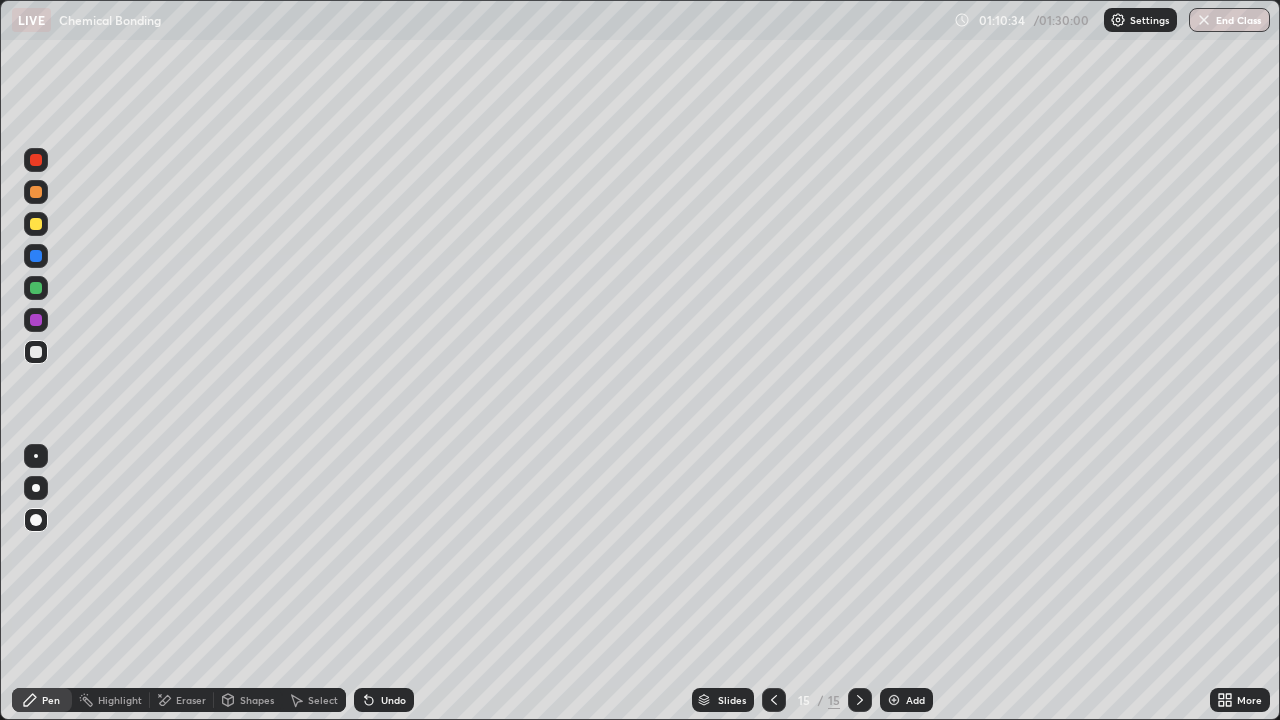 click at bounding box center [36, 288] 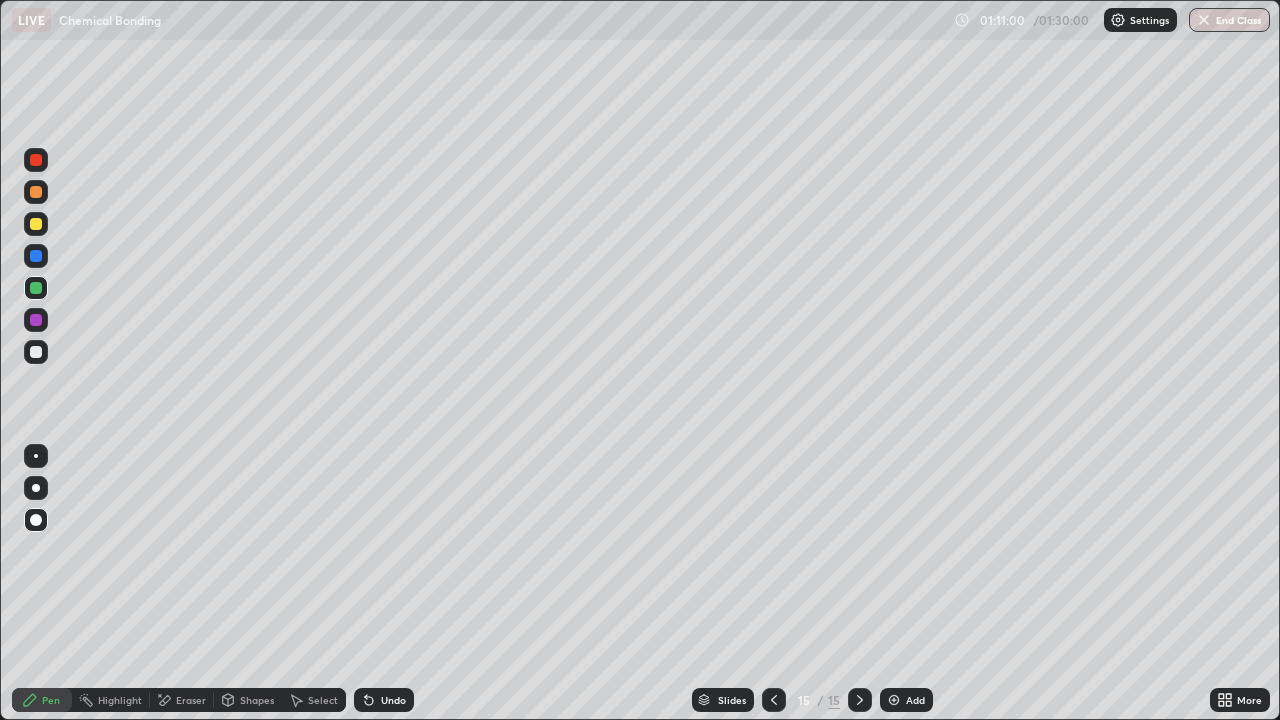 click on "Pen" at bounding box center (51, 700) 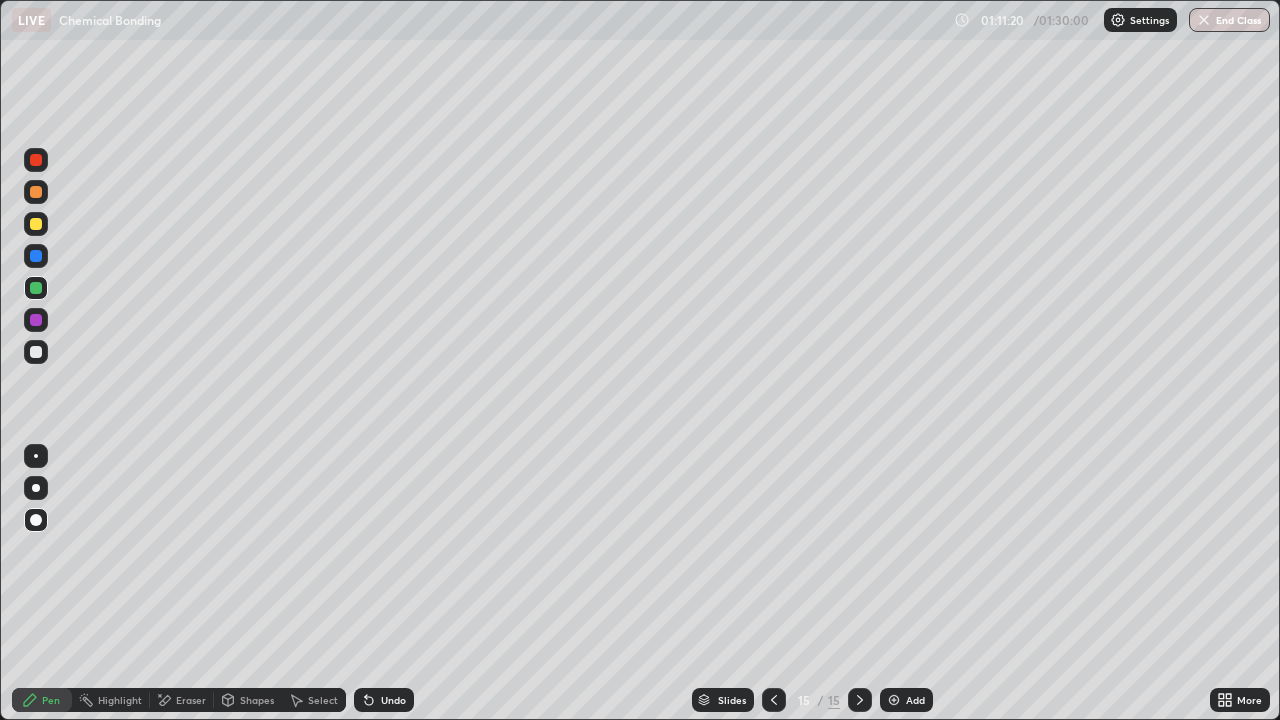 click on "Pen" at bounding box center (42, 700) 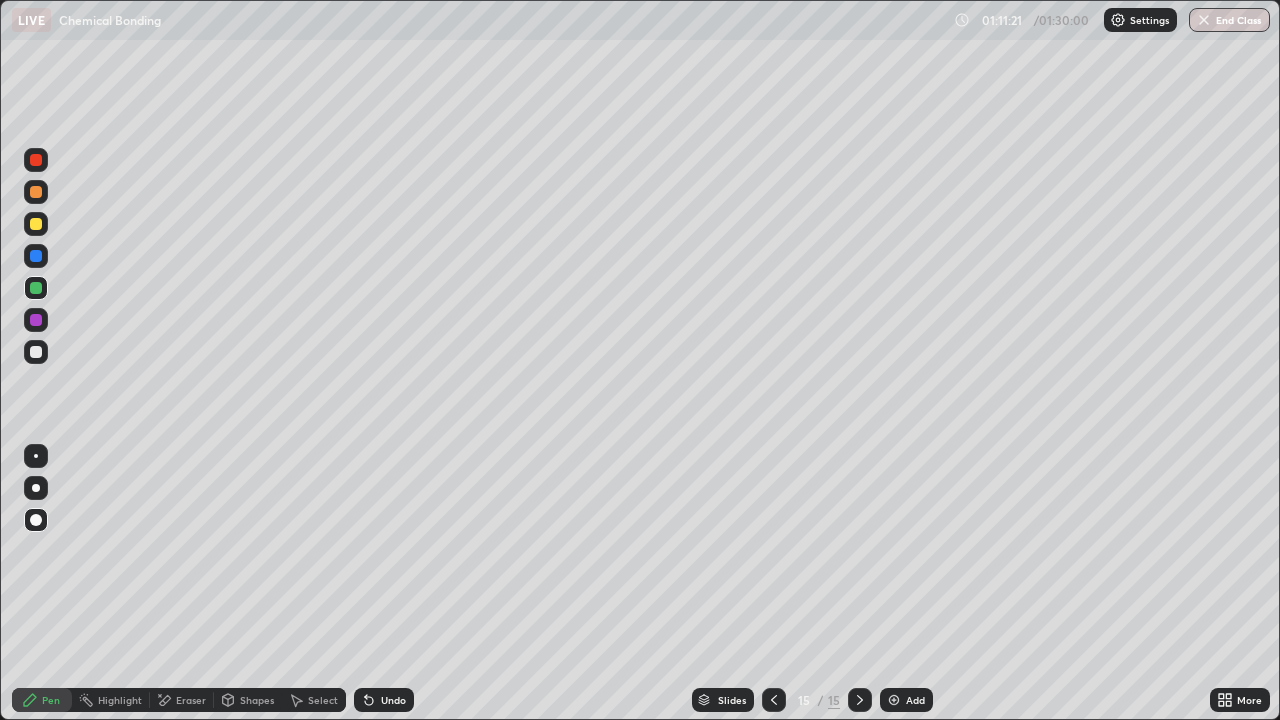click at bounding box center [36, 352] 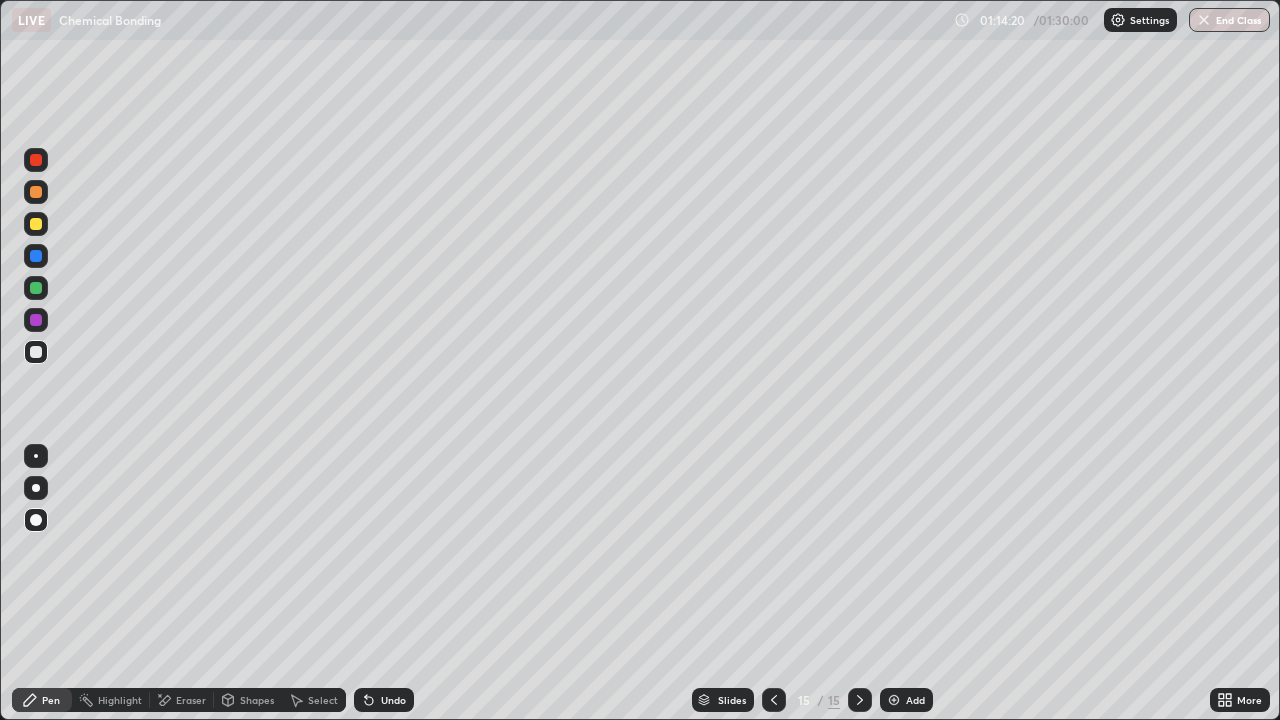 click on "Add" at bounding box center (915, 700) 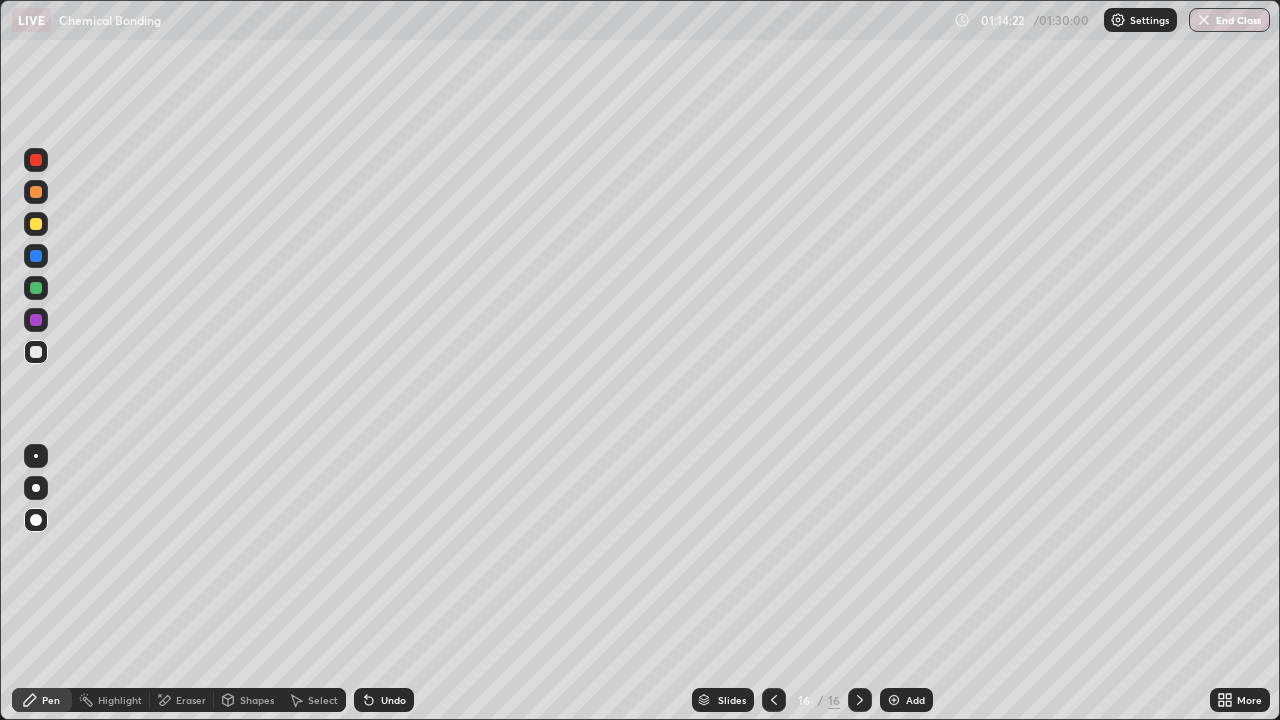click on "Pen" at bounding box center (42, 700) 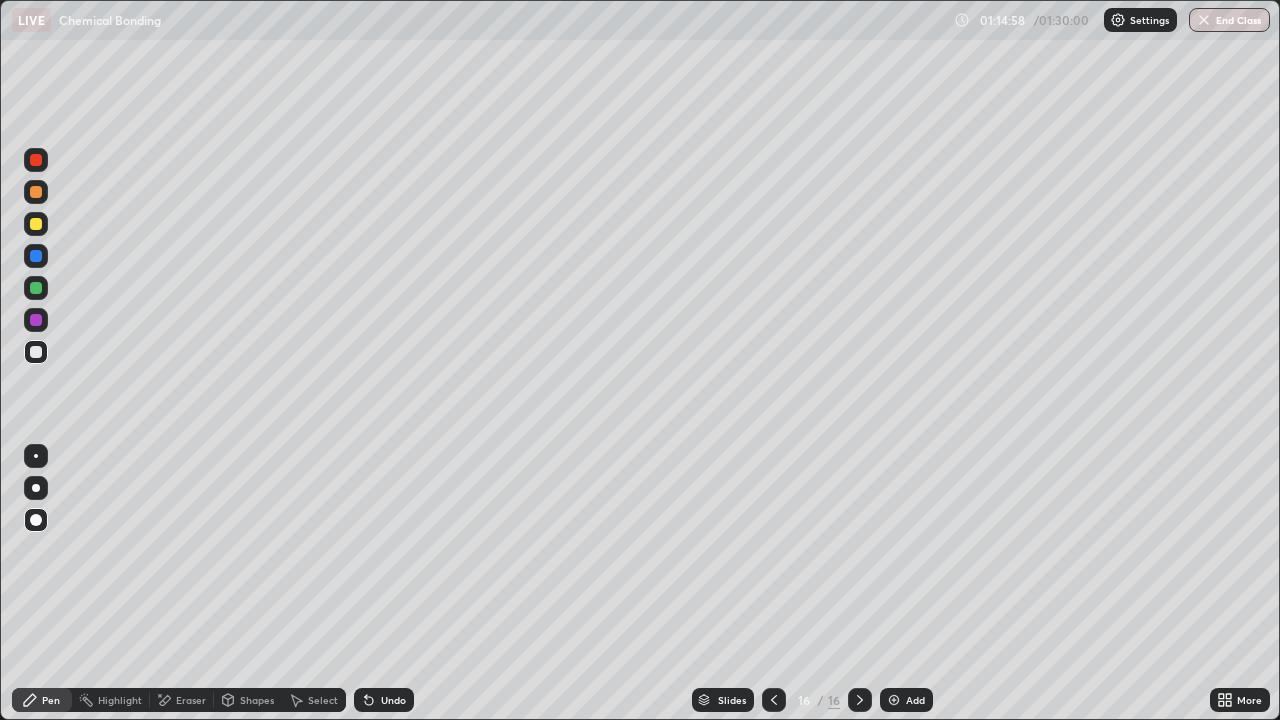 click at bounding box center (36, 224) 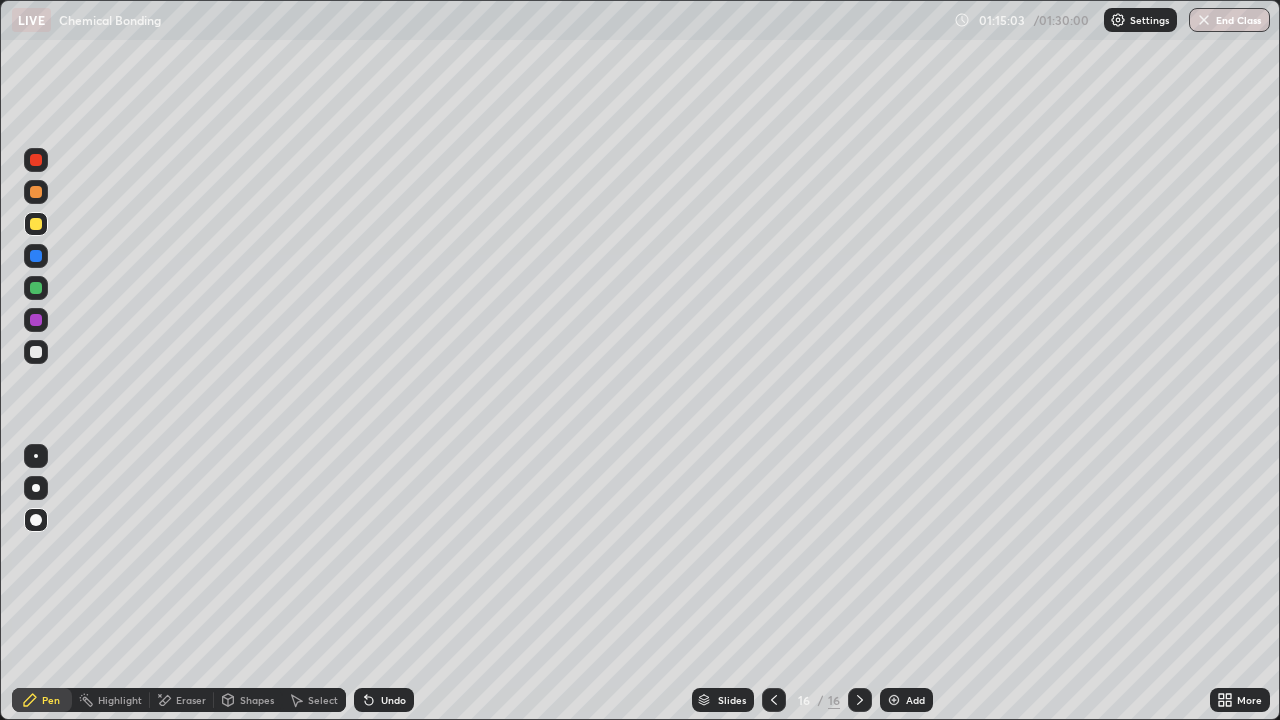 click on "Shapes" at bounding box center [248, 700] 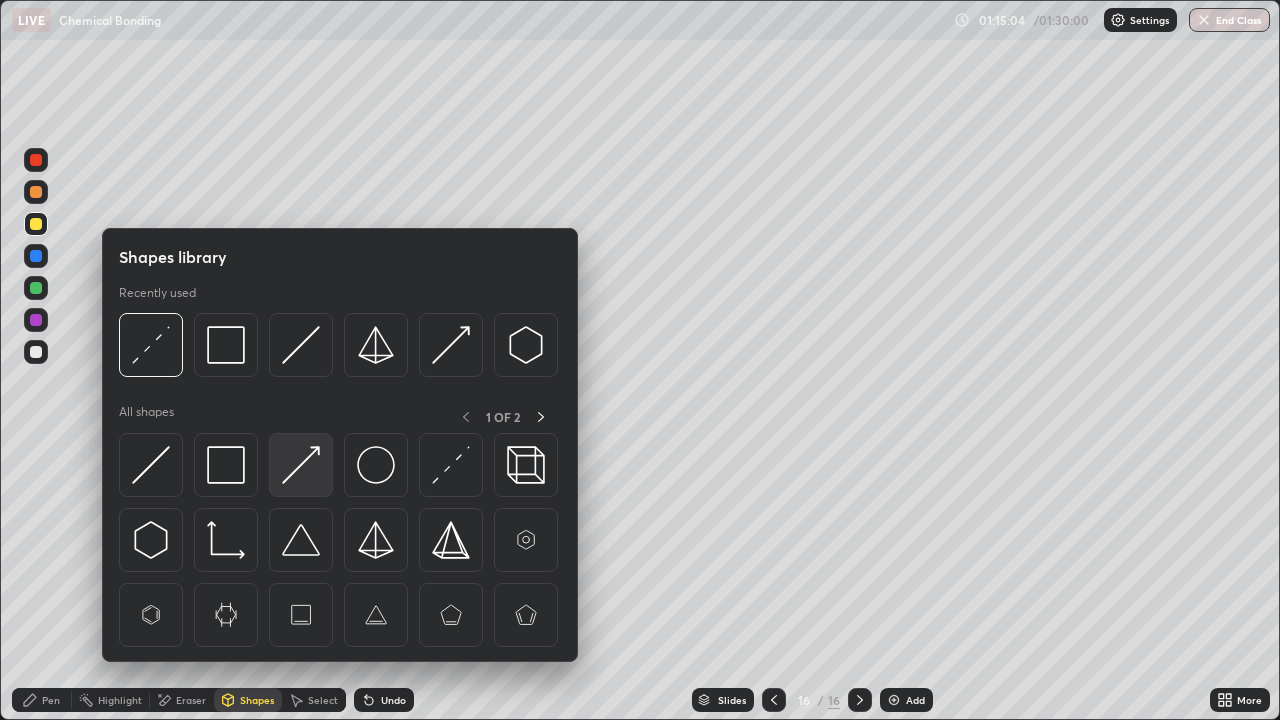 click at bounding box center [301, 465] 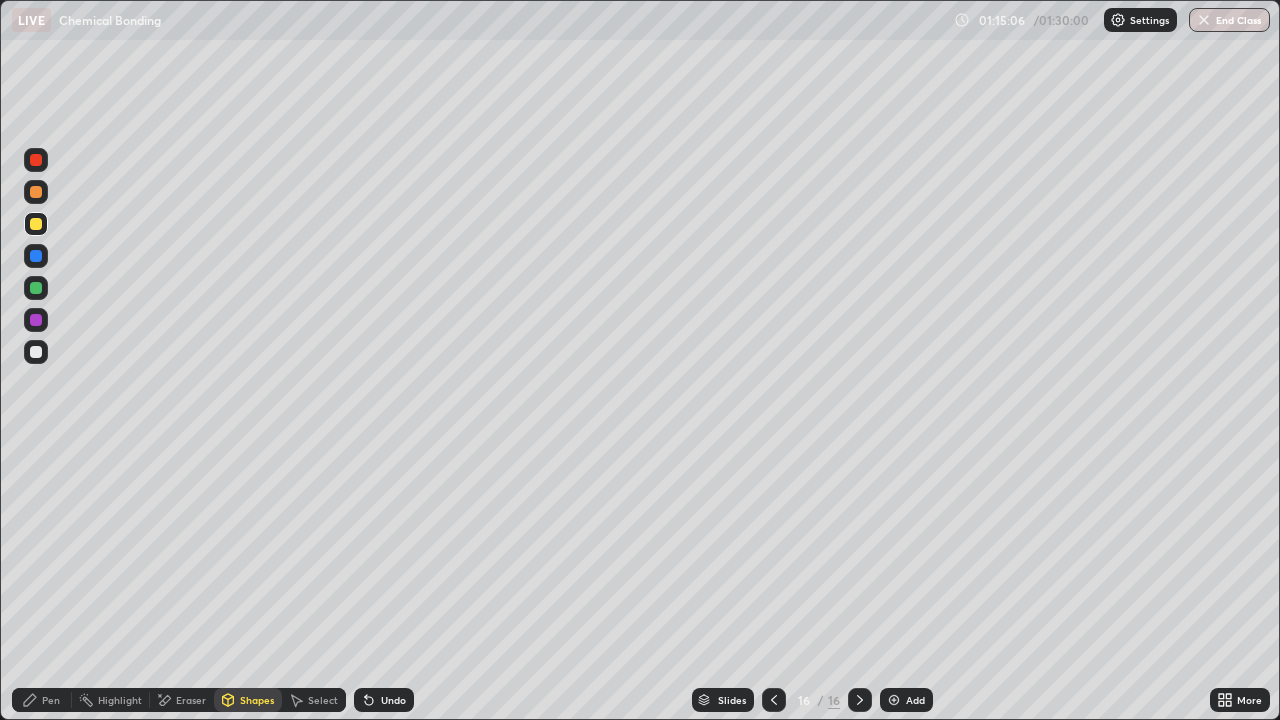 click on "Pen" at bounding box center (51, 700) 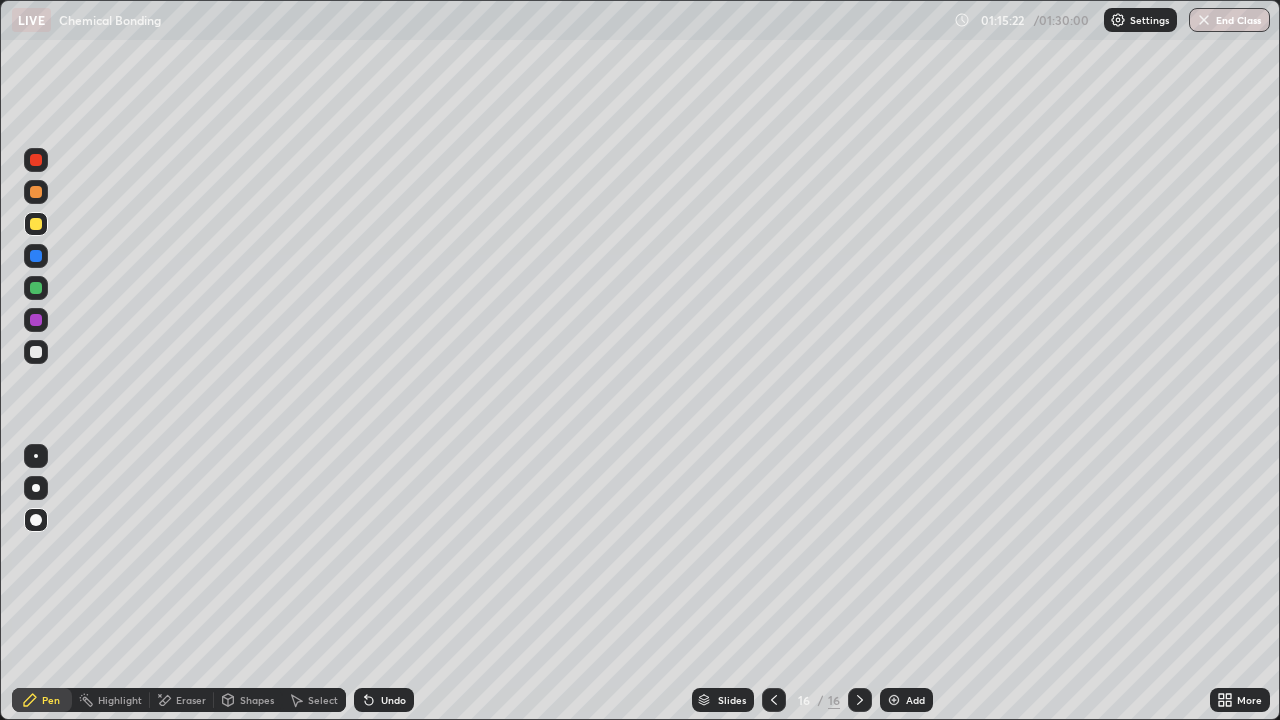 click on "Shapes" at bounding box center [257, 700] 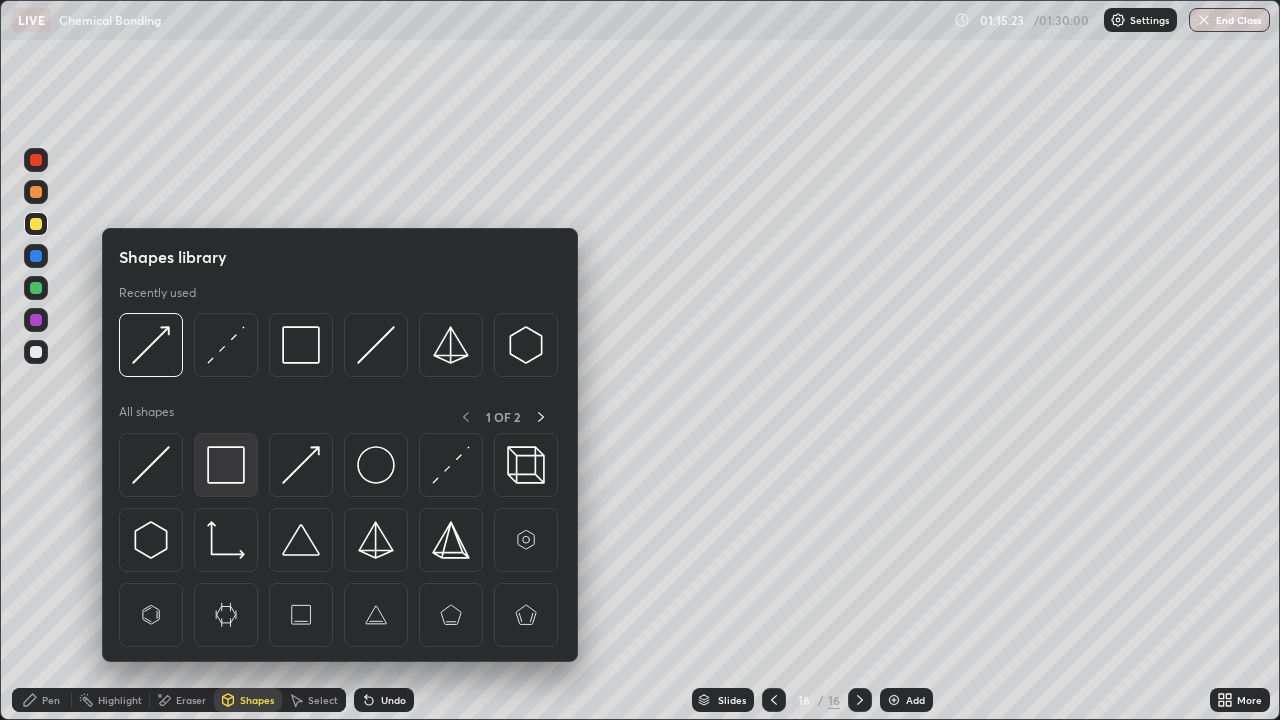click at bounding box center (226, 465) 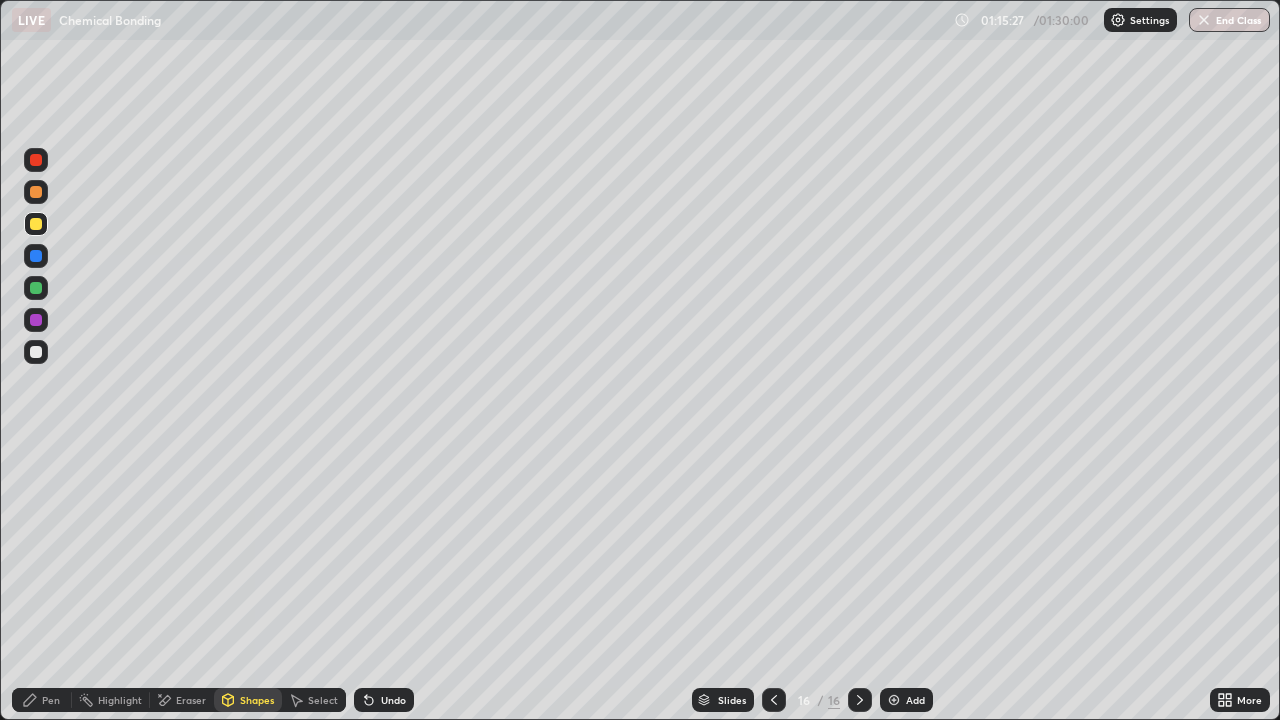 click on "Pen" at bounding box center (51, 700) 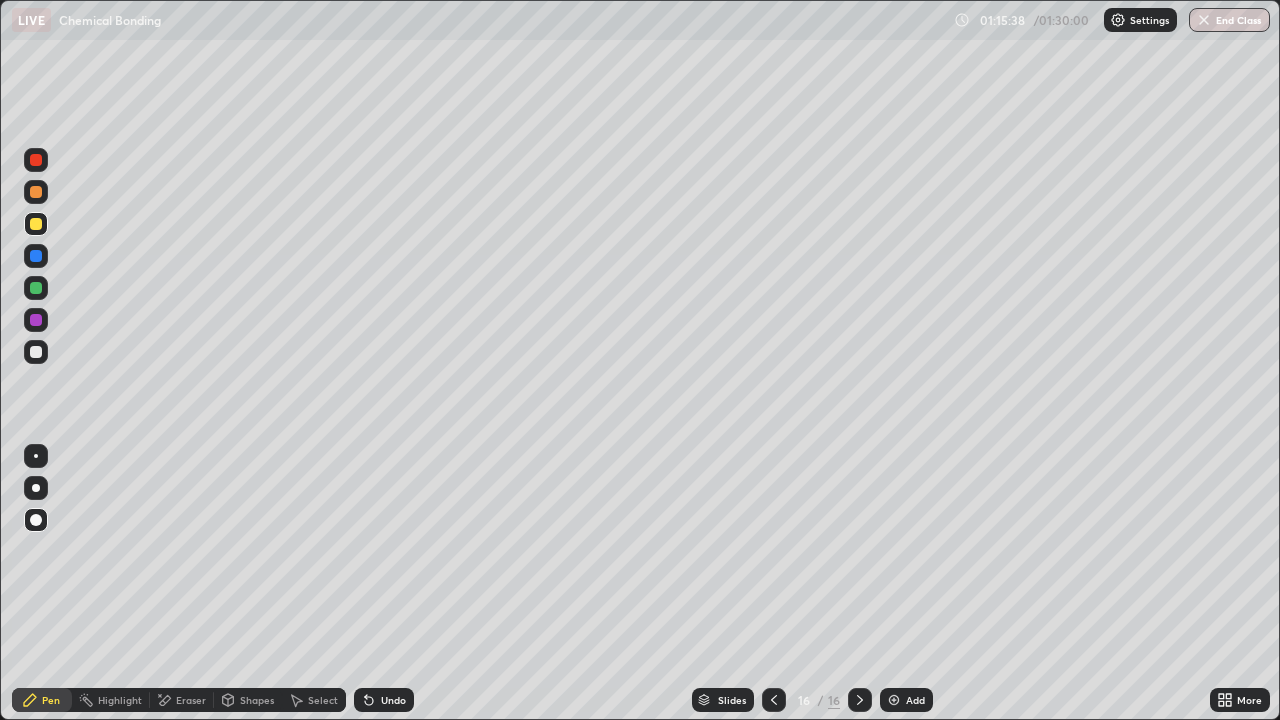 click on "Shapes" at bounding box center [257, 700] 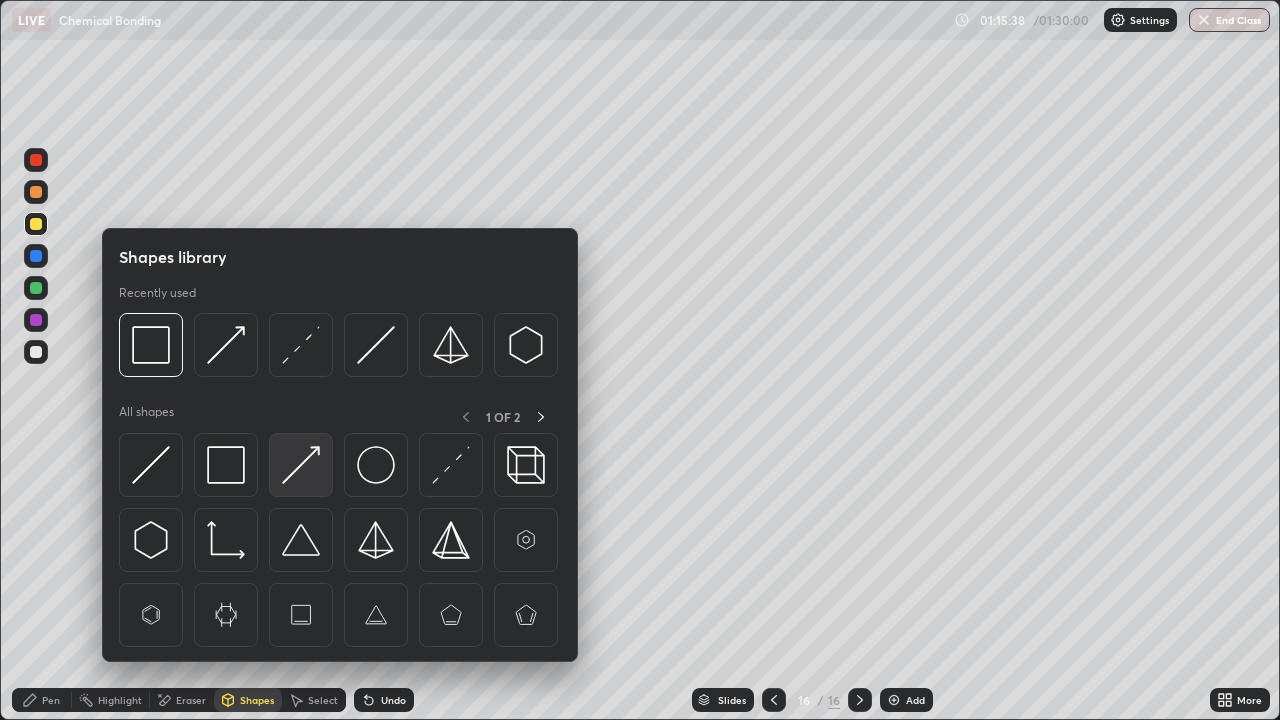 click at bounding box center [301, 465] 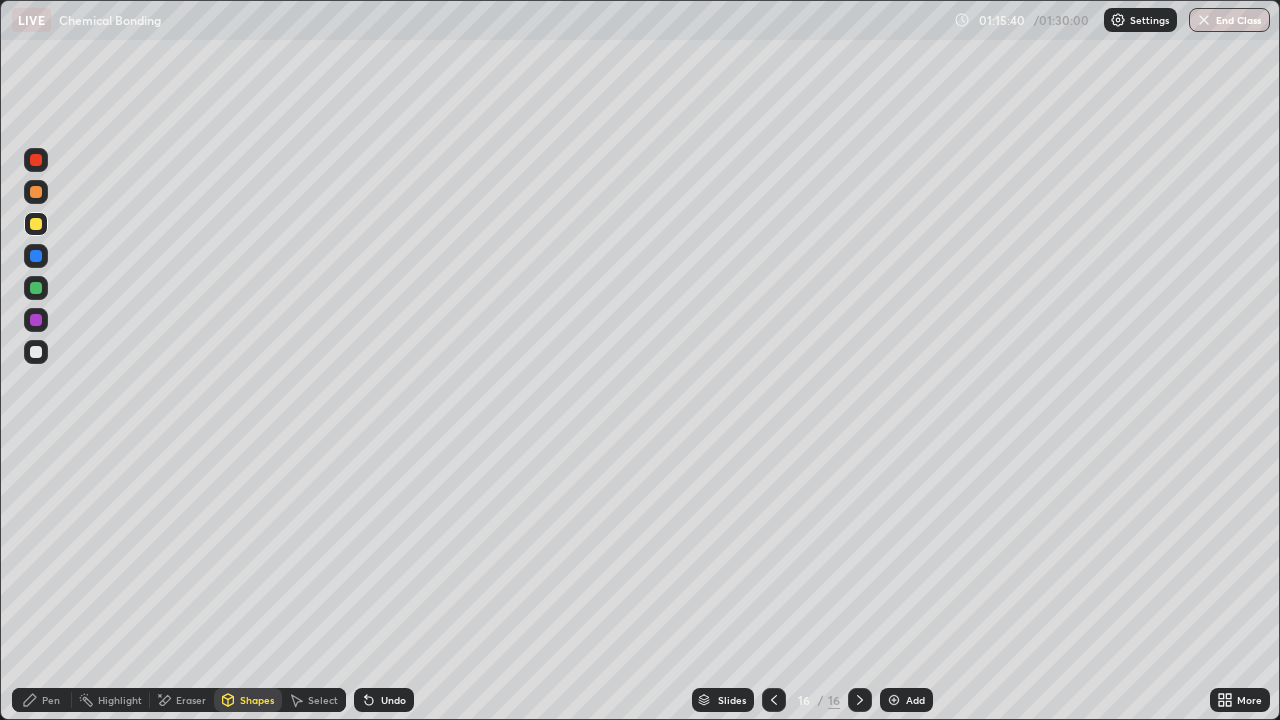 click on "Pen" at bounding box center (51, 700) 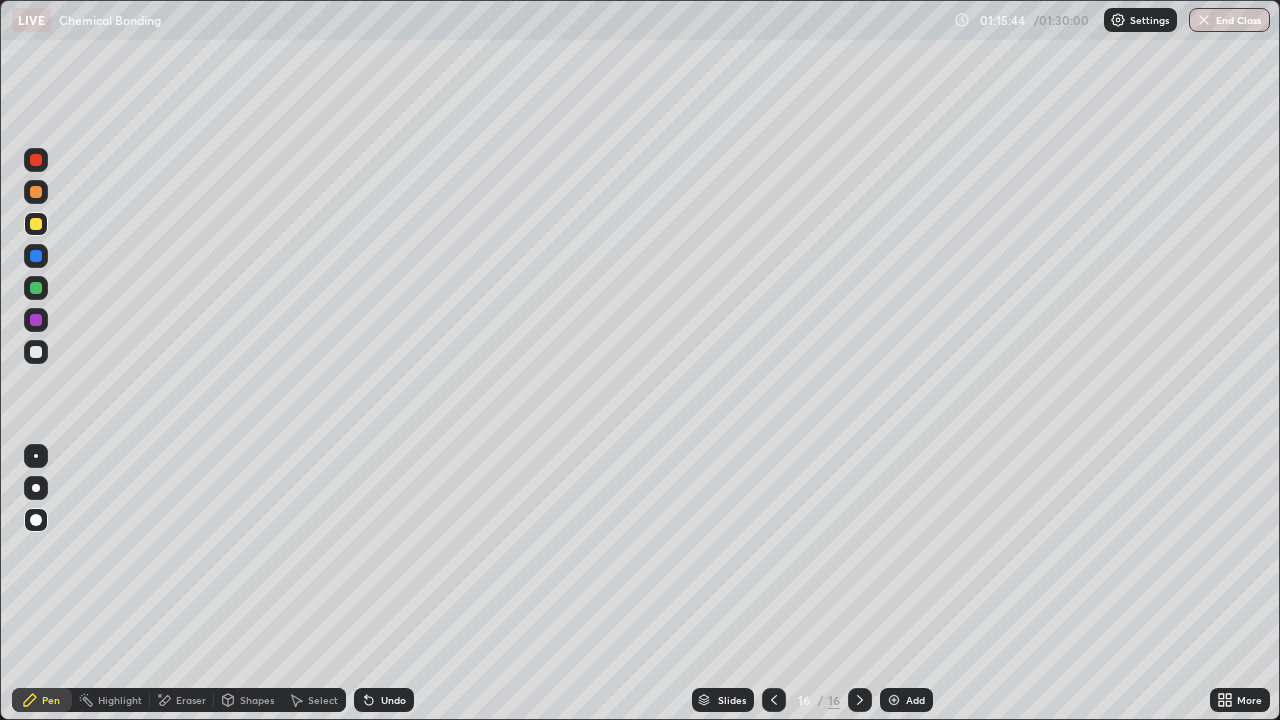 click on "Shapes" at bounding box center (257, 700) 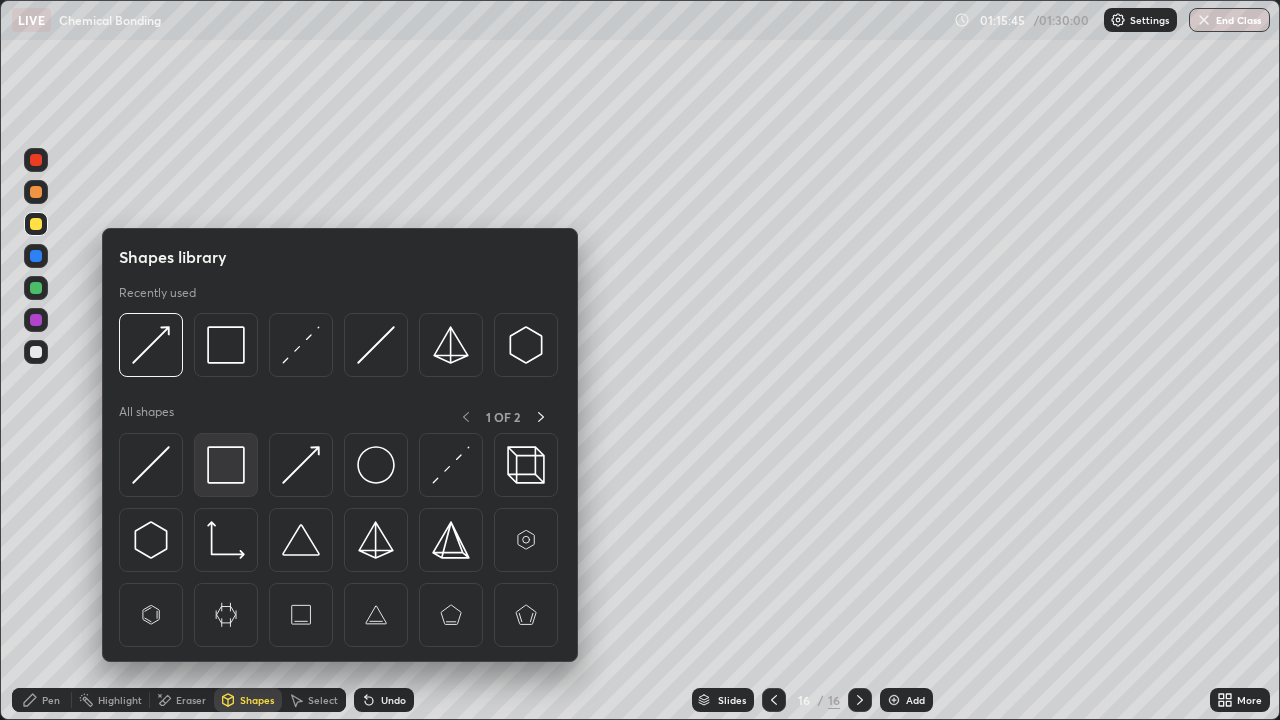 click at bounding box center (226, 465) 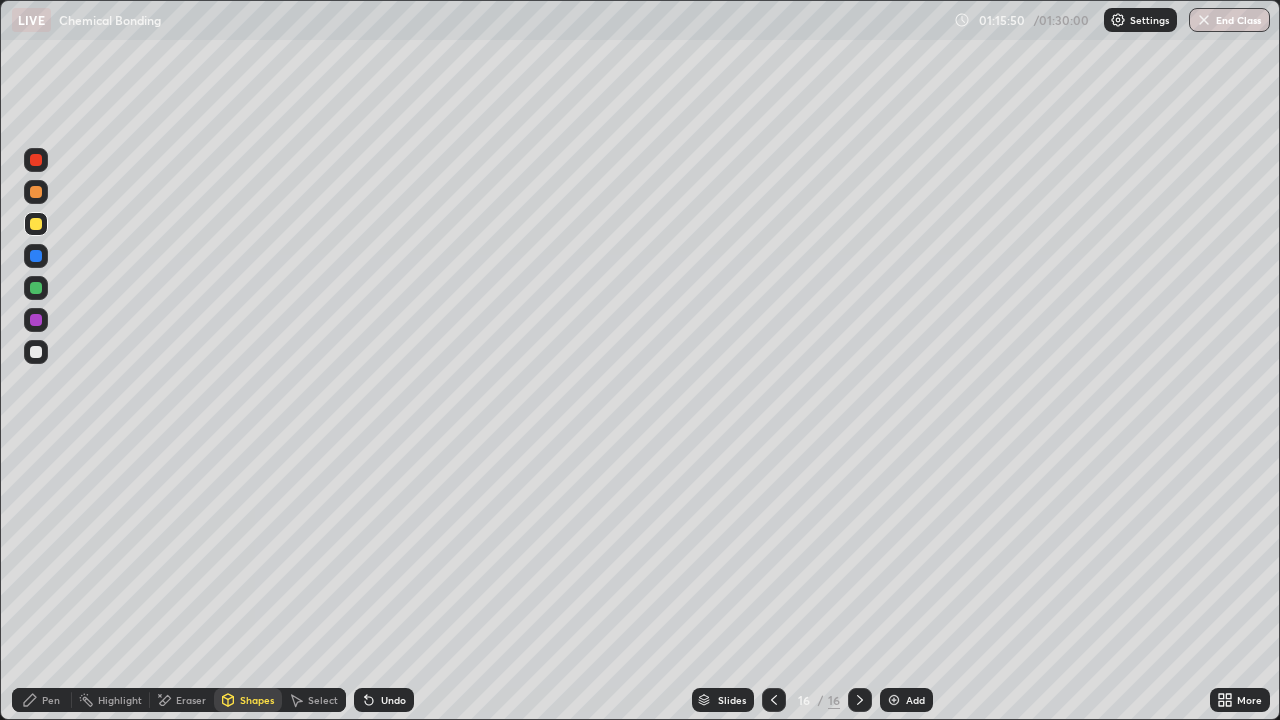 click on "Pen" at bounding box center [51, 700] 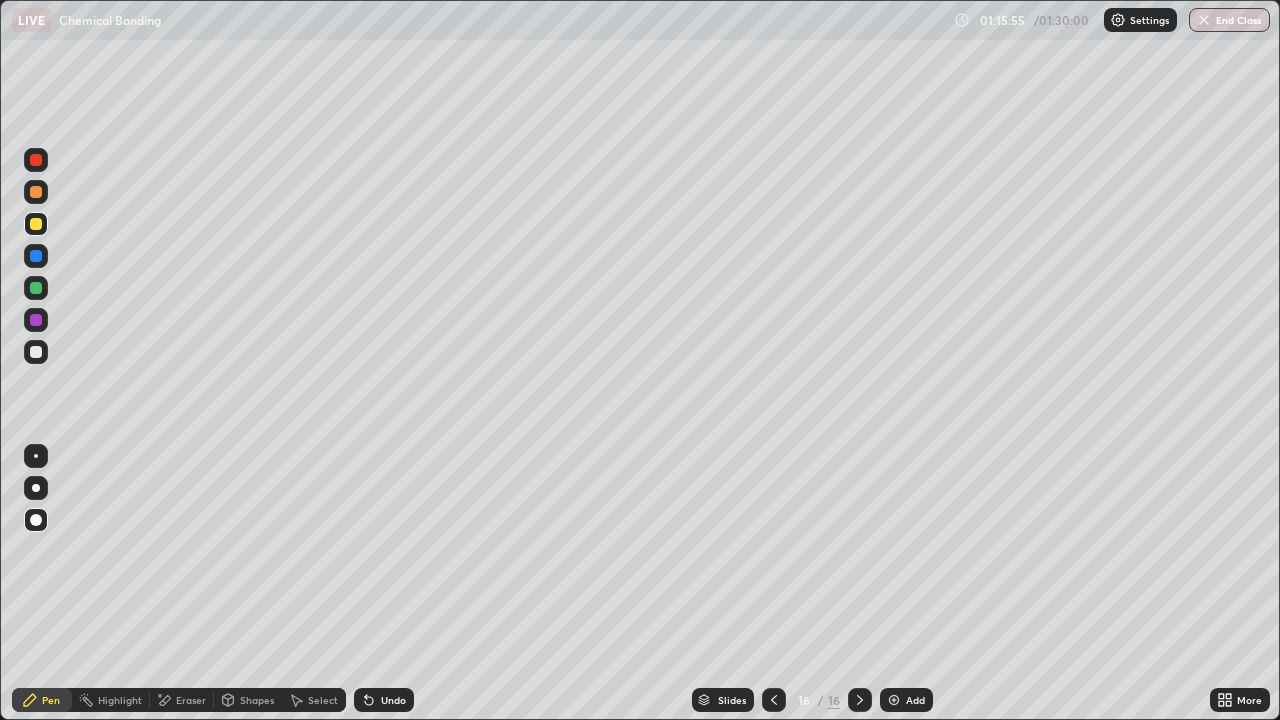 click on "Pen" at bounding box center [42, 700] 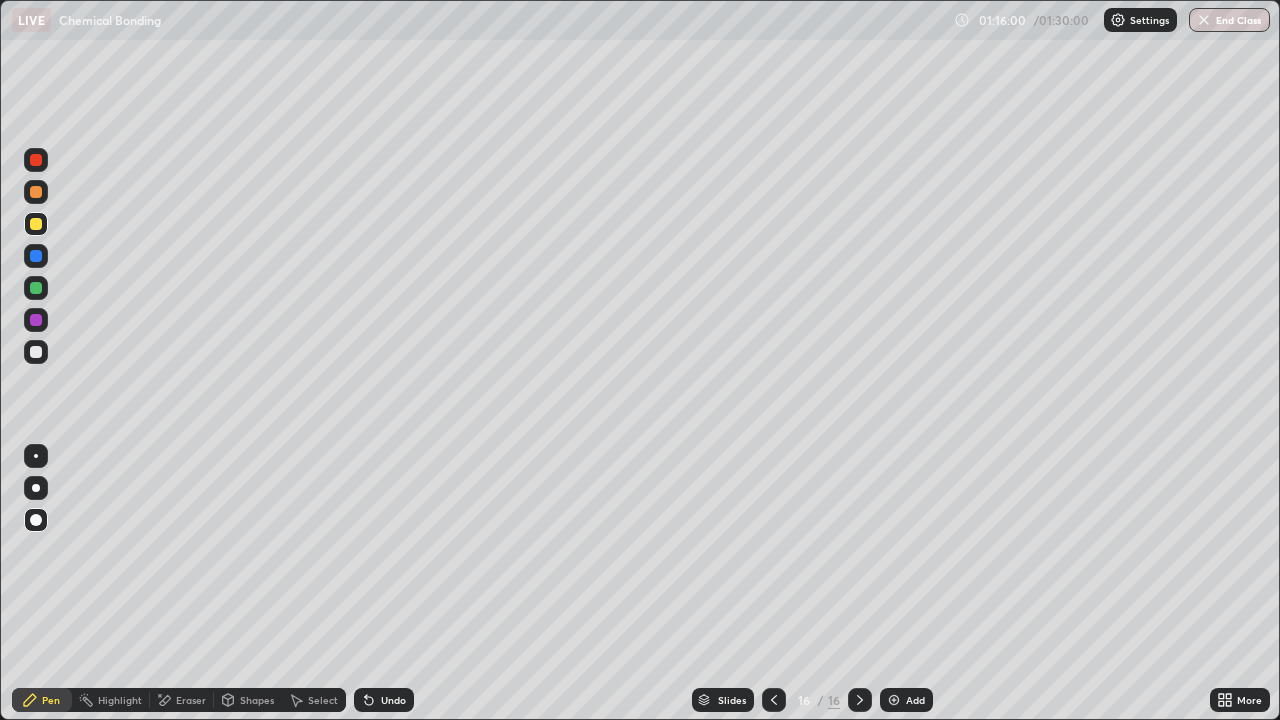click on "Eraser" at bounding box center [191, 700] 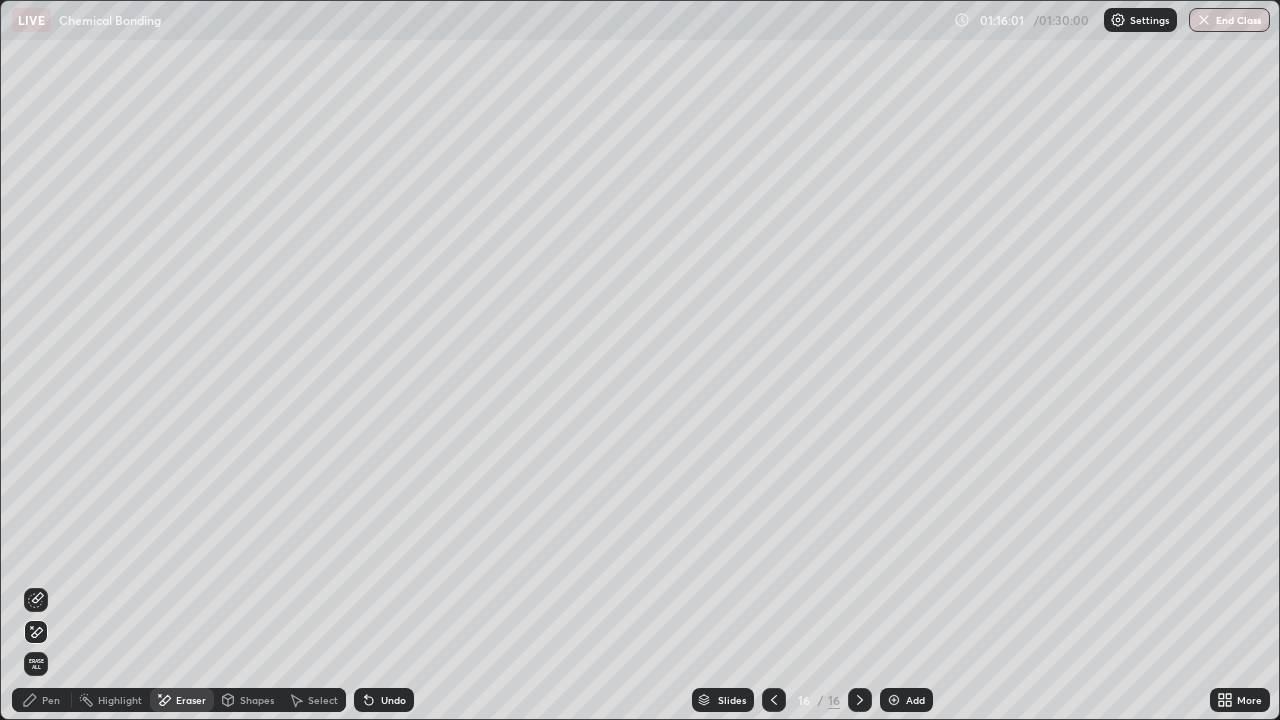 click 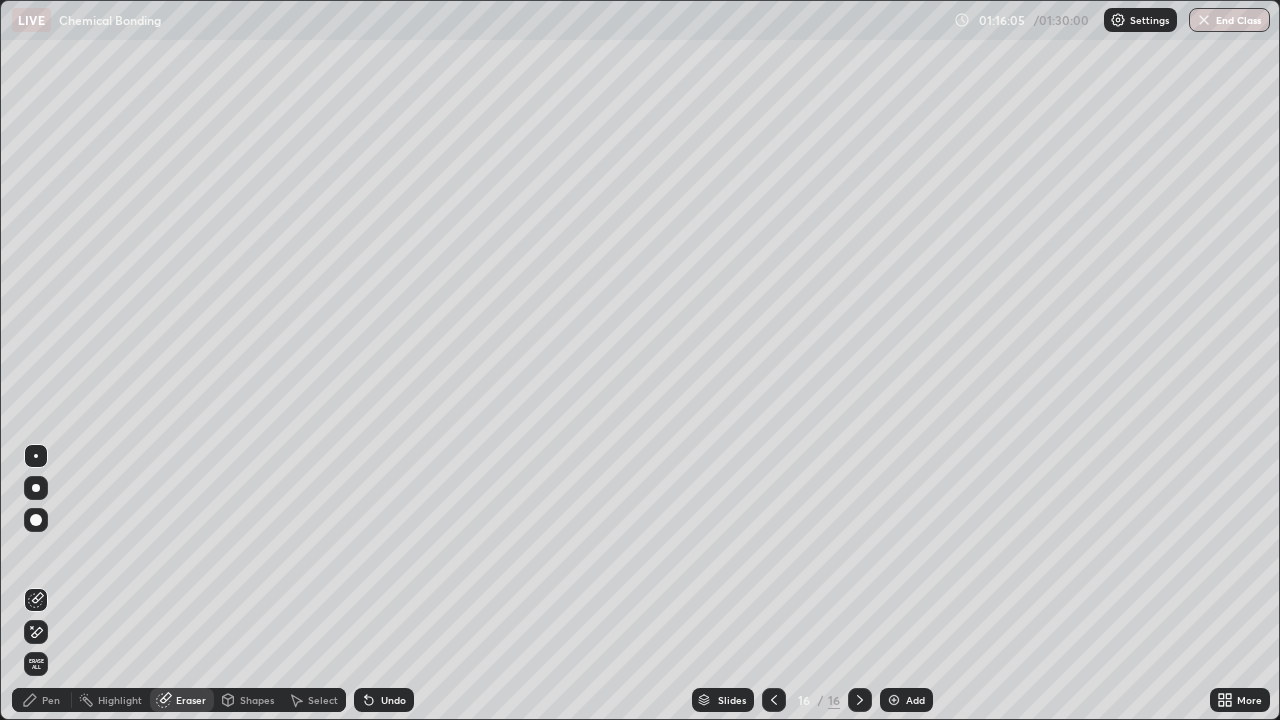 click 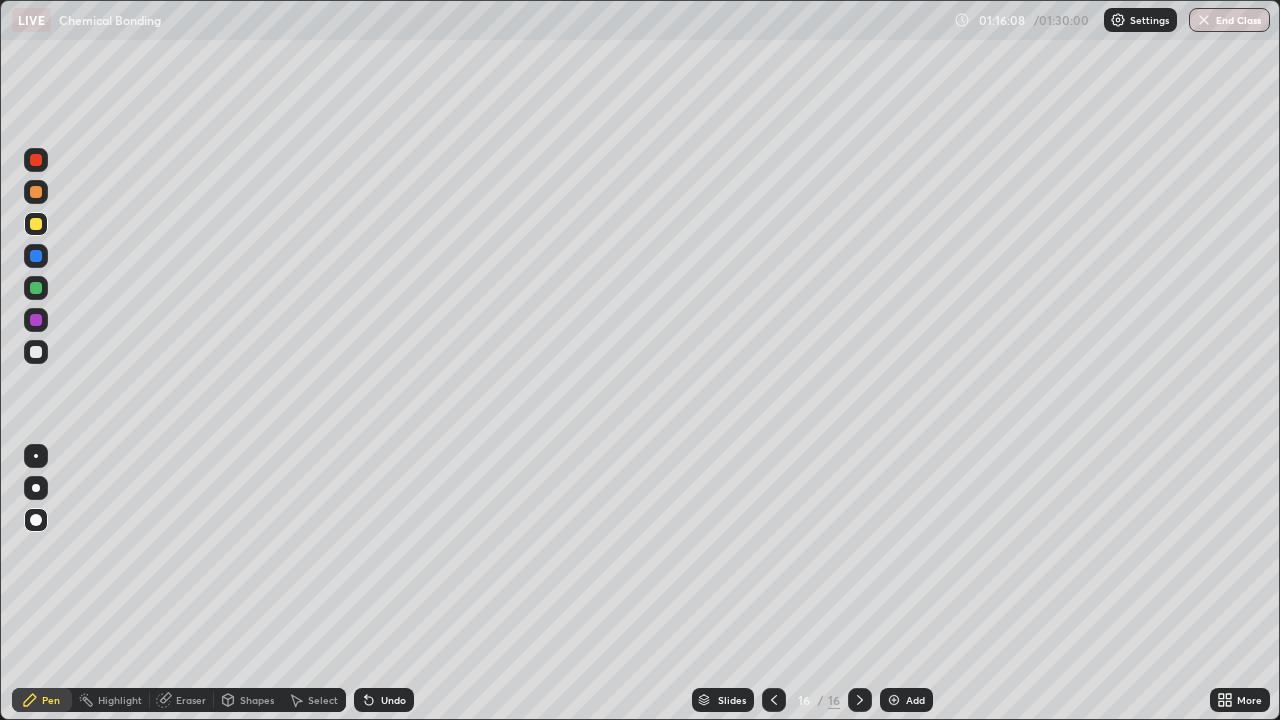 click on "Eraser" at bounding box center [191, 700] 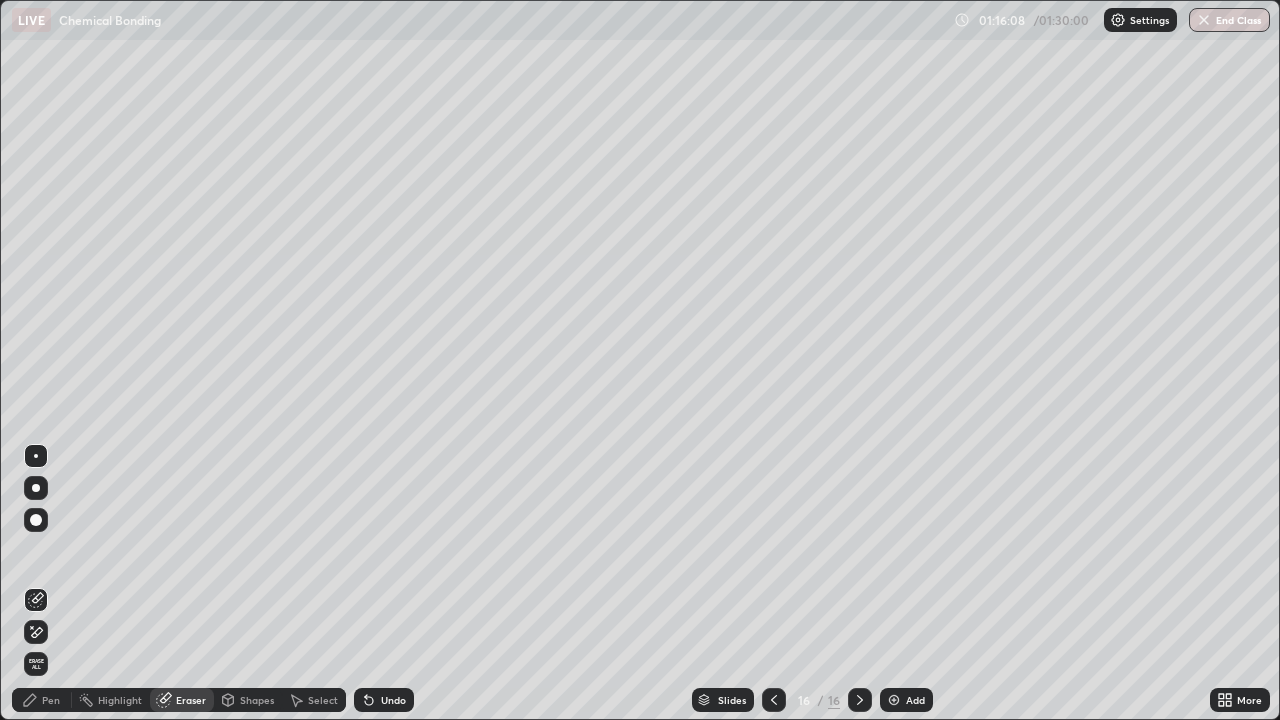 click on "Shapes" at bounding box center [257, 700] 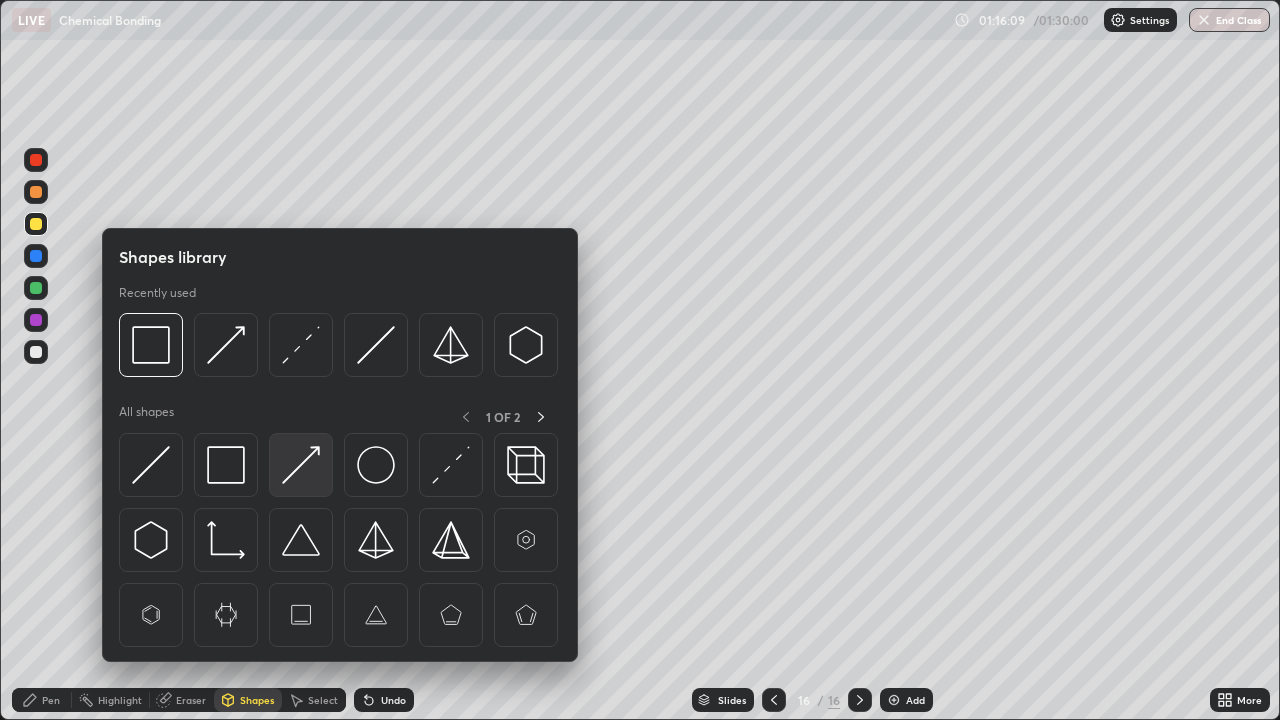 click at bounding box center [301, 465] 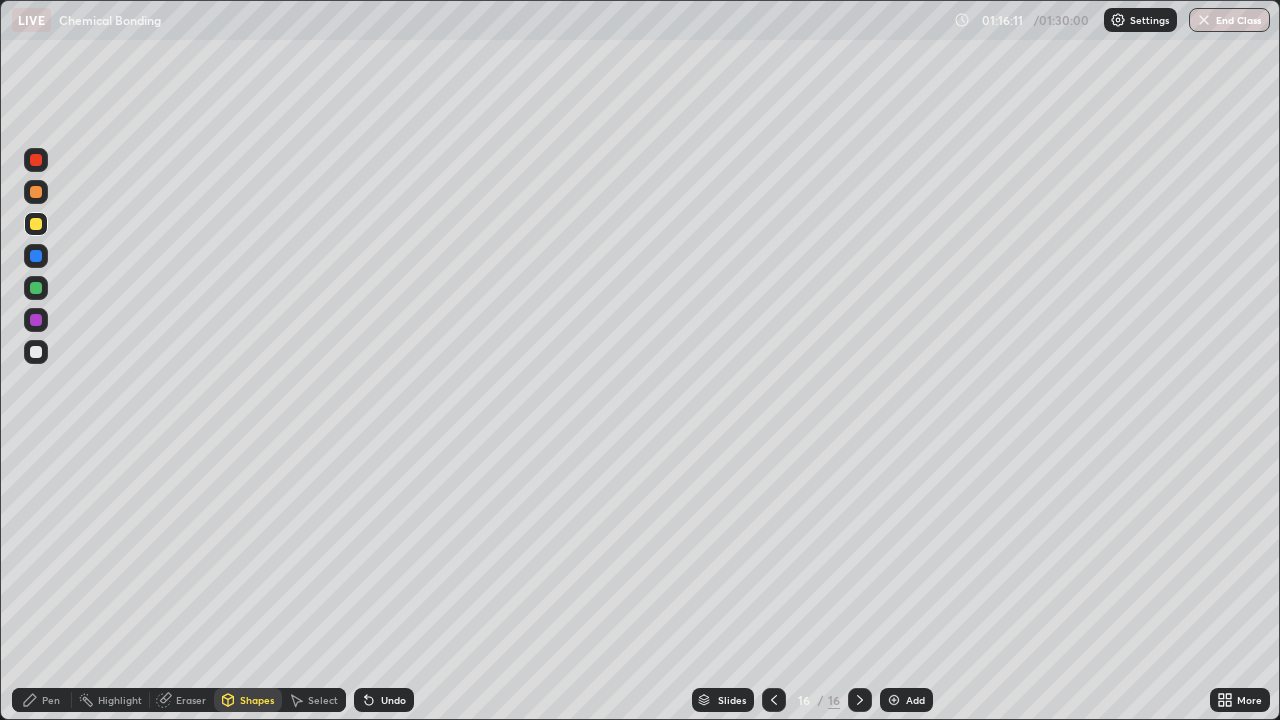 click on "Pen" at bounding box center (51, 700) 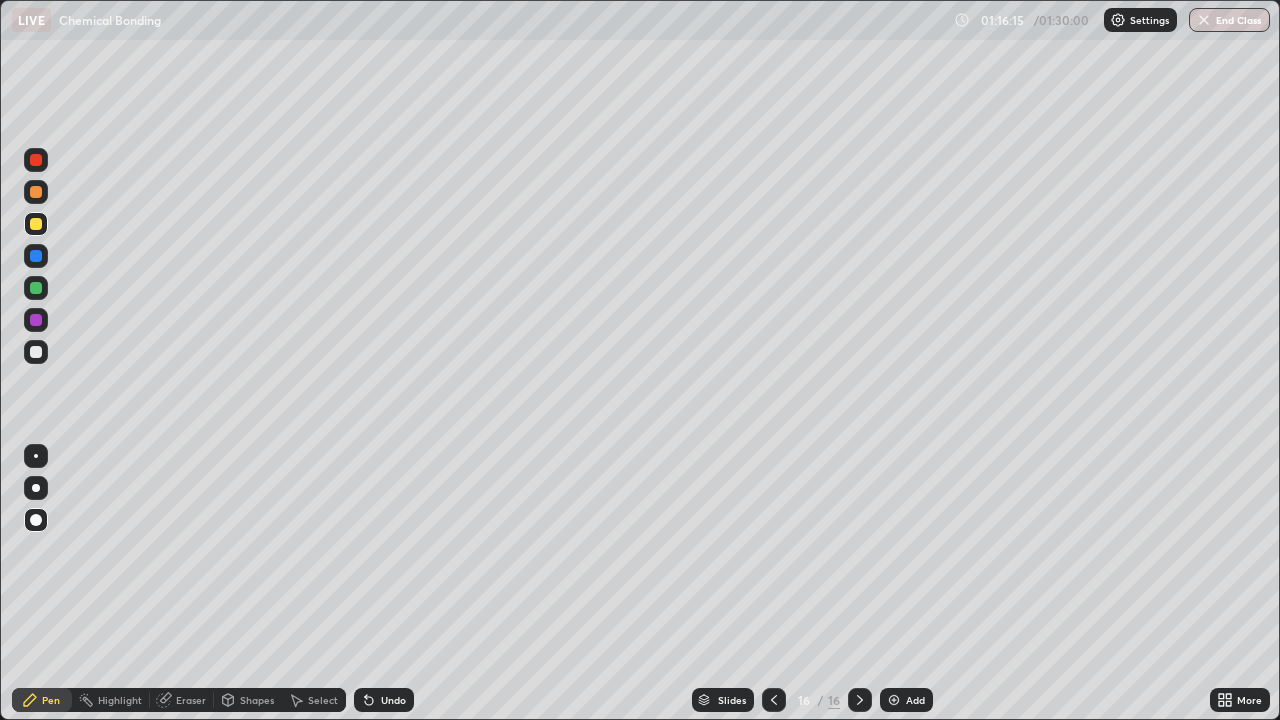 click on "Shapes" at bounding box center [257, 700] 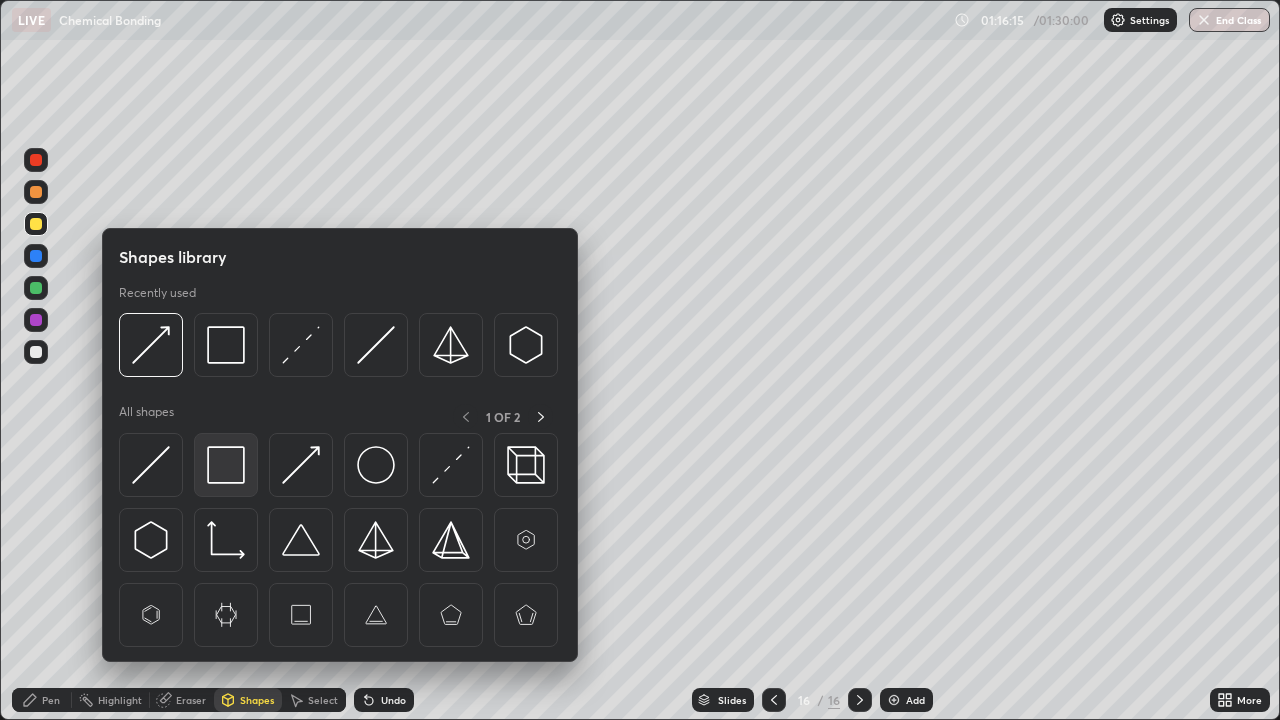 click at bounding box center [226, 465] 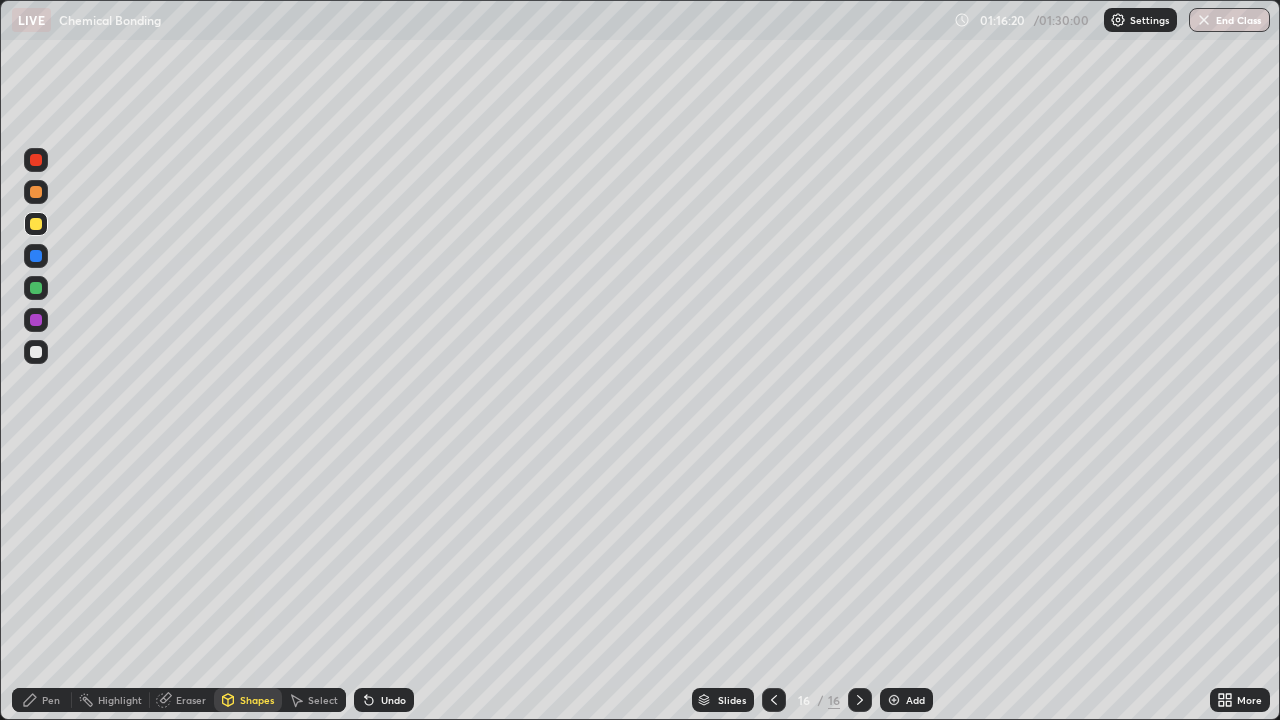click on "Pen" at bounding box center [42, 700] 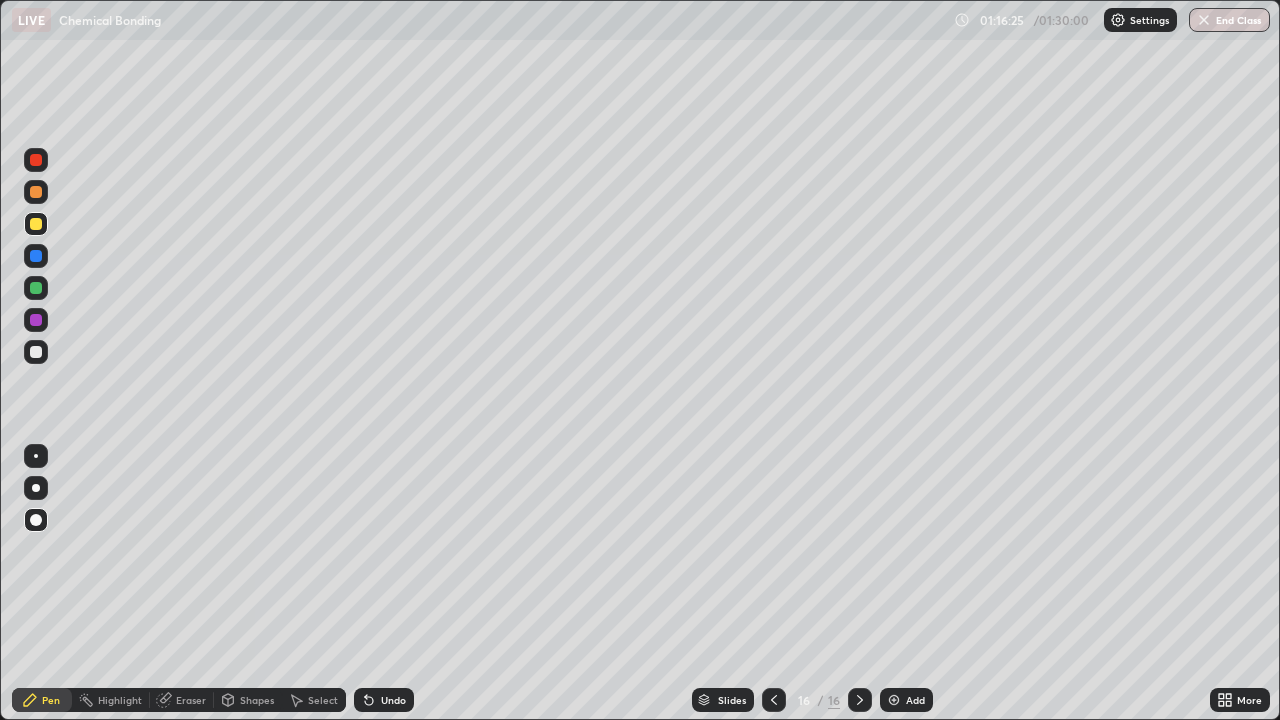click on "Pen" at bounding box center [51, 700] 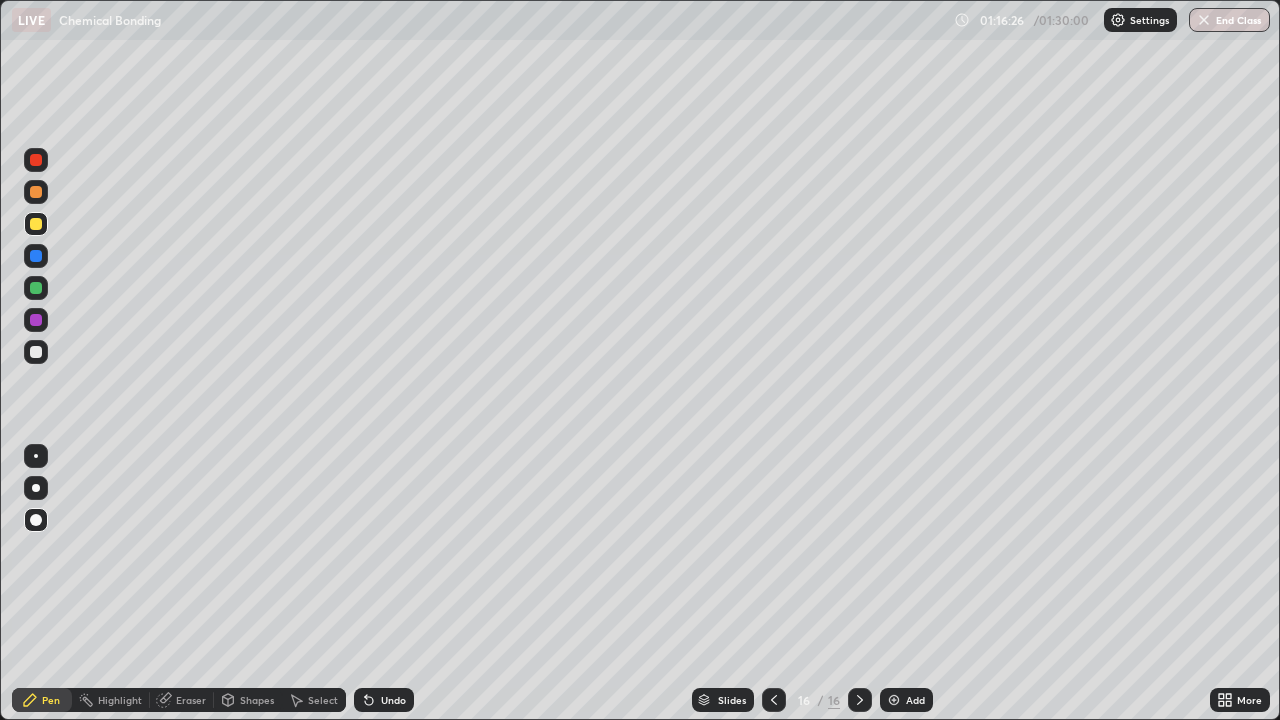 click at bounding box center [36, 352] 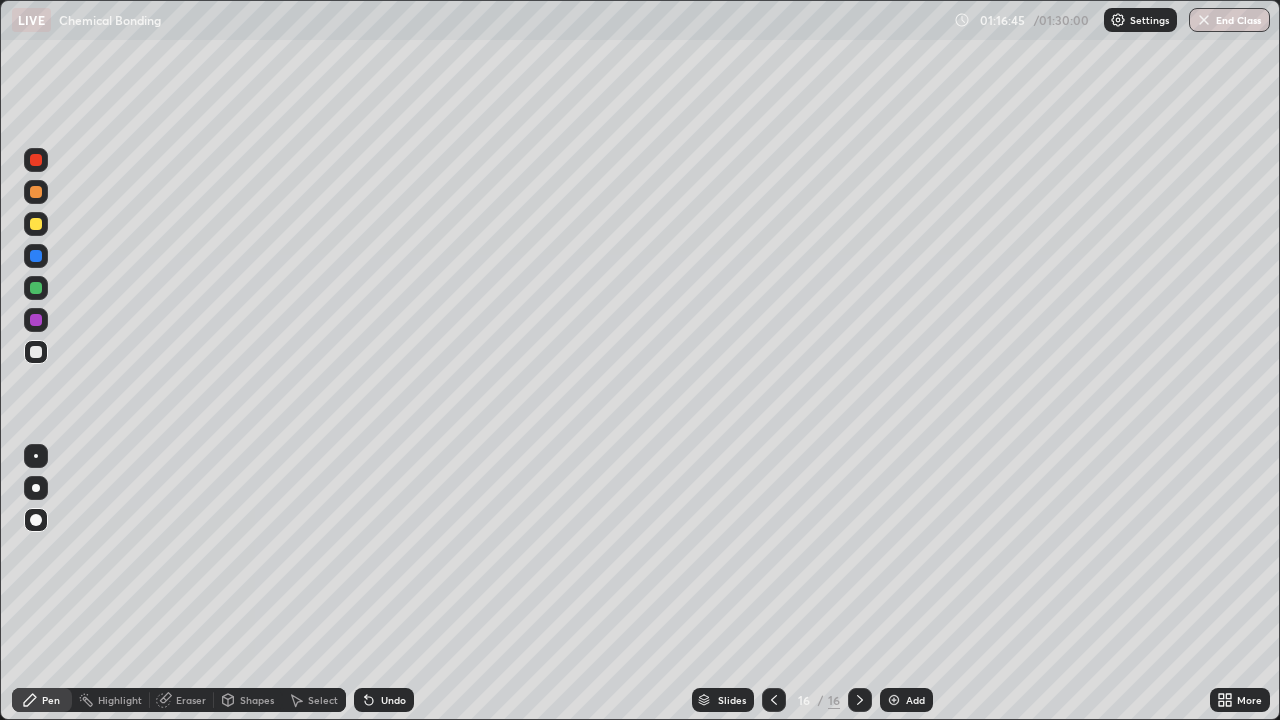 click on "Pen" at bounding box center [51, 700] 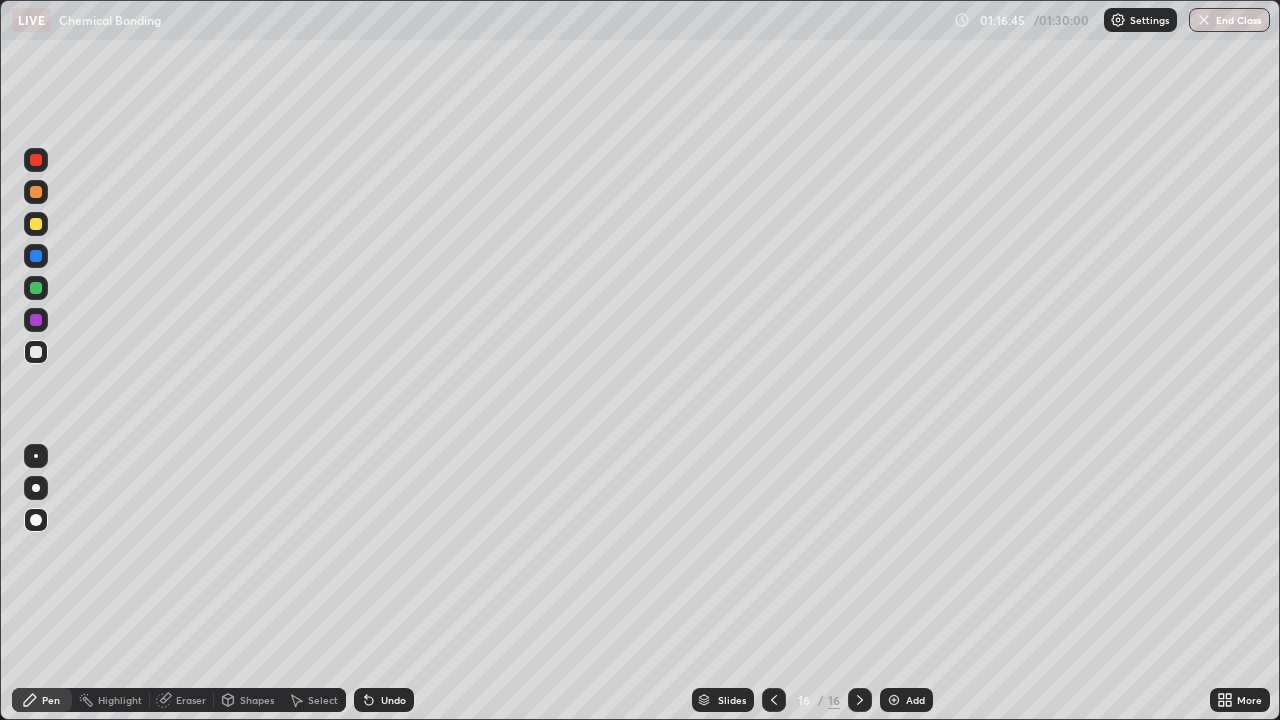 click at bounding box center (36, 352) 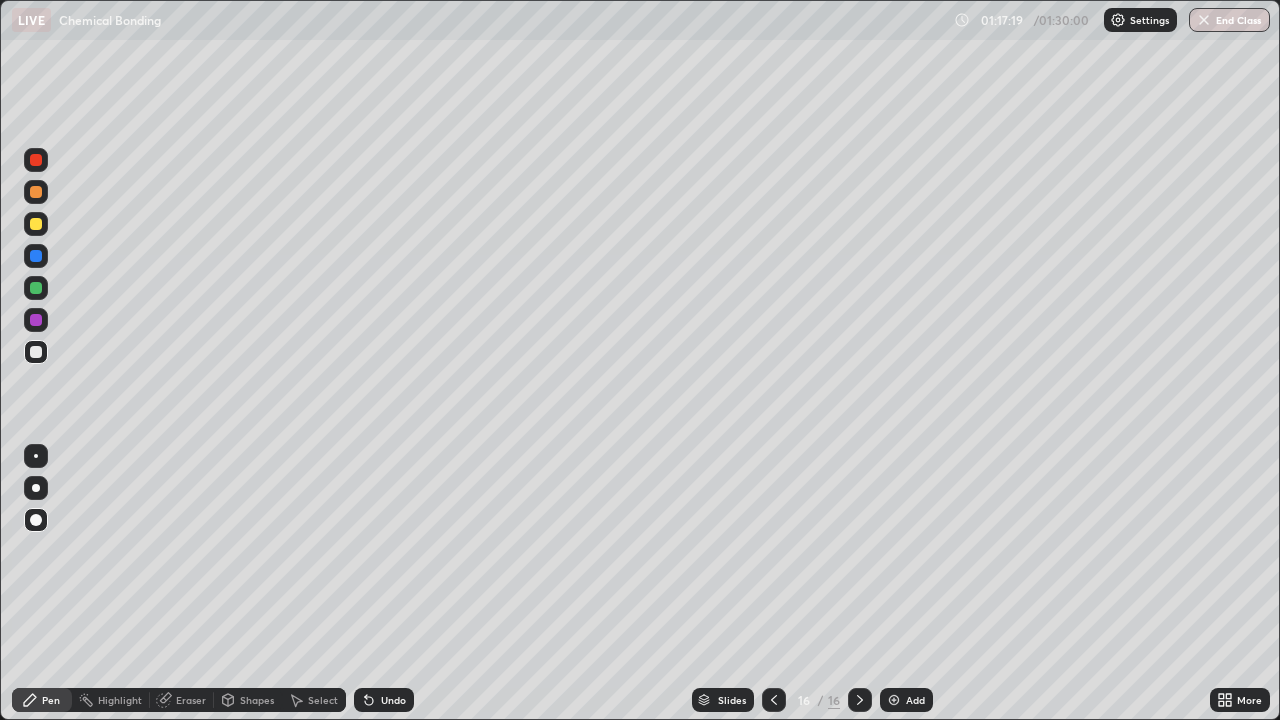 click on "Undo" at bounding box center (393, 700) 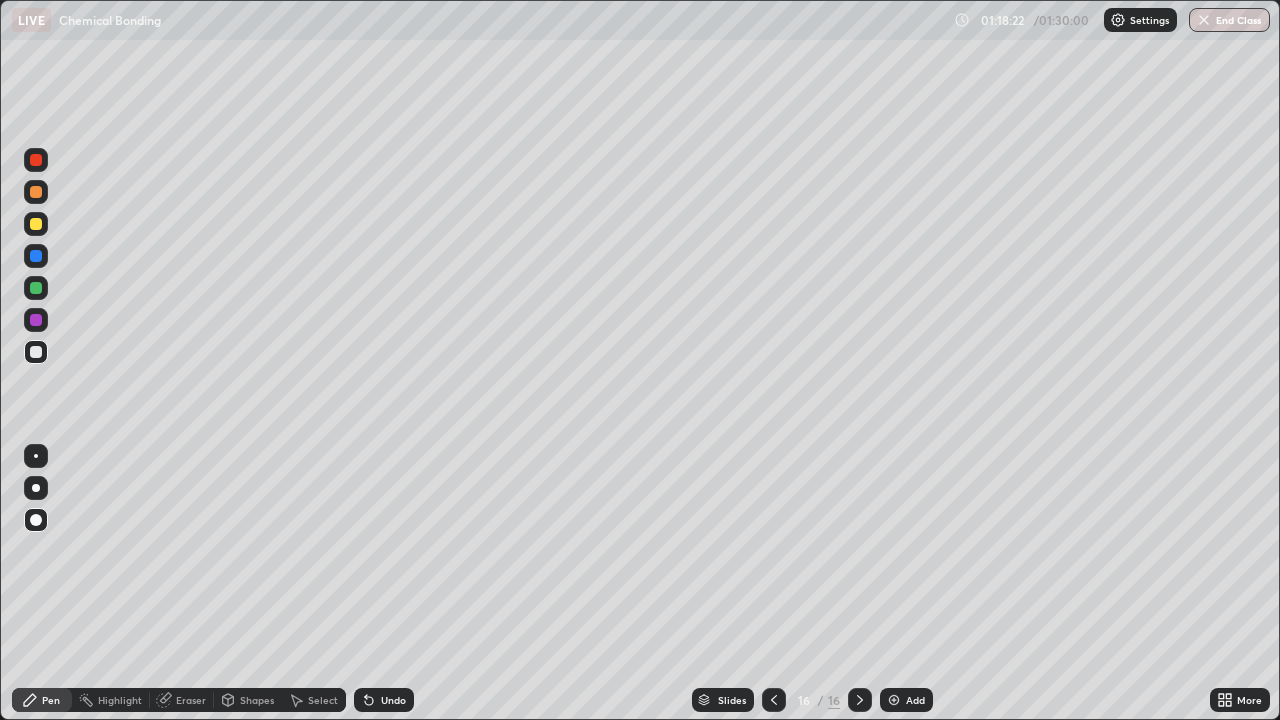 click on "Add" at bounding box center [906, 700] 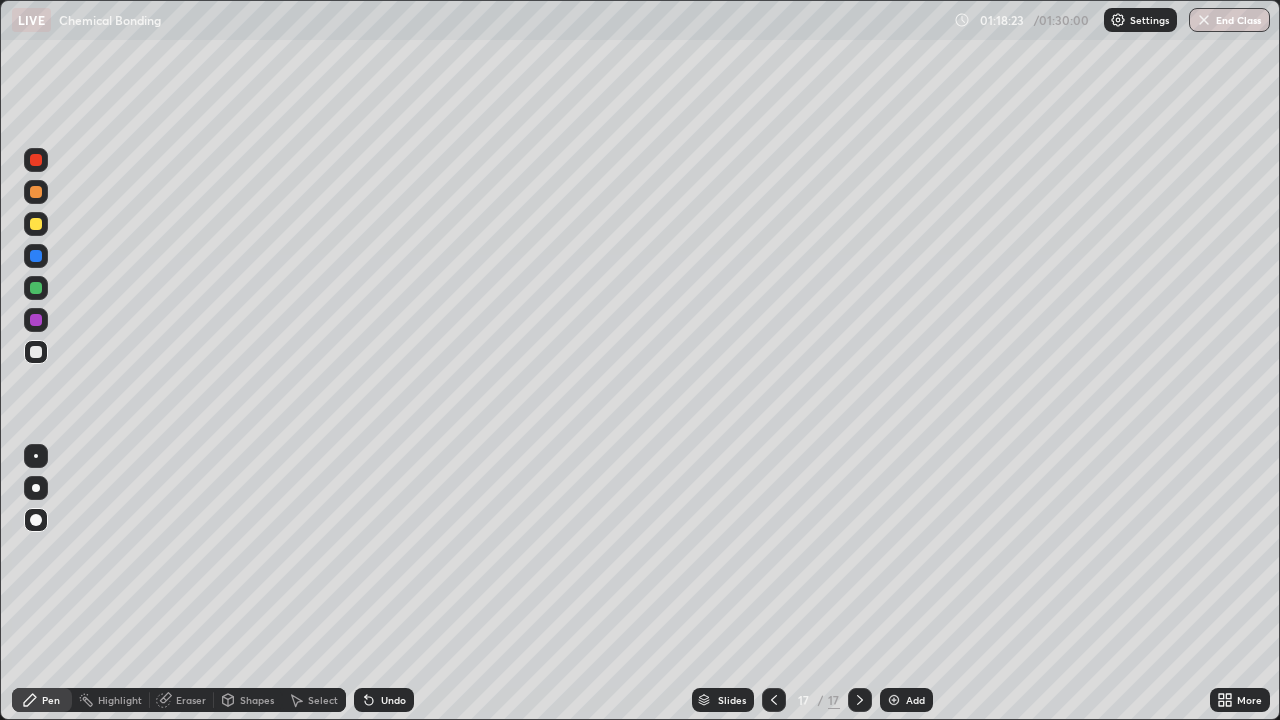 click on "Pen" at bounding box center [42, 700] 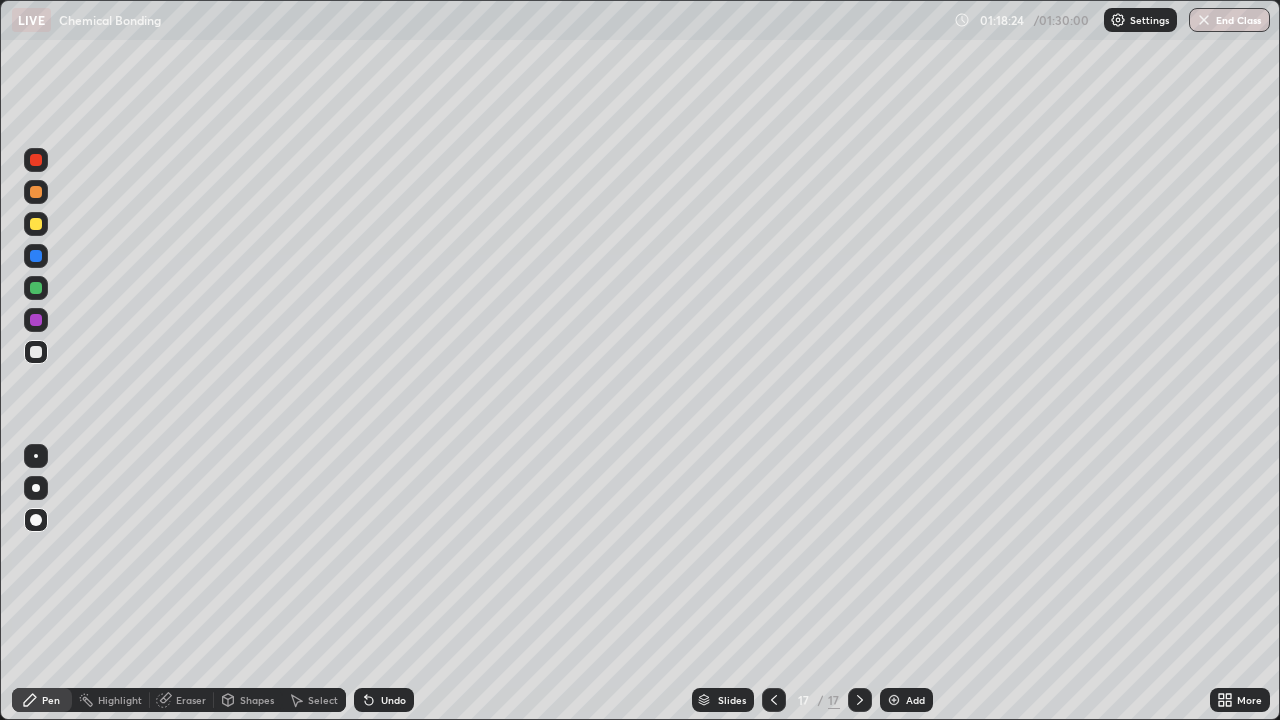 click at bounding box center [36, 224] 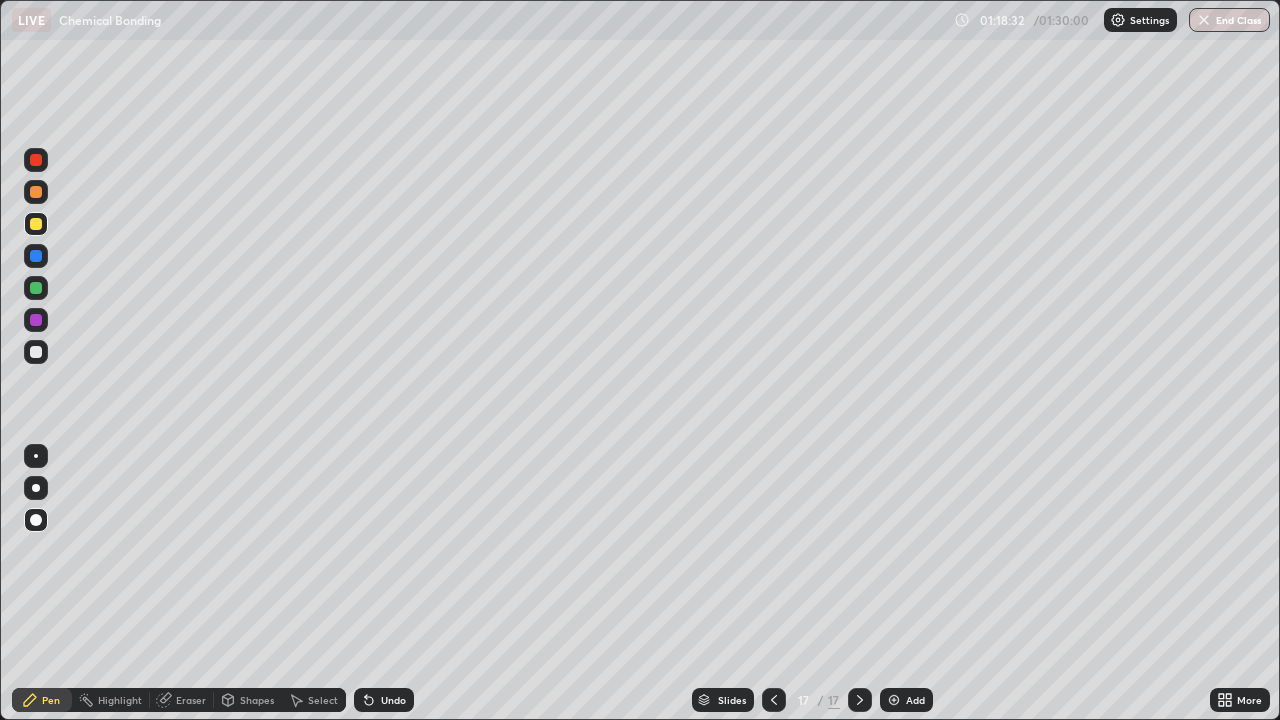 click on "Shapes" at bounding box center (257, 700) 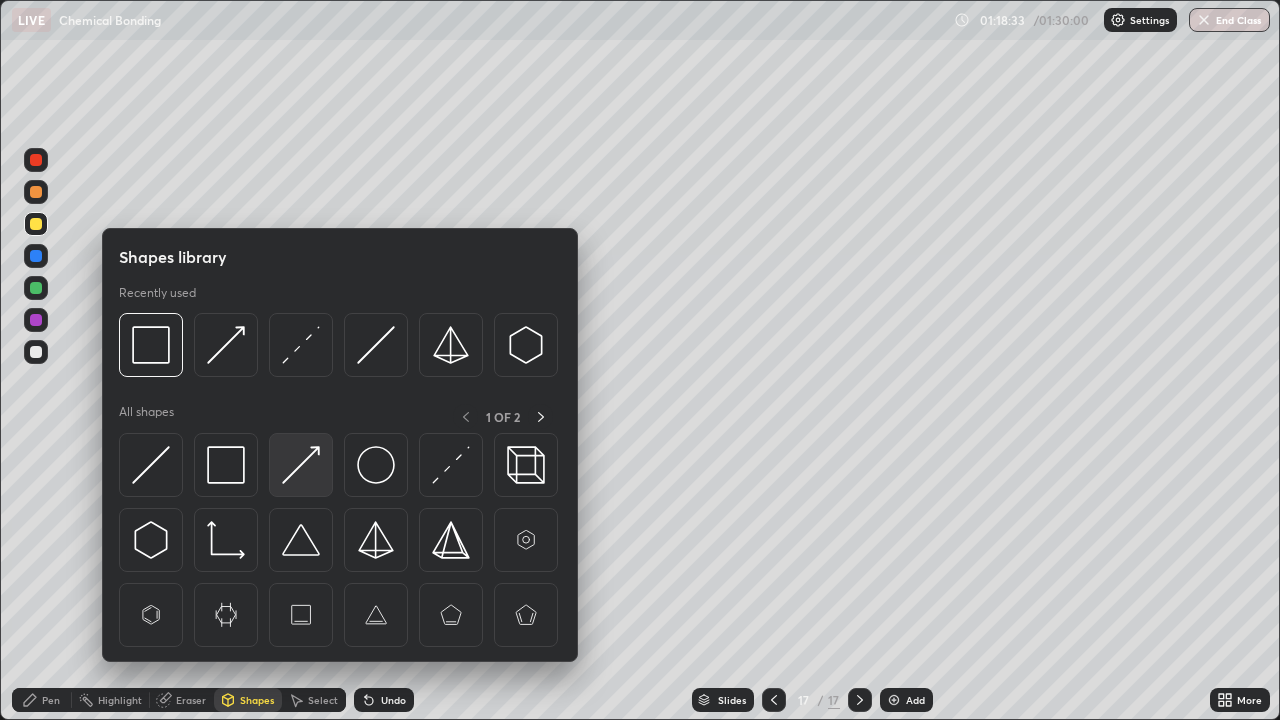 click at bounding box center (301, 465) 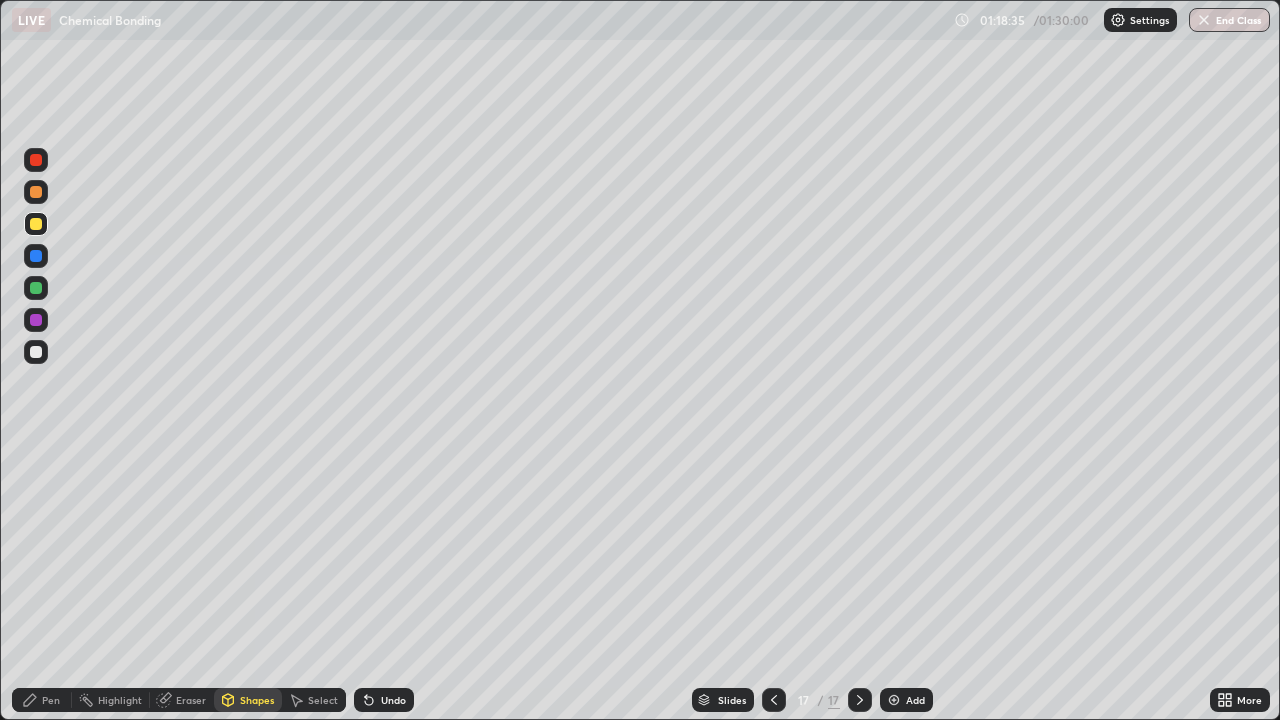 click on "Pen" at bounding box center [42, 700] 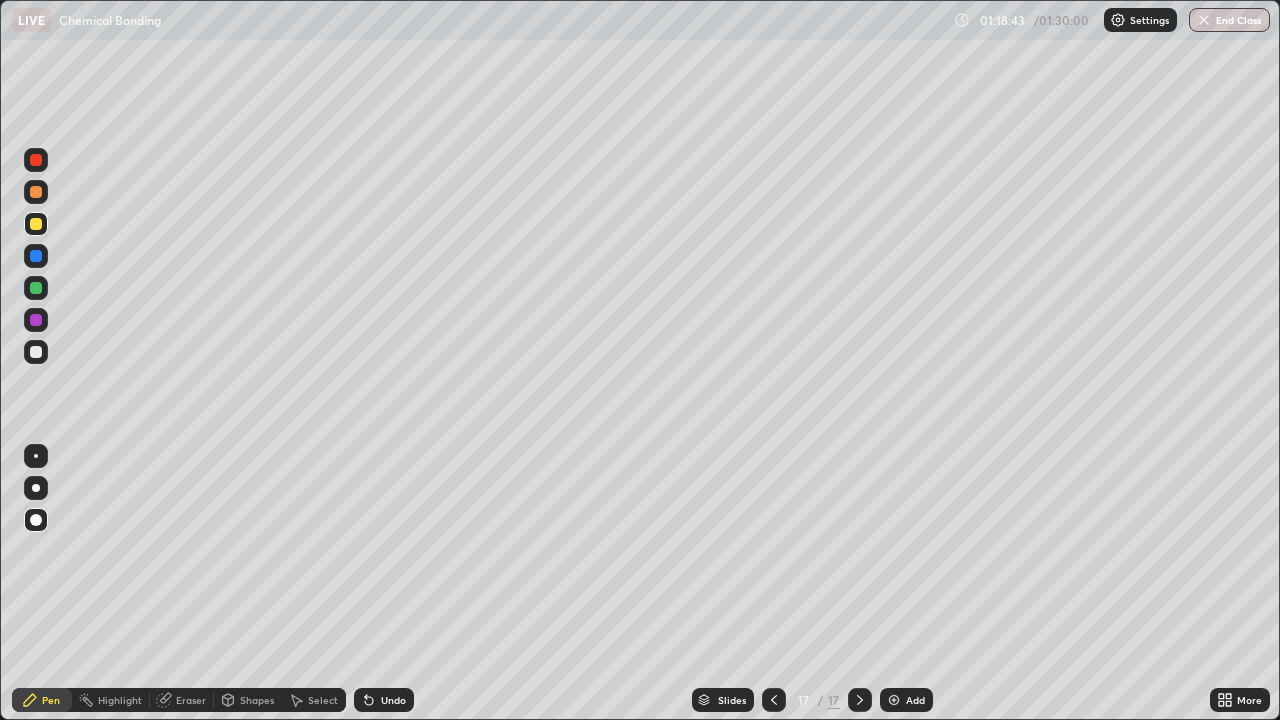 click on "Pen" at bounding box center (51, 700) 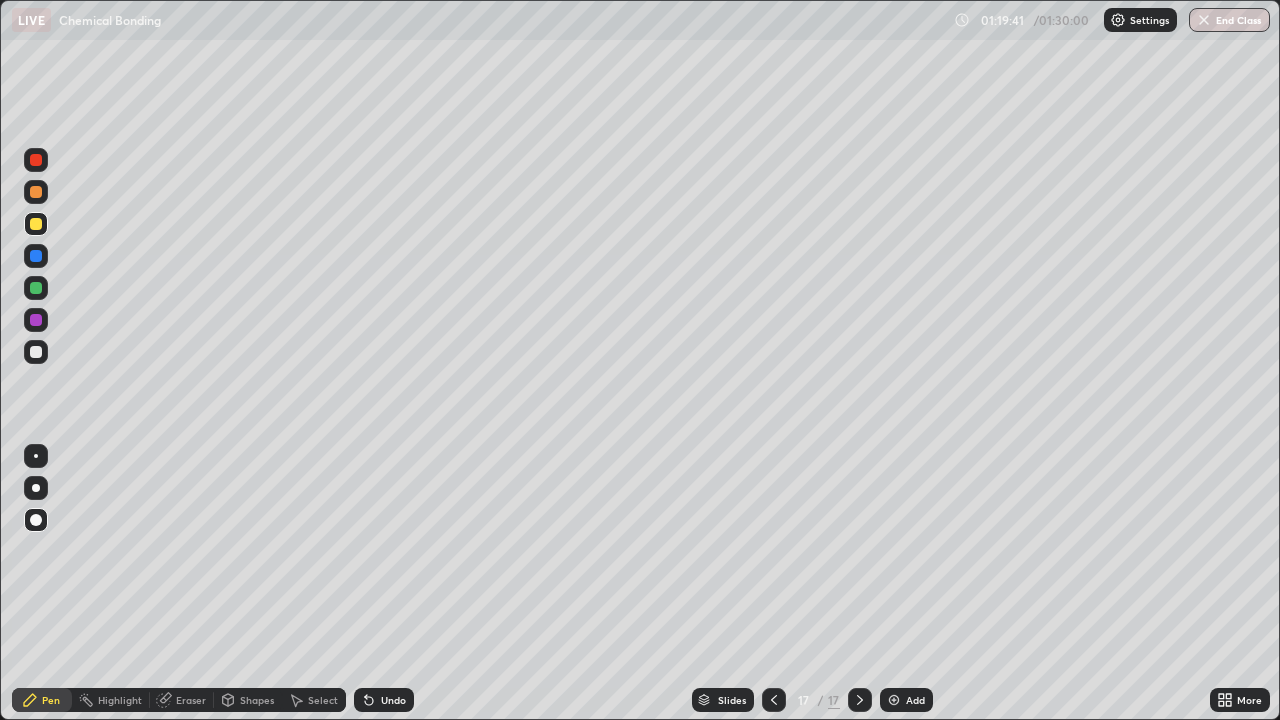 click 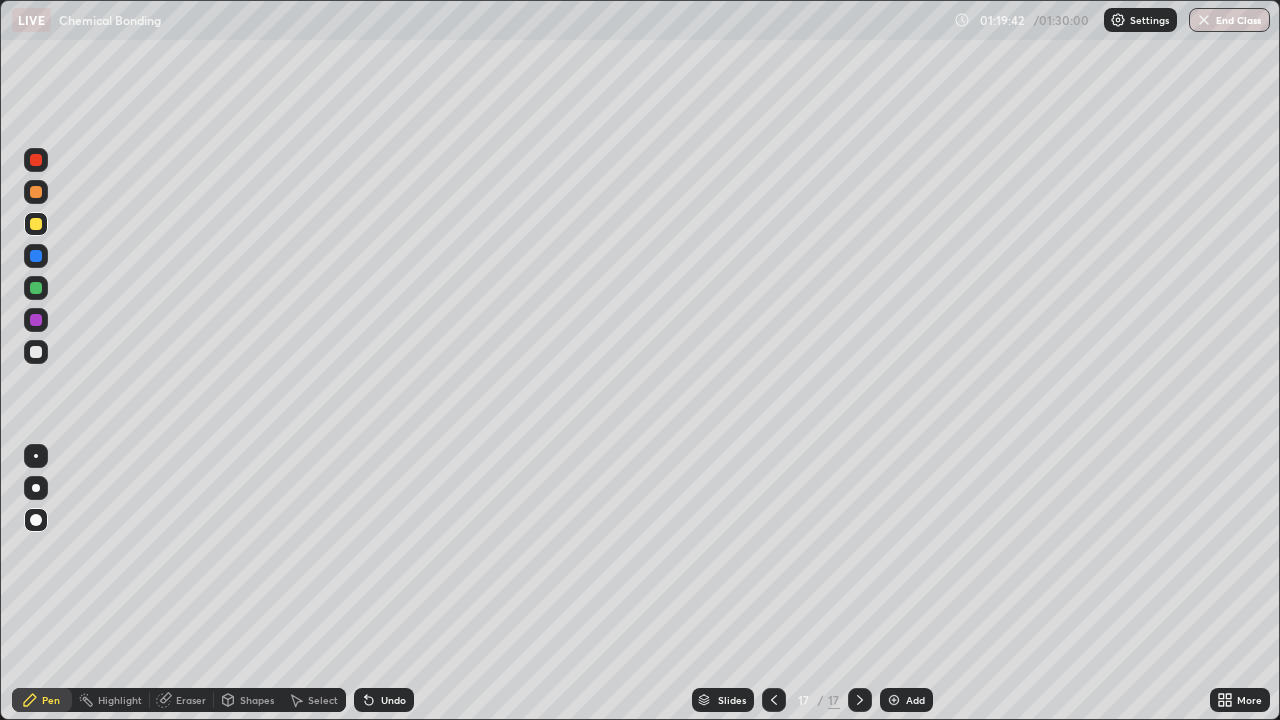 click at bounding box center (36, 320) 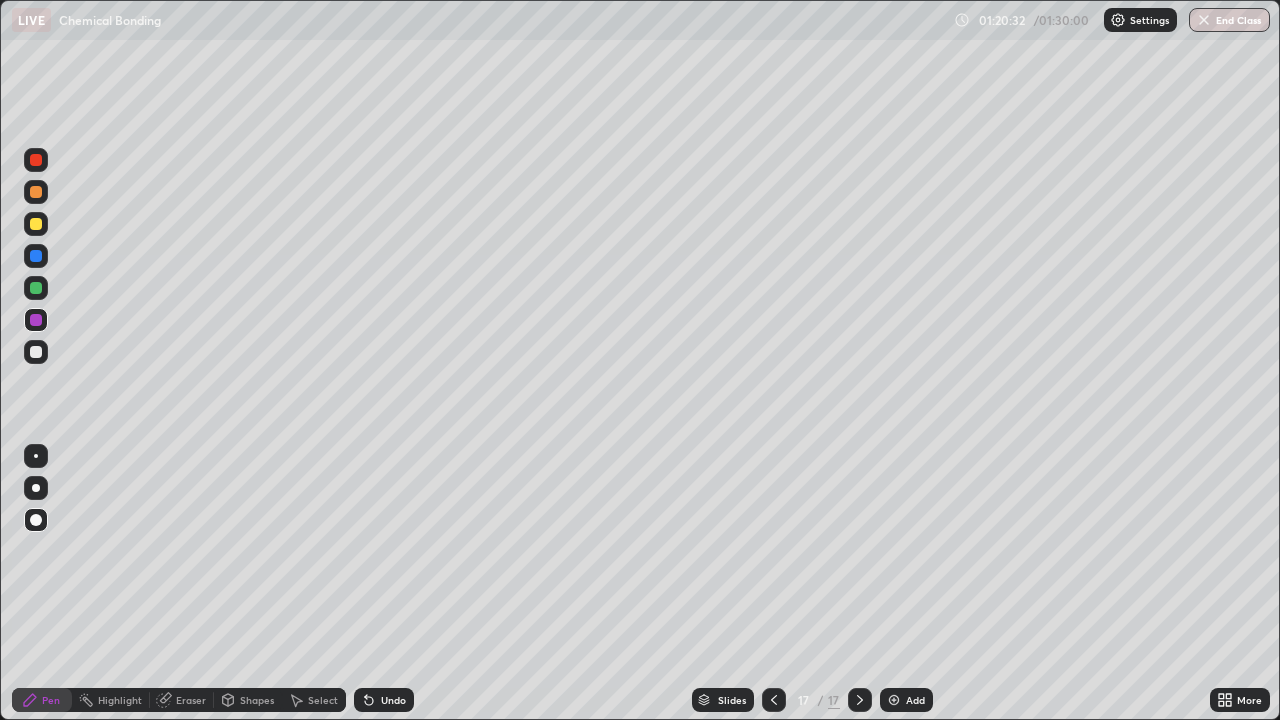 click at bounding box center (774, 700) 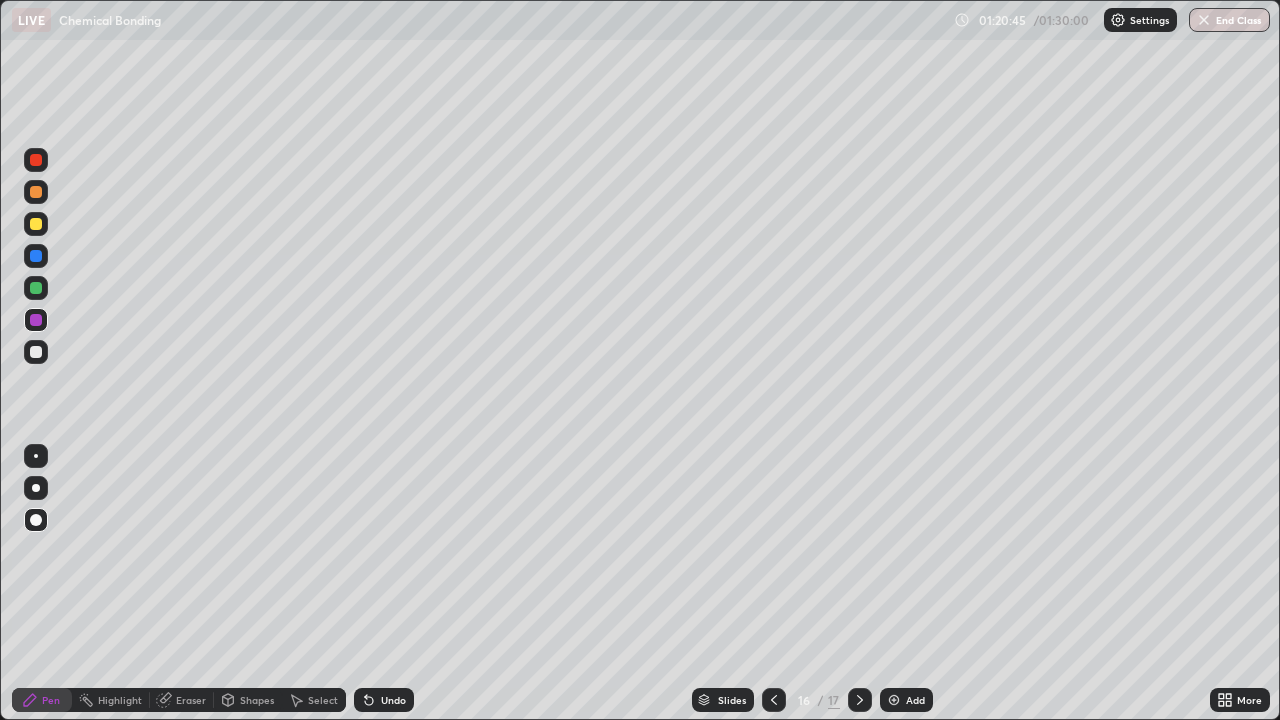 click 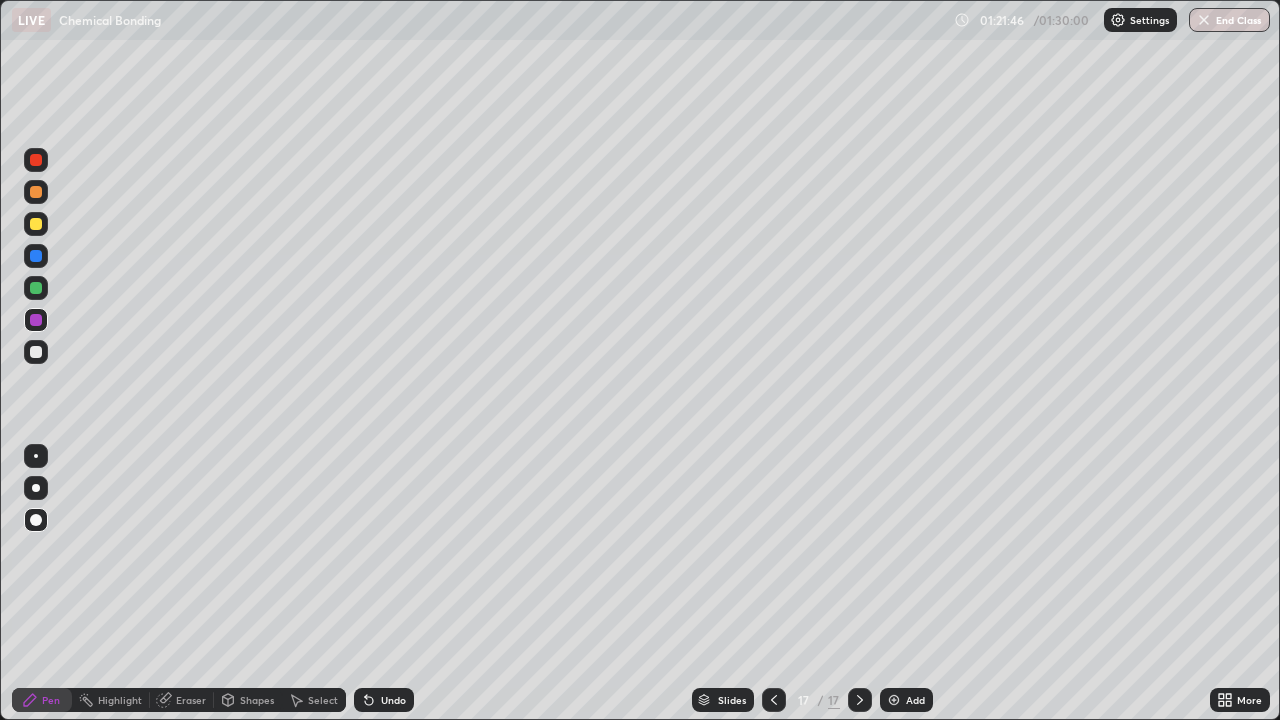 click on "End Class" at bounding box center [1229, 20] 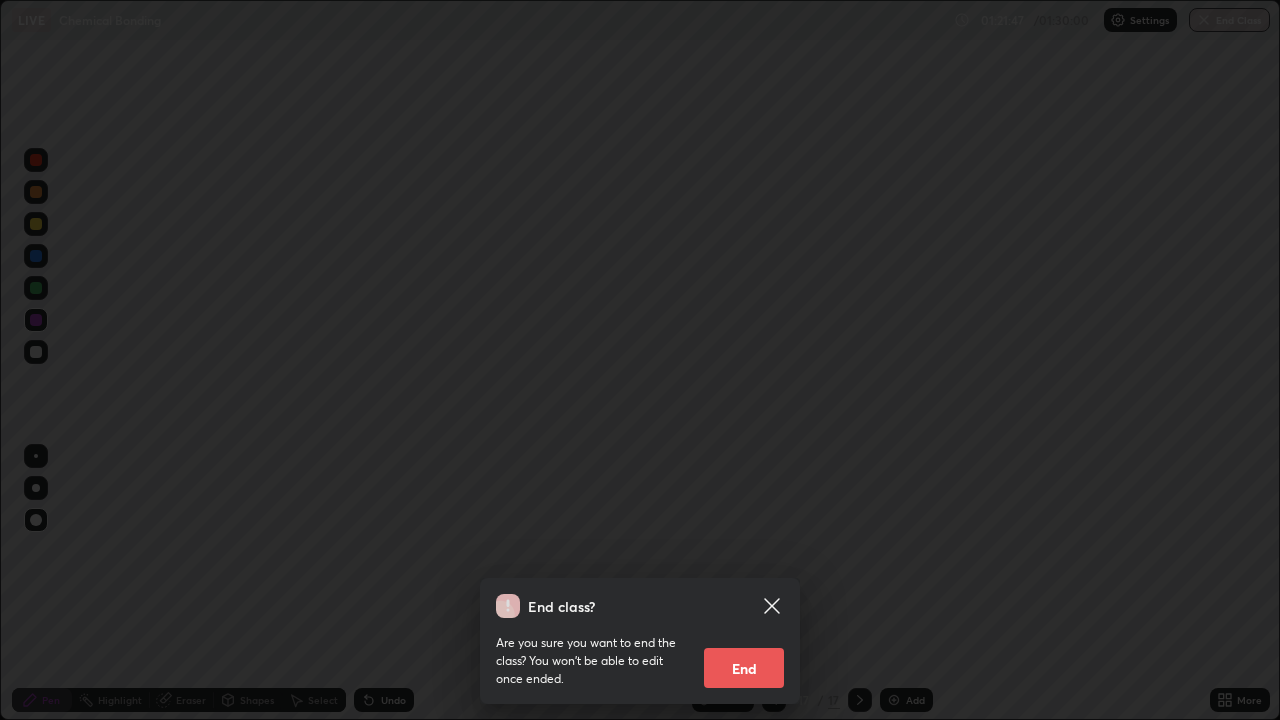click on "End" at bounding box center (744, 668) 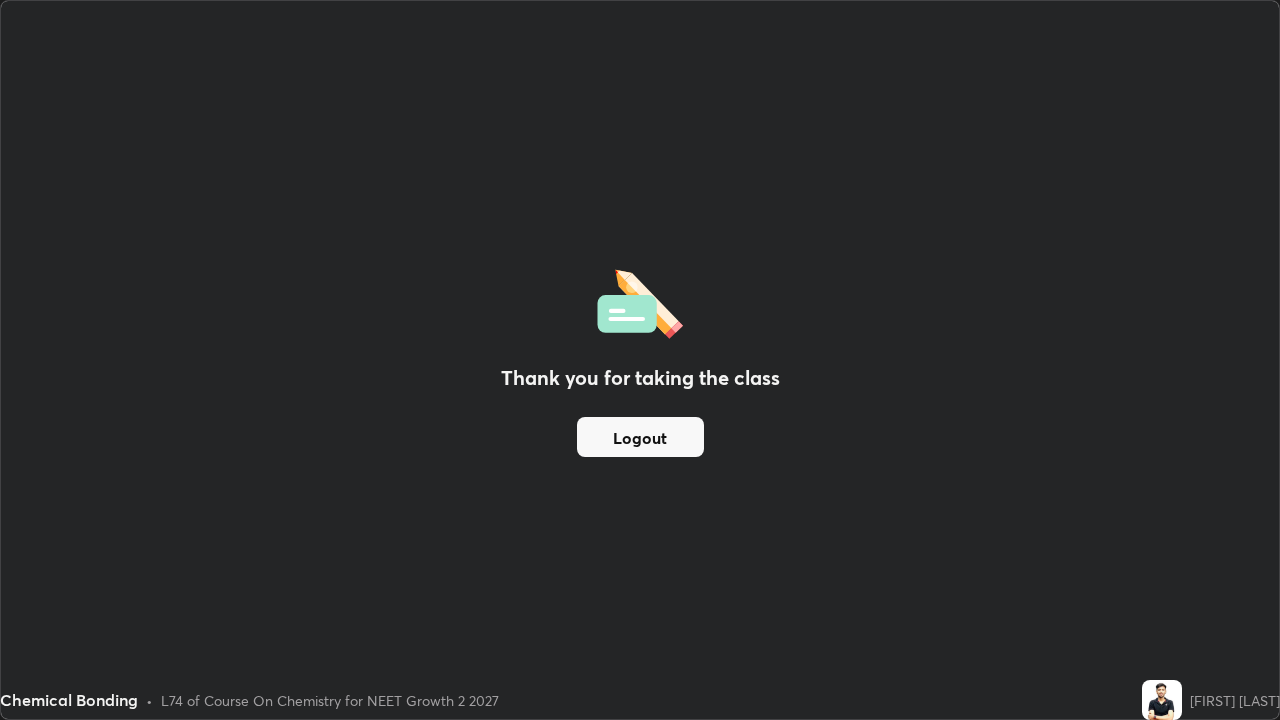 click on "Logout" at bounding box center [640, 437] 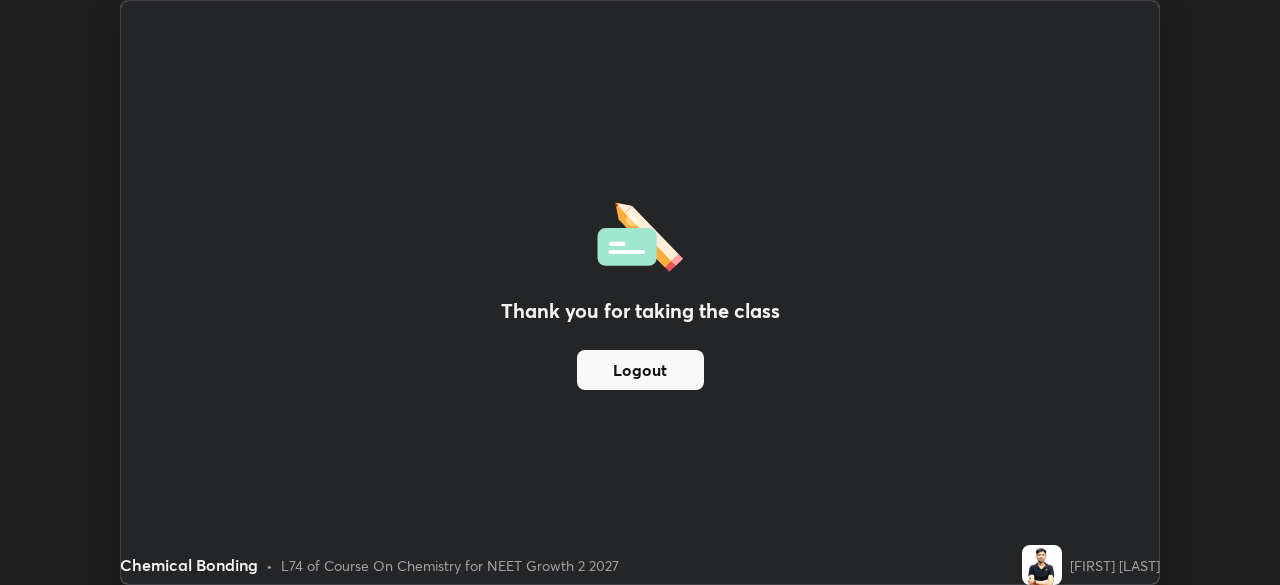 scroll, scrollTop: 585, scrollLeft: 1280, axis: both 